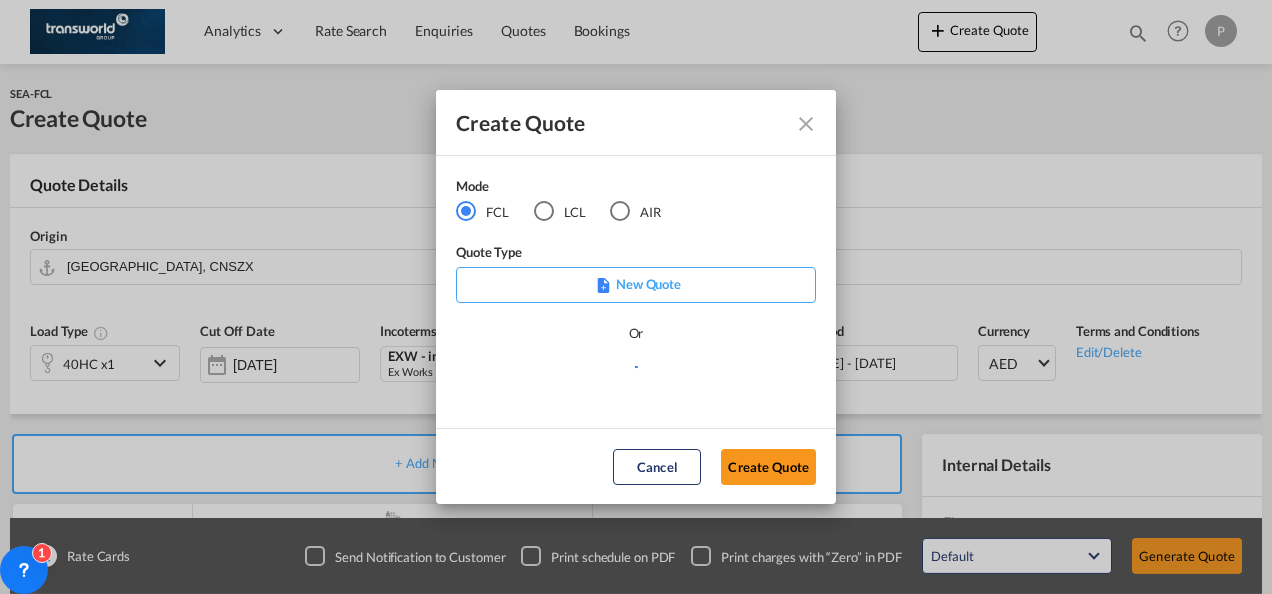 scroll, scrollTop: 0, scrollLeft: 0, axis: both 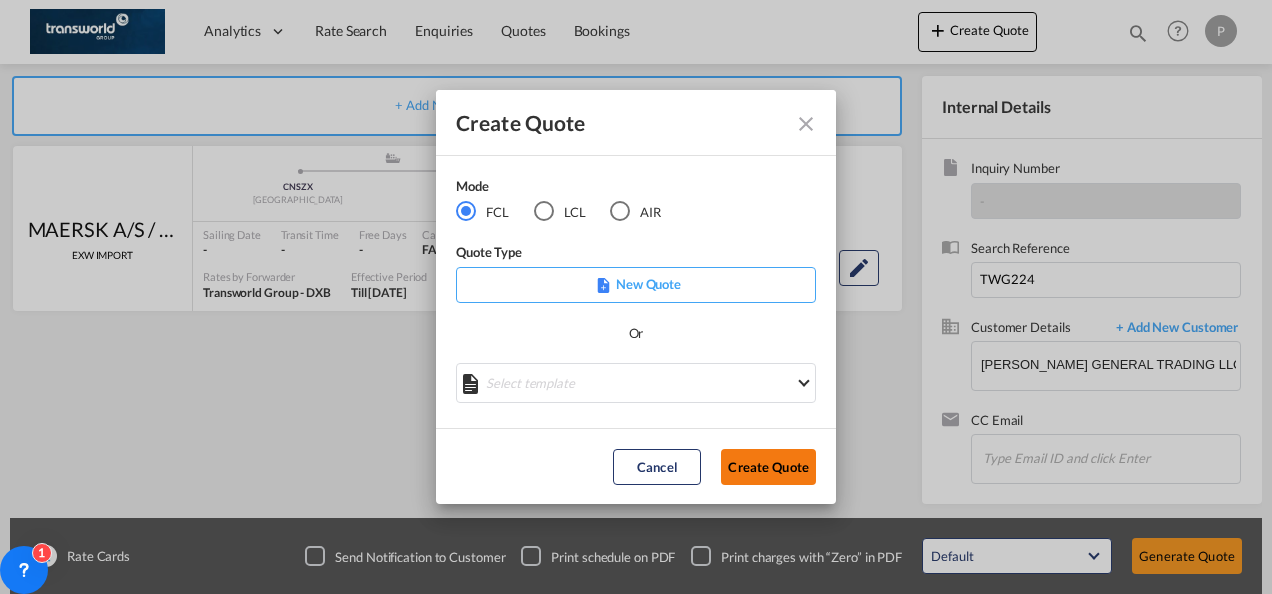 click on "Create Quote" 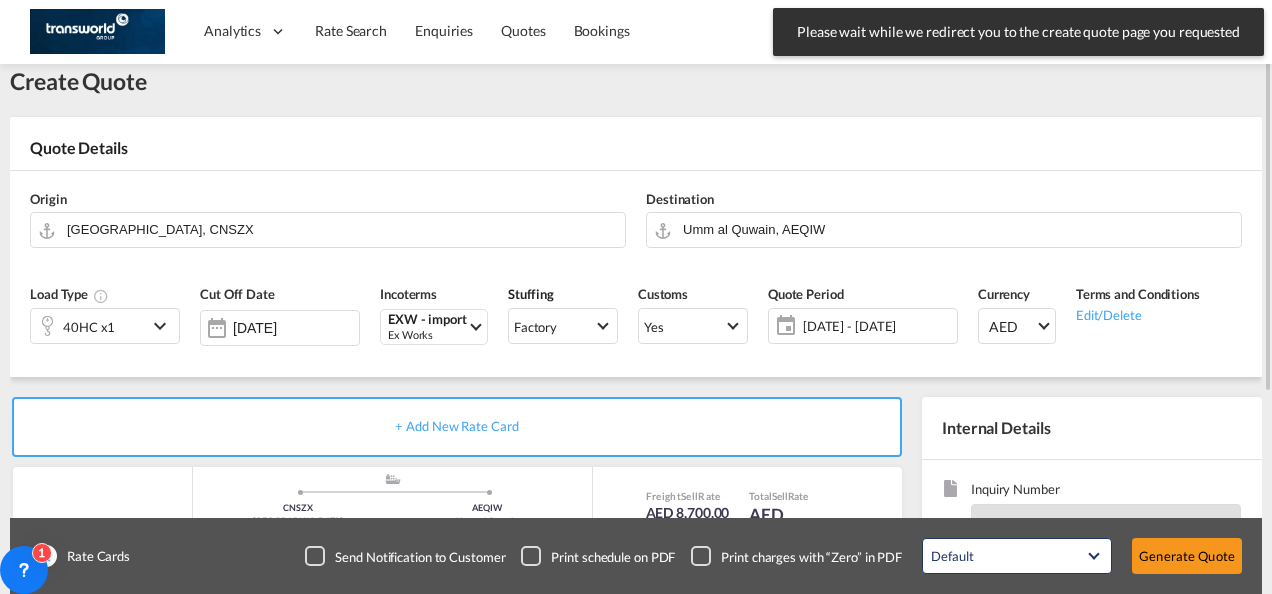 scroll, scrollTop: 36, scrollLeft: 0, axis: vertical 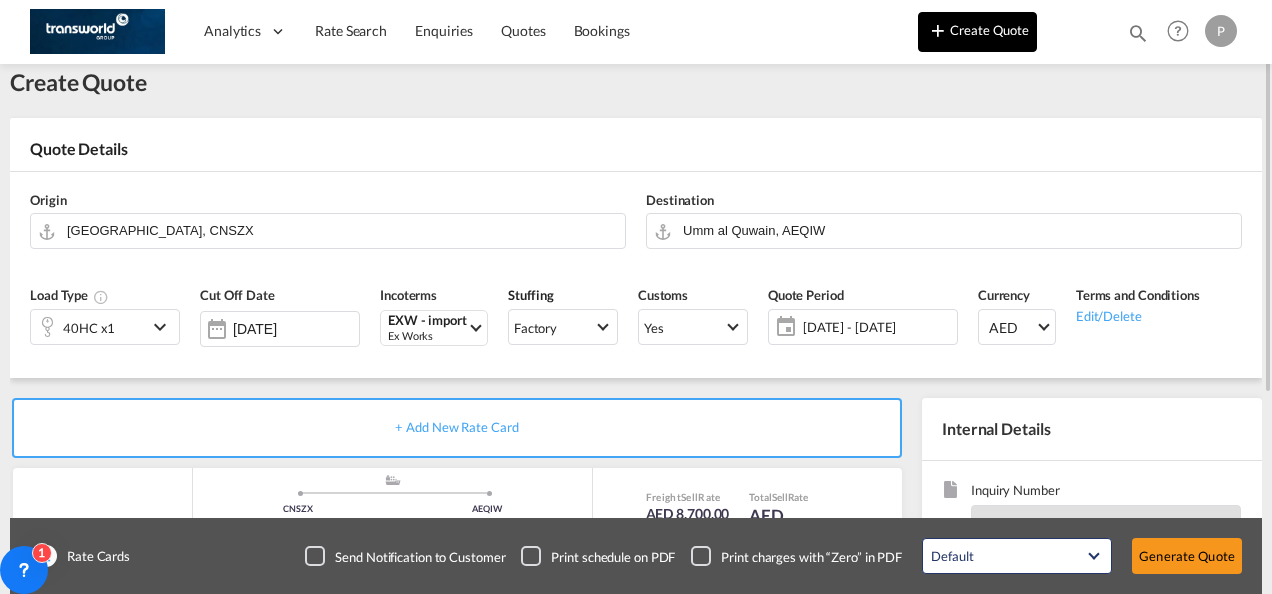 click at bounding box center (938, 30) 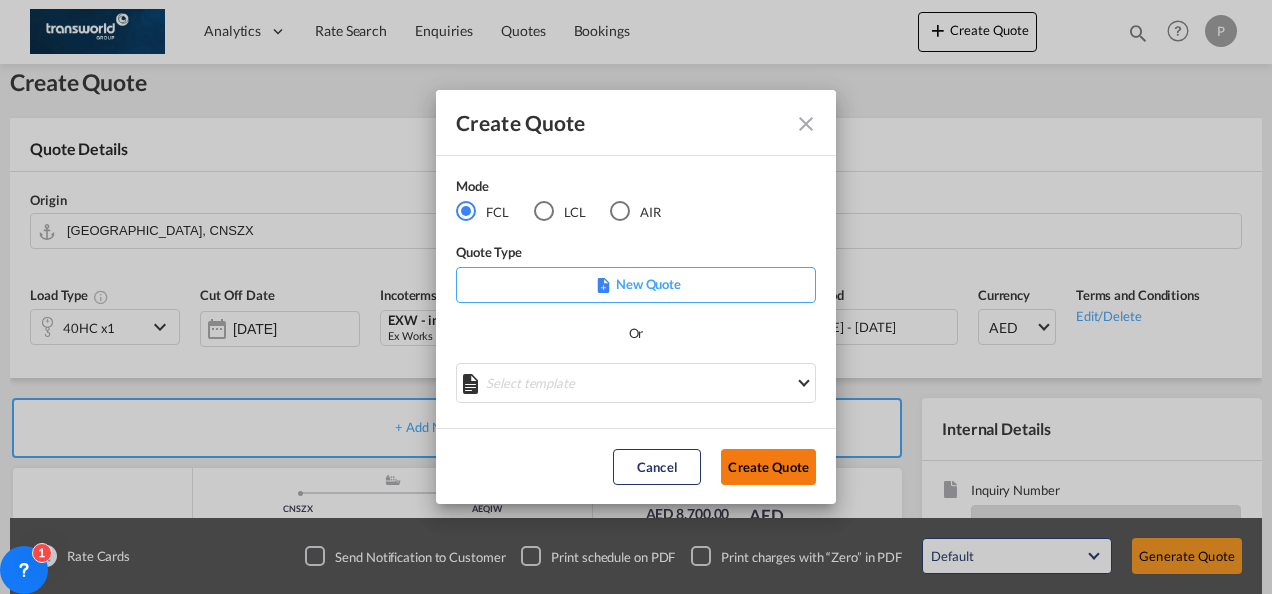 click on "Create Quote" 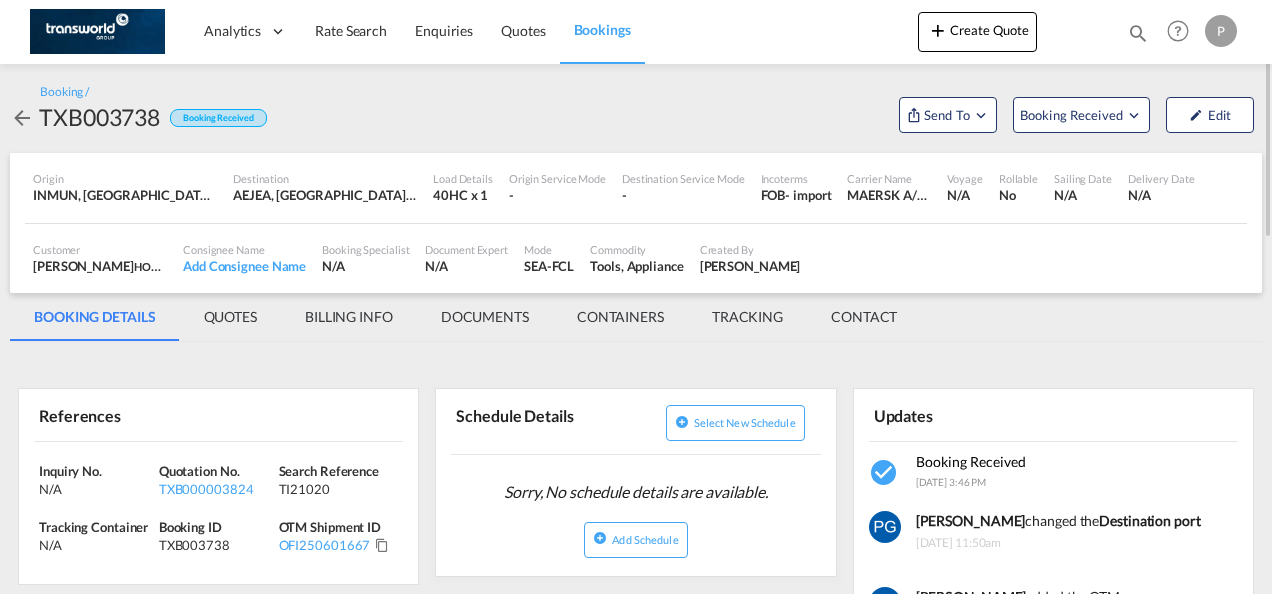 scroll, scrollTop: 0, scrollLeft: 0, axis: both 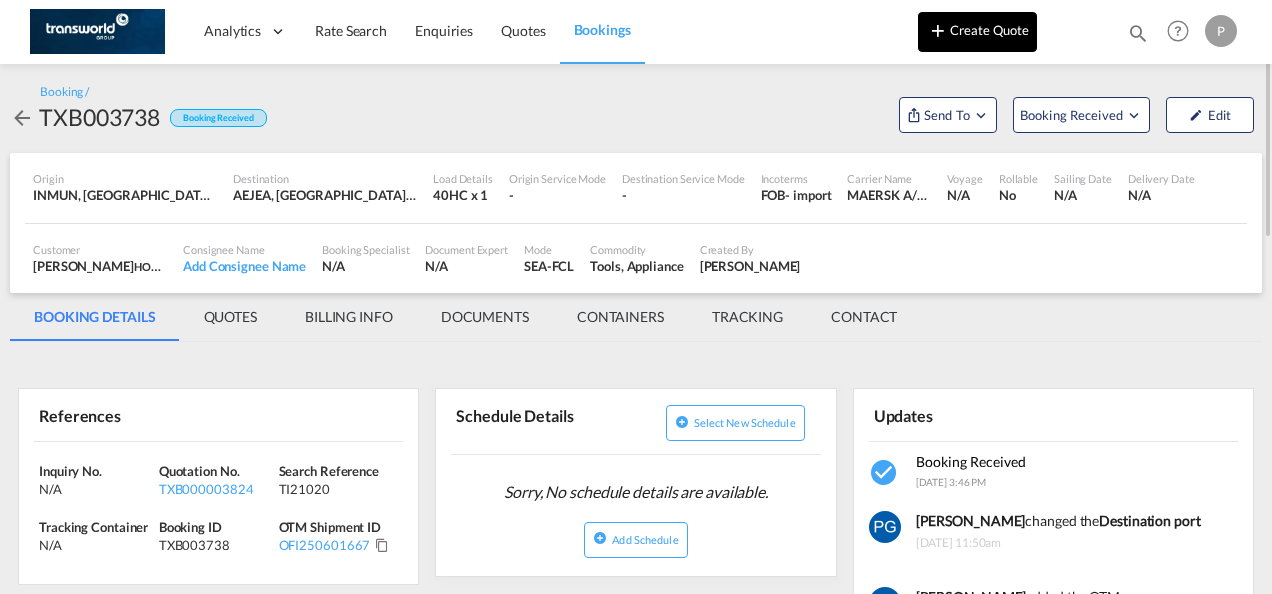 click on "Create Quote" at bounding box center (977, 32) 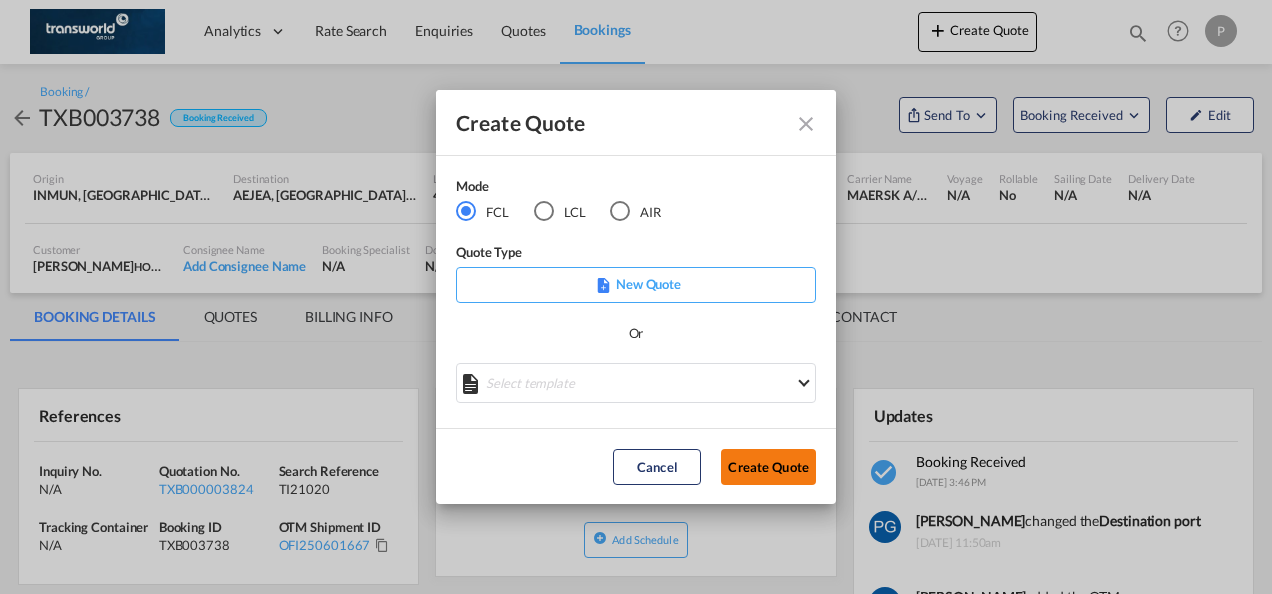 click on "Create Quote" 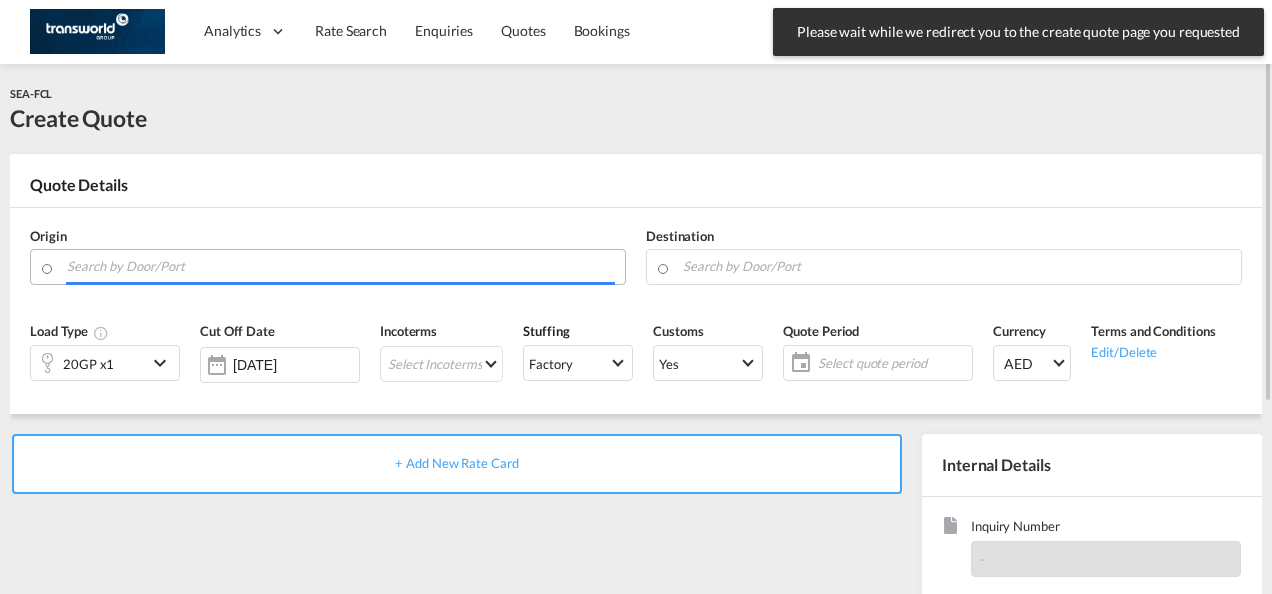 click at bounding box center (341, 266) 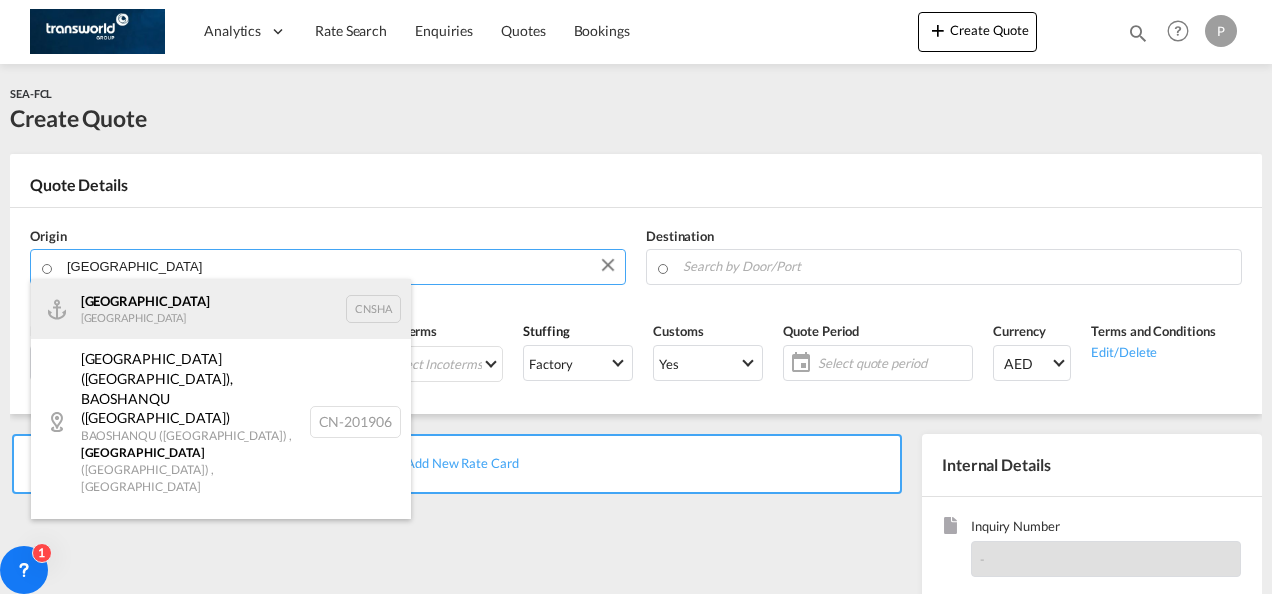 click on "Shanghai [GEOGRAPHIC_DATA]
CNSHA" at bounding box center (221, 309) 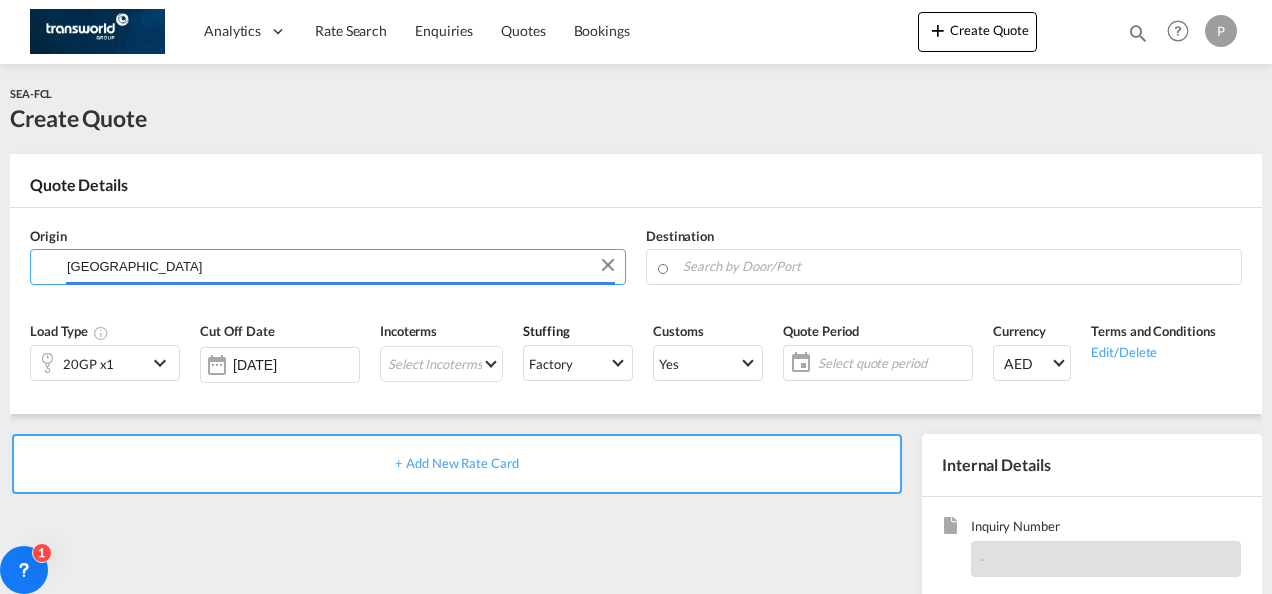 type on "[GEOGRAPHIC_DATA], [GEOGRAPHIC_DATA]" 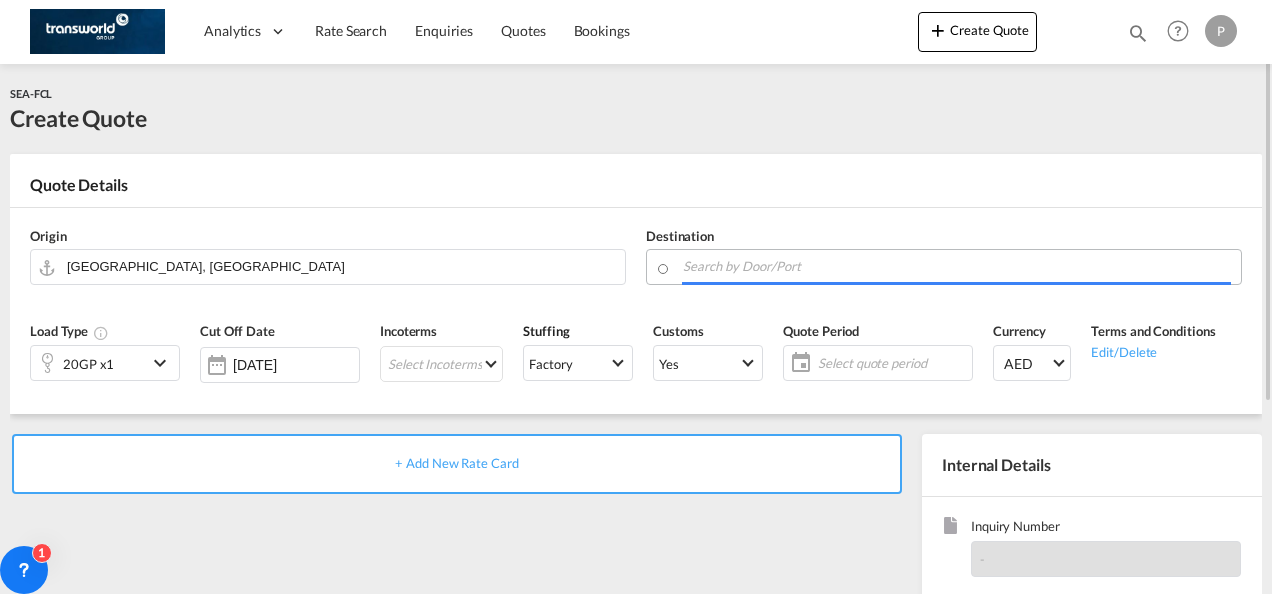 click at bounding box center [957, 266] 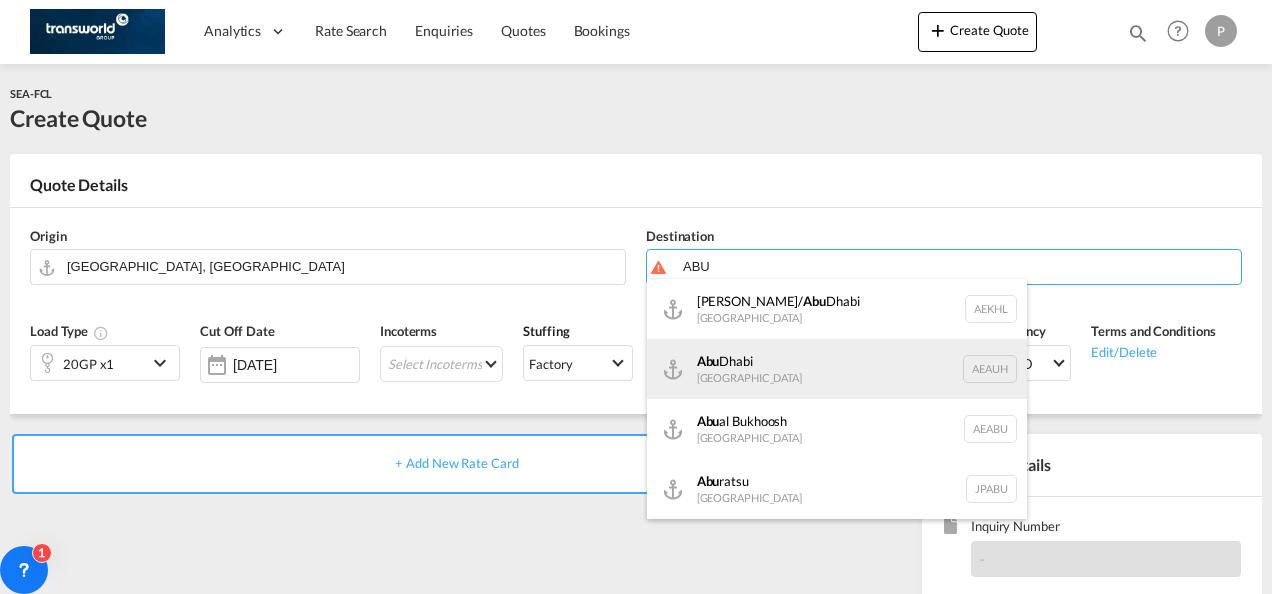 click on "[GEOGRAPHIC_DATA]
[GEOGRAPHIC_DATA]
[GEOGRAPHIC_DATA]" at bounding box center (837, 369) 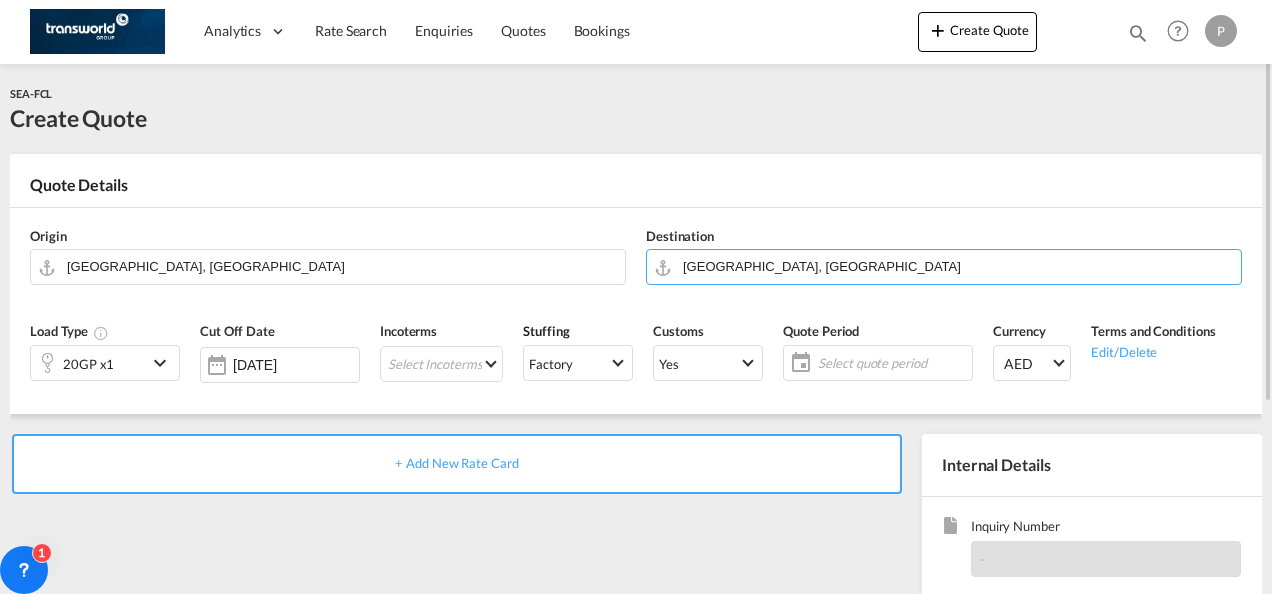 click at bounding box center [163, 363] 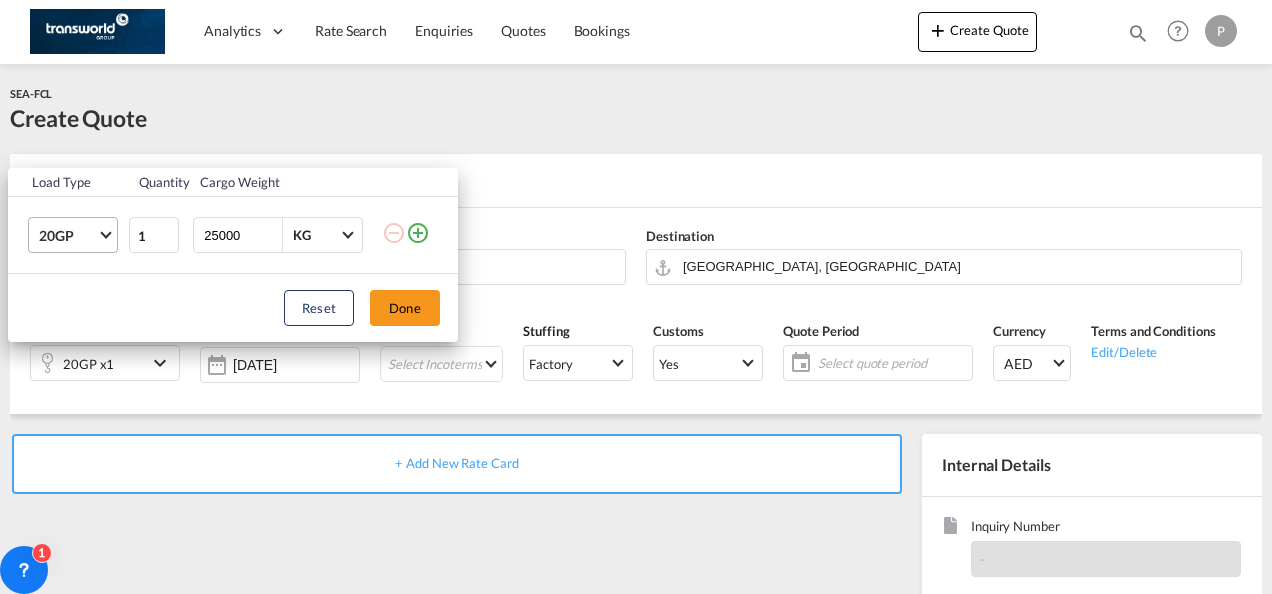 click on "20GP" at bounding box center [77, 235] 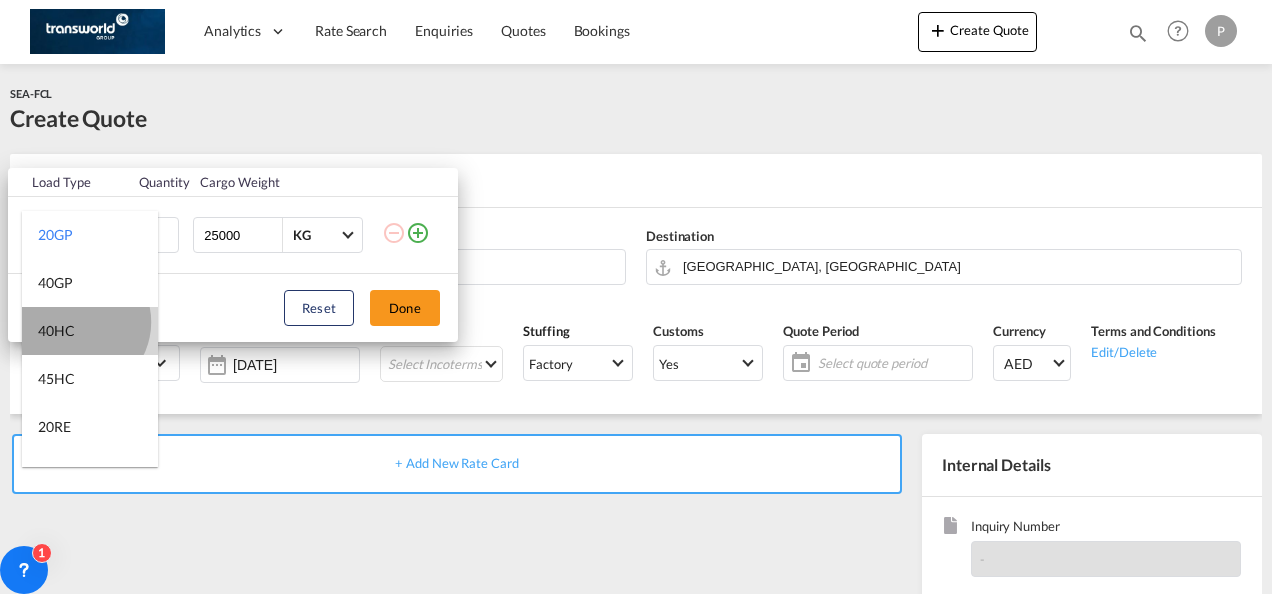click on "40HC" at bounding box center [90, 331] 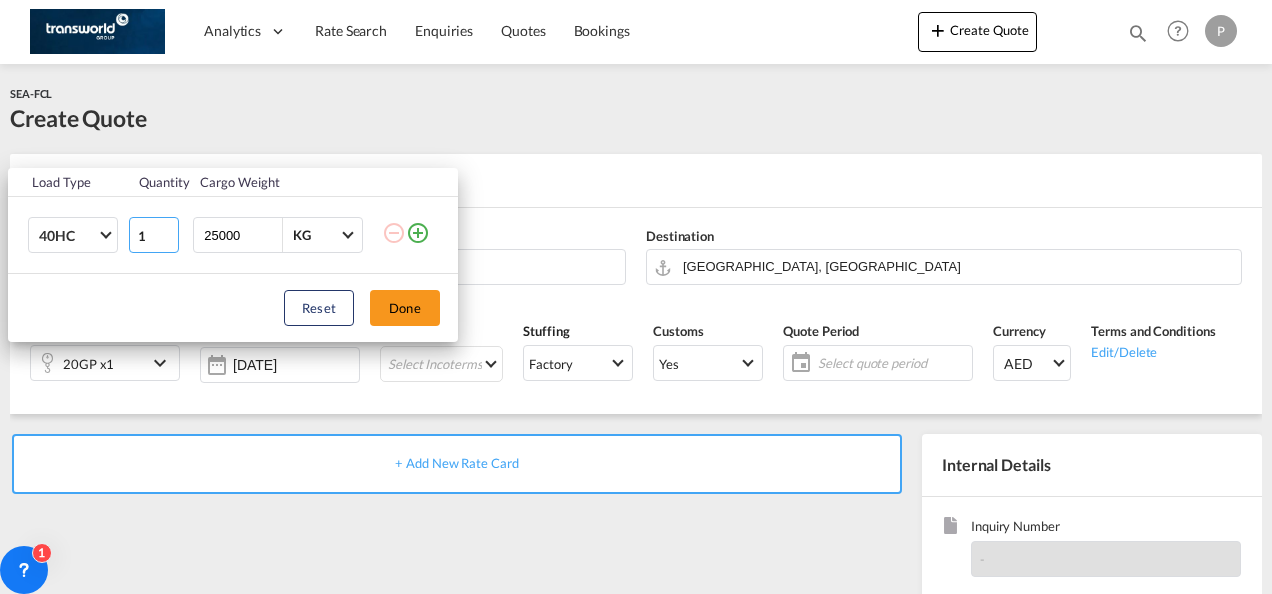 click on "1" at bounding box center [154, 235] 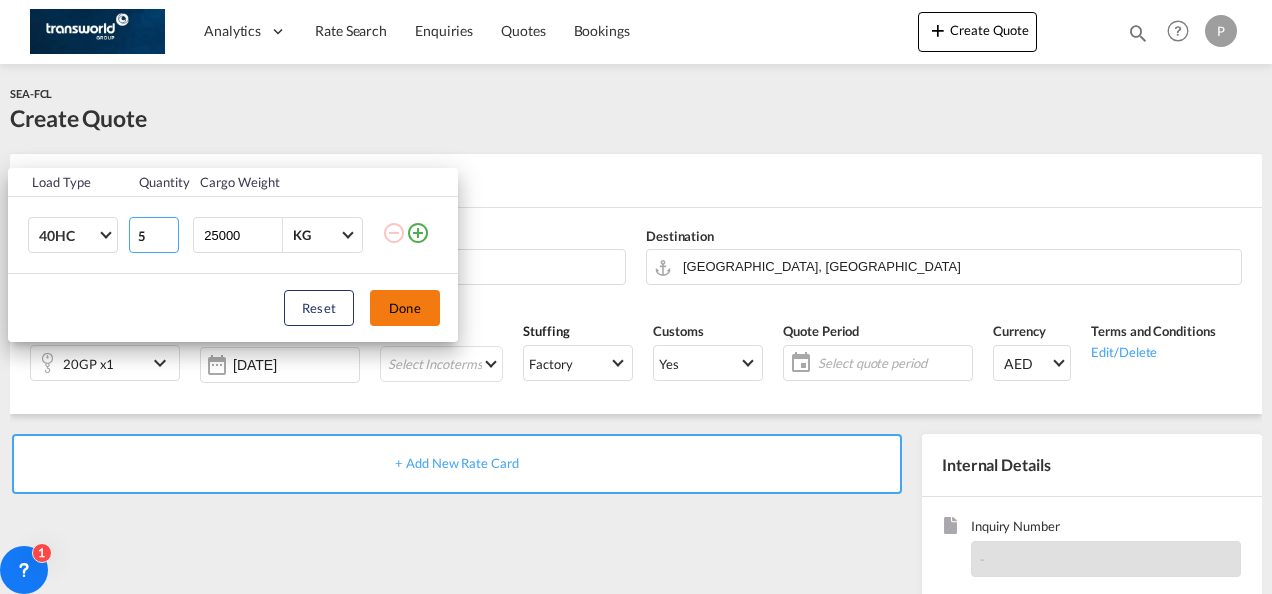type on "5" 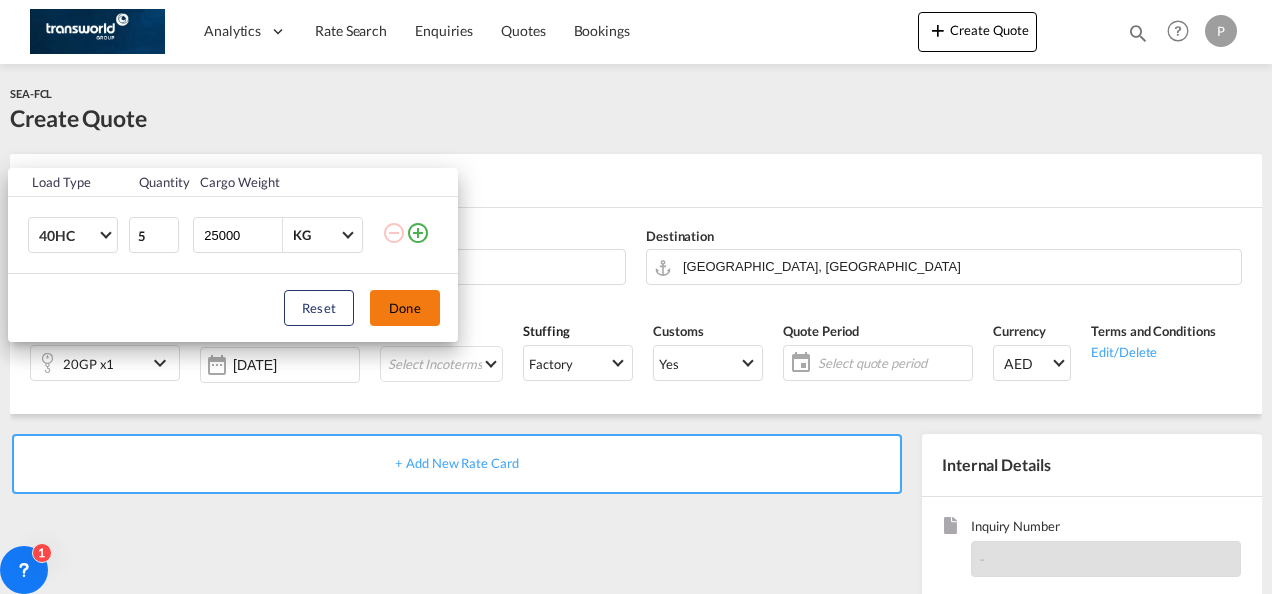 click on "Done" at bounding box center [405, 308] 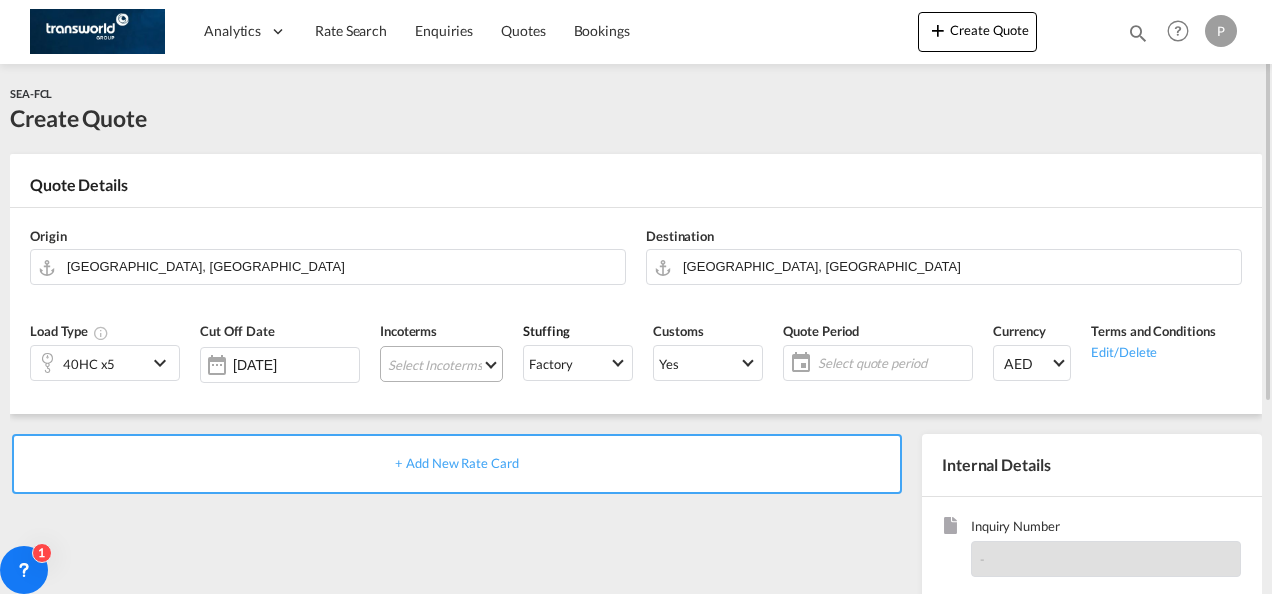 click on "Select Incoterms
DDP - export
Delivery Duty Paid CIP - export
Carriage and Insurance Paid to CIF - import
Cost,Insurance and Freight CIF - export
Cost,Insurance and Freight FOB - export
Free on Board FOB - import
Free on Board CFR - import
Cost and Freight CPT - import
Carrier Paid to CPT - export
Carrier Paid to DAP - export
Delivered at Place DPU - export
Delivery at Place Unloaded EXW - export
Ex Works DPU - import
Delivery at Place Unloaded CIP - import
Carriage and Insurance Paid to DAP - import
Delivered at Place FAS - import
Free Alongside Ship FCA - export
Free Carrier CFR - export
Cost and Freight EXW - import
Ex Works FAS - export
Free Alongside Ship FCA - import
Free Carrier" at bounding box center [441, 364] 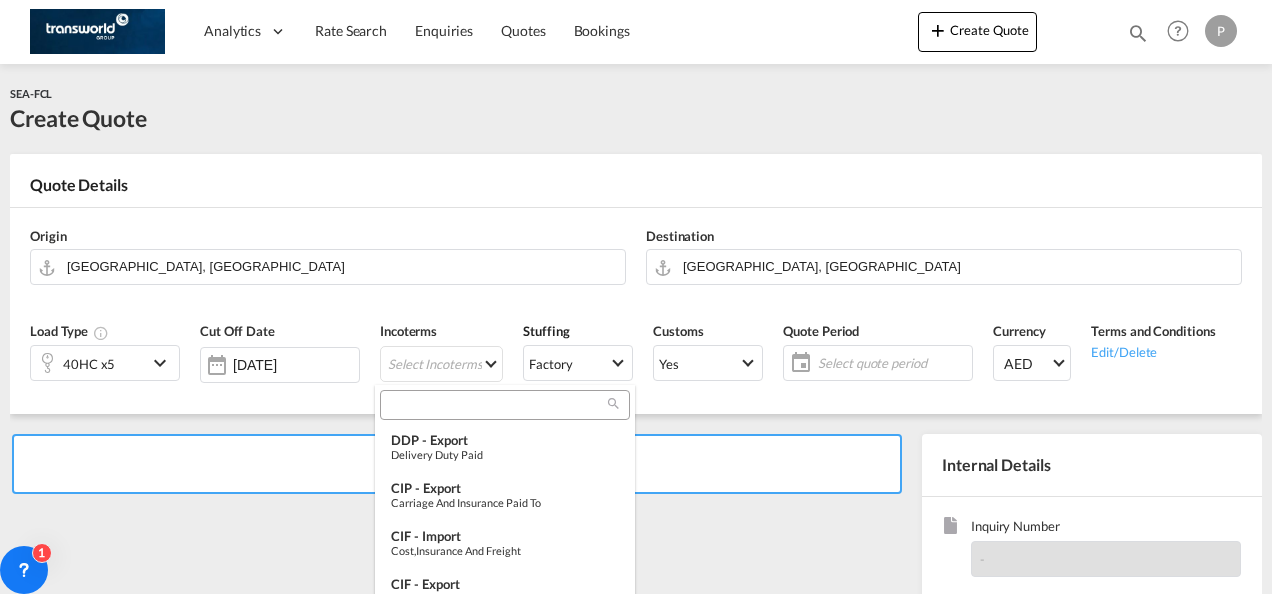 click at bounding box center [497, 405] 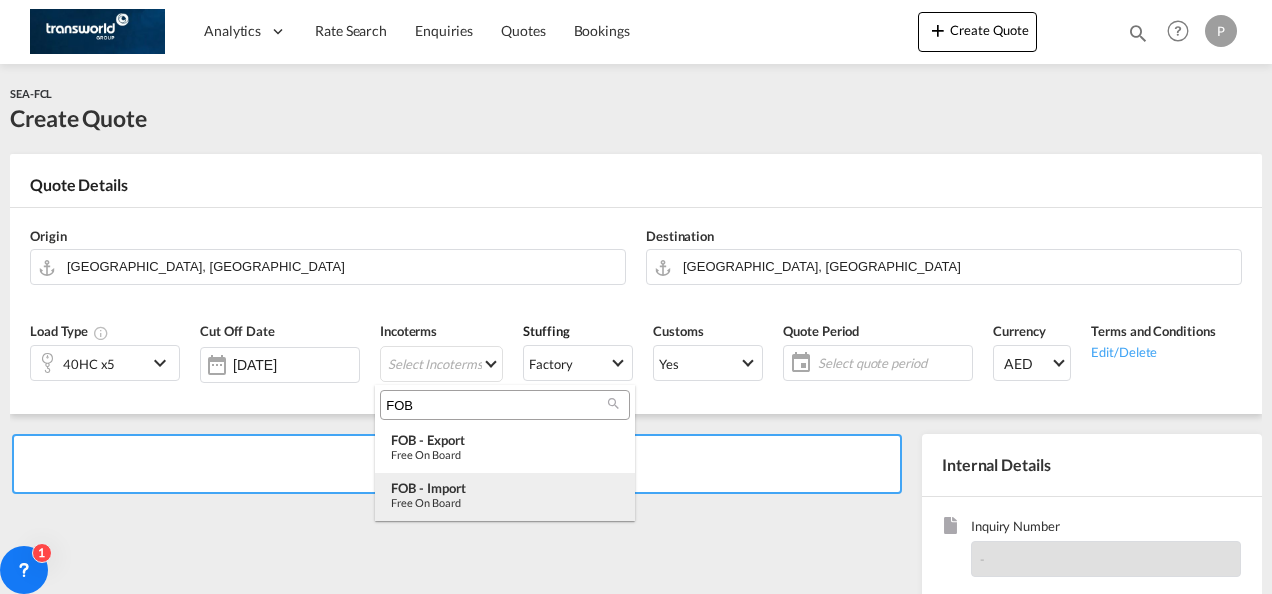 type on "FOB" 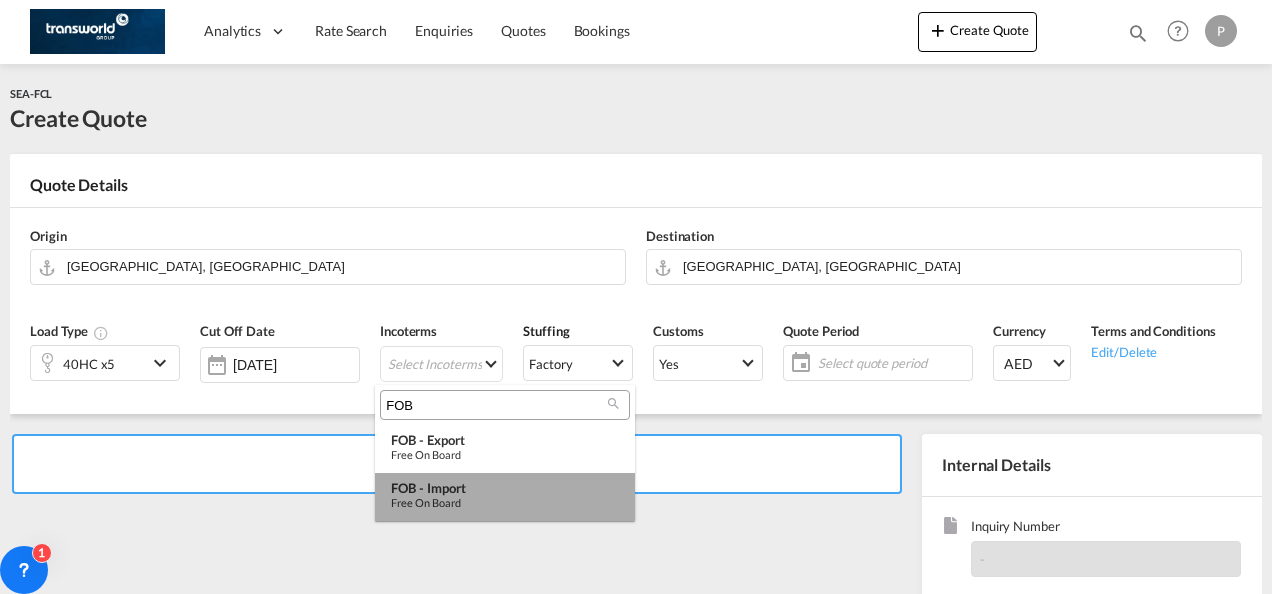 click on "FOB - import" at bounding box center (505, 488) 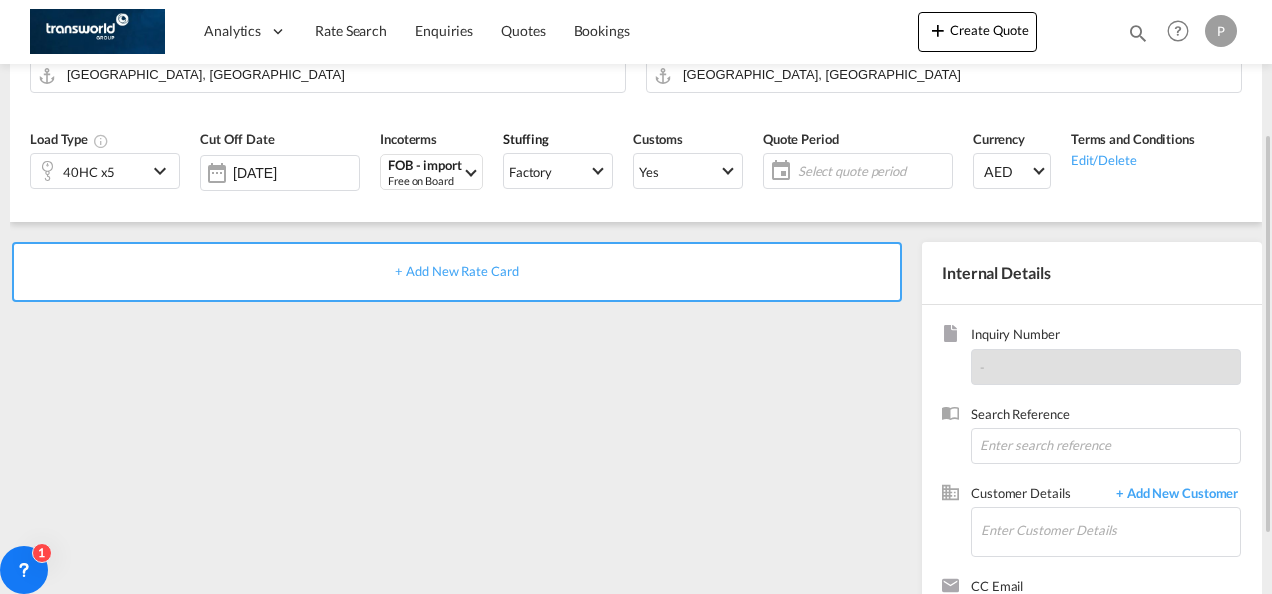 scroll, scrollTop: 195, scrollLeft: 0, axis: vertical 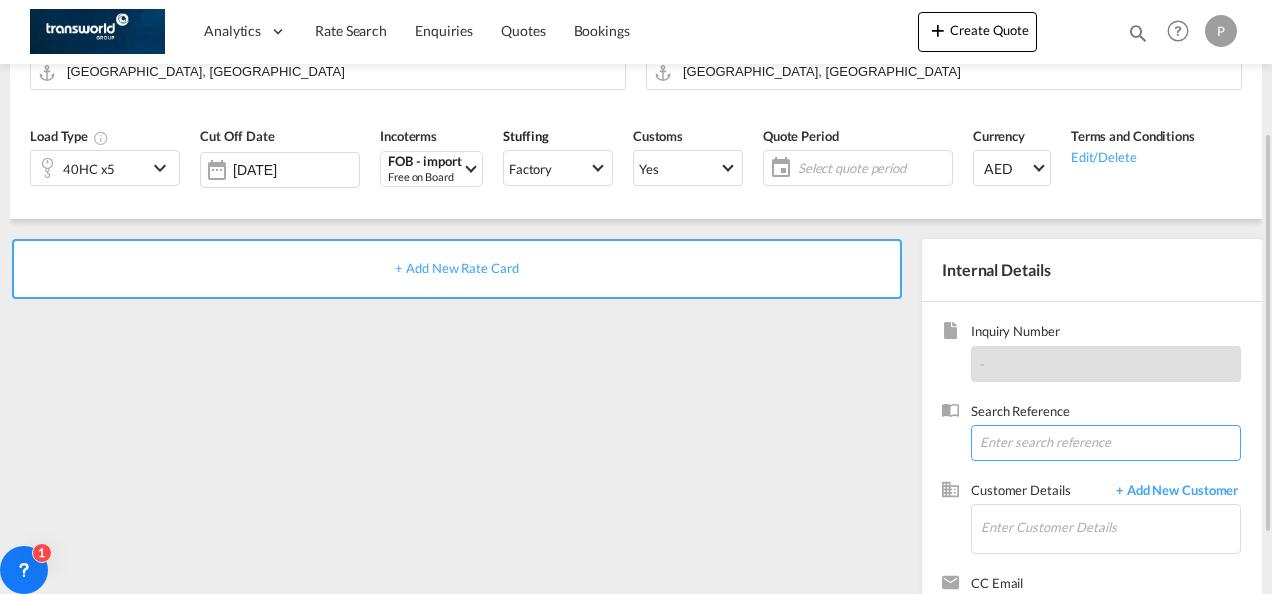 click at bounding box center [1106, 443] 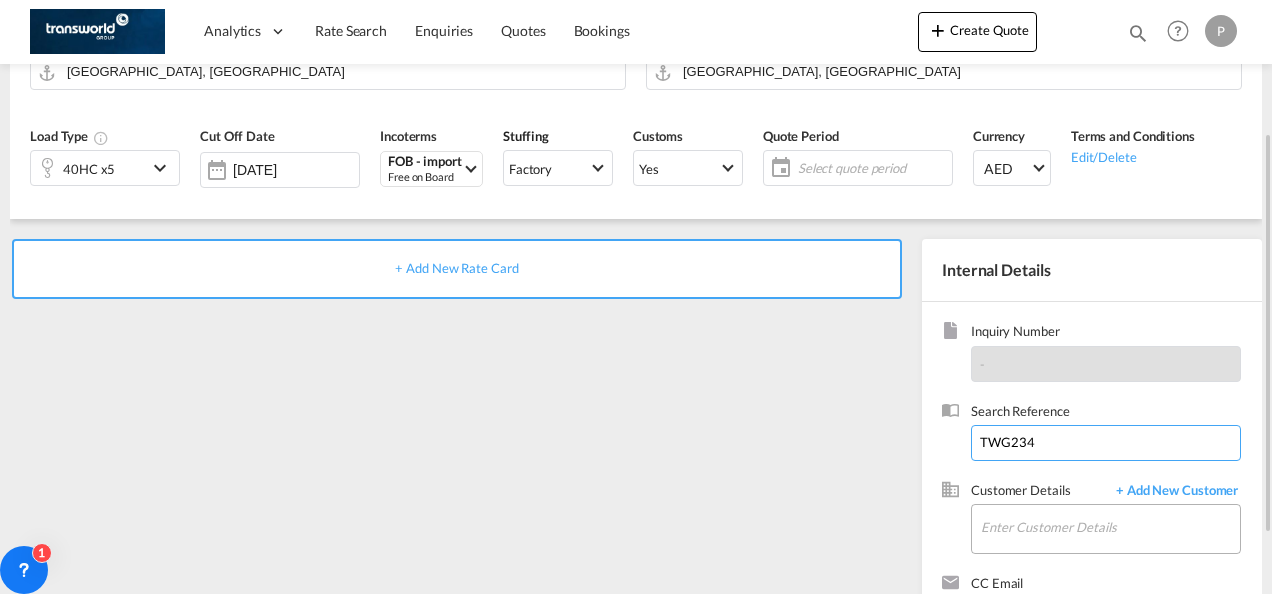 type on "TWG234" 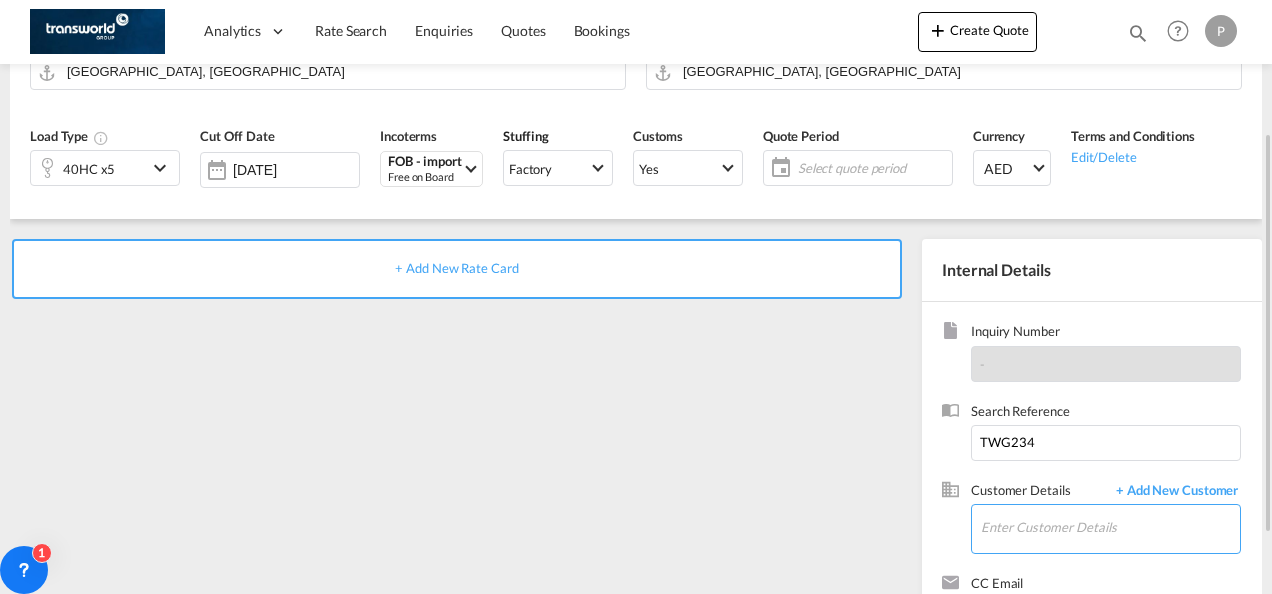 click on "Enter Customer Details" at bounding box center [1110, 527] 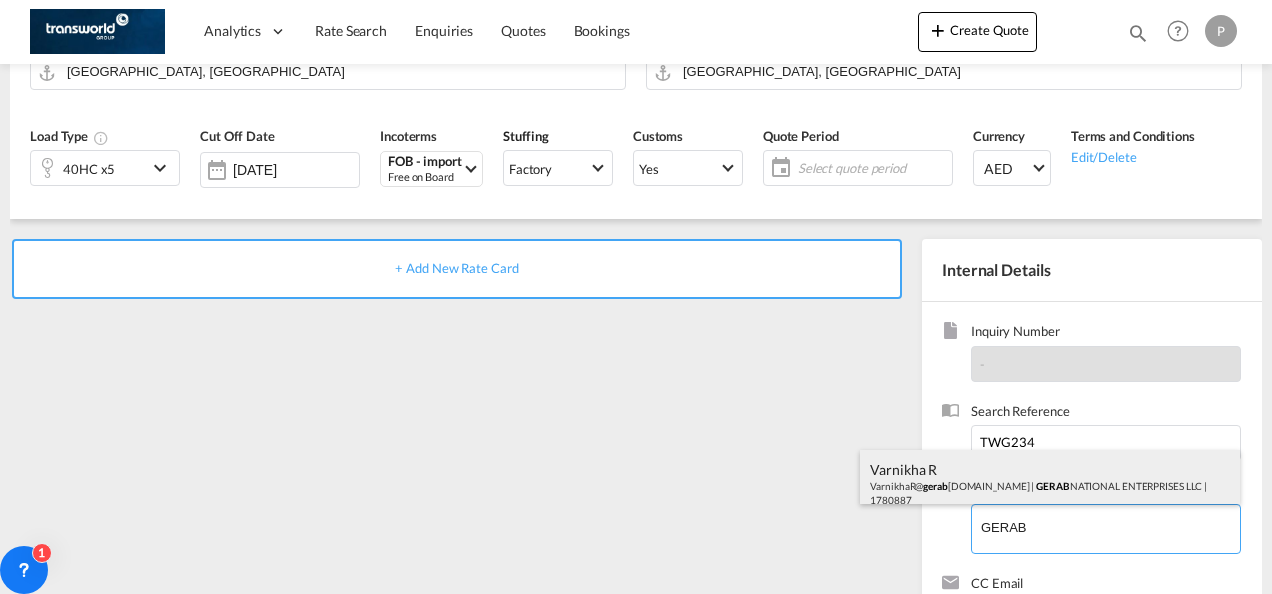 click on "Varnikha [PERSON_NAME]@ gerab [DOMAIN_NAME]    |    GERAB  NATIONAL ENTERPRISES LLC
|      1780887" at bounding box center (1050, 484) 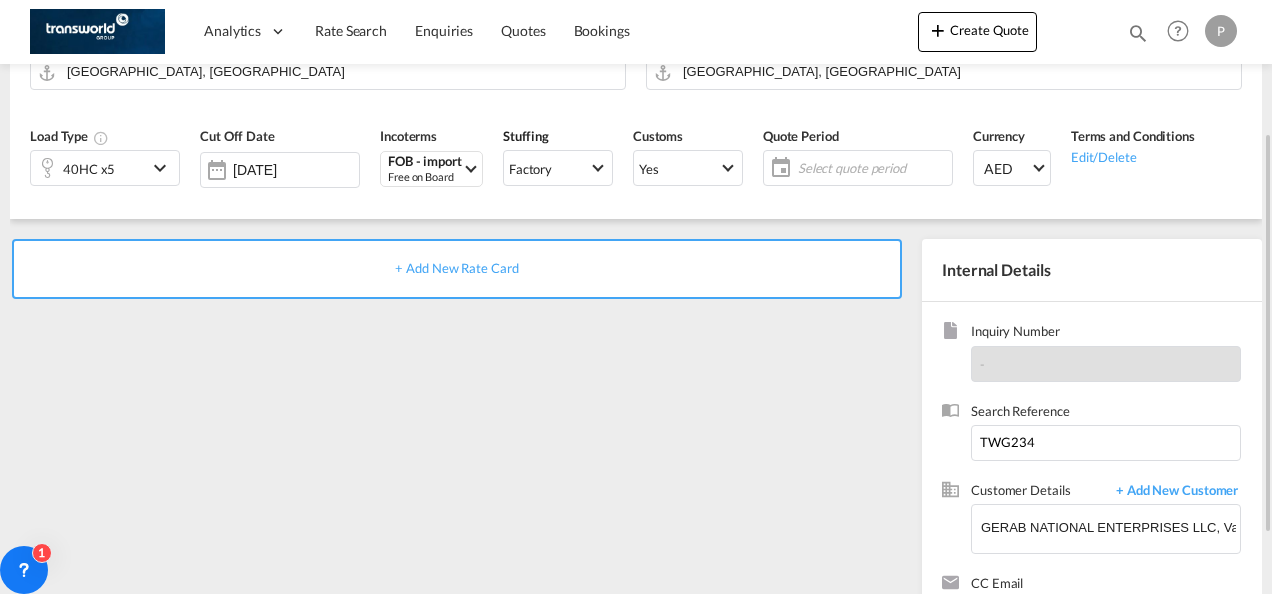 click on "+ Add New Rate Card" at bounding box center (456, 268) 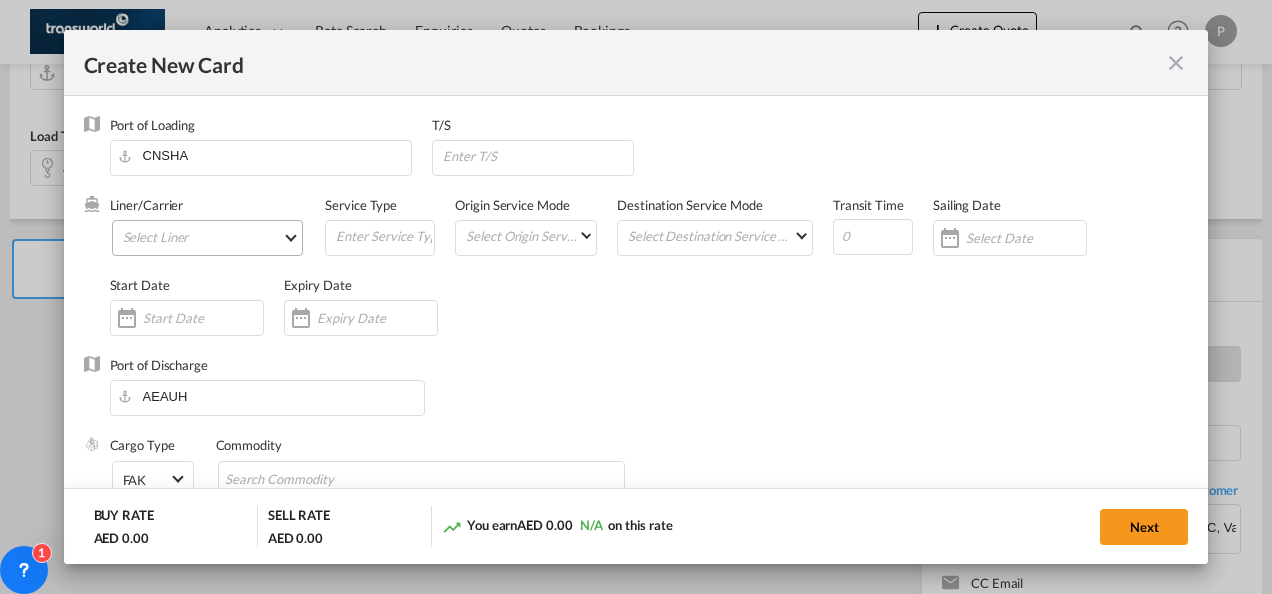 type on "Basic Ocean Freight" 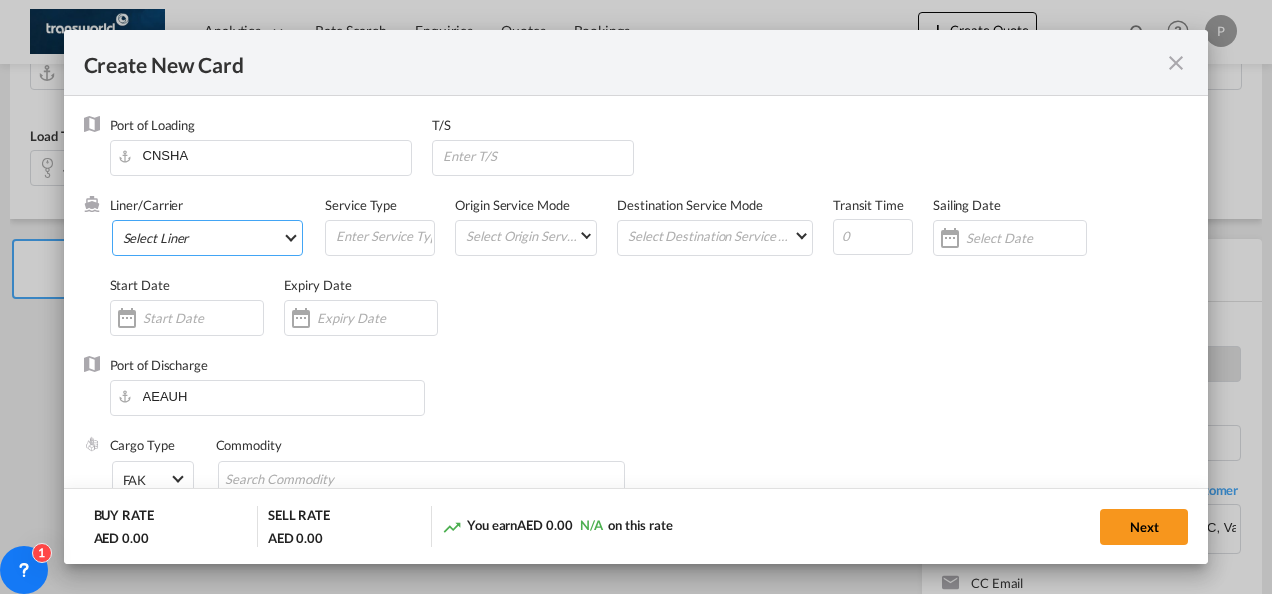 click on "Select Liner   2HM LOGISTICS D.O.O 2HM LOGISTICS D.O.O. / TDWC-CAPODISTRI 2HM LOGISTICS D.O.O. / TDWC-KOPER 2HM LOGISTICS KFT / TDWC-ANKARANSKA 3A INTERNATIONAL LOGISTICS JOINT STOCK COMPANY / T 3P LOGISTICS / TDWC - [GEOGRAPHIC_DATA] A & G INTERNATIONAL CARGO ([GEOGRAPHIC_DATA])  / TDWC-BANGK A A X L GLOBAL SHIPPING LINES L.L.C / TDWC-[GEOGRAPHIC_DATA] A AND G INTERNATIONAL CARGO / TDWC-[GEOGRAPHIC_DATA] A J WORLDWIDE SERVICES INC / TDWC-SADDLE BRO A K ENTERPRISES / TDWC-[GEOGRAPHIC_DATA] A.J WORLDWIDE SERVICES LTD / TDWC-WESTDRAYTO AA AND S SHIPPING LLC / TDWC-DUBAI AA&S SHIPPING LLC / TDWC-[GEOGRAPHIC_DATA] AAA CHINA LIMITED / TDWC-[GEOGRAPHIC_DATA] [PERSON_NAME] SHIPPING L.L.C / TDWC-[GEOGRAPHIC_DATA] AAS FREIGHT EUROPE GMBH / TDWC-[GEOGRAPHIC_DATA] [GEOGRAPHIC_DATA] COMMERCIAL FZE / TDWC-[GEOGRAPHIC_DATA] AAXL GLOBAL SHIPPING LINES LLC [PERSON_NAME] / TDWC-[GEOGRAPHIC_DATA] [PERSON_NAME] TRADING LLC / TDWC-[GEOGRAPHIC_DATA] ABC EUROPEAN AIR AND SEA CARGO DISTRI / TDWC-BEOGR ABDA CARGO SERVICES DMCC / TDWC-DUBAI [PERSON_NAME] SHIPPING LLC [PERSON_NAME] SHIPPING LLC / TDWC-[GEOGRAPHIC_DATA] ABRAO SHIPPING / TDWC-[GEOGRAPHIC_DATA] ABRECO FREIGHT LLC / TDWC-[GEOGRAPHIC_DATA]" at bounding box center [208, 238] 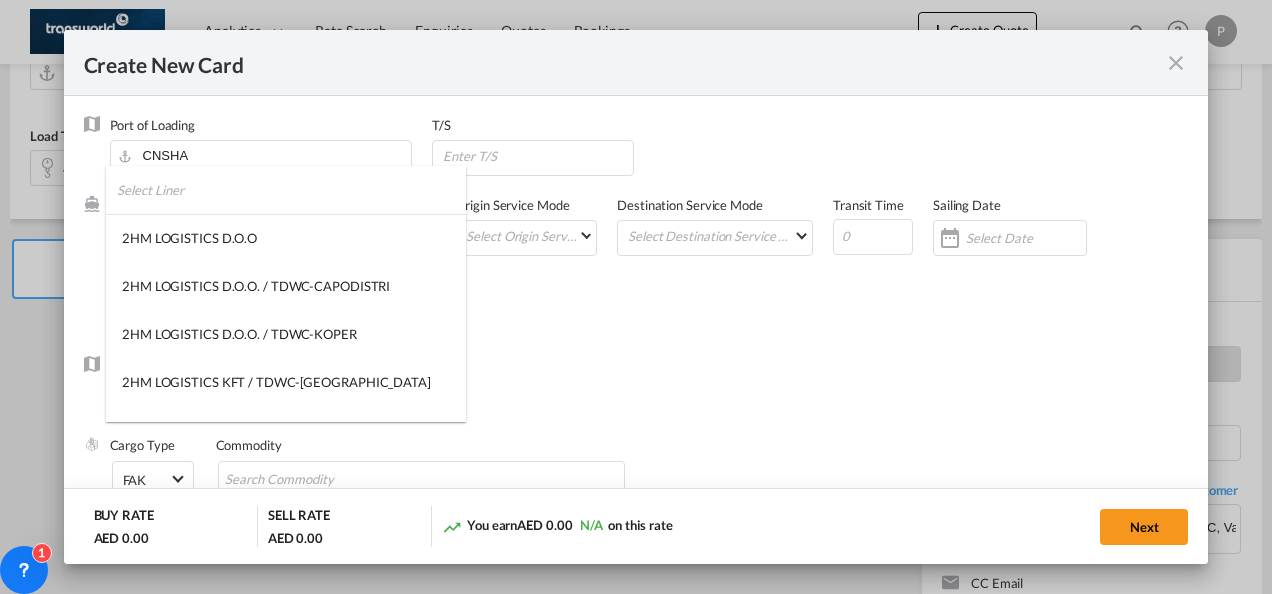 click at bounding box center (291, 190) 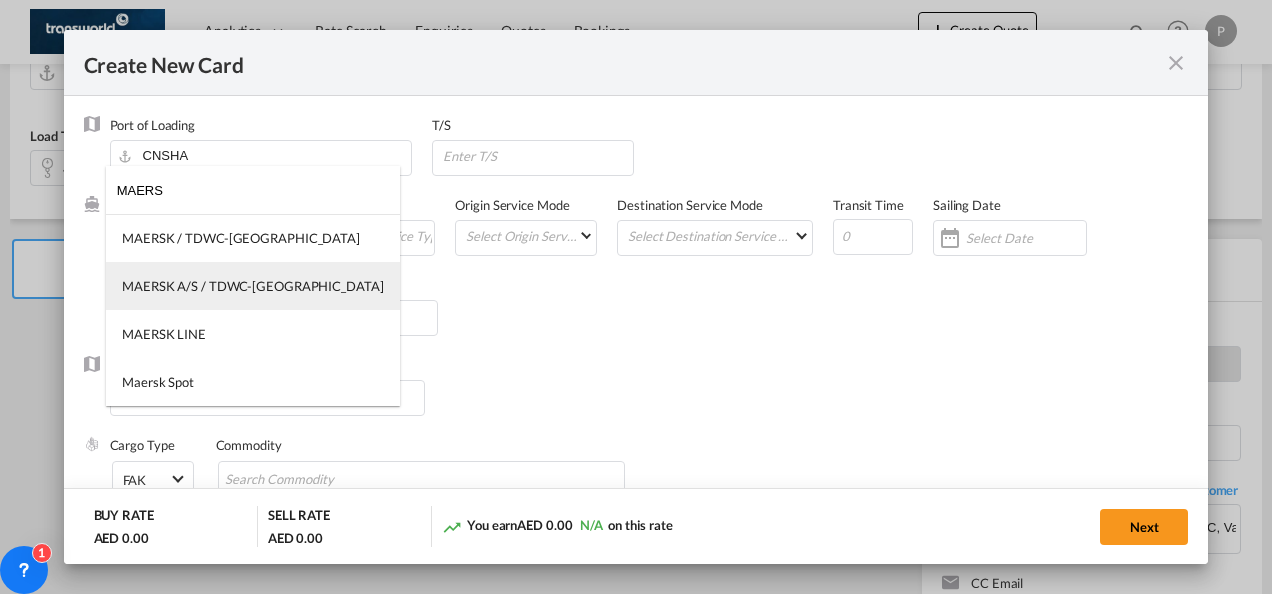 type on "MAERS" 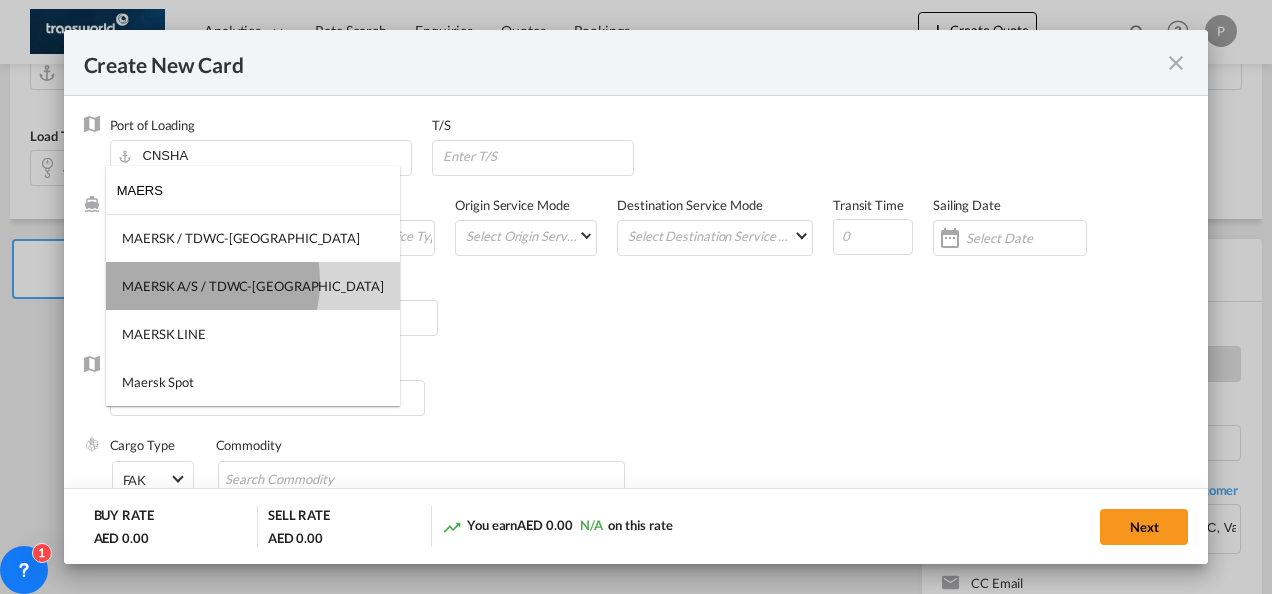 click on "MAERSK A/S / TDWC-[GEOGRAPHIC_DATA]" at bounding box center [253, 286] 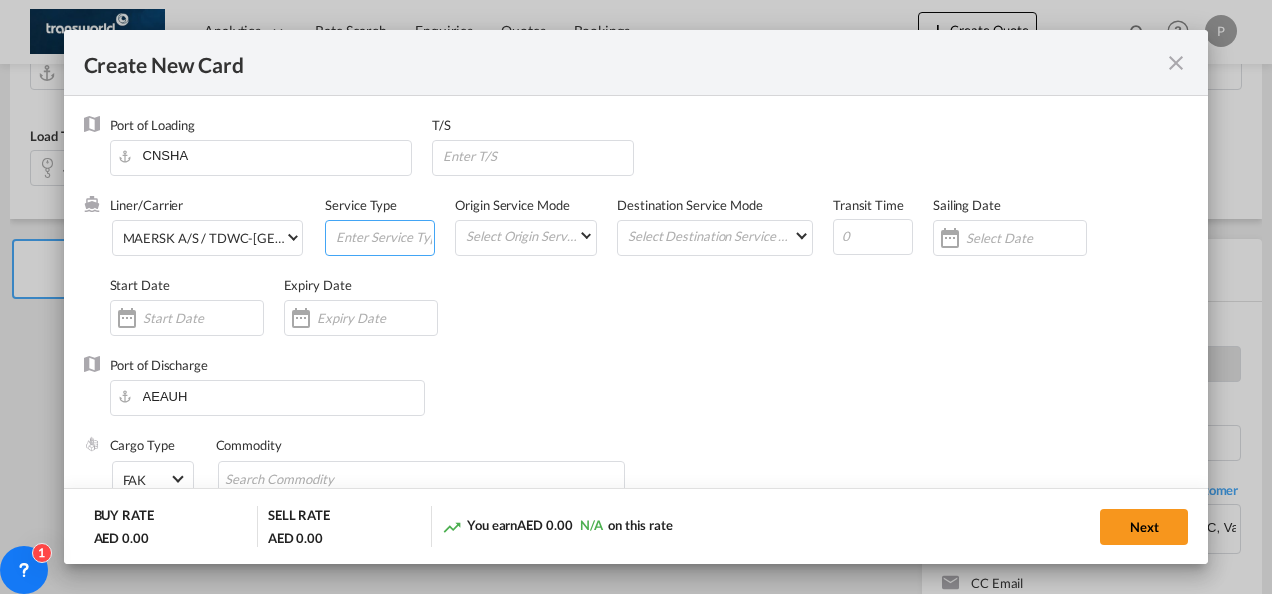 click at bounding box center (384, 236) 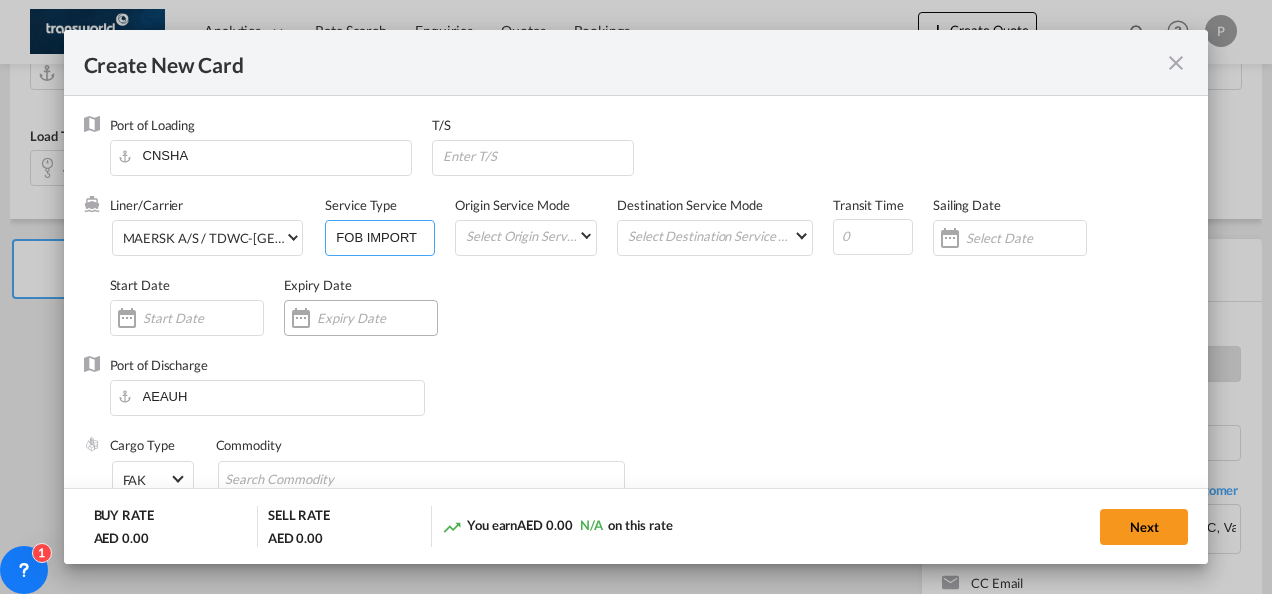 type on "FOB IMPORT" 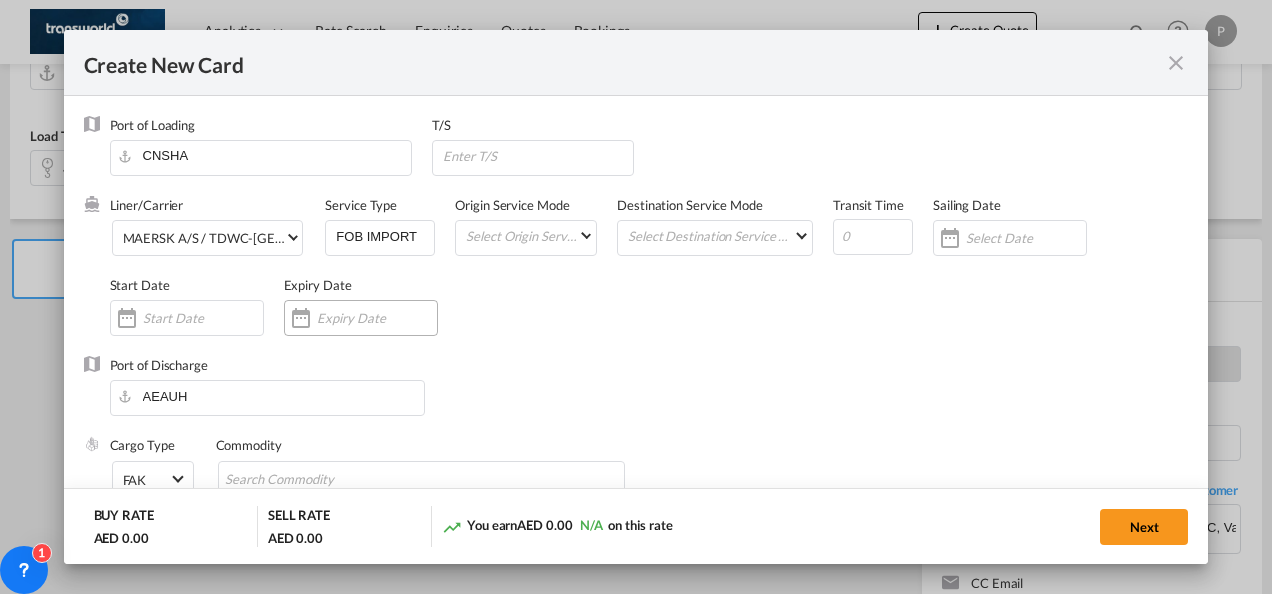click at bounding box center (377, 318) 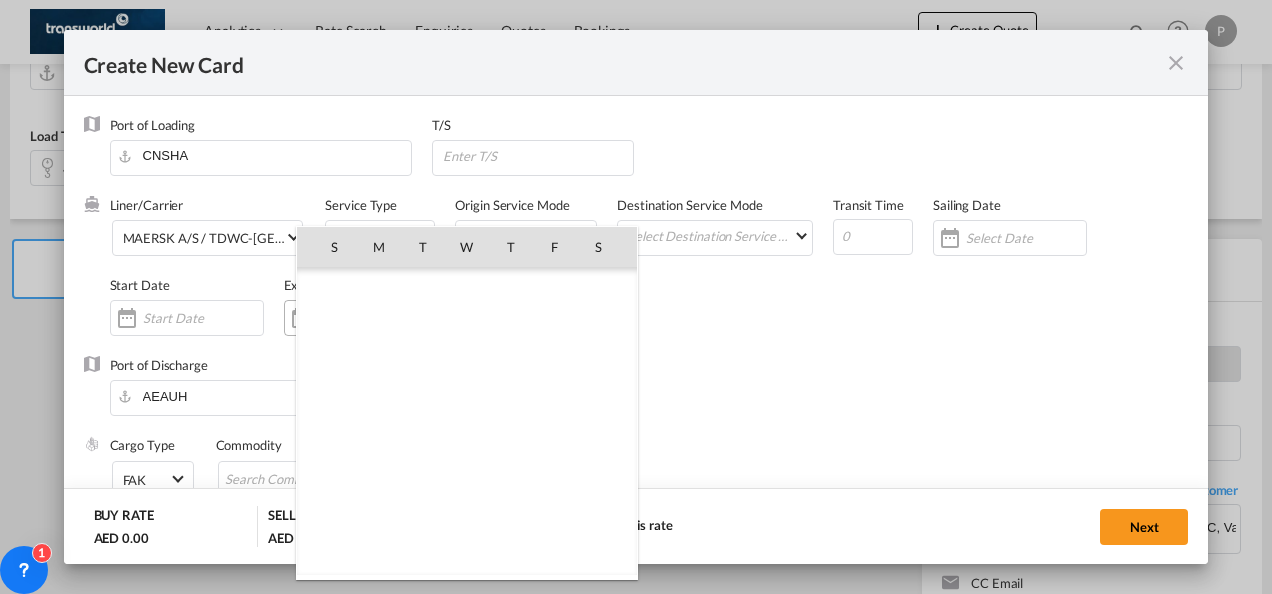 scroll, scrollTop: 462690, scrollLeft: 0, axis: vertical 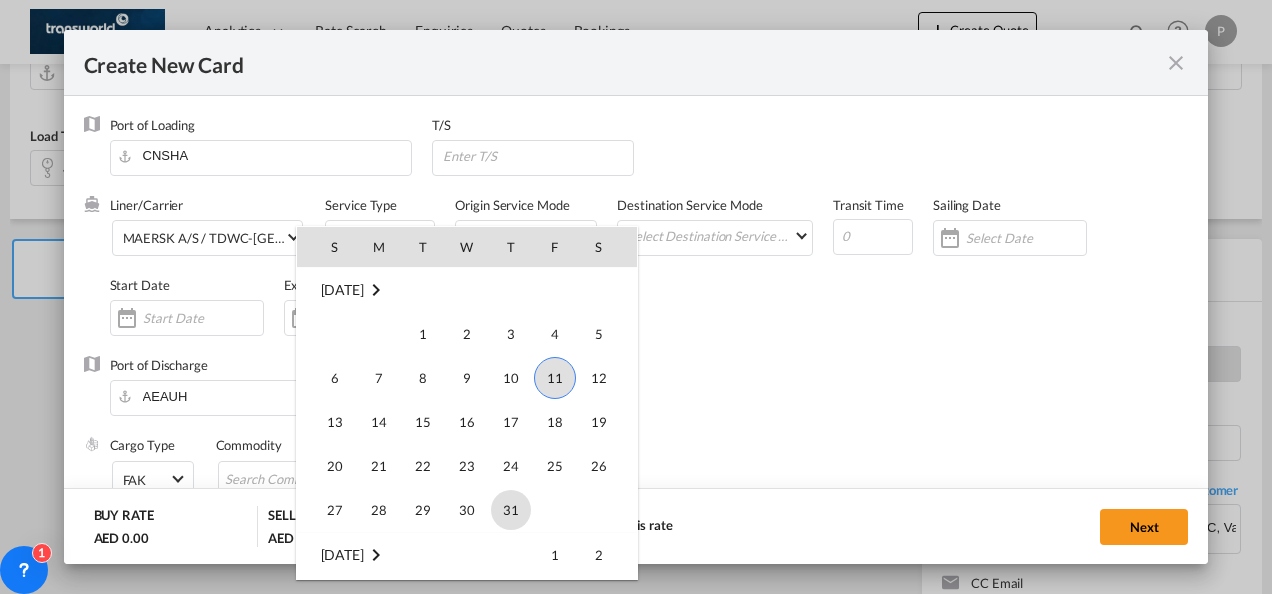click on "31" at bounding box center [511, 510] 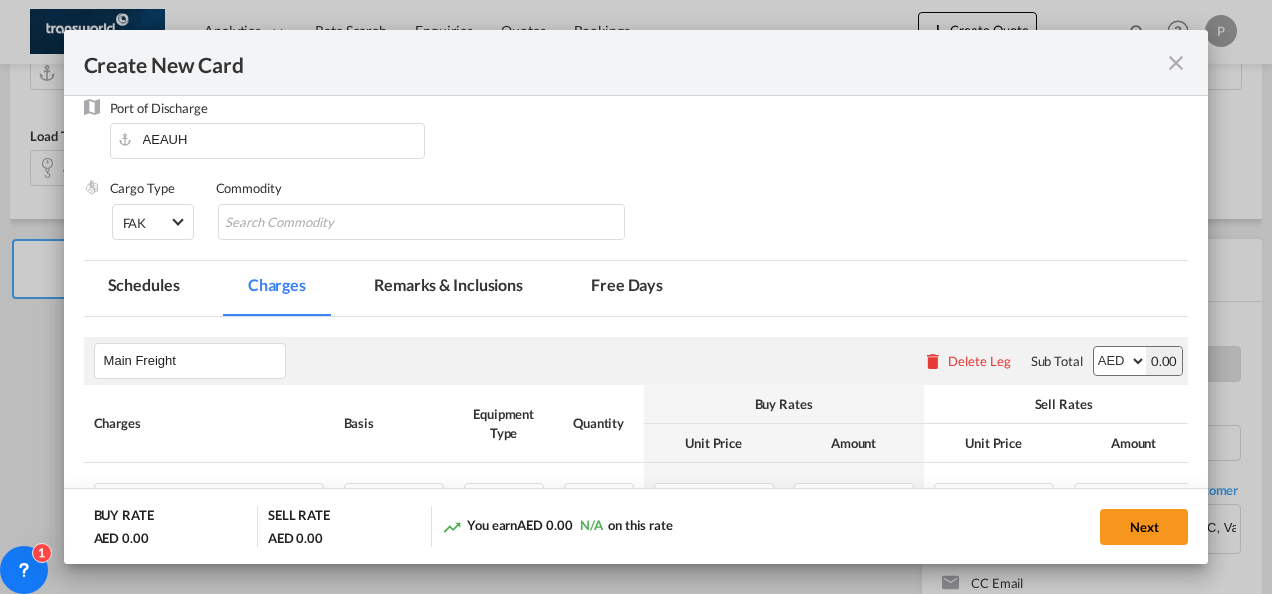 scroll, scrollTop: 260, scrollLeft: 0, axis: vertical 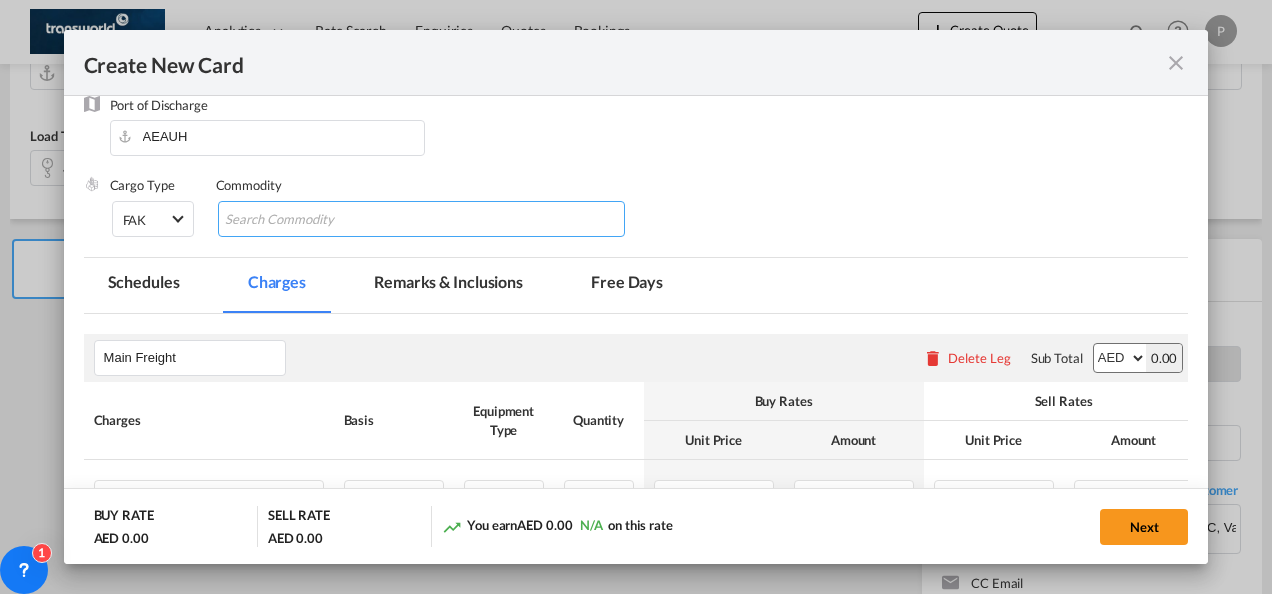 click at bounding box center [316, 220] 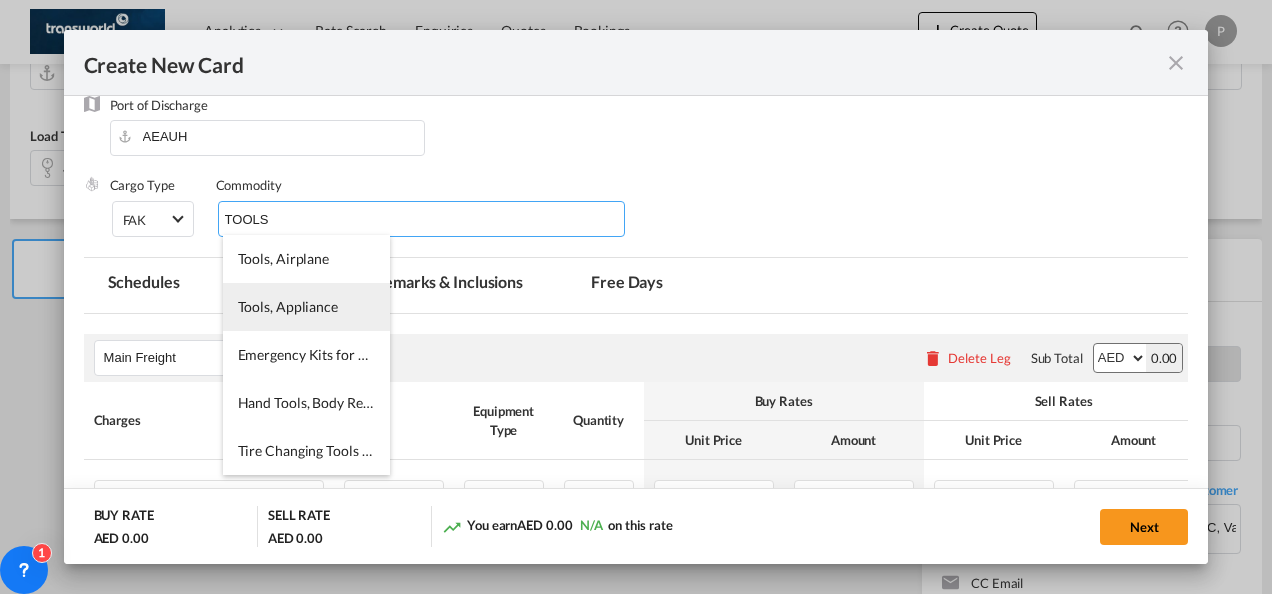 type on "TOOLS" 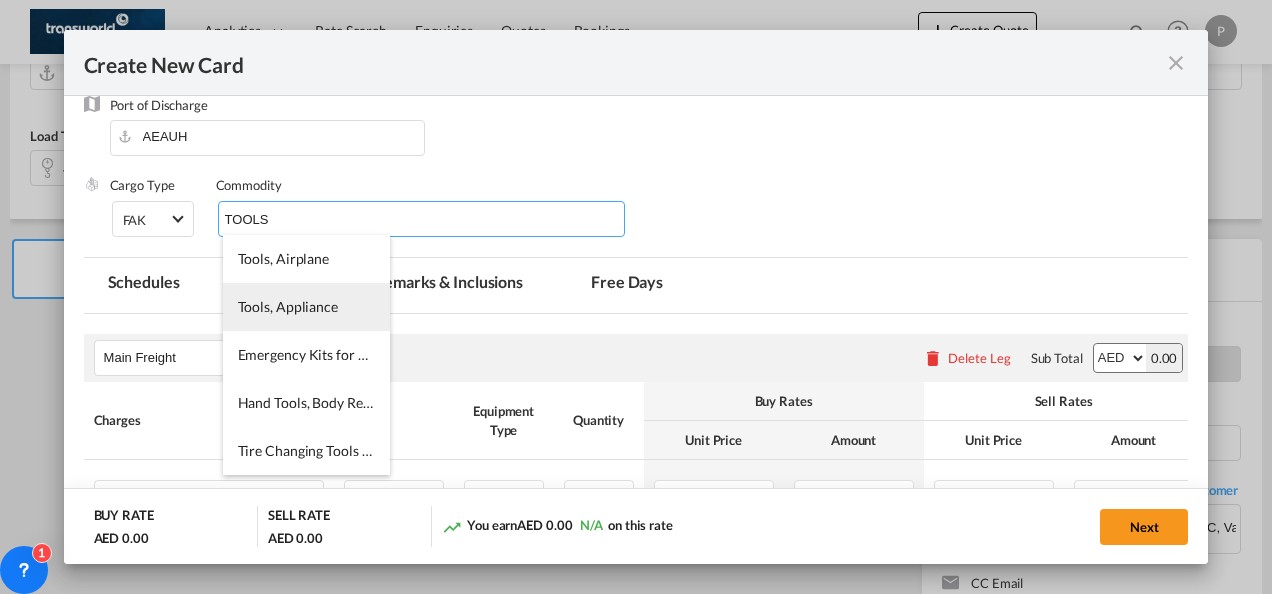 click on "Tools, Appliance" at bounding box center (288, 306) 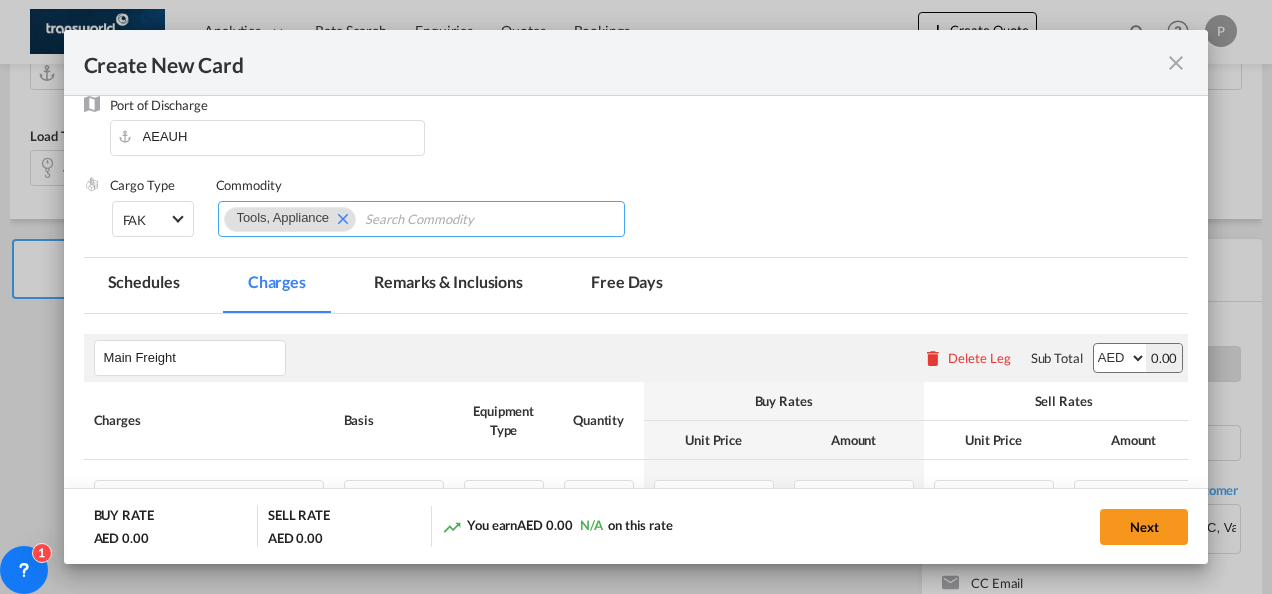 scroll, scrollTop: 432, scrollLeft: 0, axis: vertical 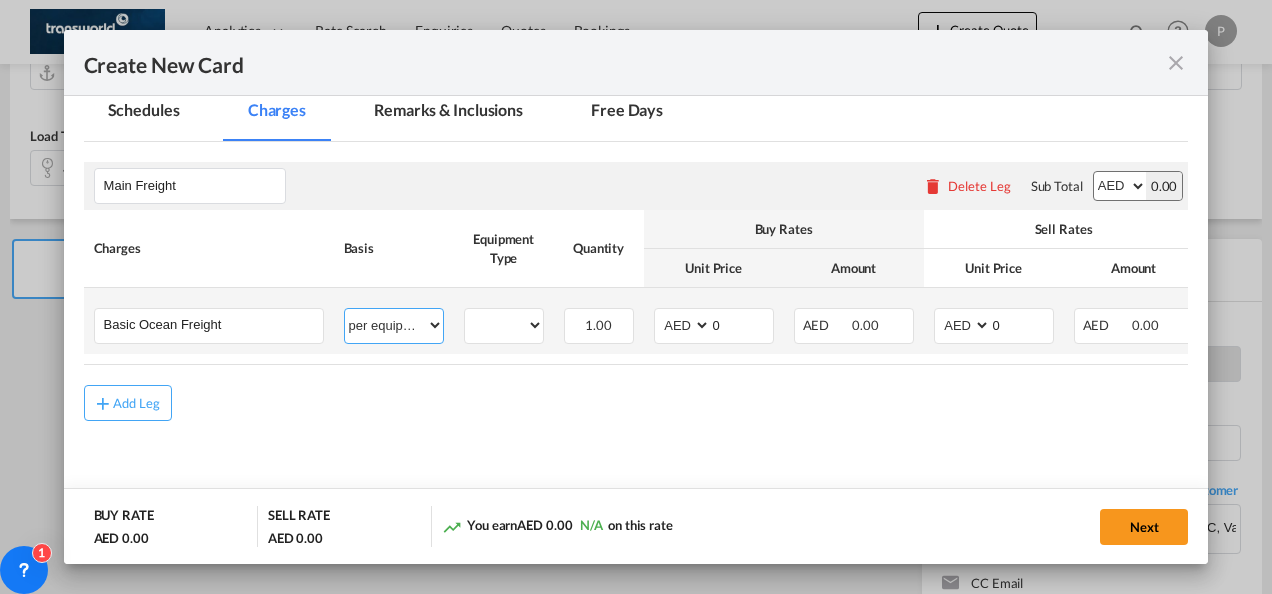 click on "per equipment
per container
per B/L
per shipping bill
per shipment
% on freight
per pallet
per carton
per vehicle
per shift
per invoice
per package
per day
per revalidation
per teu
per kg
per ton
per hour
flat
per_hbl
per belt
per_declaration
per_document
per chasis split
per clearance" at bounding box center [394, 325] 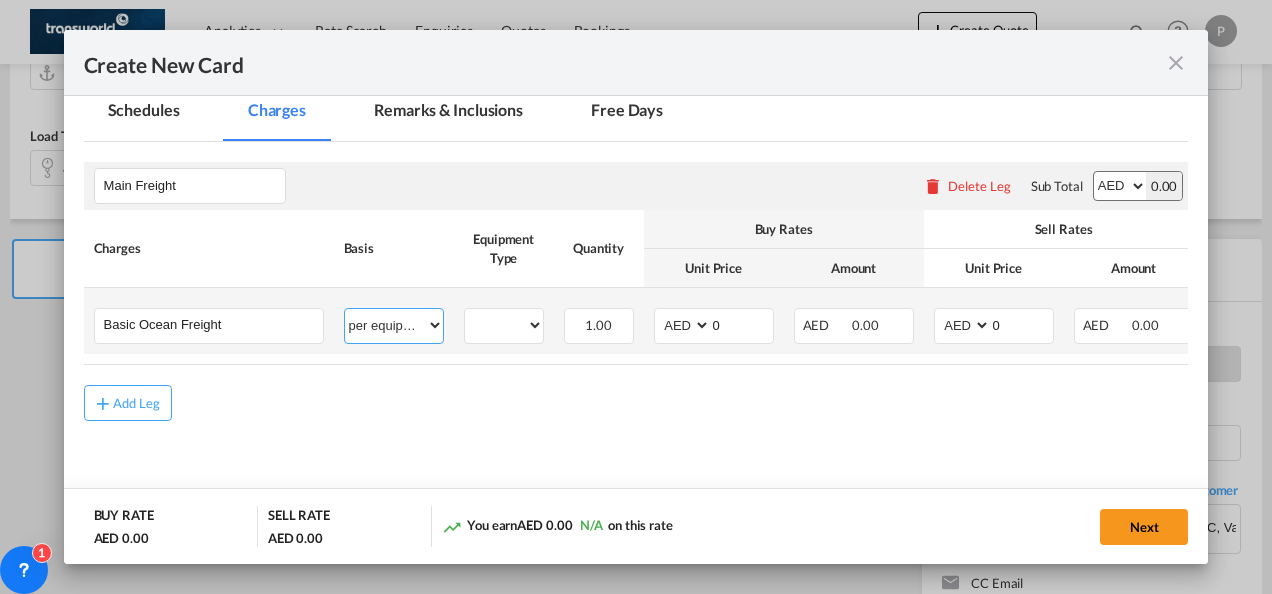 select on "per shipment" 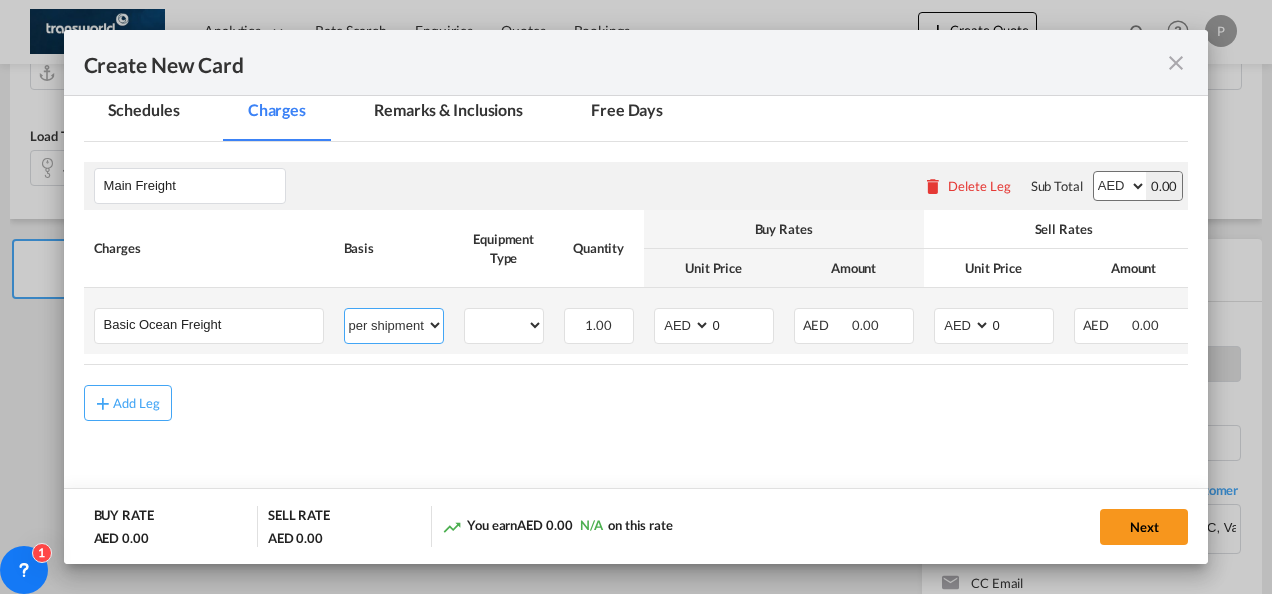 click on "per equipment
per container
per B/L
per shipping bill
per shipment
% on freight
per pallet
per carton
per vehicle
per shift
per invoice
per package
per day
per revalidation
per teu
per kg
per ton
per hour
flat
per_hbl
per belt
per_declaration
per_document
per chasis split
per clearance" at bounding box center [394, 325] 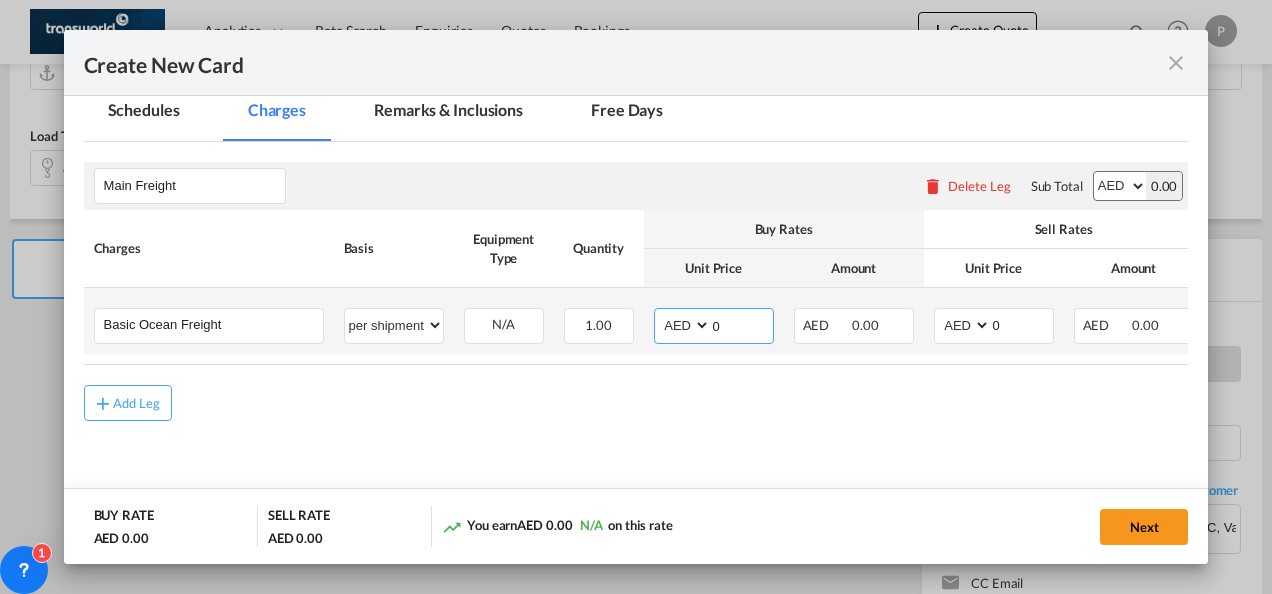 click on "0" at bounding box center [742, 324] 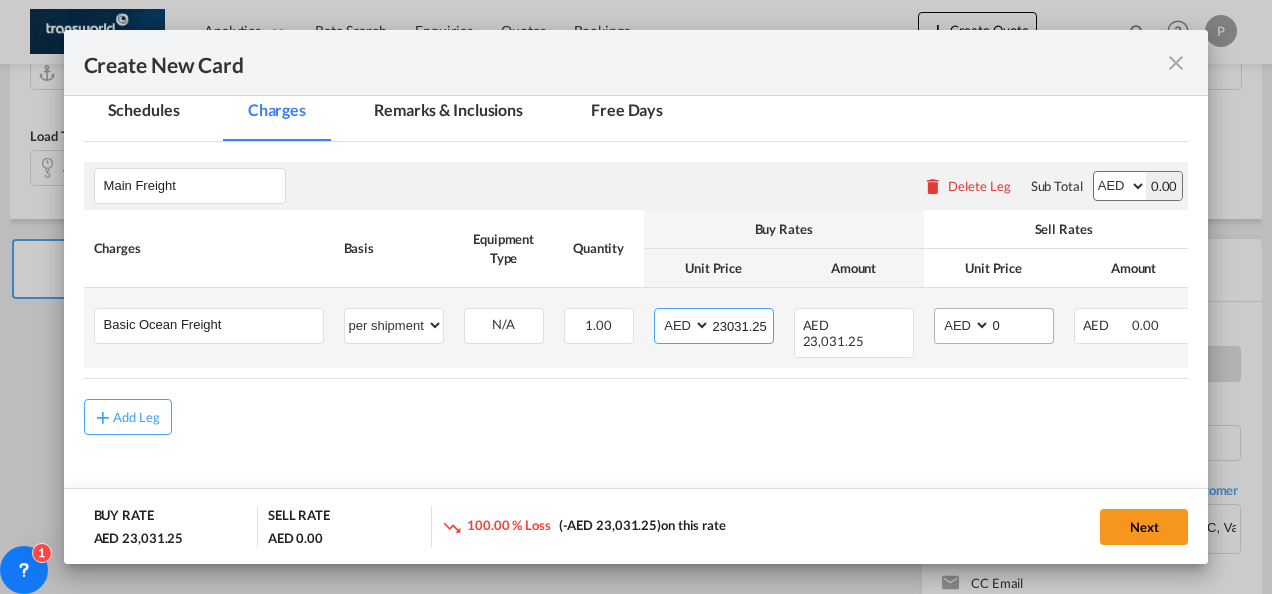 type on "23031.25" 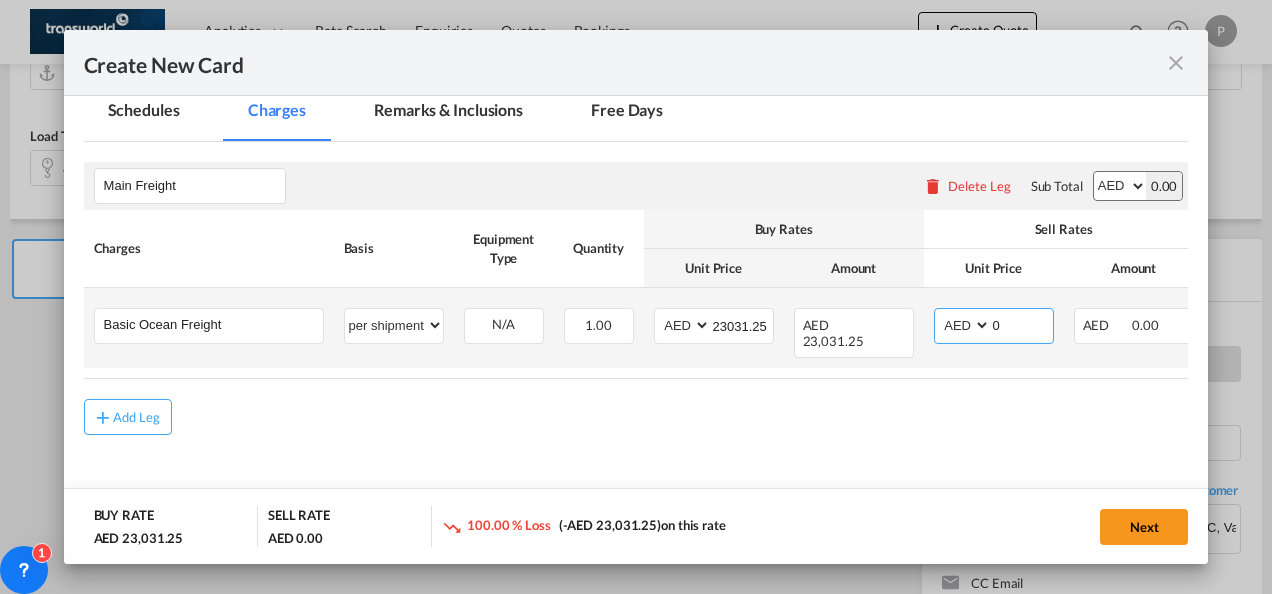 click on "0" at bounding box center (1022, 324) 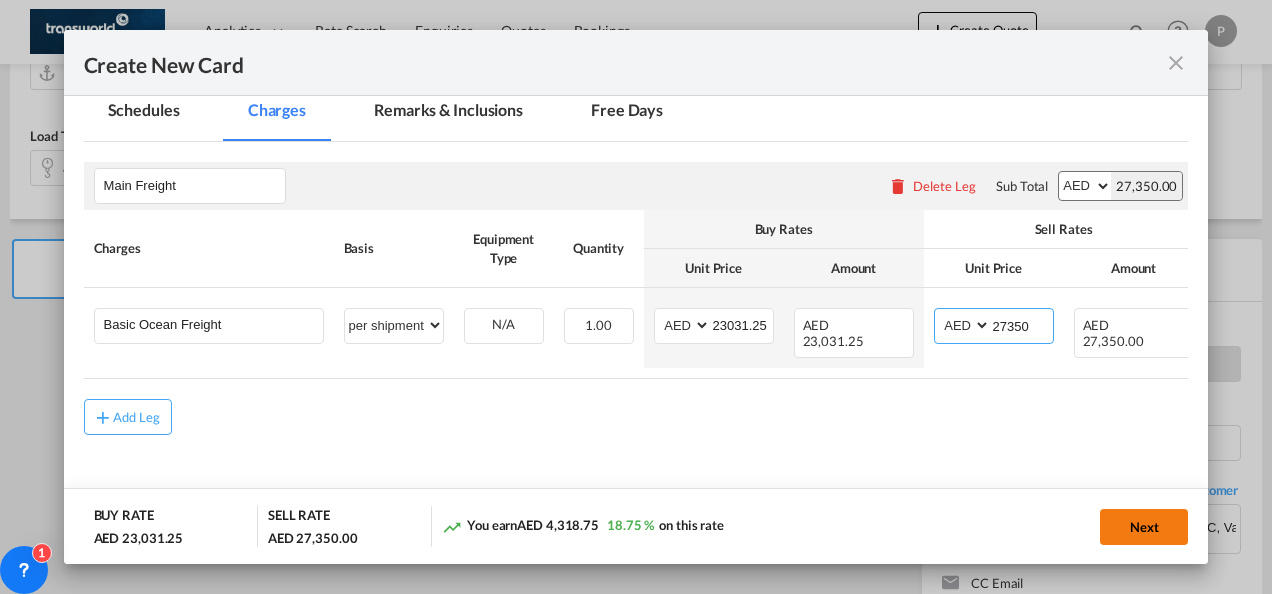 type on "27350" 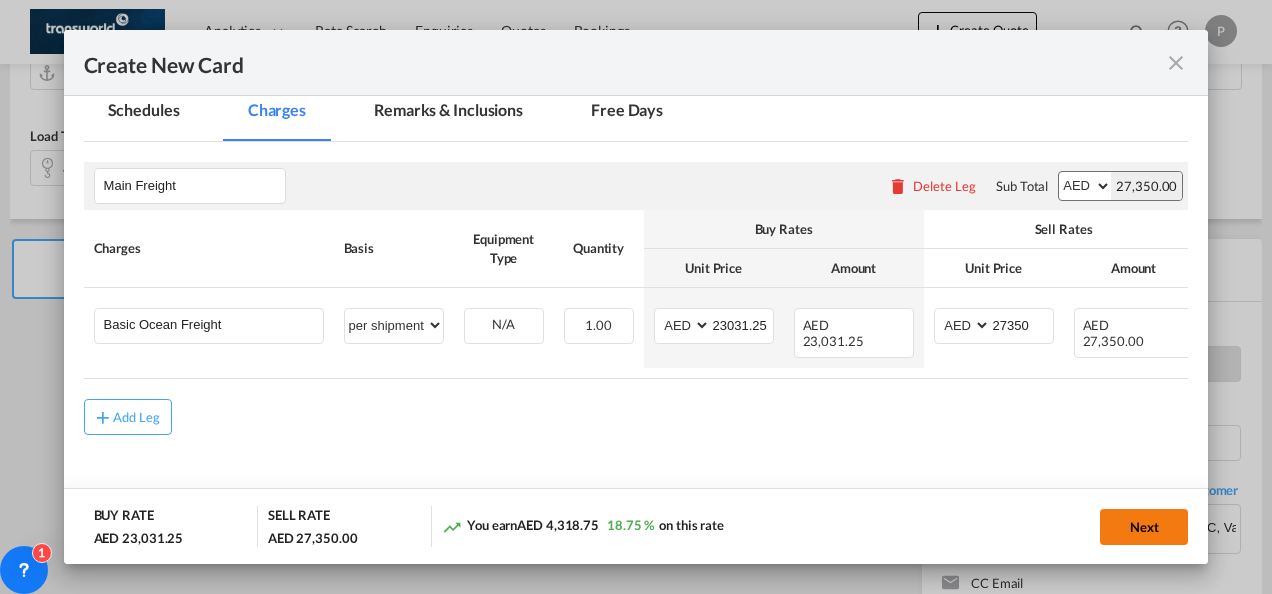 click on "Next" 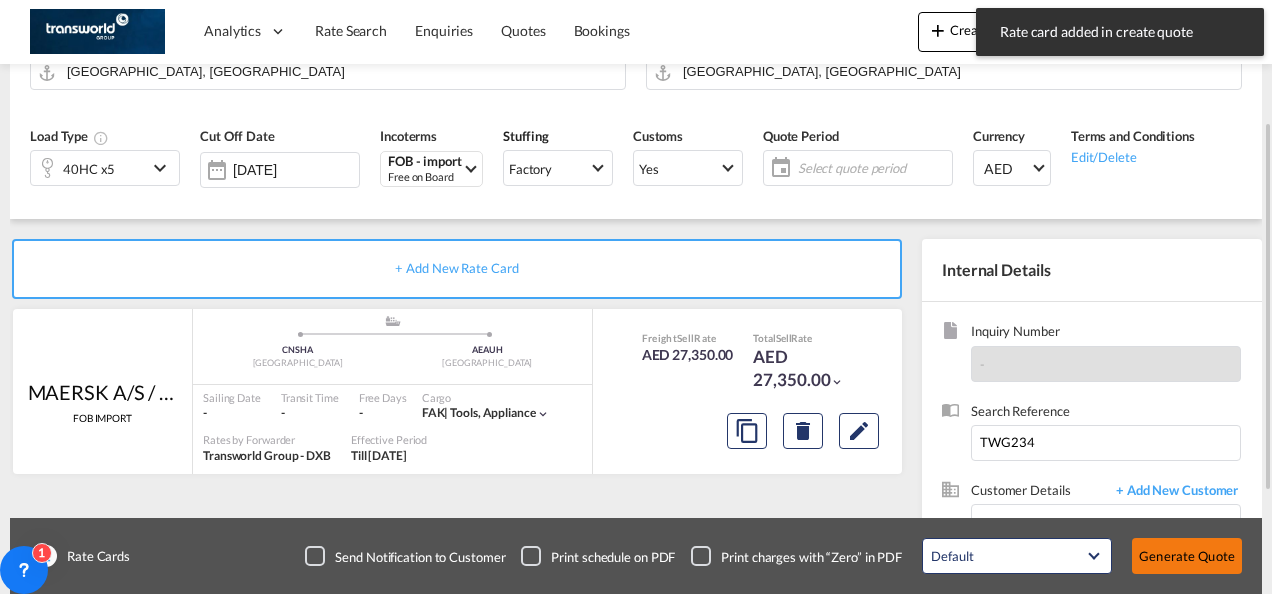 click on "Generate Quote" at bounding box center [1187, 556] 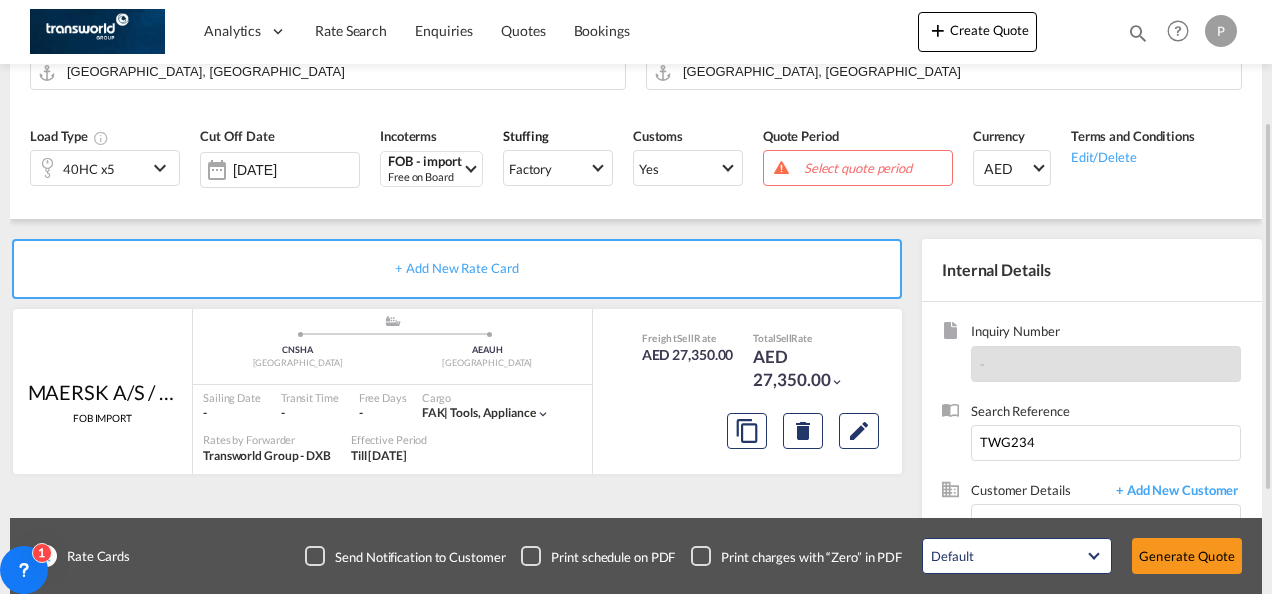 click on "Select quote period" 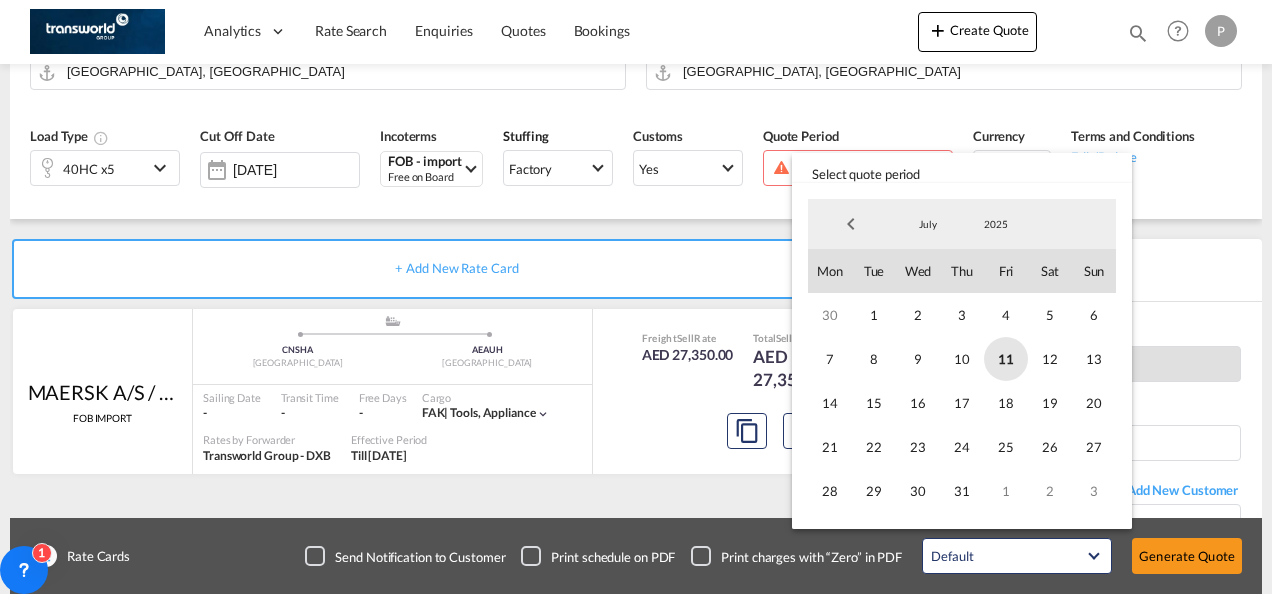 click on "11" at bounding box center (1006, 359) 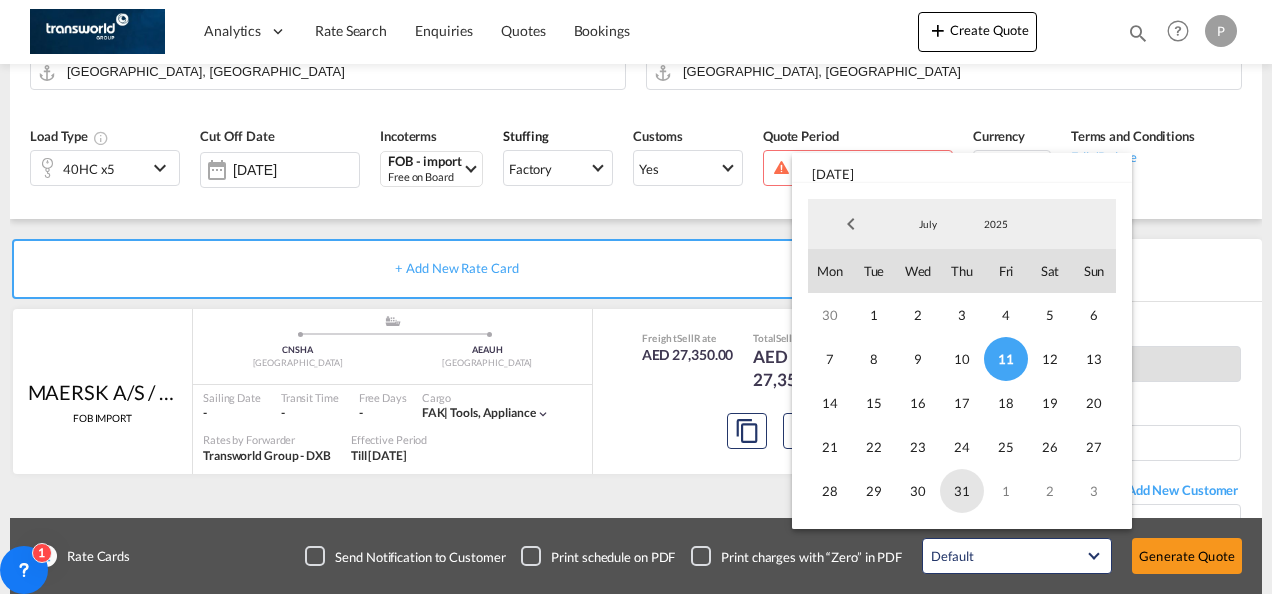 click on "31" at bounding box center (962, 491) 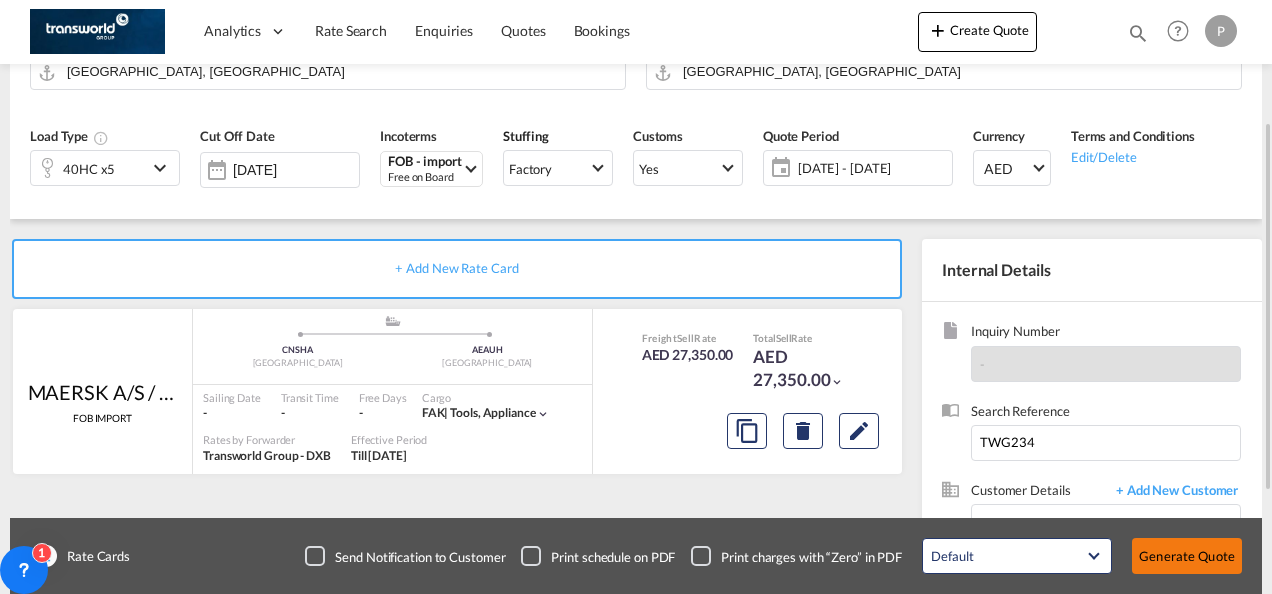 click on "Generate Quote" at bounding box center (1187, 556) 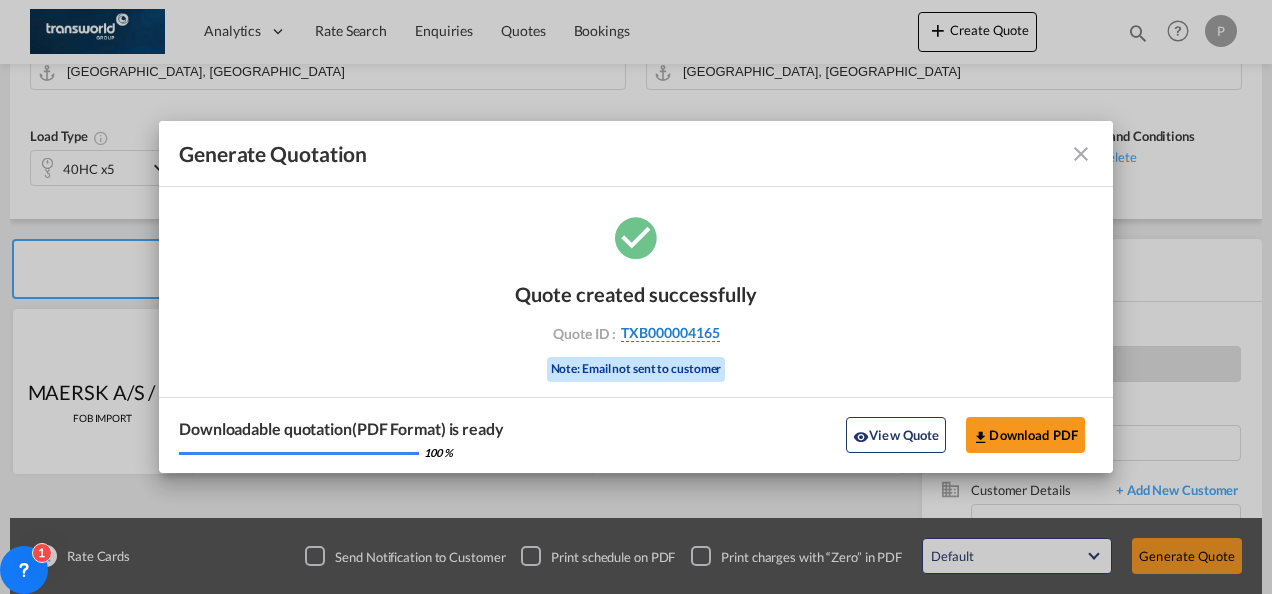 click on "TXB000004165" at bounding box center [670, 333] 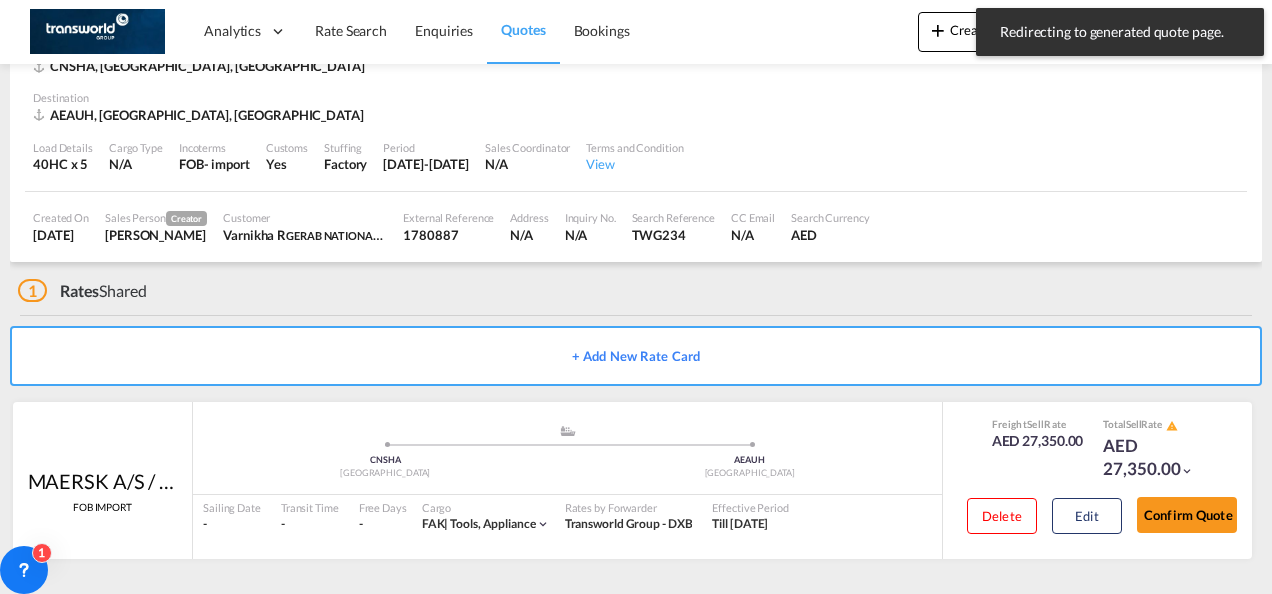 scroll, scrollTop: 124, scrollLeft: 0, axis: vertical 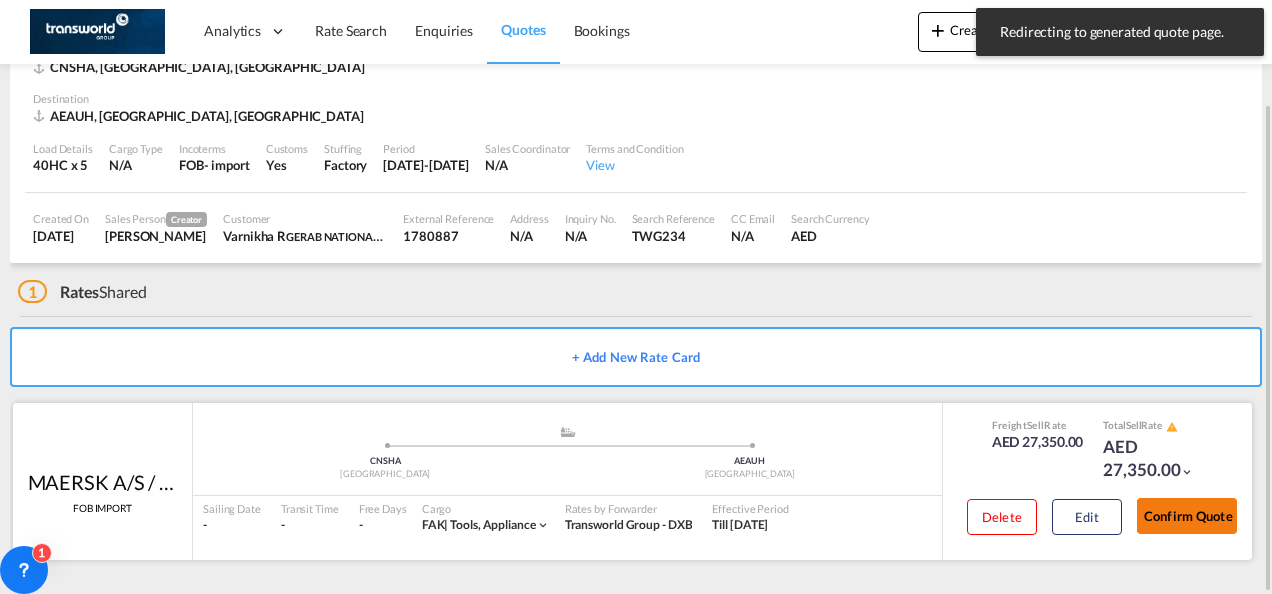 click on "Confirm Quote" at bounding box center (1187, 516) 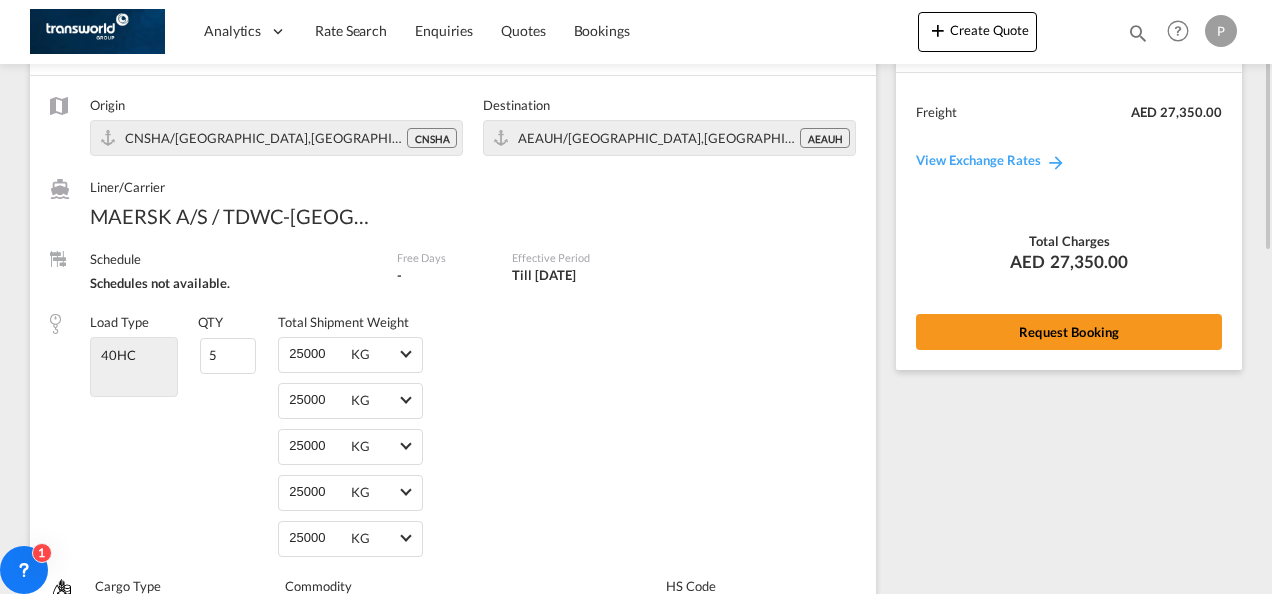 scroll, scrollTop: 123, scrollLeft: 0, axis: vertical 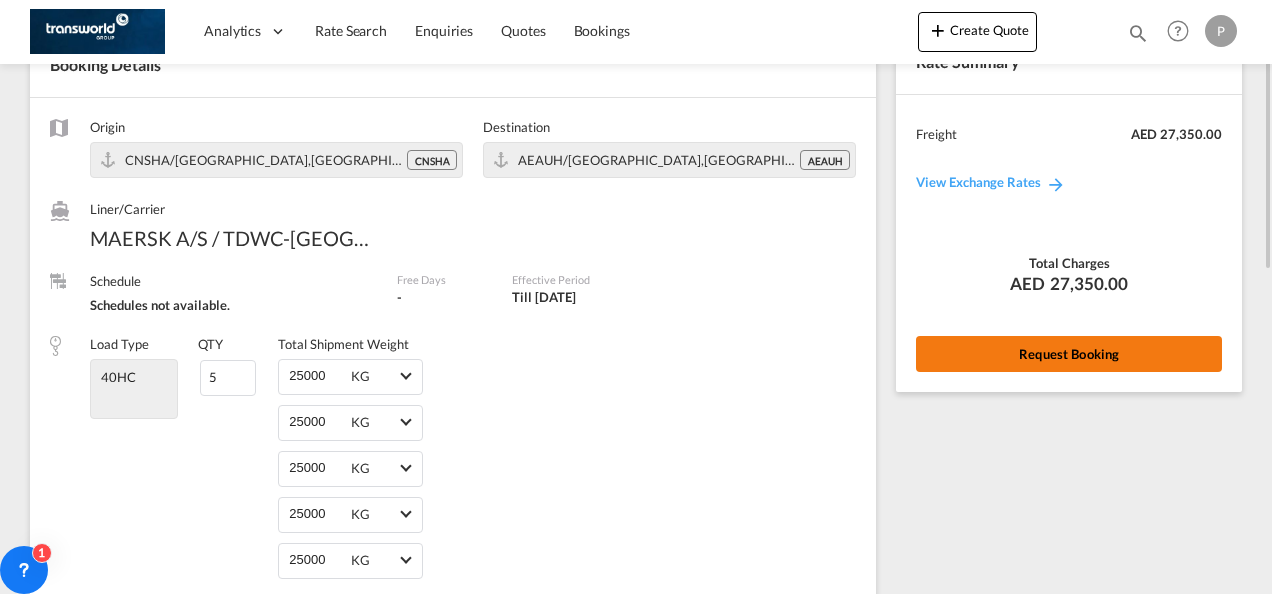 click on "Request Booking" at bounding box center [1069, 354] 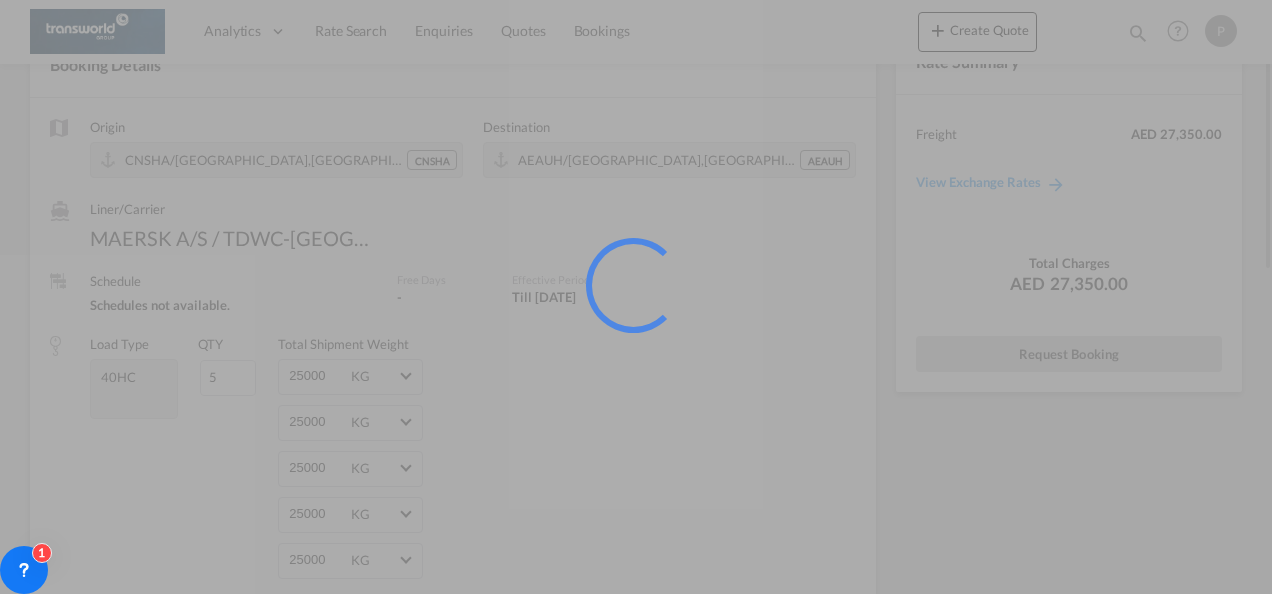scroll, scrollTop: 37, scrollLeft: 0, axis: vertical 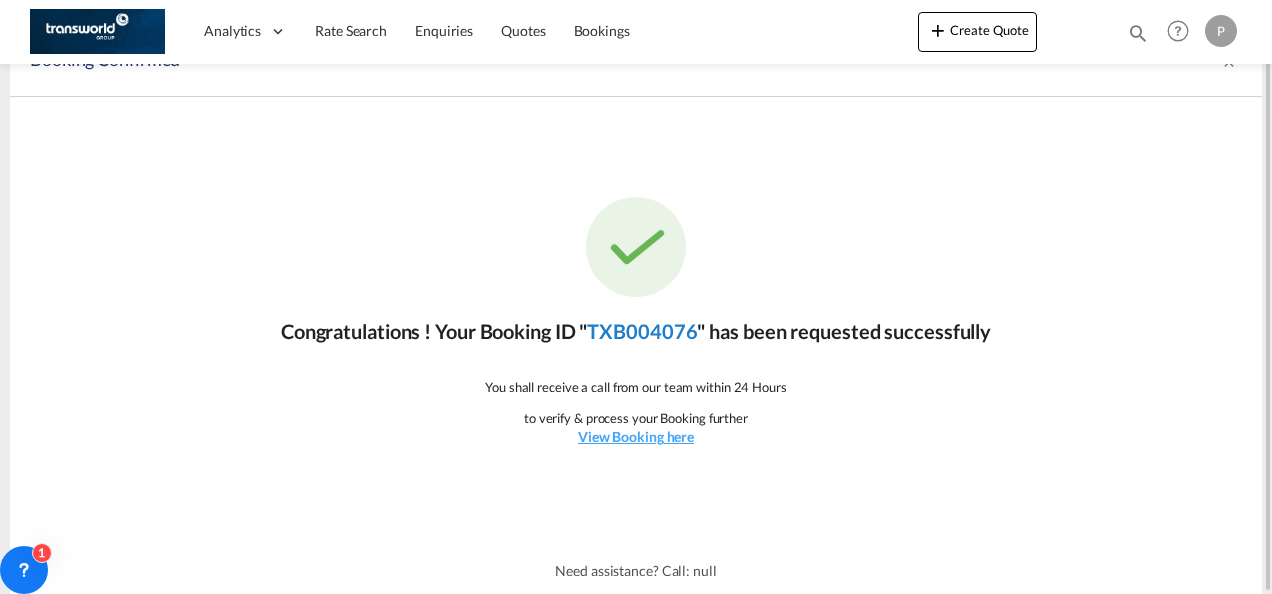 click on "TXB004076" 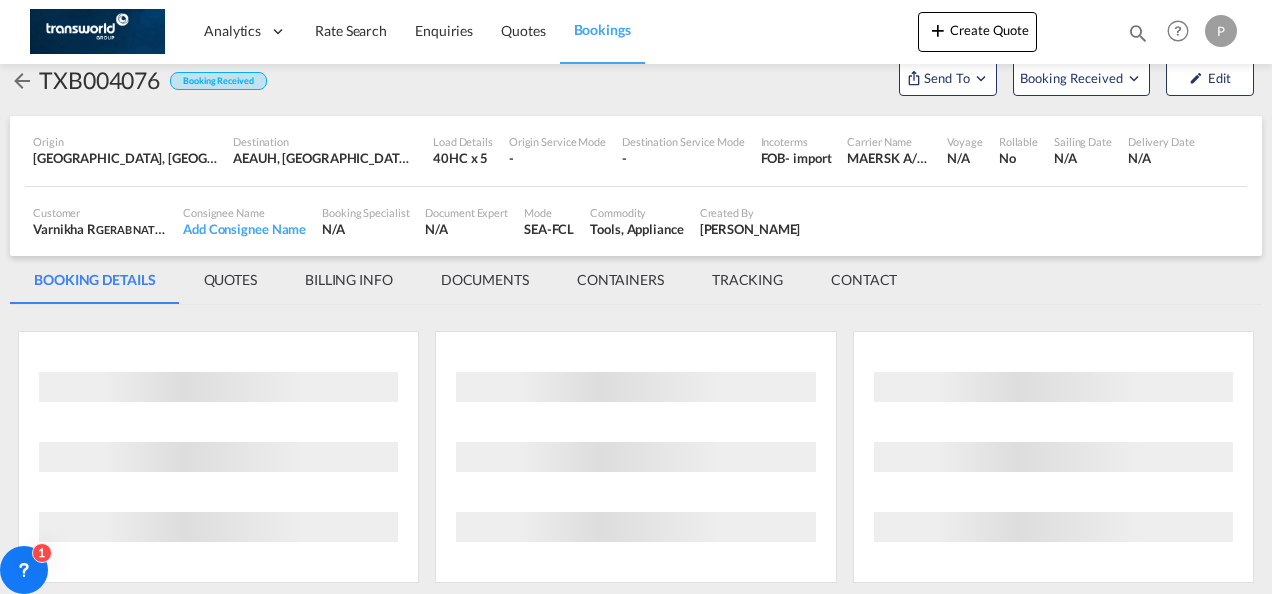 scroll, scrollTop: 1176, scrollLeft: 0, axis: vertical 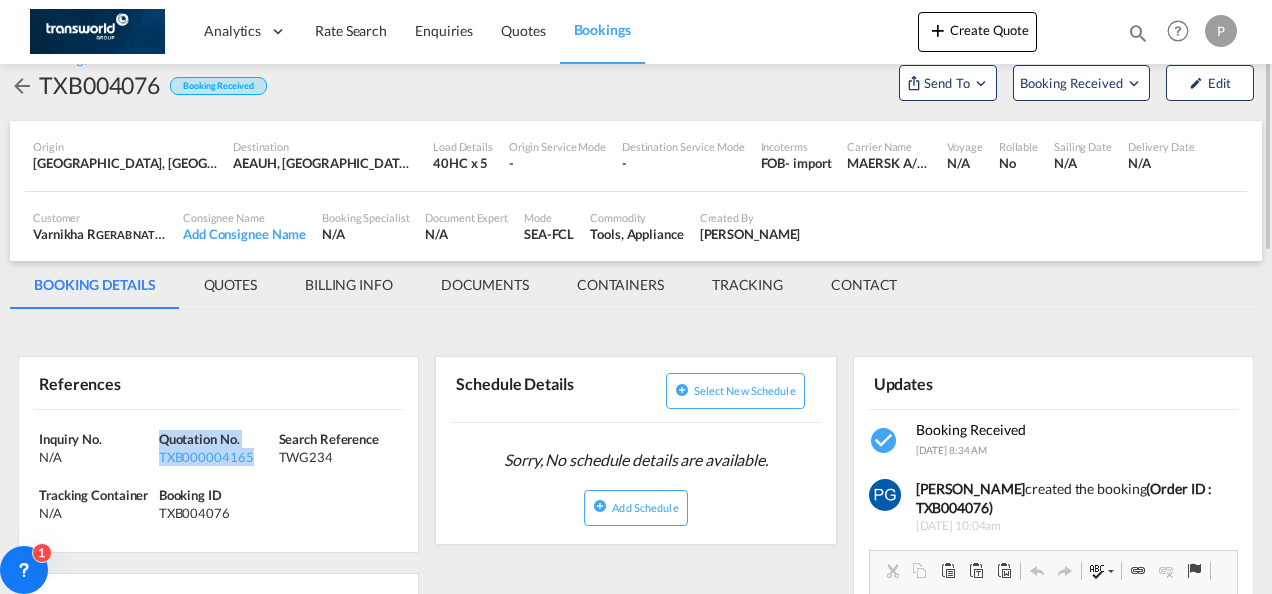 drag, startPoint x: 260, startPoint y: 454, endPoint x: 162, endPoint y: 439, distance: 99.14131 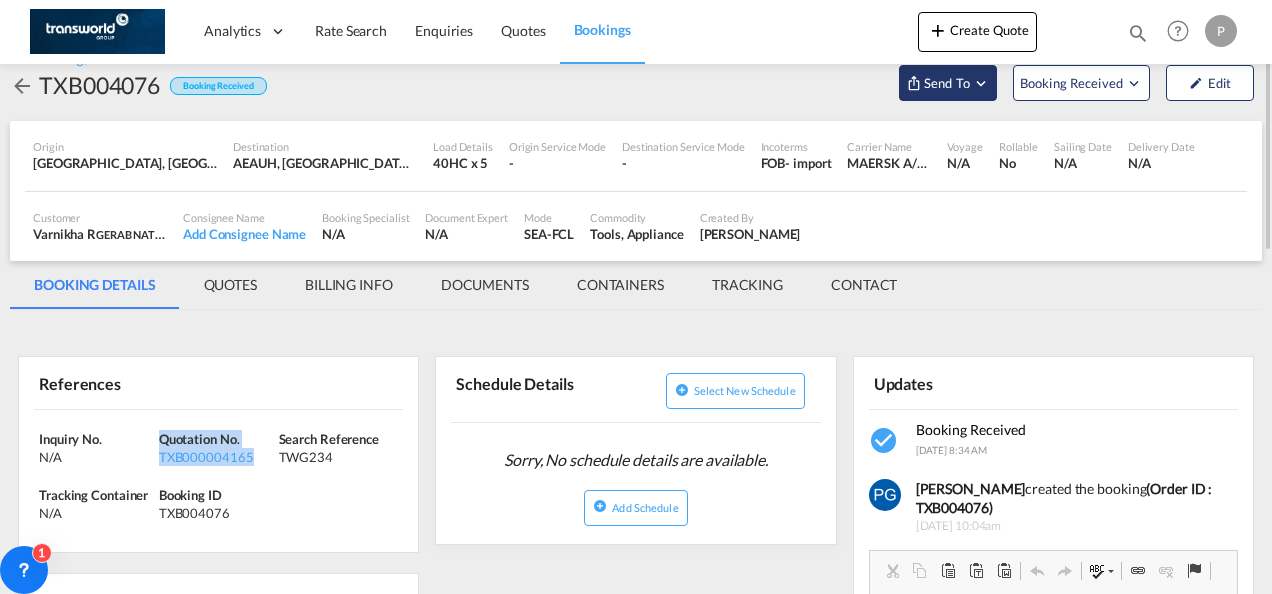 click on "Send To" at bounding box center [948, 83] 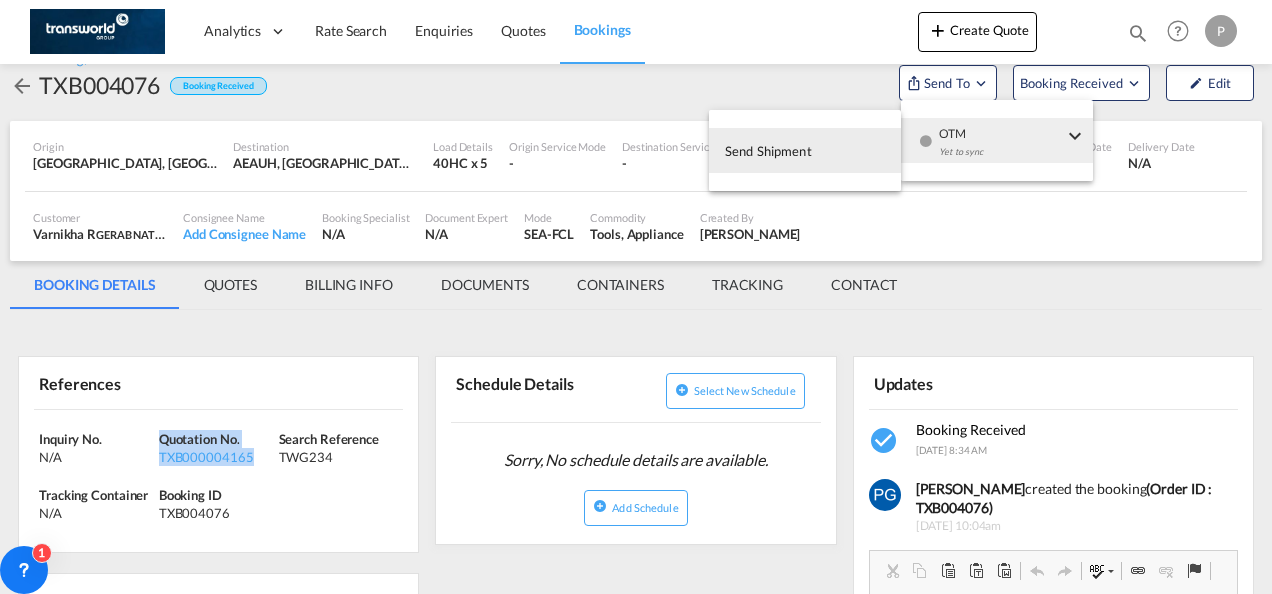 click on "Send Shipment" at bounding box center (805, 150) 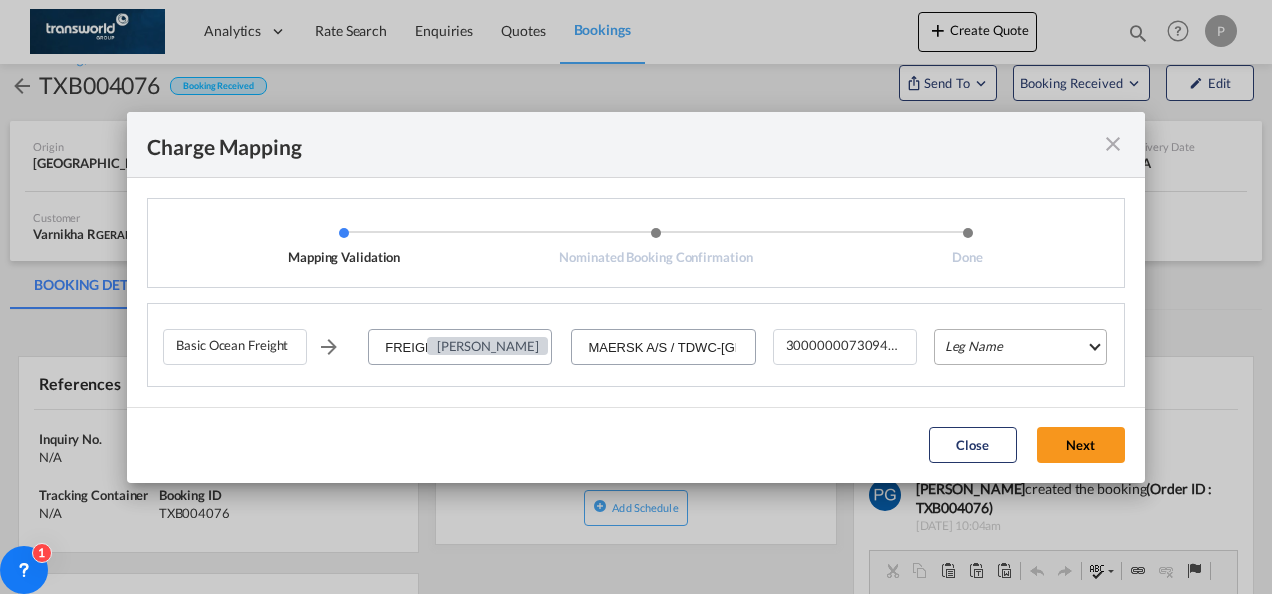 click on "Leg Name HANDLING ORIGIN VESSEL HANDLING DESTINATION OTHERS TL PICK UP CUSTOMS ORIGIN CUSTOMS DESTINATION TL DELIVERY" at bounding box center (1020, 347) 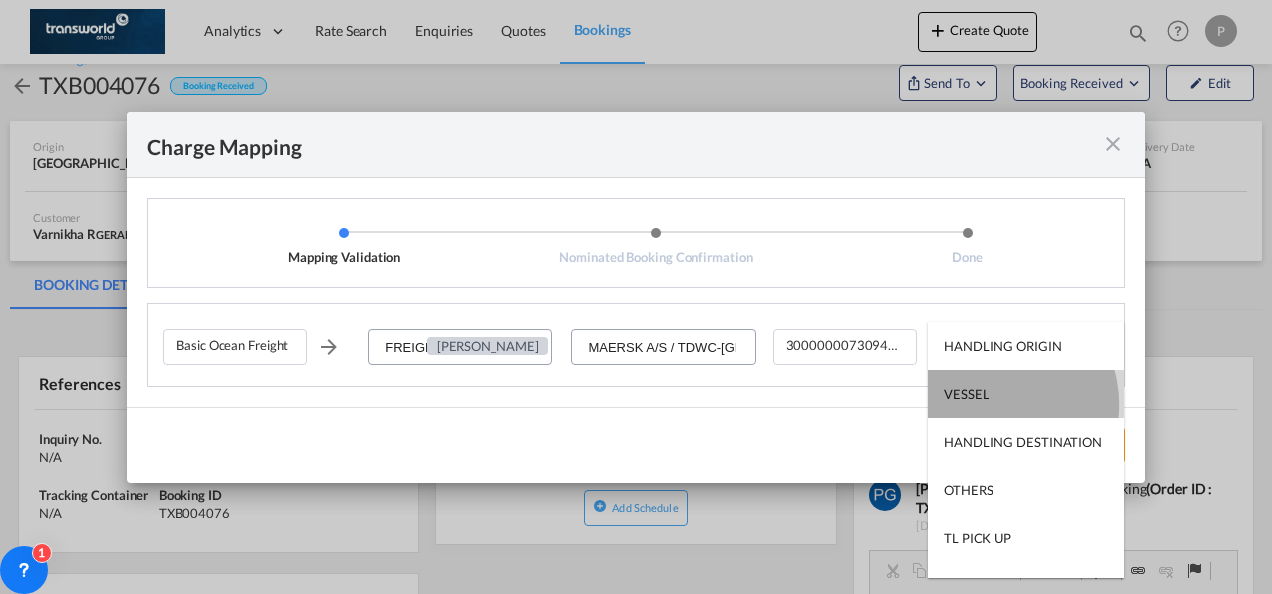 click on "VESSEL" at bounding box center [1026, 394] 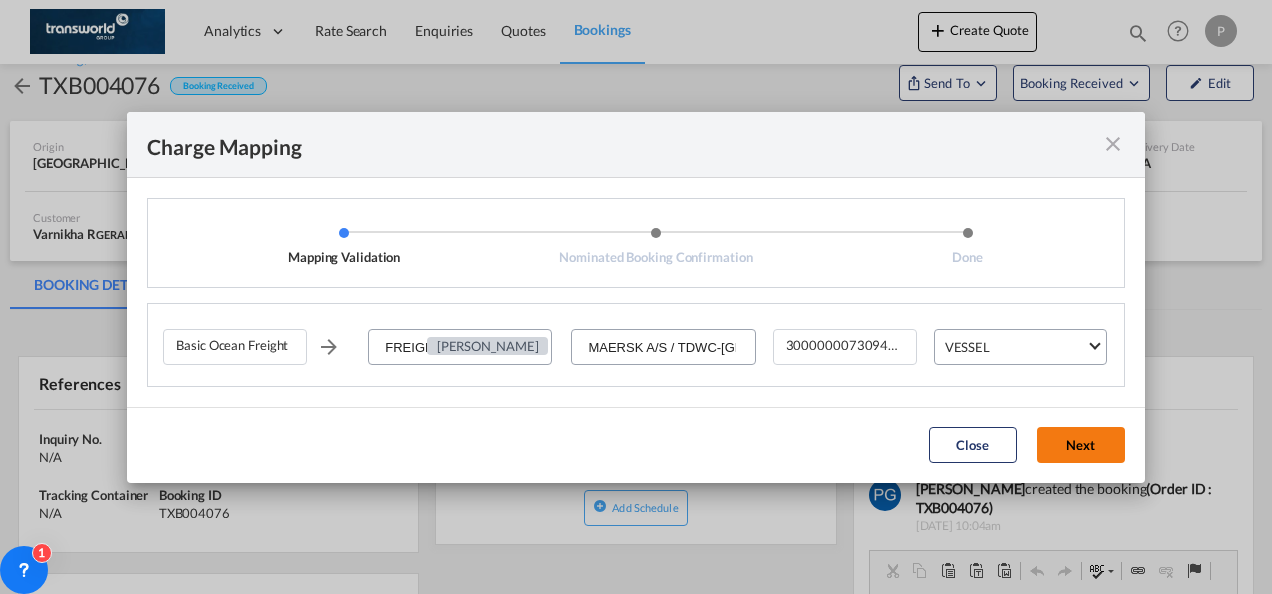 click on "Next" 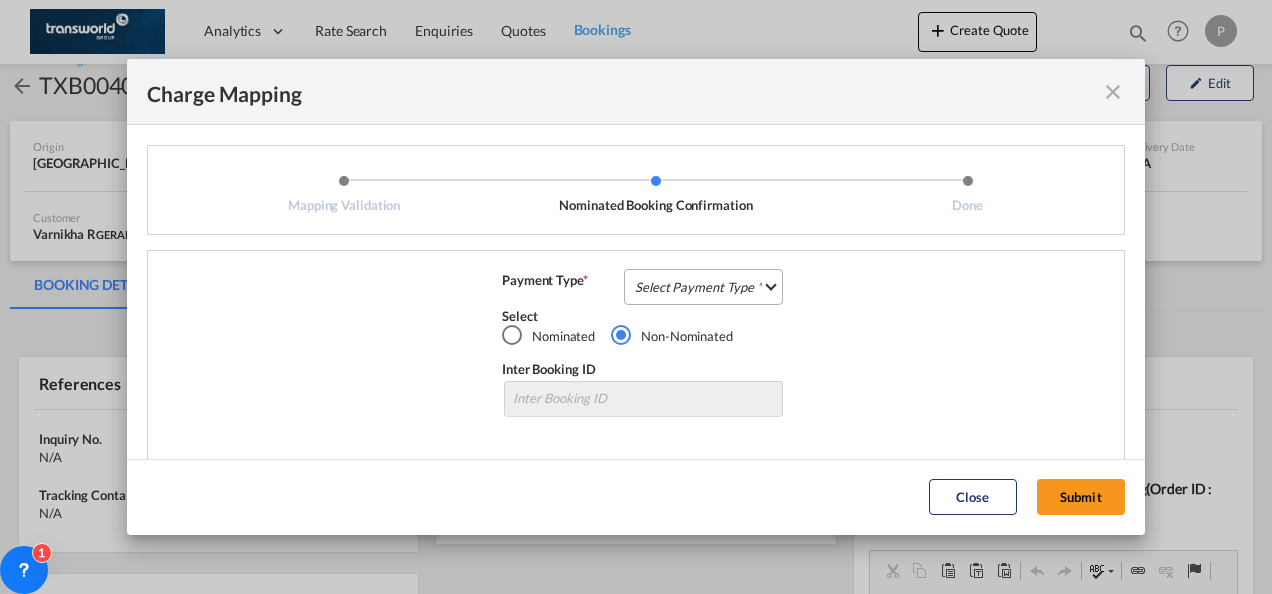 click on "Select Payment Type
COLLECT
PREPAID" at bounding box center (703, 287) 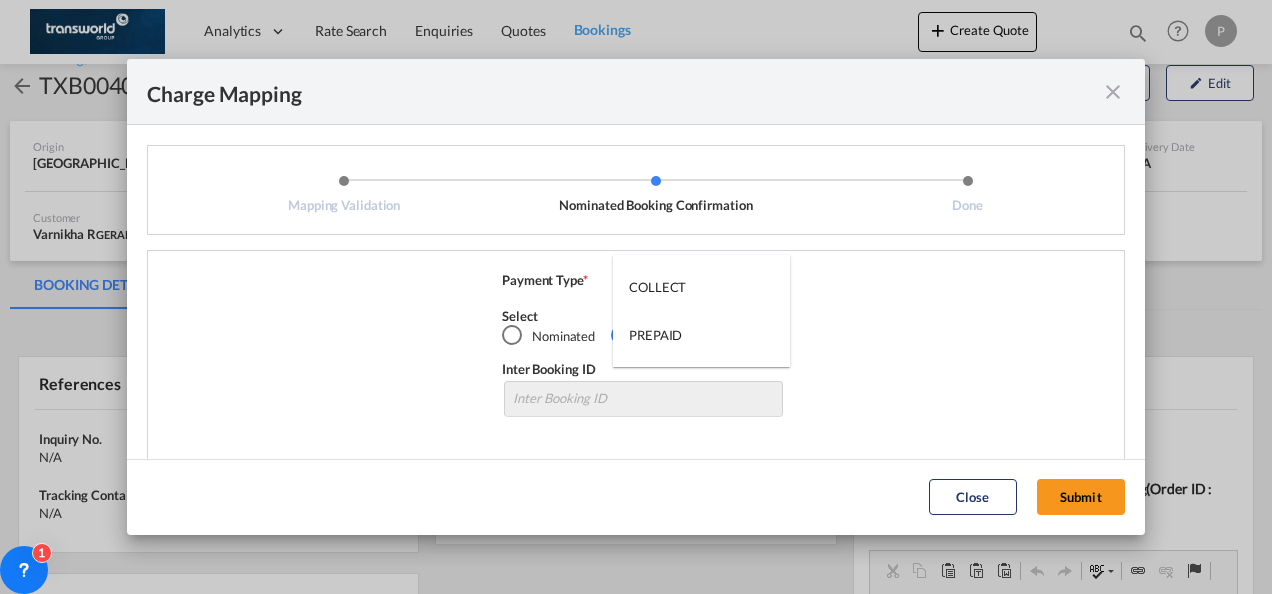 click on "COLLECT" at bounding box center [701, 287] 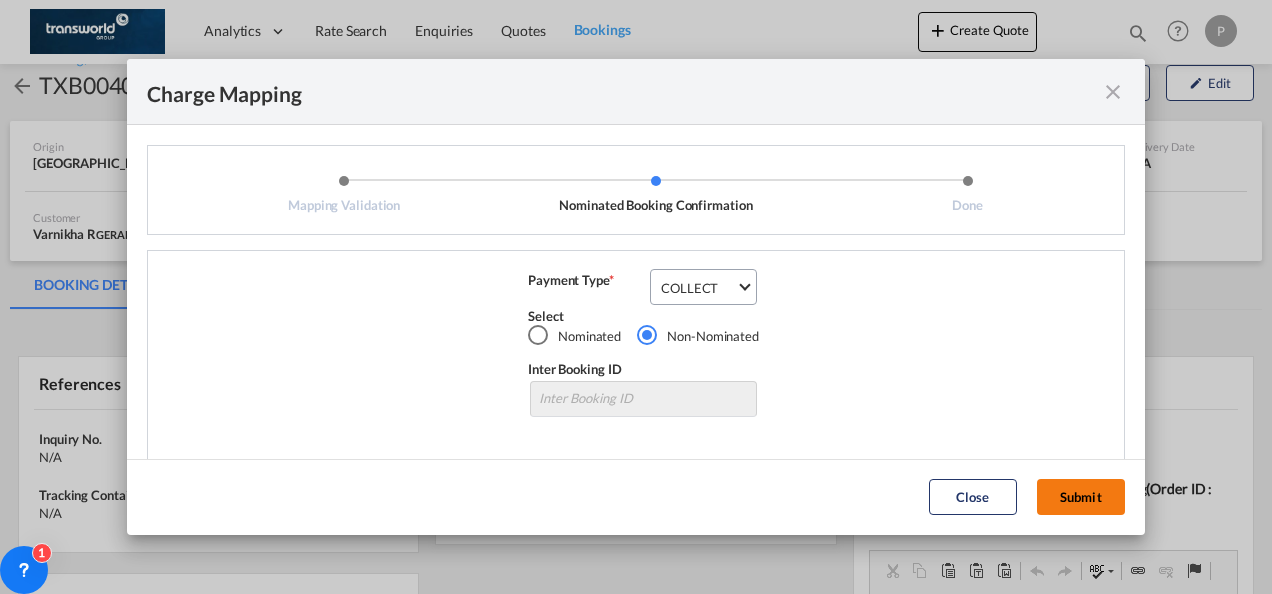 click on "Submit" 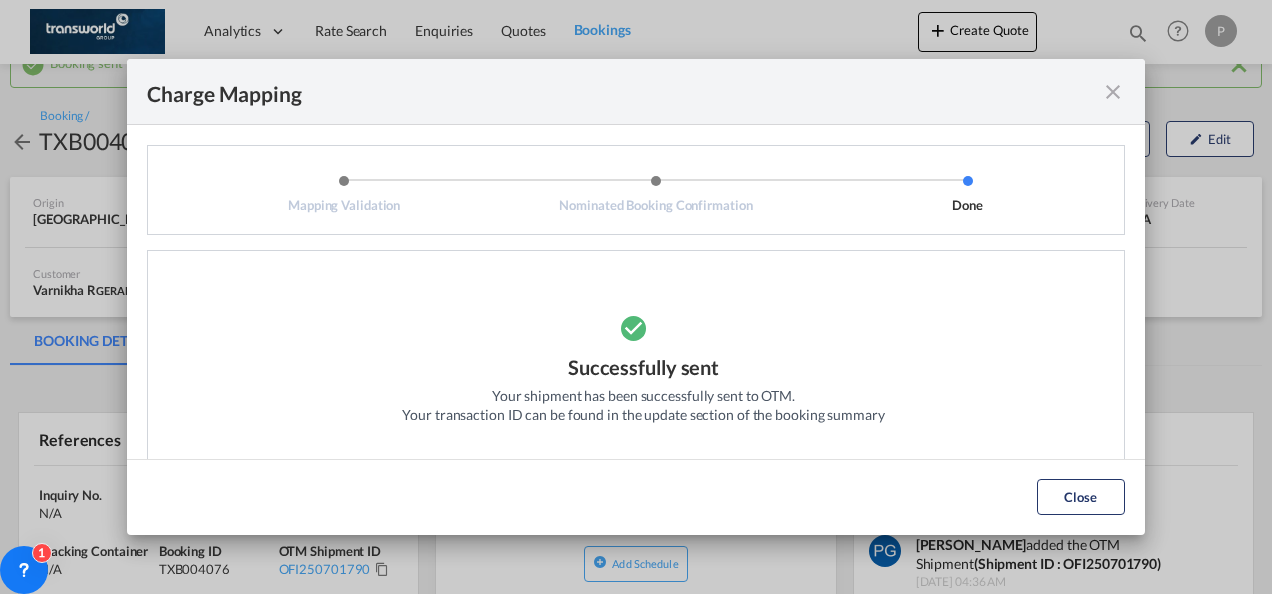 scroll, scrollTop: 42, scrollLeft: 0, axis: vertical 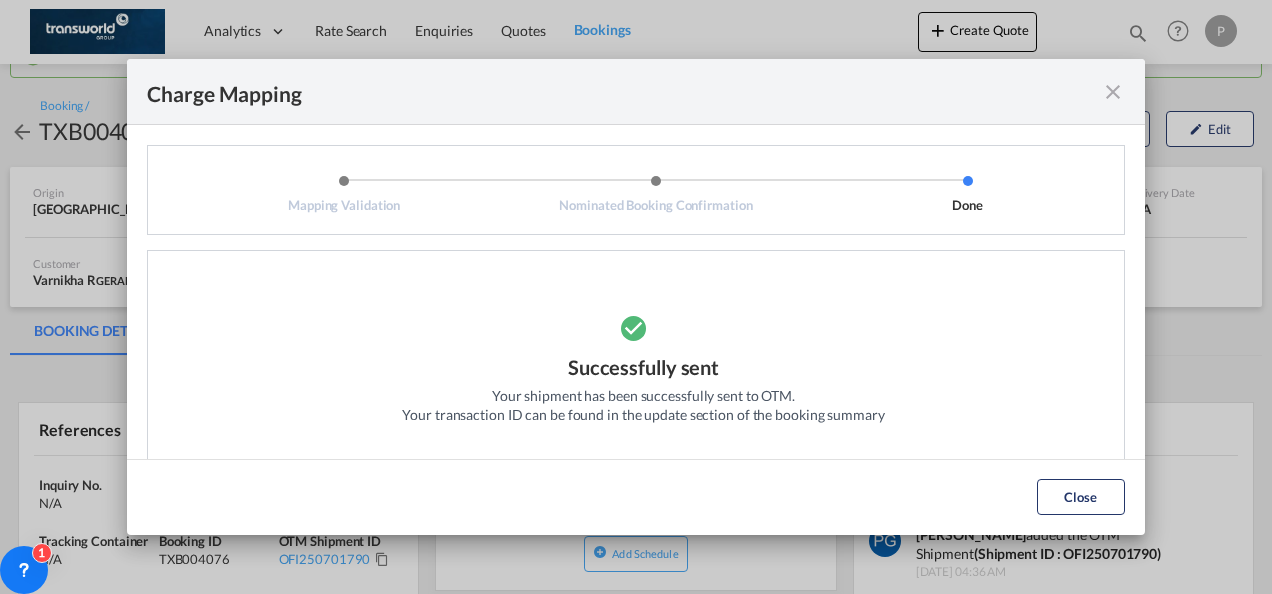 click at bounding box center [1113, 92] 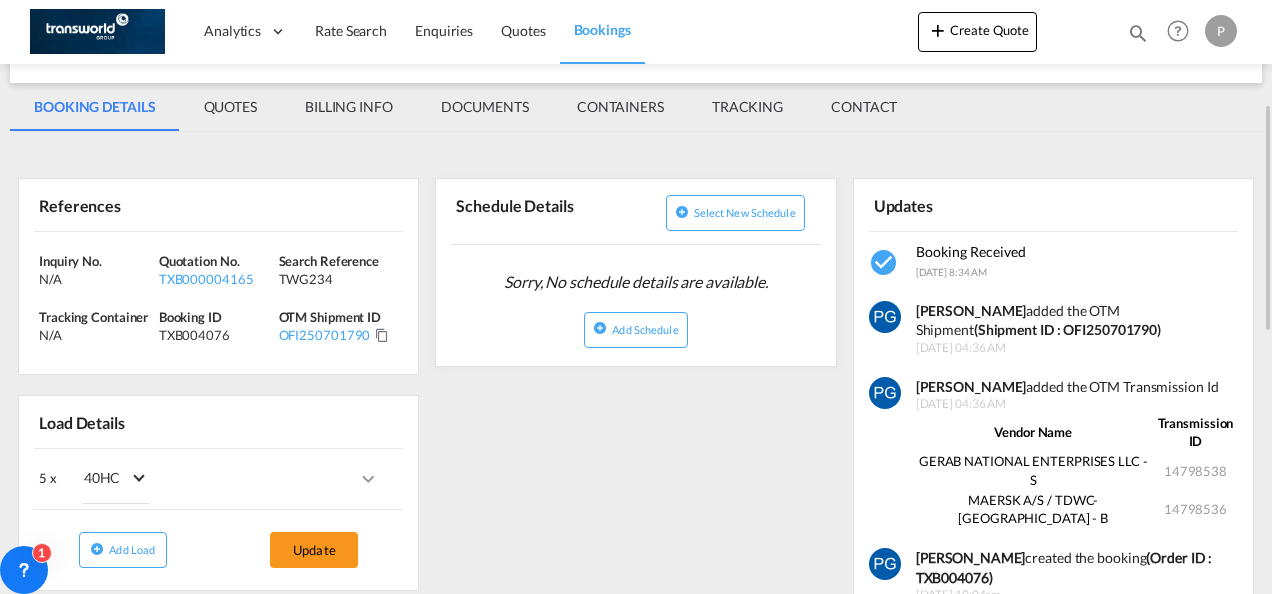 scroll, scrollTop: 267, scrollLeft: 0, axis: vertical 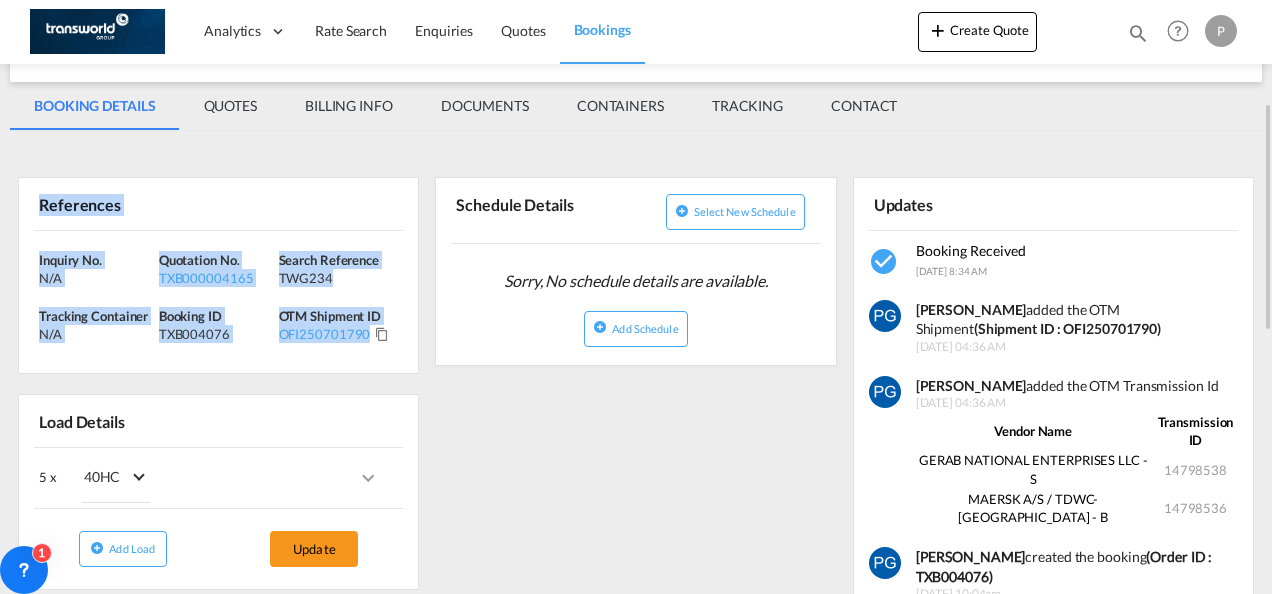 drag, startPoint x: 38, startPoint y: 196, endPoint x: 372, endPoint y: 356, distance: 370.3458 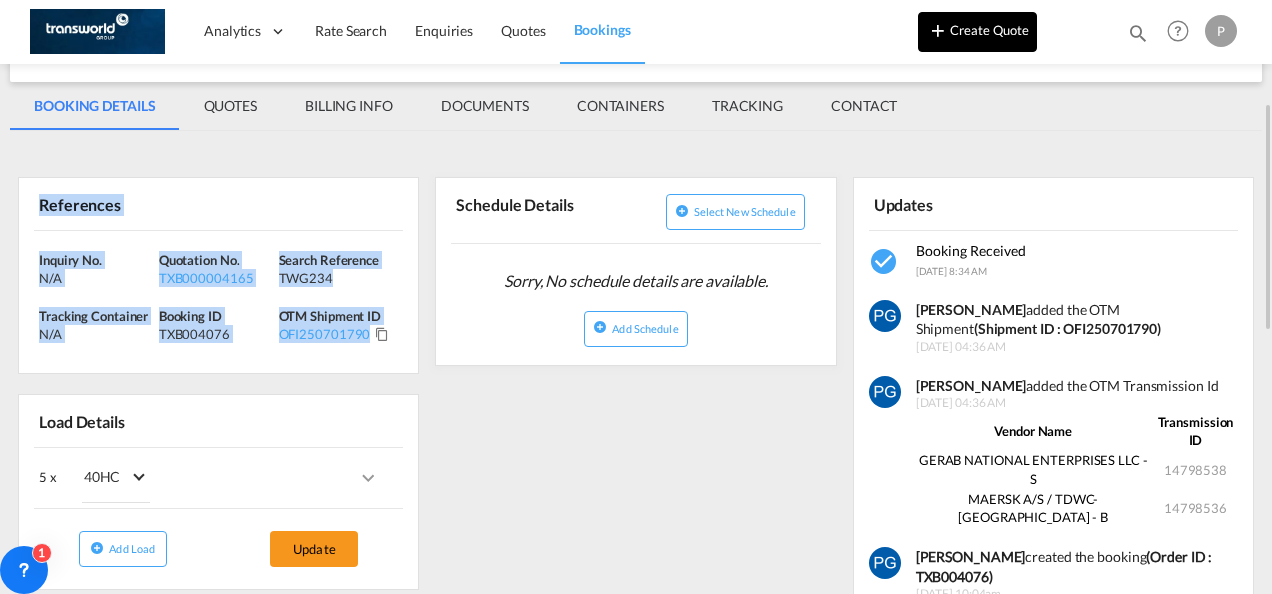 click on "Create Quote" at bounding box center (977, 32) 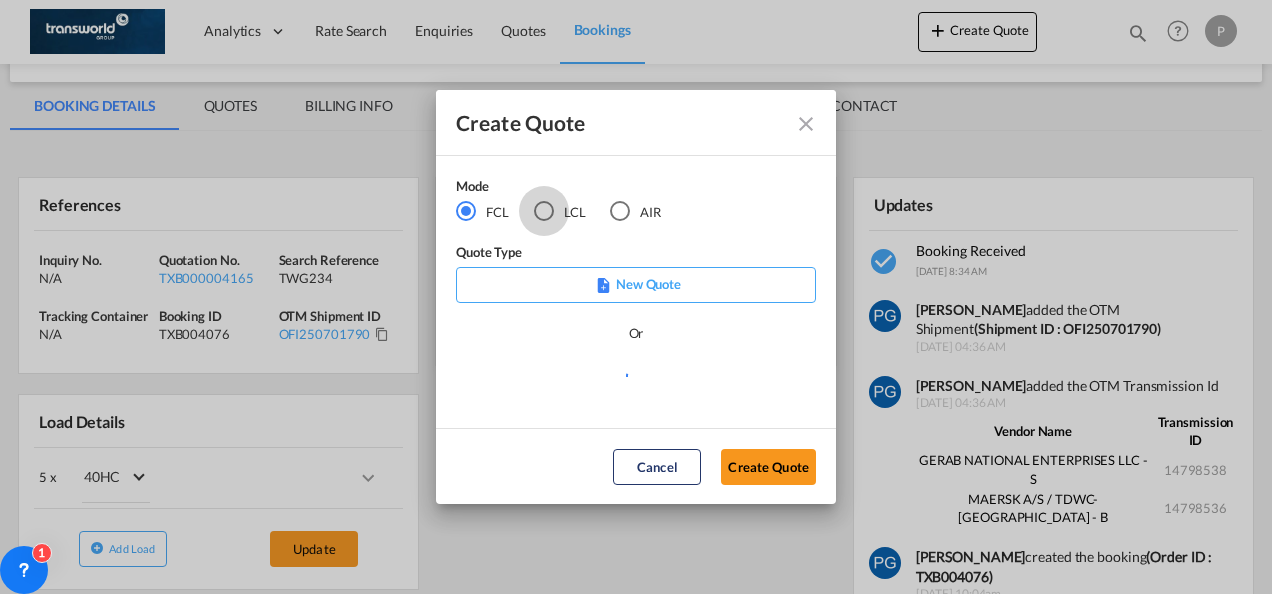 click at bounding box center [544, 211] 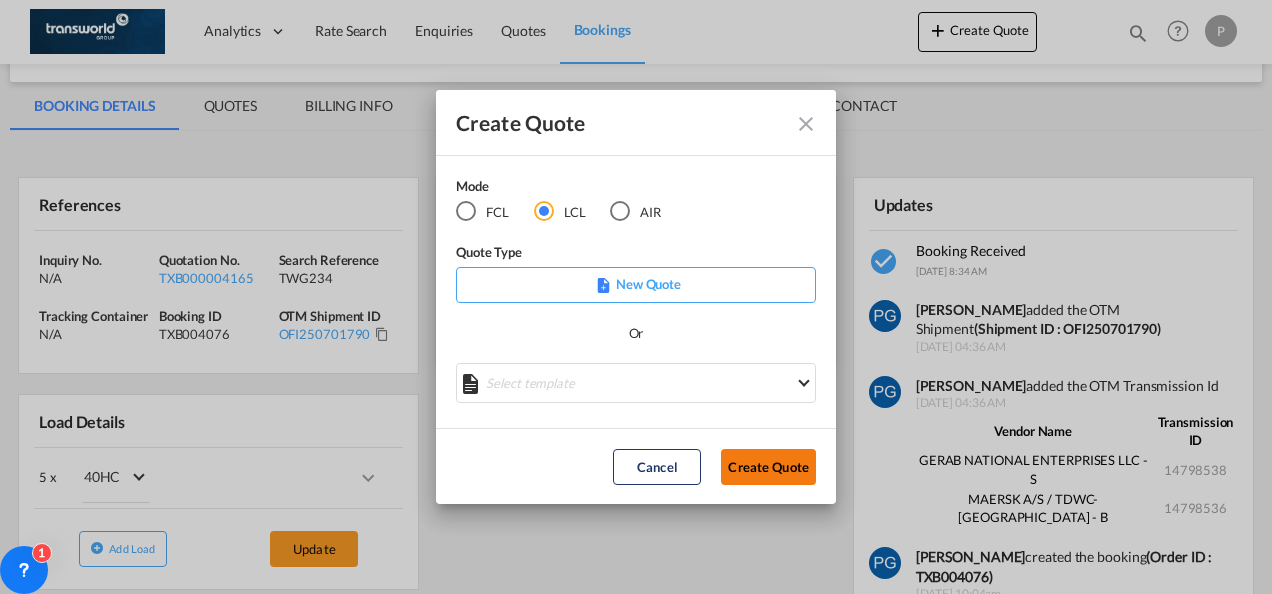 click on "Create Quote" 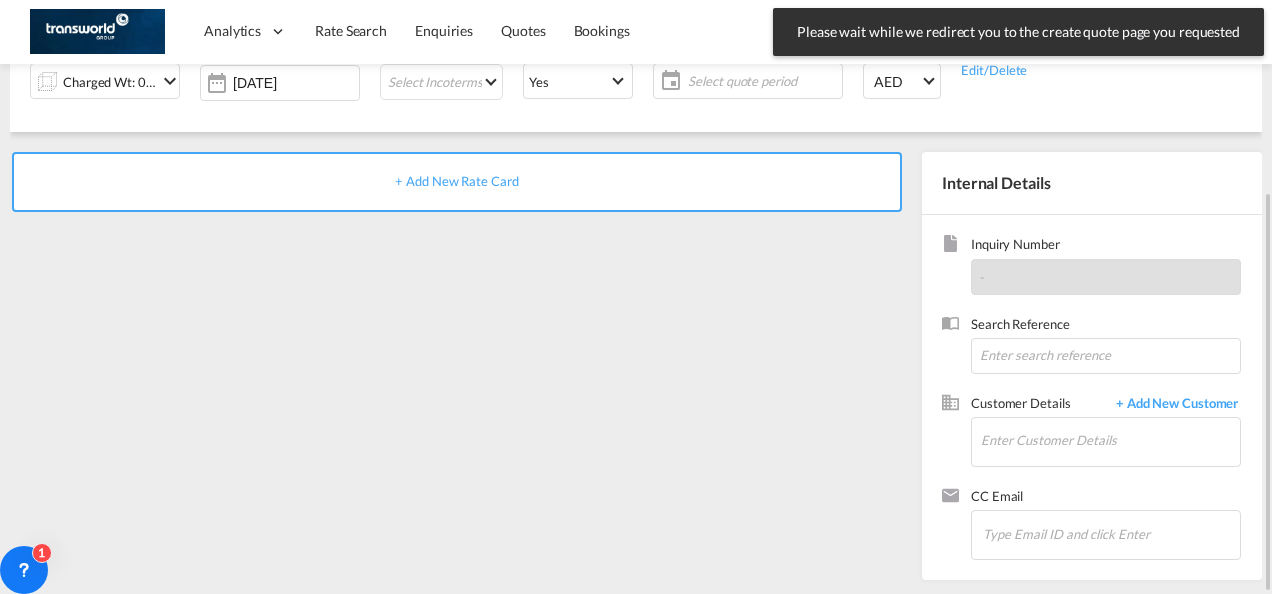 scroll, scrollTop: 0, scrollLeft: 0, axis: both 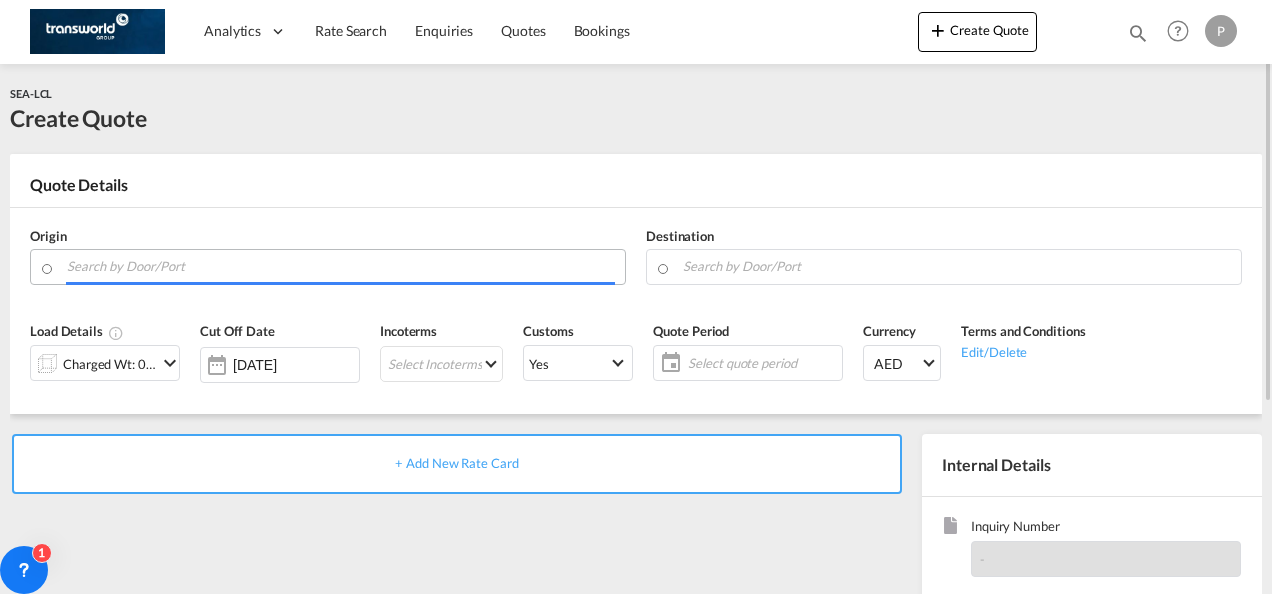 click at bounding box center [341, 266] 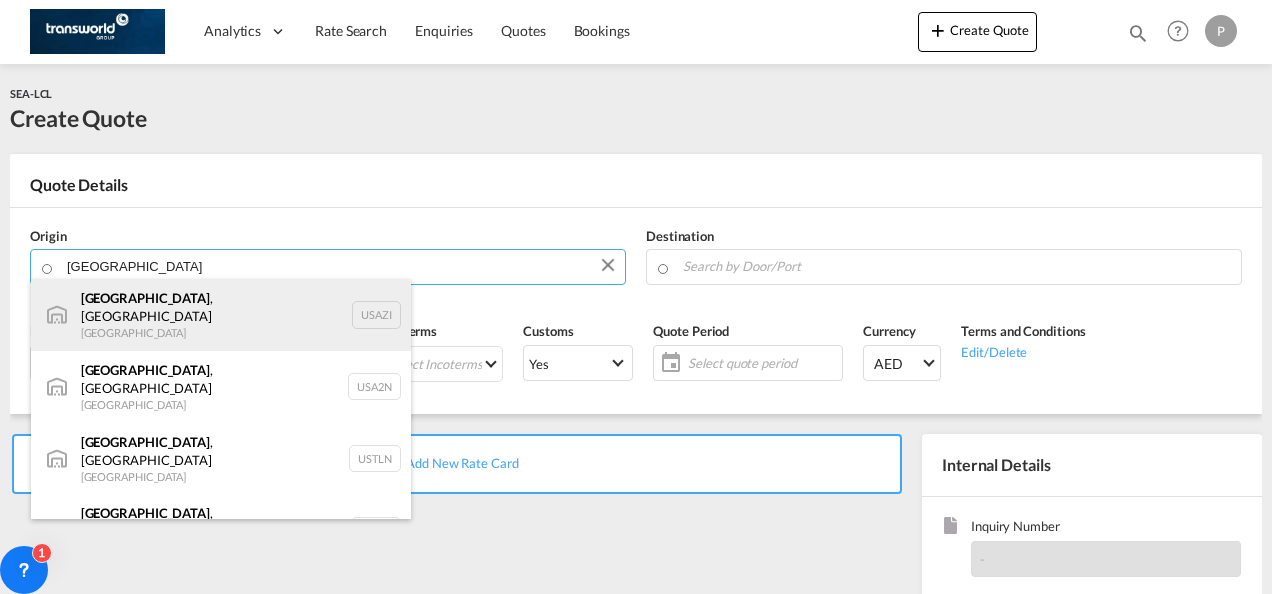 click on "[GEOGRAPHIC_DATA] , IL [GEOGRAPHIC_DATA]
USAZI" at bounding box center (221, 315) 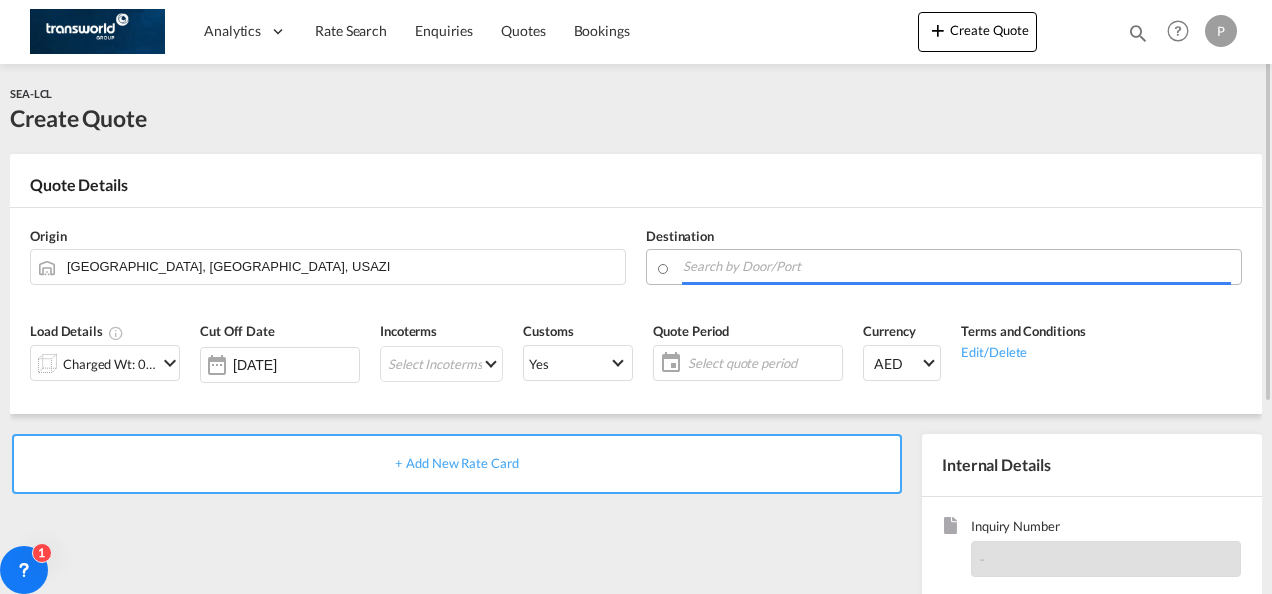 click at bounding box center [957, 266] 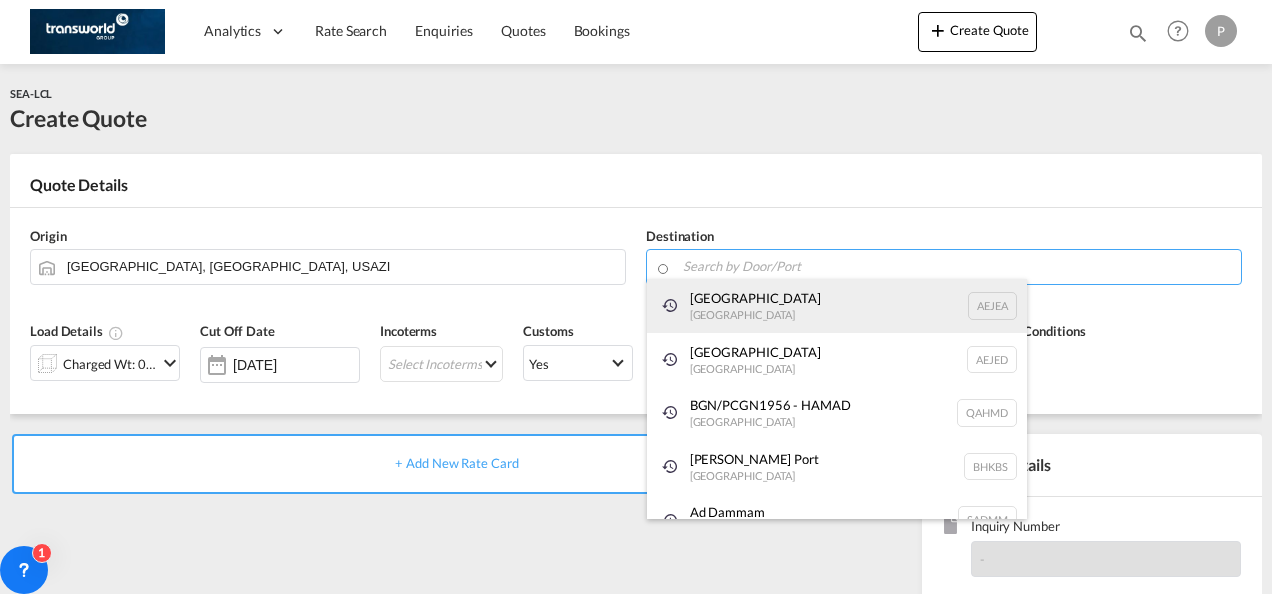 click on "[GEOGRAPHIC_DATA]
[GEOGRAPHIC_DATA]" at bounding box center [837, 306] 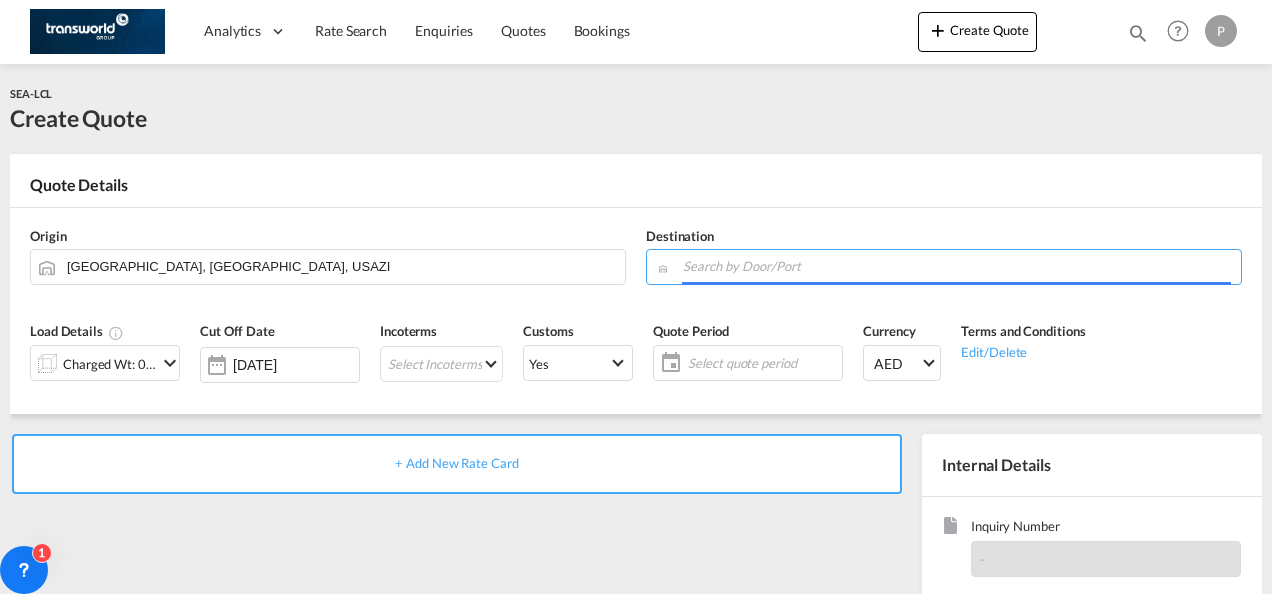 type on "[GEOGRAPHIC_DATA], [GEOGRAPHIC_DATA]" 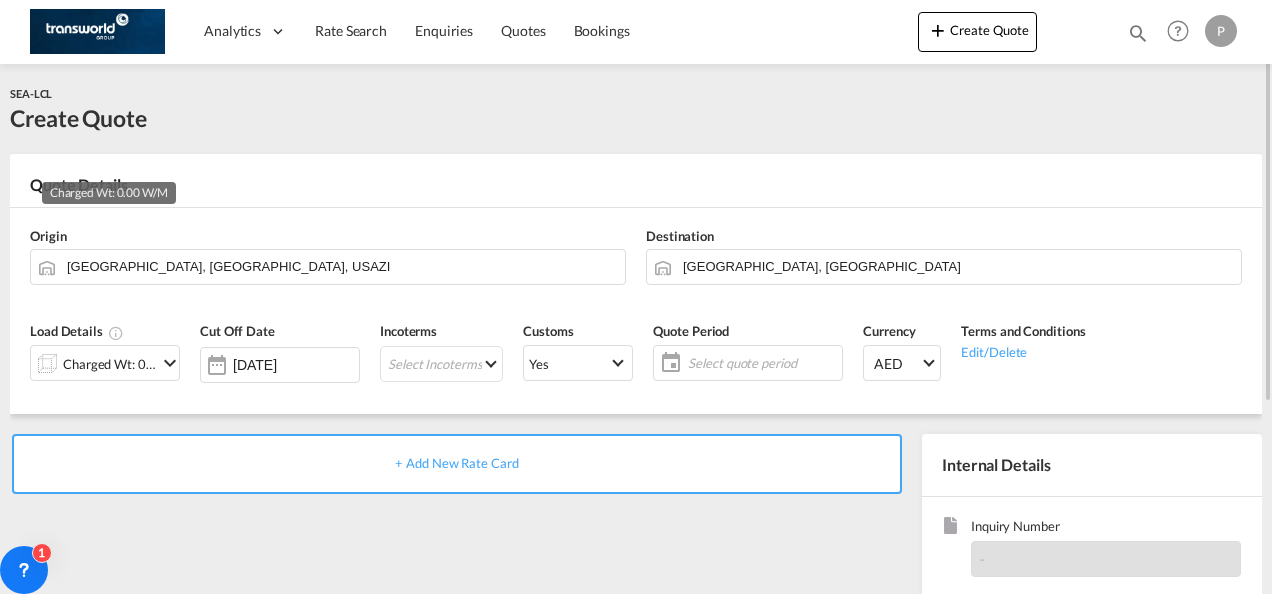 click on "Charged Wt: 0.00 W/M" at bounding box center (110, 364) 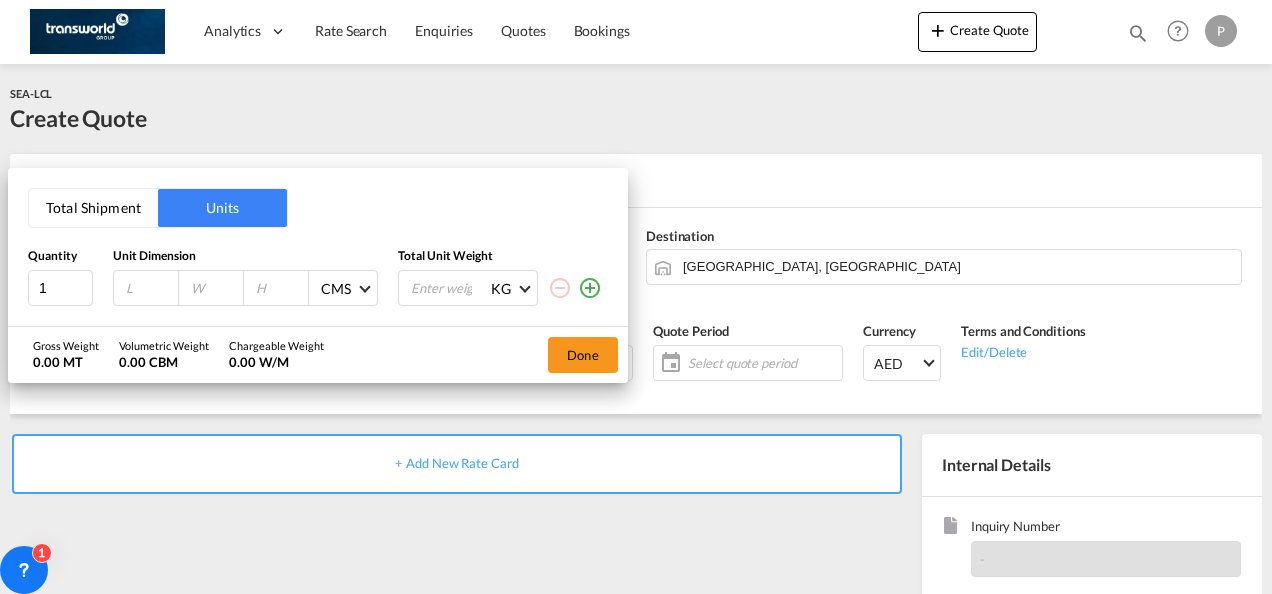 click on "Total Shipment" at bounding box center [93, 208] 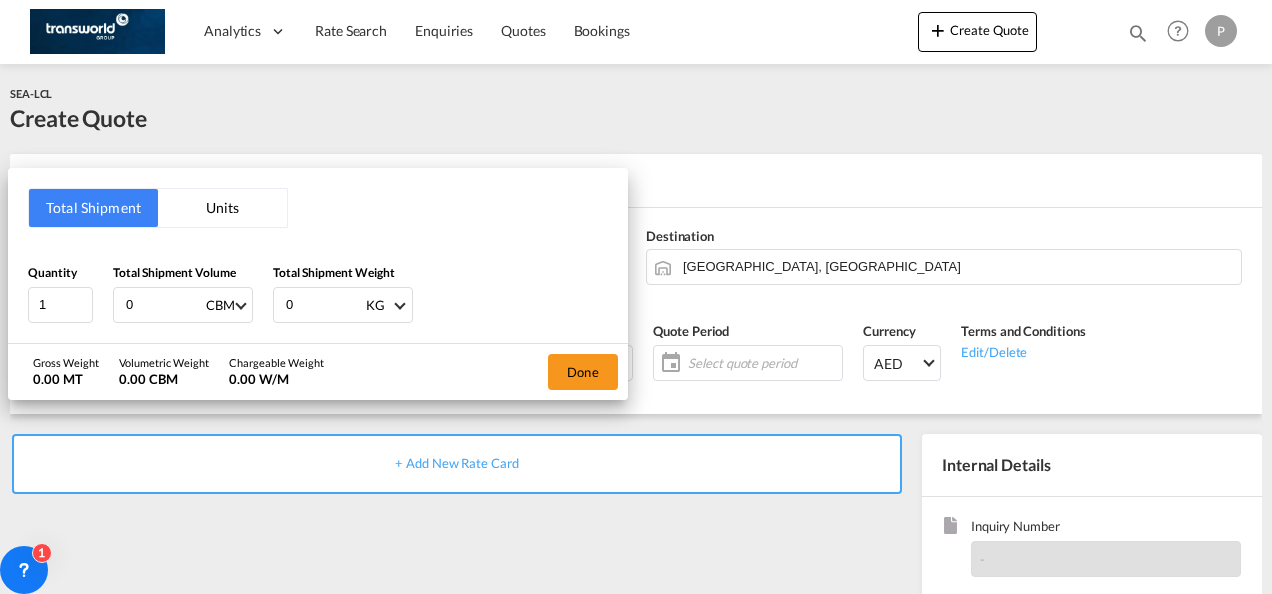 type 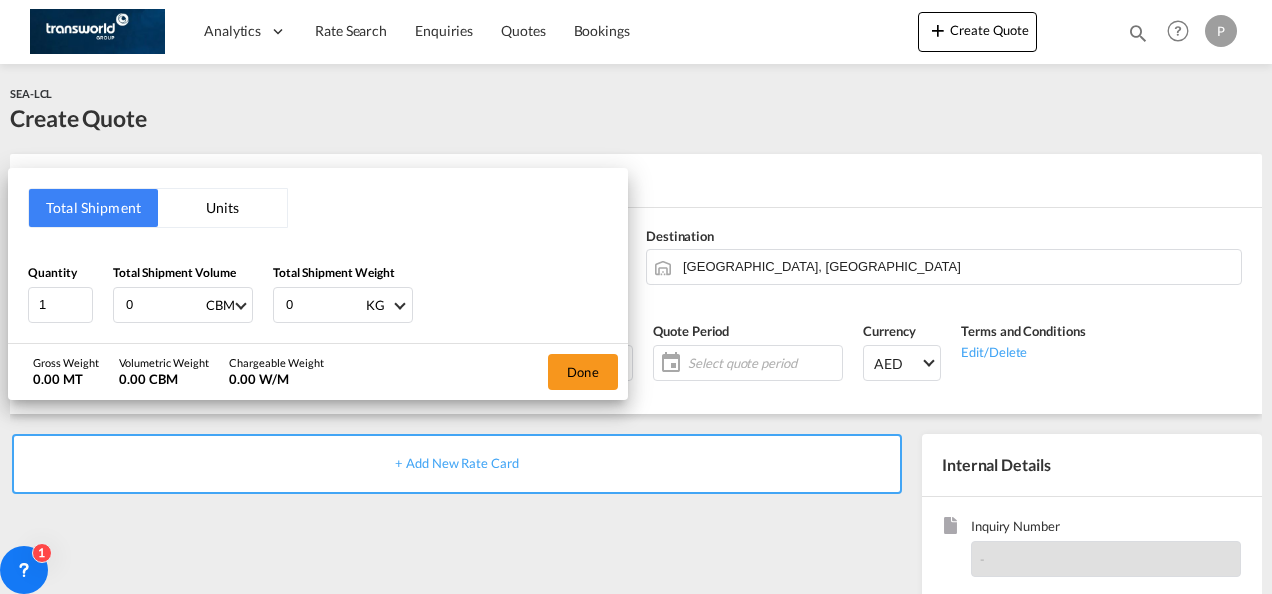 click on "0" at bounding box center (164, 305) 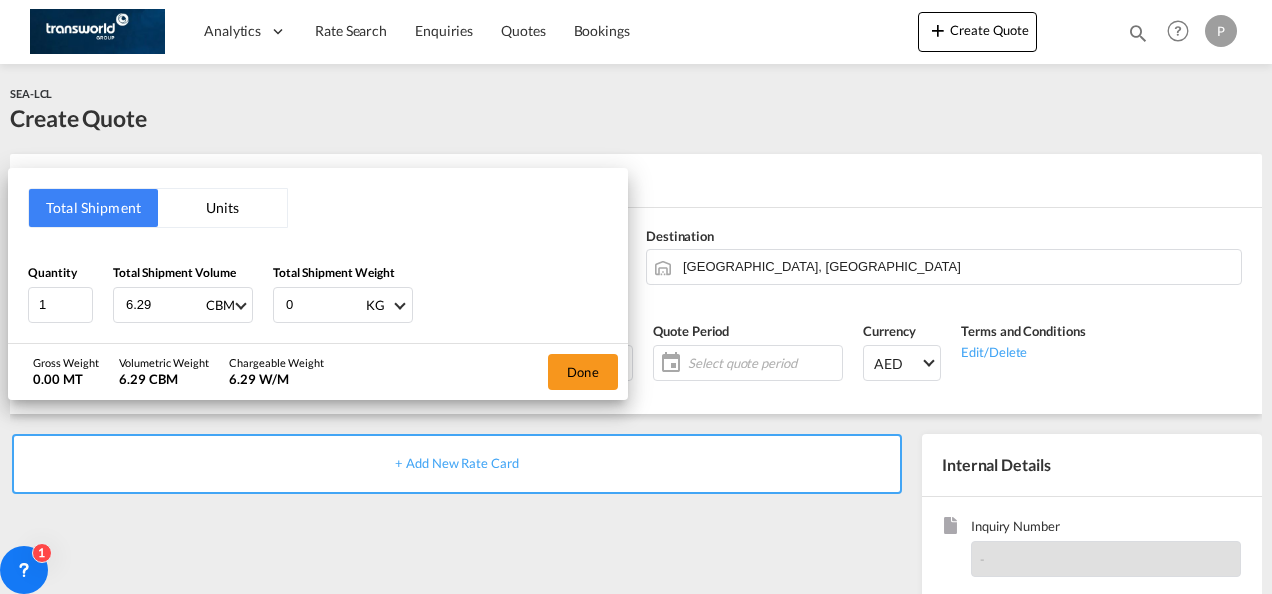 type on "6.29" 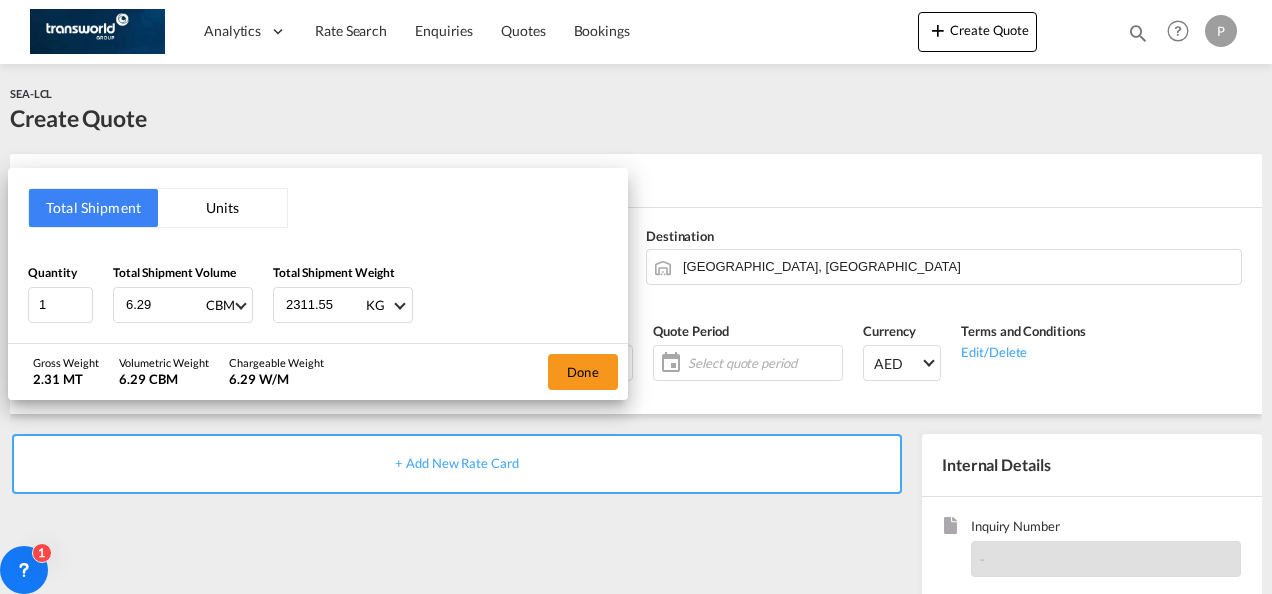 type on "2311.55" 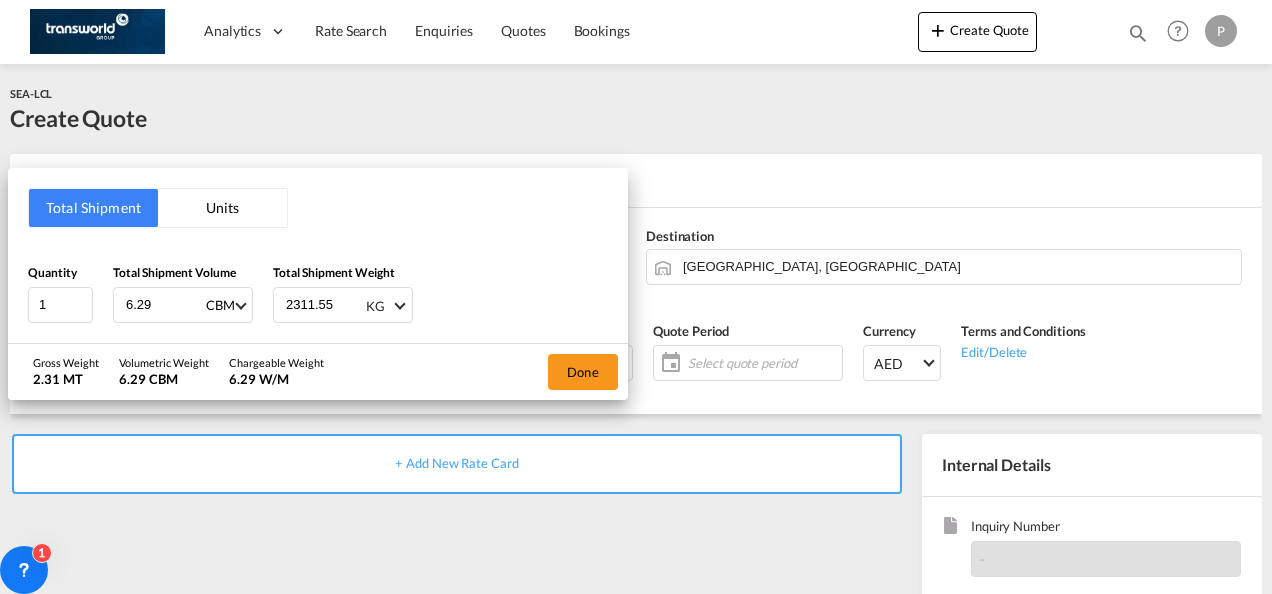 click at bounding box center [399, 304] 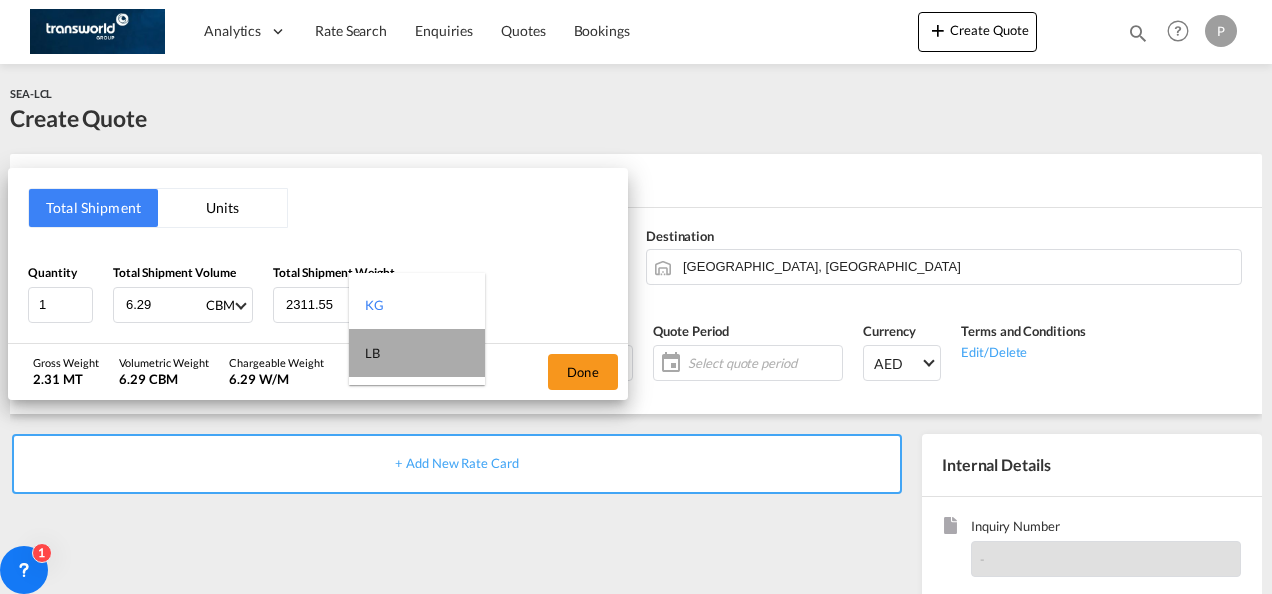 click on "LB" at bounding box center [417, 353] 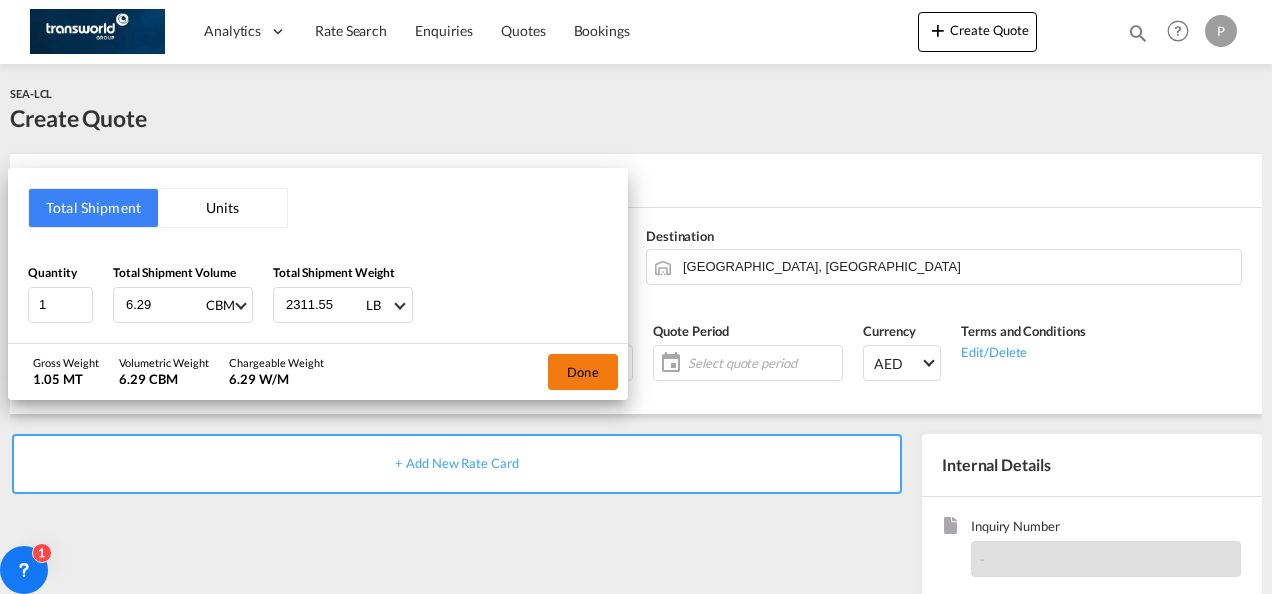 click on "Done" at bounding box center (583, 372) 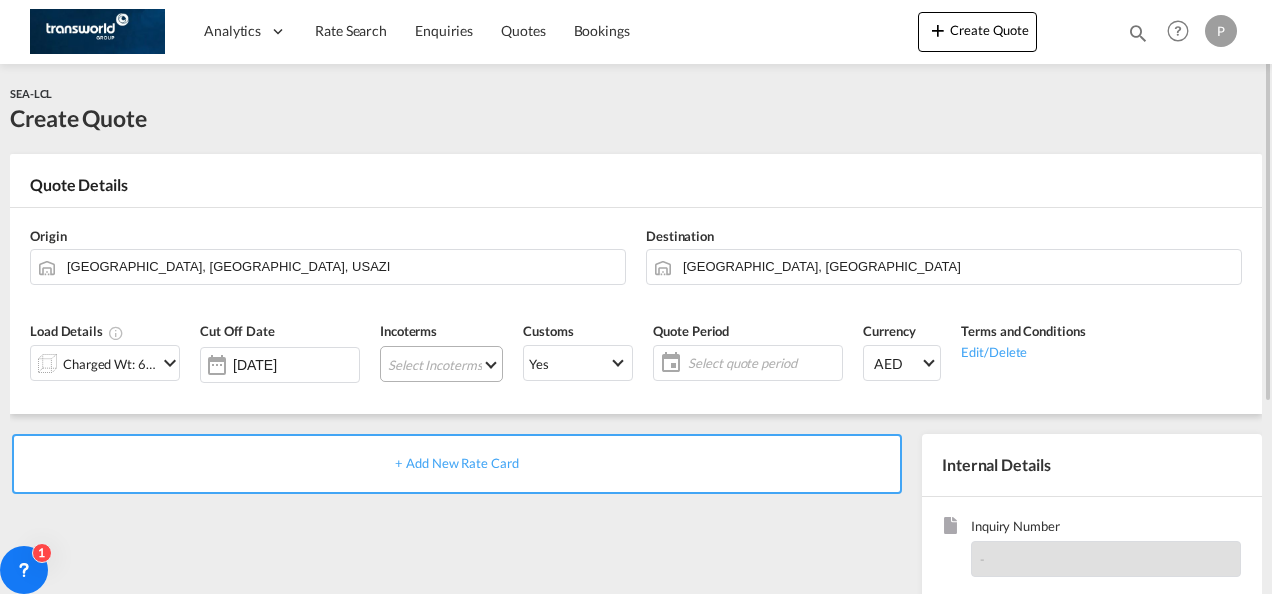 click on "Select Incoterms
DDP - export
Delivery Duty Paid CIP - export
Carriage and Insurance Paid to CIF - import
Cost,Insurance and Freight CIF - export
Cost,Insurance and Freight FOB - export
Free on Board FOB - import
Free on Board CFR - import
Cost and Freight CPT - import
Carrier Paid to CPT - export
Carrier Paid to DAP - export
Delivered at Place DPU - export
Delivery at Place Unloaded EXW - export
Ex Works DPU - import
Delivery at Place Unloaded CIP - import
Carriage and Insurance Paid to DAP - import
Delivered at Place FAS - import
Free Alongside Ship FCA - export
Free Carrier CFR - export
Cost and Freight EXW - import
Ex Works FAS - export
Free Alongside Ship FCA - import
Free Carrier" at bounding box center [441, 364] 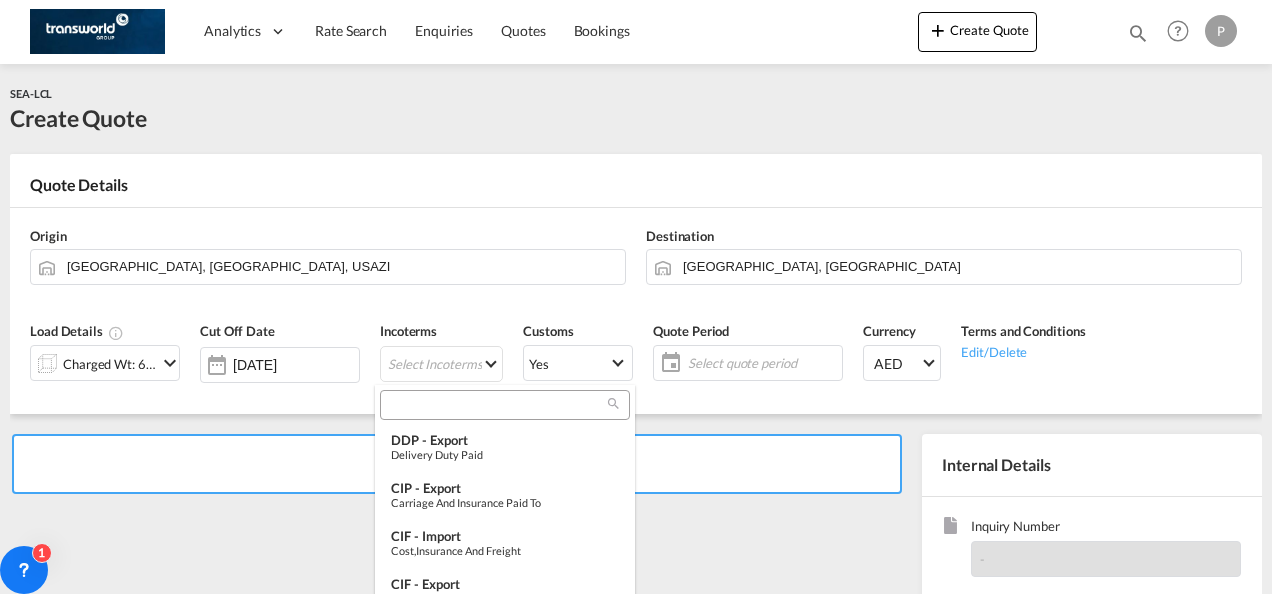 click at bounding box center [497, 405] 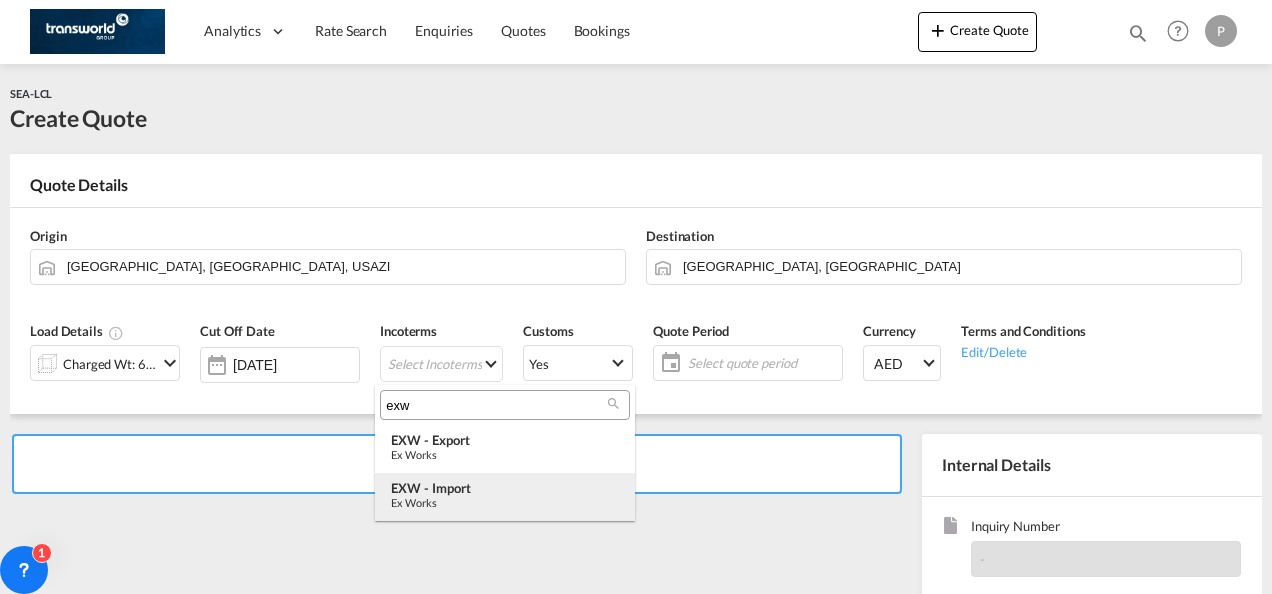 type on "exw" 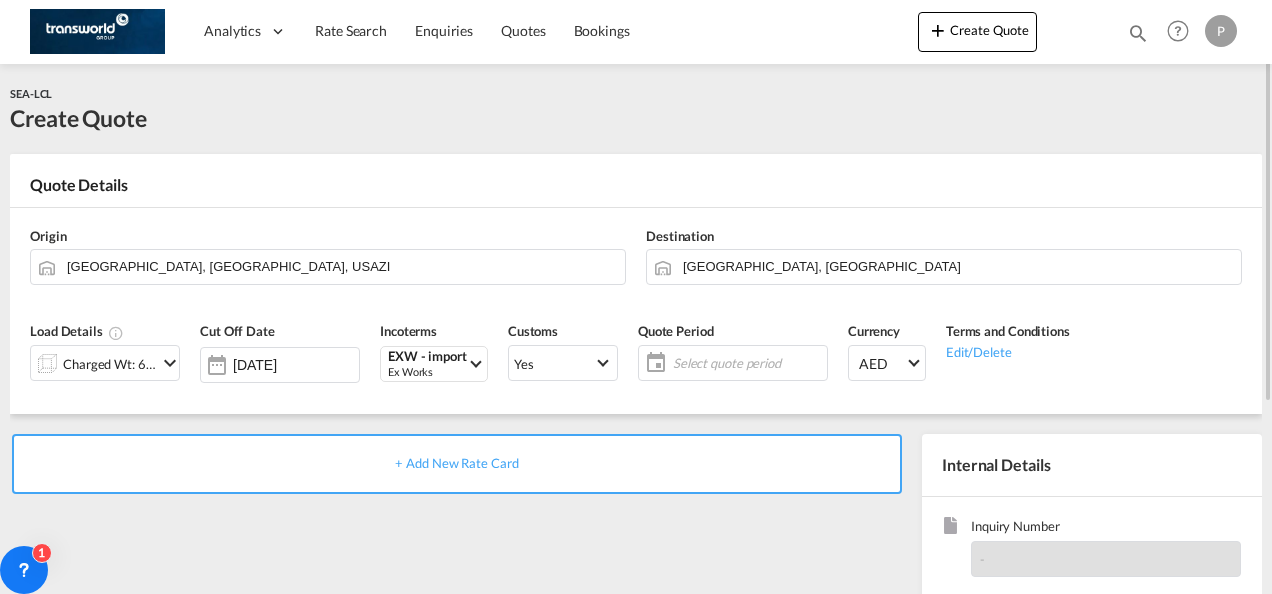 click on "Select quote period" 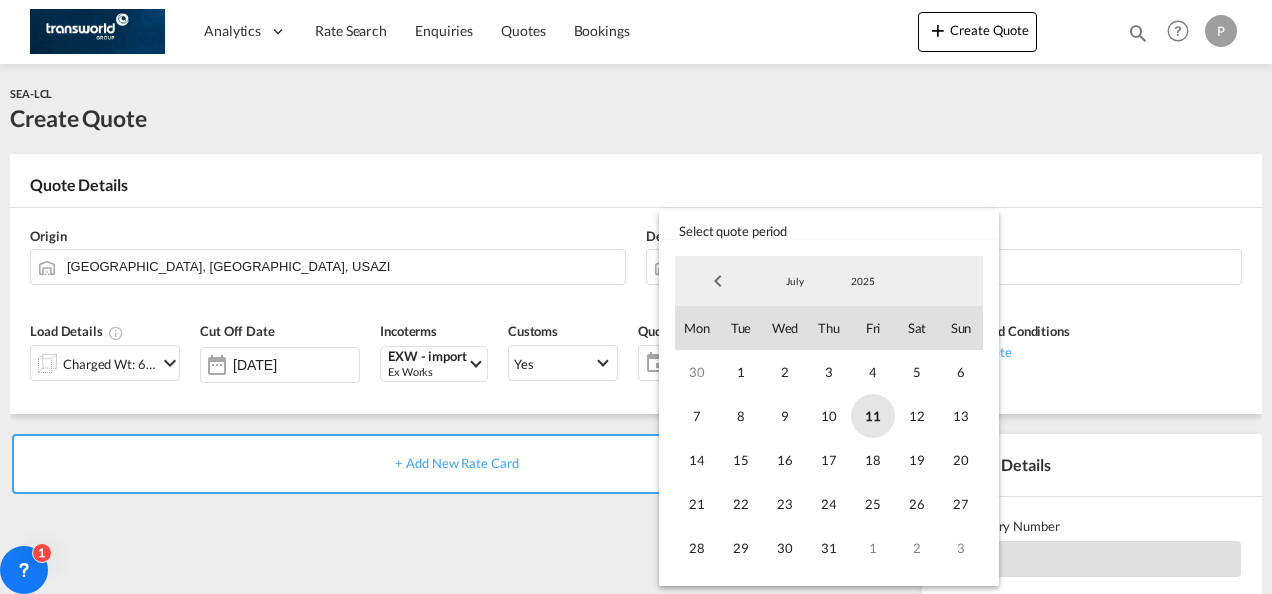 click on "11" at bounding box center [873, 416] 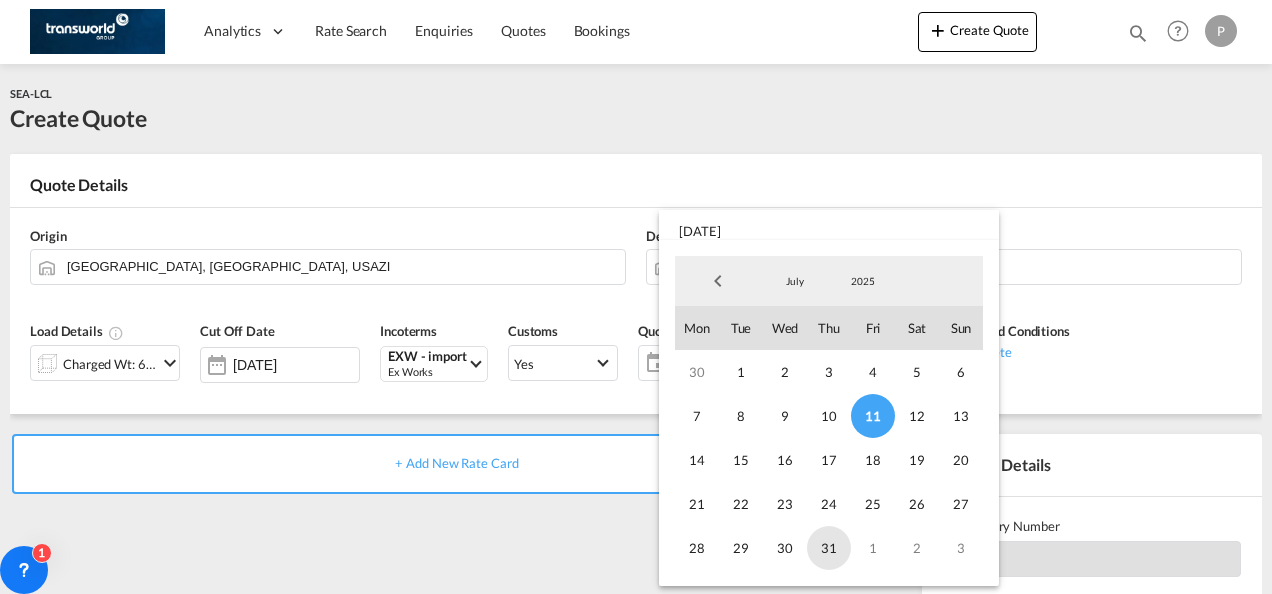click on "31" at bounding box center (829, 548) 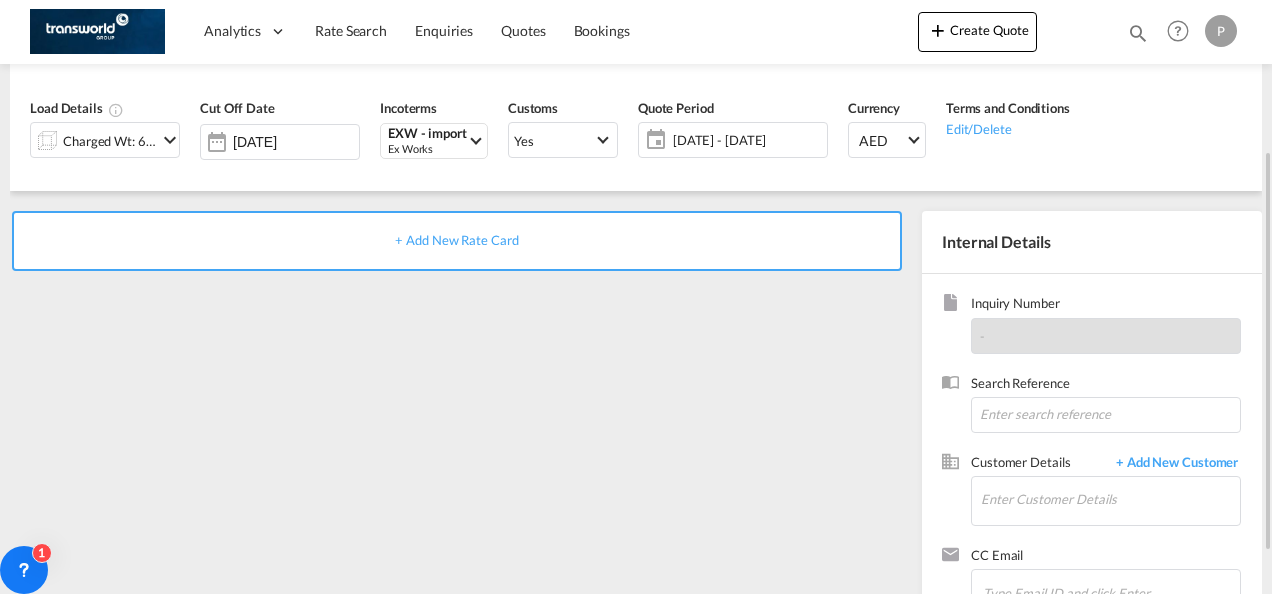 scroll, scrollTop: 227, scrollLeft: 0, axis: vertical 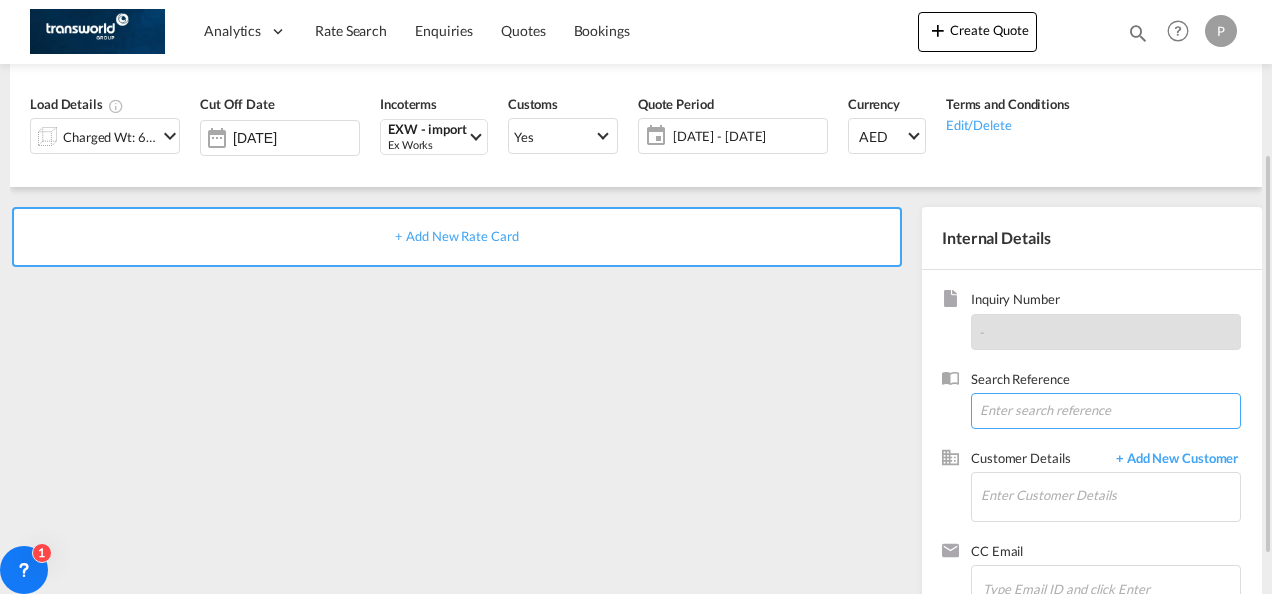 click at bounding box center [1106, 411] 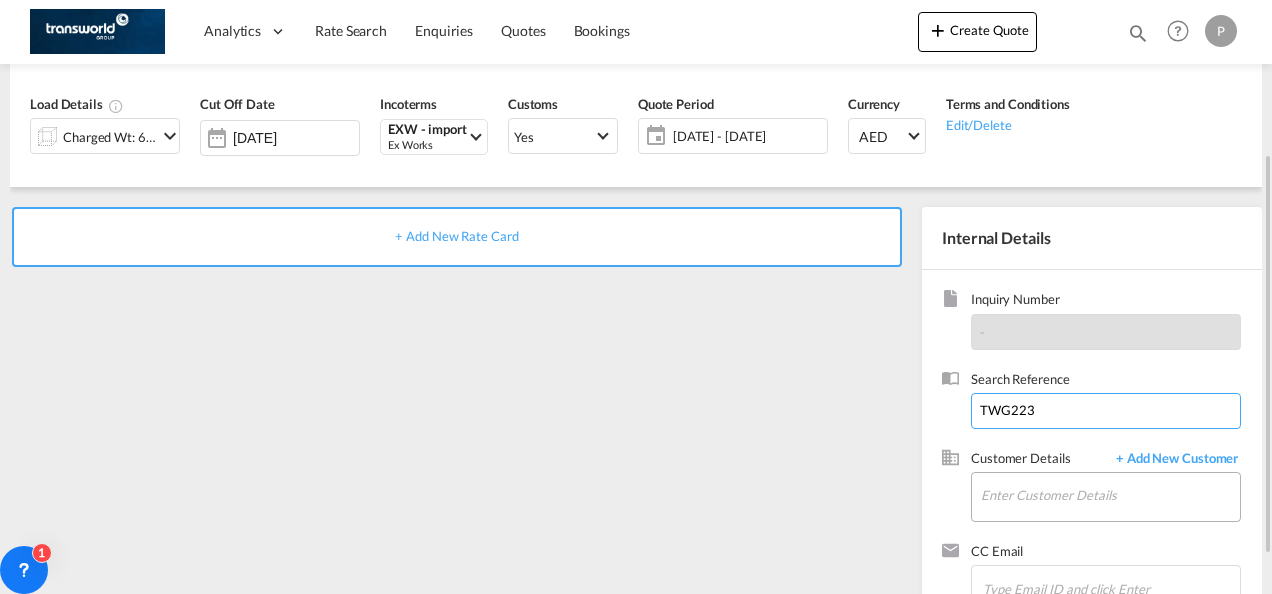 type on "TWG223" 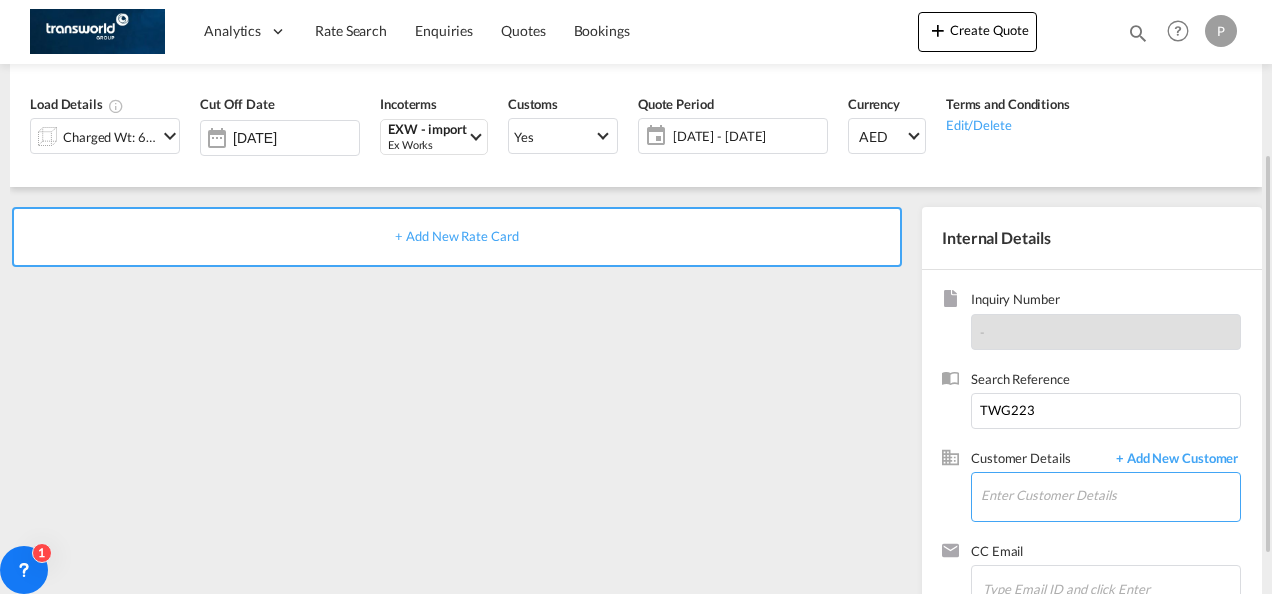 click on "Enter Customer Details" at bounding box center [1110, 495] 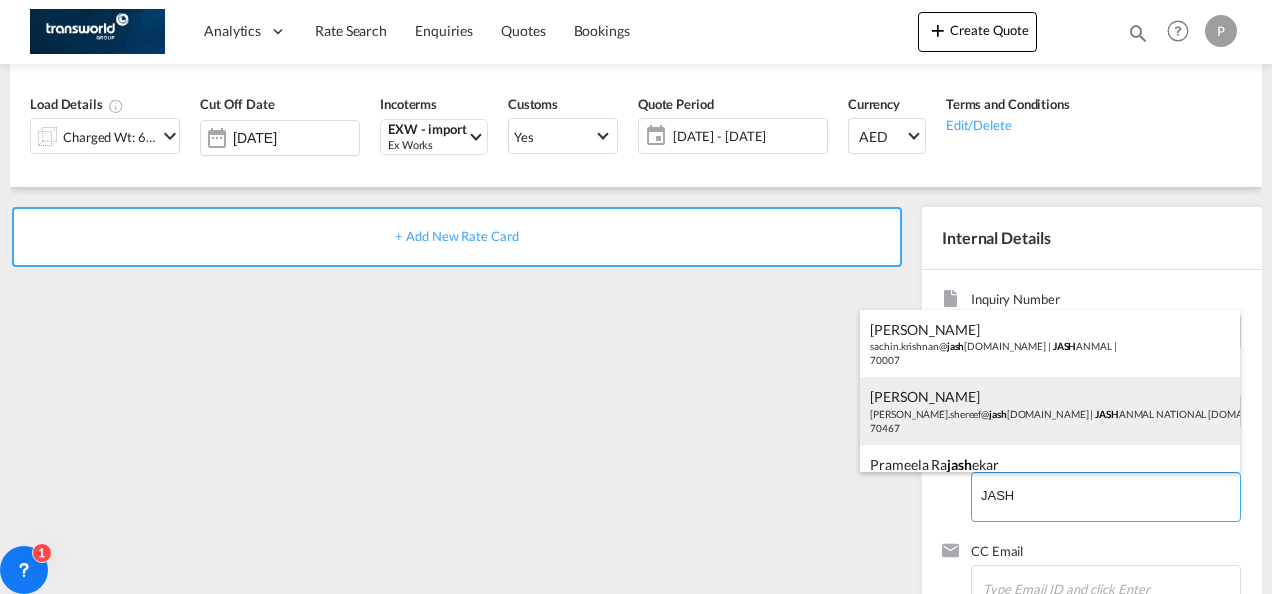 click on "[PERSON_NAME] [PERSON_NAME].shereef@ jash [DOMAIN_NAME]    |    JASH ANMAL NATIONAL [DOMAIN_NAME]
|      70467" at bounding box center [1050, 411] 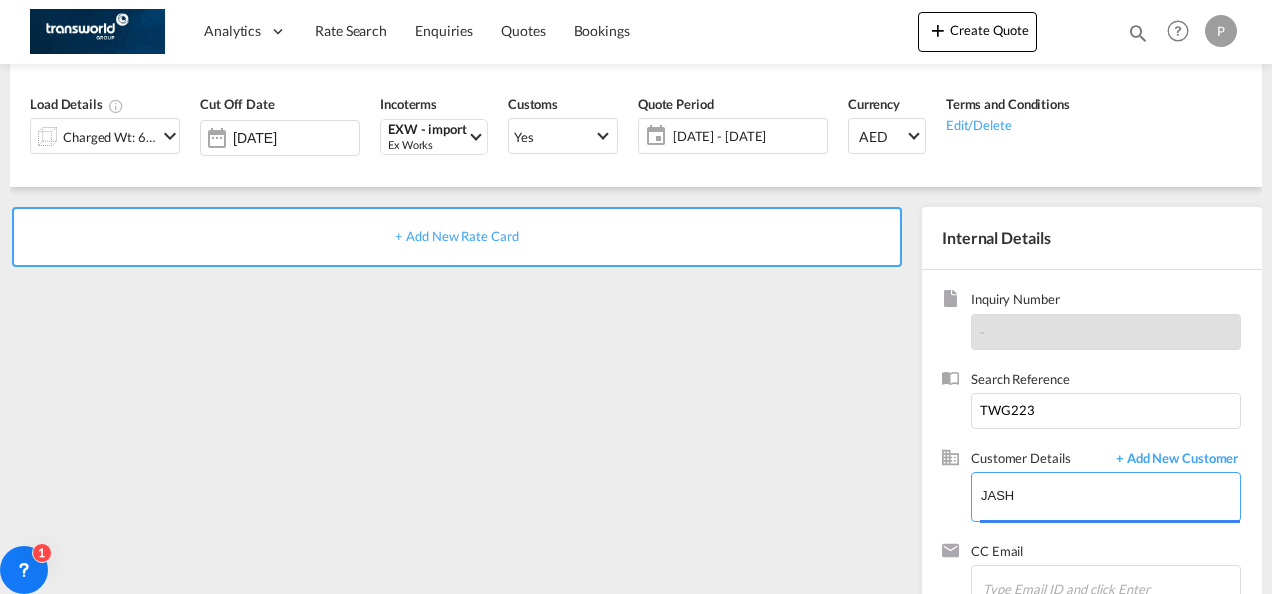 type on "JASHANMAL NATIONAL [DOMAIN_NAME], [PERSON_NAME], [PERSON_NAME][EMAIL_ADDRESS][DOMAIN_NAME]" 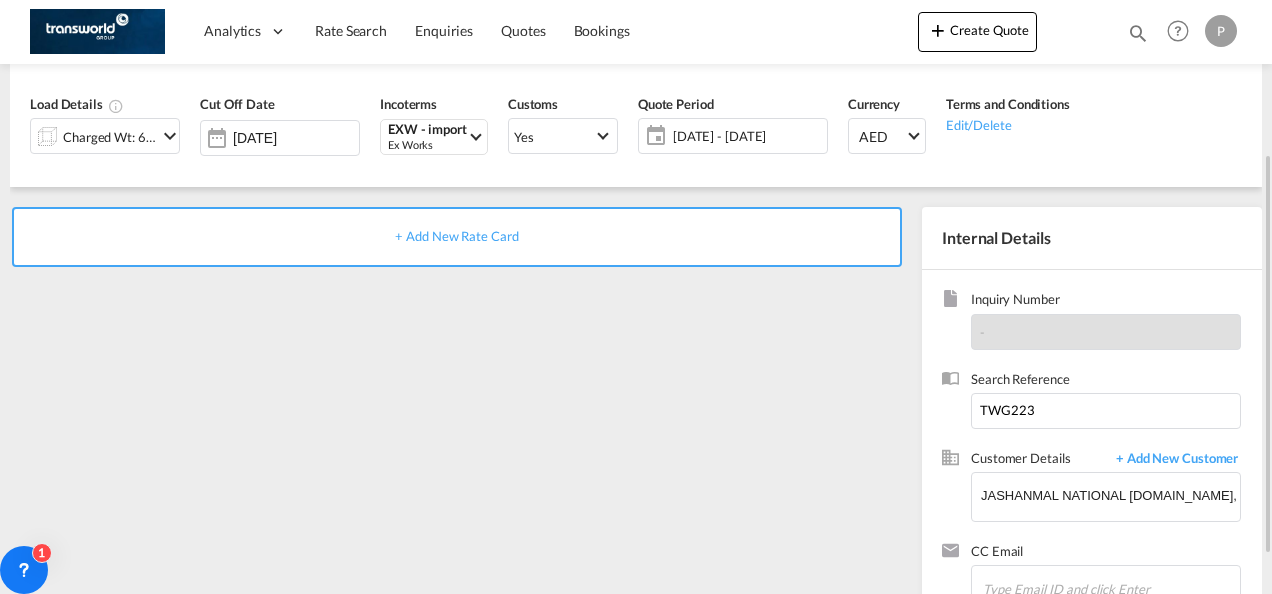 click on "+ Add New Rate Card" at bounding box center [456, 236] 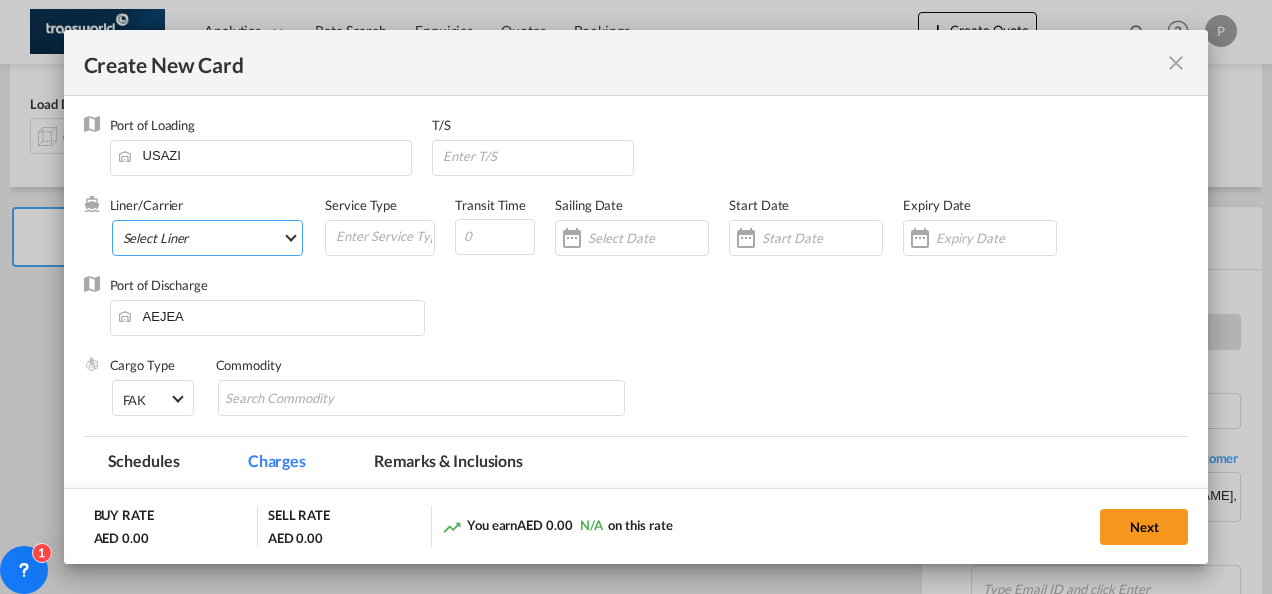 click on "Select Liner   2HM LOGISTICS D.O.O 2HM LOGISTICS D.O.O. / TDWC-CAPODISTRI 2HM LOGISTICS D.O.O. / TDWC-KOPER 2HM LOGISTICS KFT / TDWC-ANKARANSKA 3A INTERNATIONAL LOGISTICS JOINT STOCK COMPANY / T 3P LOGISTICS / TDWC - [GEOGRAPHIC_DATA] A & G INTERNATIONAL CARGO ([GEOGRAPHIC_DATA])  / TDWC-BANGK A A X L GLOBAL SHIPPING LINES L.L.C / TDWC-[GEOGRAPHIC_DATA] A AND G INTERNATIONAL CARGO / TDWC-[GEOGRAPHIC_DATA] A J WORLDWIDE SERVICES INC / TDWC-SADDLE BRO A K ENTERPRISES / TDWC-[GEOGRAPHIC_DATA] A.J WORLDWIDE SERVICES LTD / TDWC-WESTDRAYTO AA AND S SHIPPING LLC / TDWC-DUBAI AA&S SHIPPING LLC / TDWC-[GEOGRAPHIC_DATA] AAA CHINA LIMITED / TDWC-[GEOGRAPHIC_DATA] [PERSON_NAME] SHIPPING L.L.C / TDWC-[GEOGRAPHIC_DATA] AAS FREIGHT EUROPE GMBH / TDWC-[GEOGRAPHIC_DATA] [GEOGRAPHIC_DATA] COMMERCIAL FZE / TDWC-[GEOGRAPHIC_DATA] AAXL GLOBAL SHIPPING LINES LLC [PERSON_NAME] / TDWC-[GEOGRAPHIC_DATA] [PERSON_NAME] TRADING LLC / TDWC-[GEOGRAPHIC_DATA] ABC EUROPEAN AIR AND SEA CARGO DISTRI / TDWC-BEOGR ABDA CARGO SERVICES DMCC / TDWC-DUBAI [PERSON_NAME] SHIPPING LLC [PERSON_NAME] SHIPPING LLC / TDWC-[GEOGRAPHIC_DATA] ABRAO SHIPPING / TDWC-[GEOGRAPHIC_DATA] ABRECO FREIGHT LLC / TDWC-[GEOGRAPHIC_DATA]" at bounding box center (208, 238) 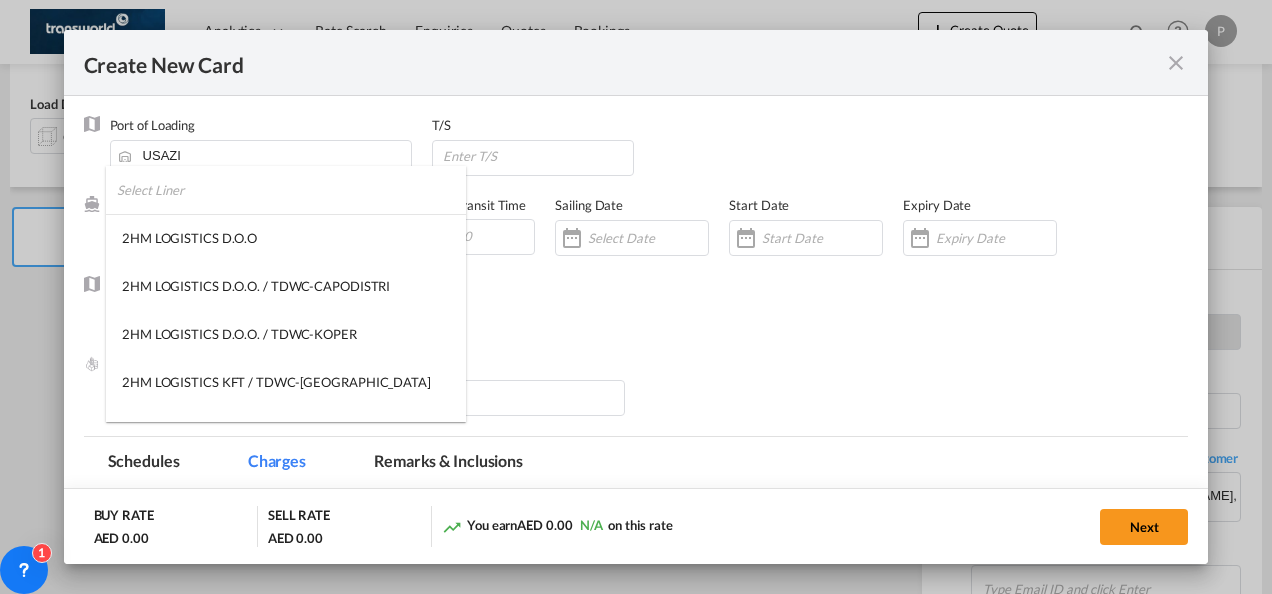 click at bounding box center (291, 190) 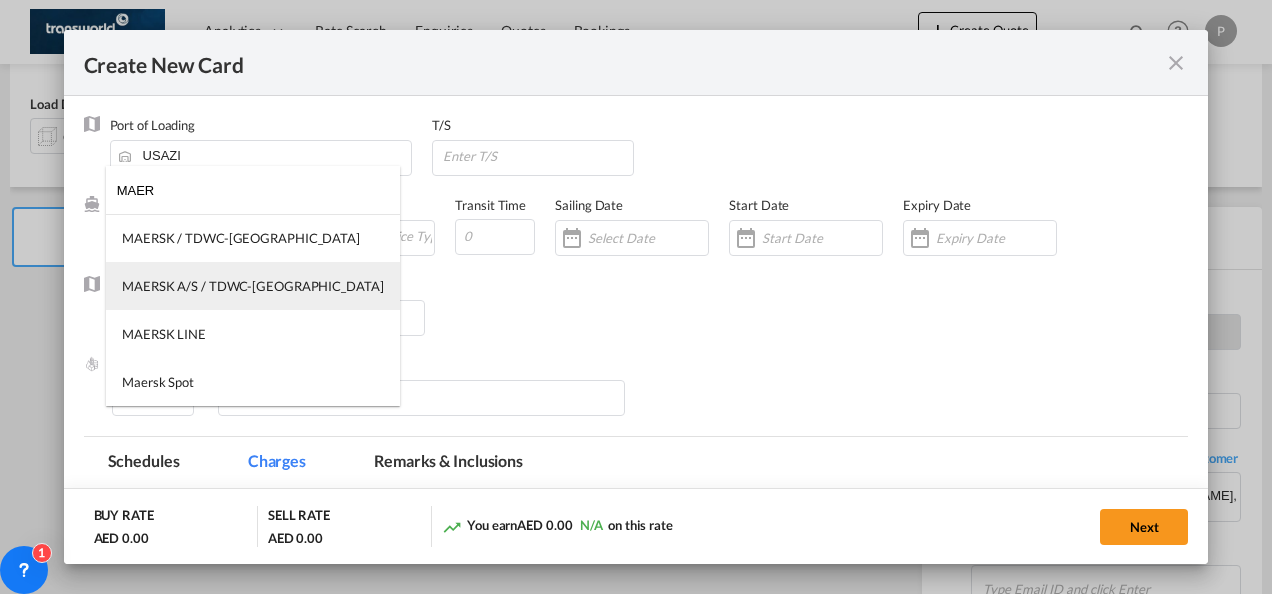 type on "MAER" 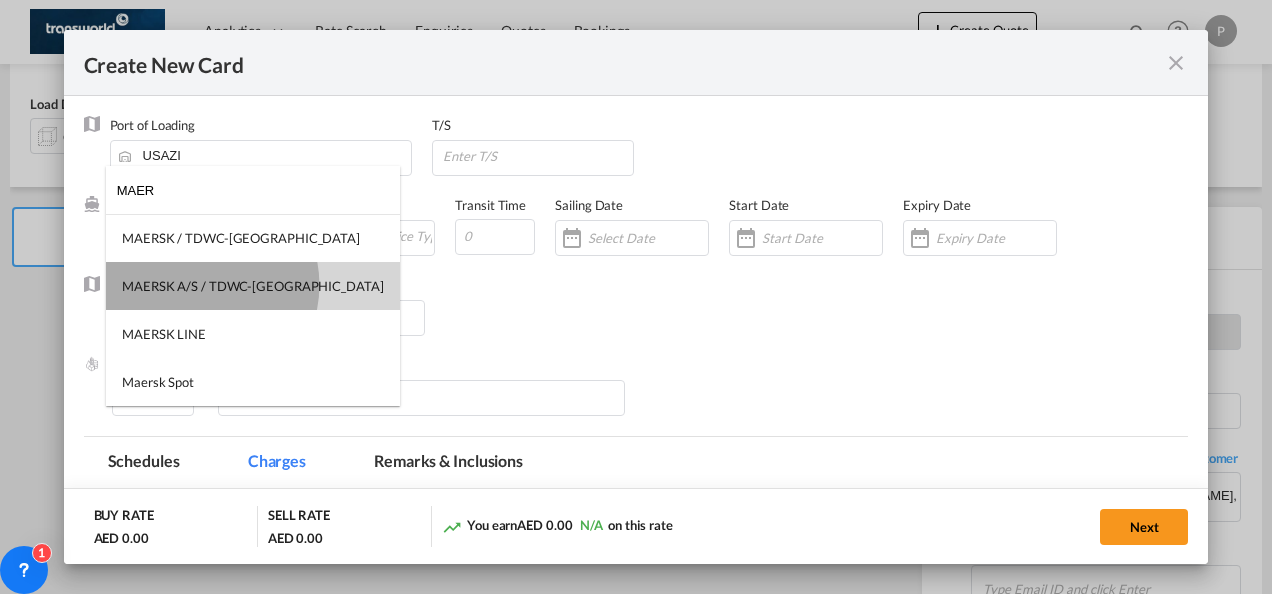click on "MAERSK A/S / TDWC-[GEOGRAPHIC_DATA]" at bounding box center [253, 286] 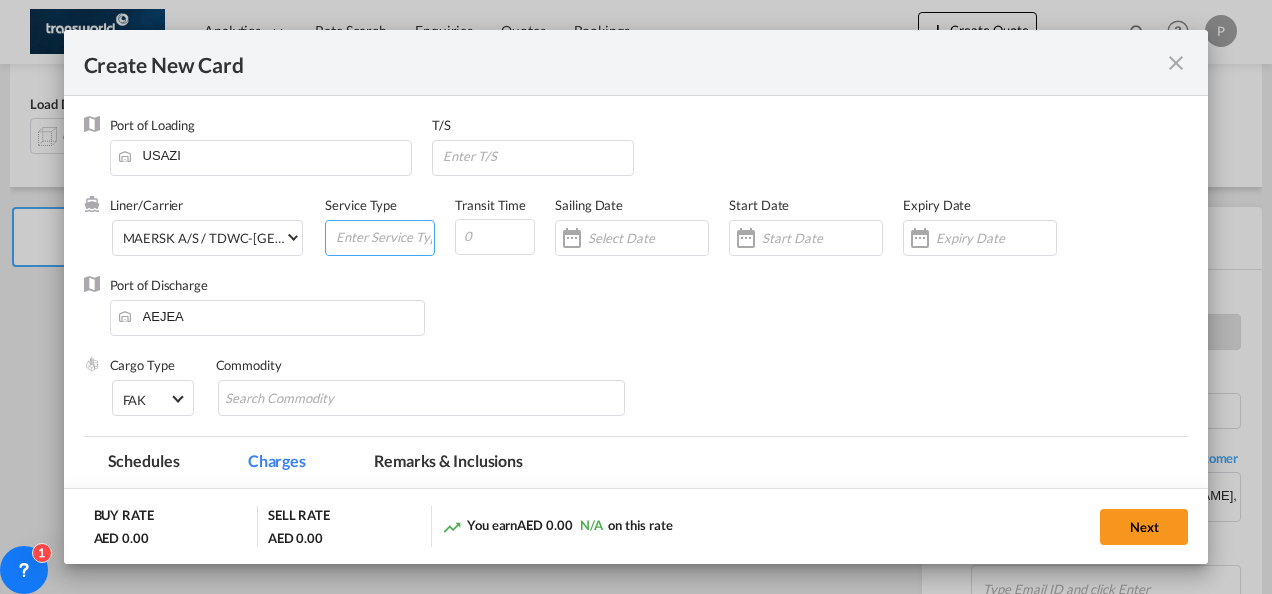 click at bounding box center [384, 236] 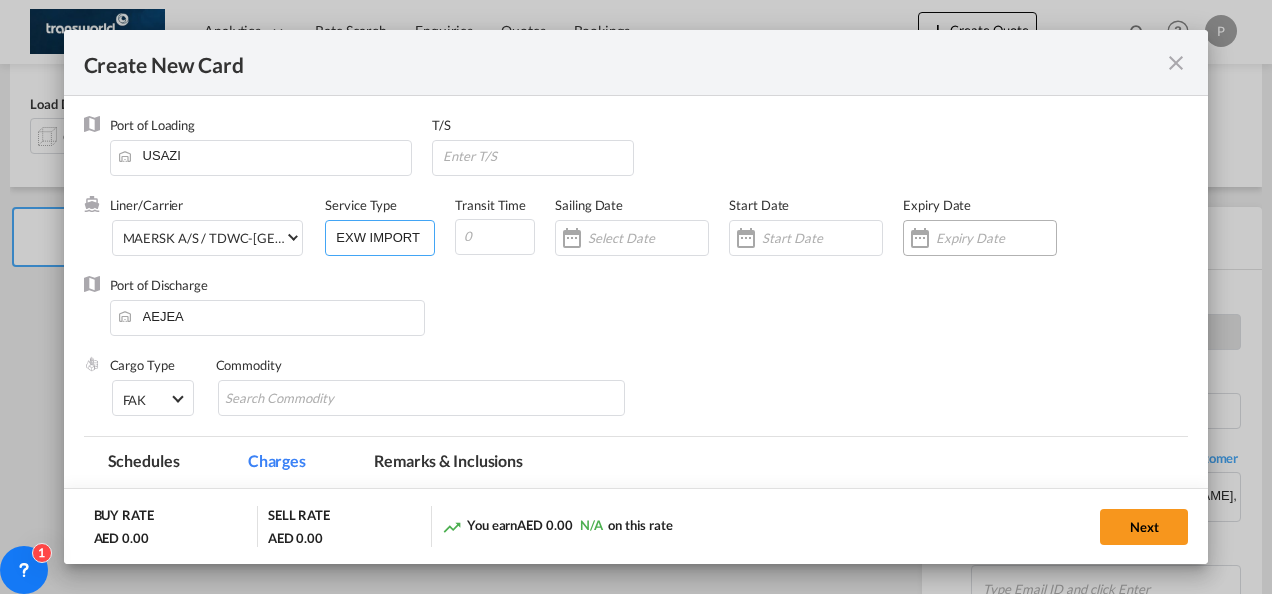 type on "EXW IMPORT" 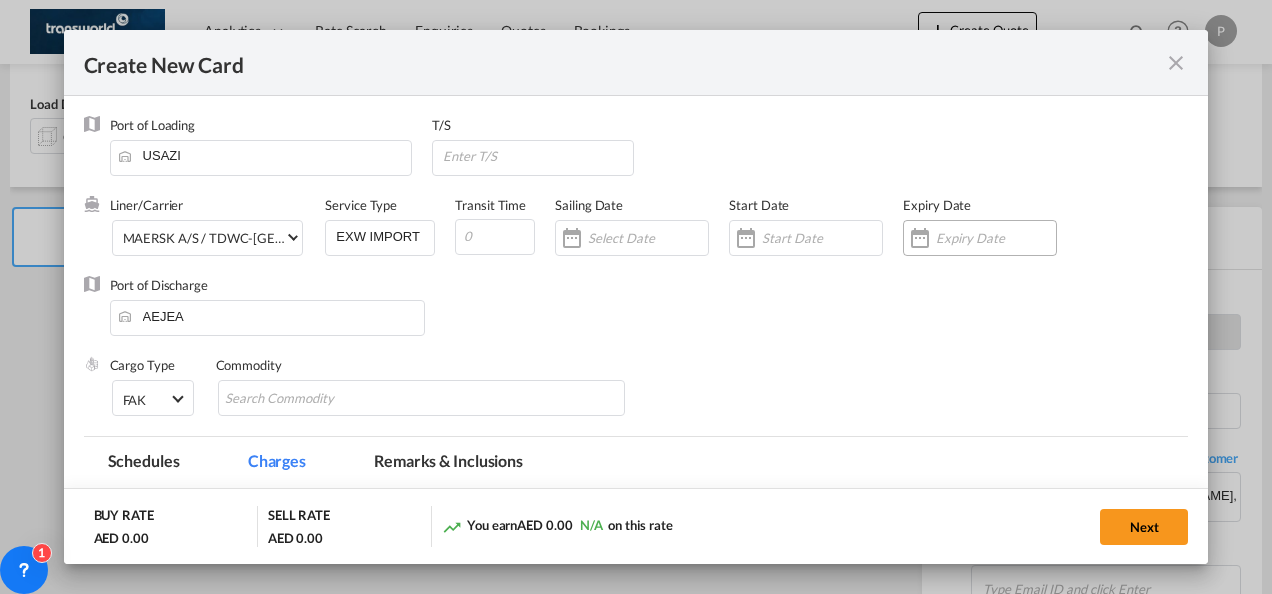 click at bounding box center [996, 238] 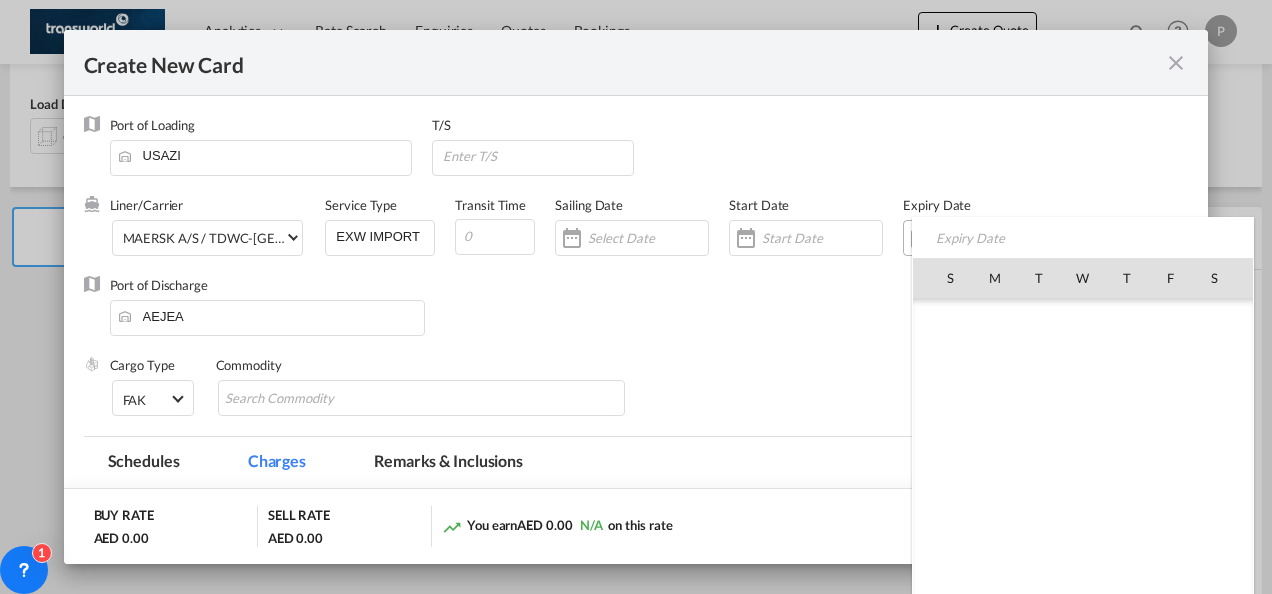 scroll, scrollTop: 462690, scrollLeft: 0, axis: vertical 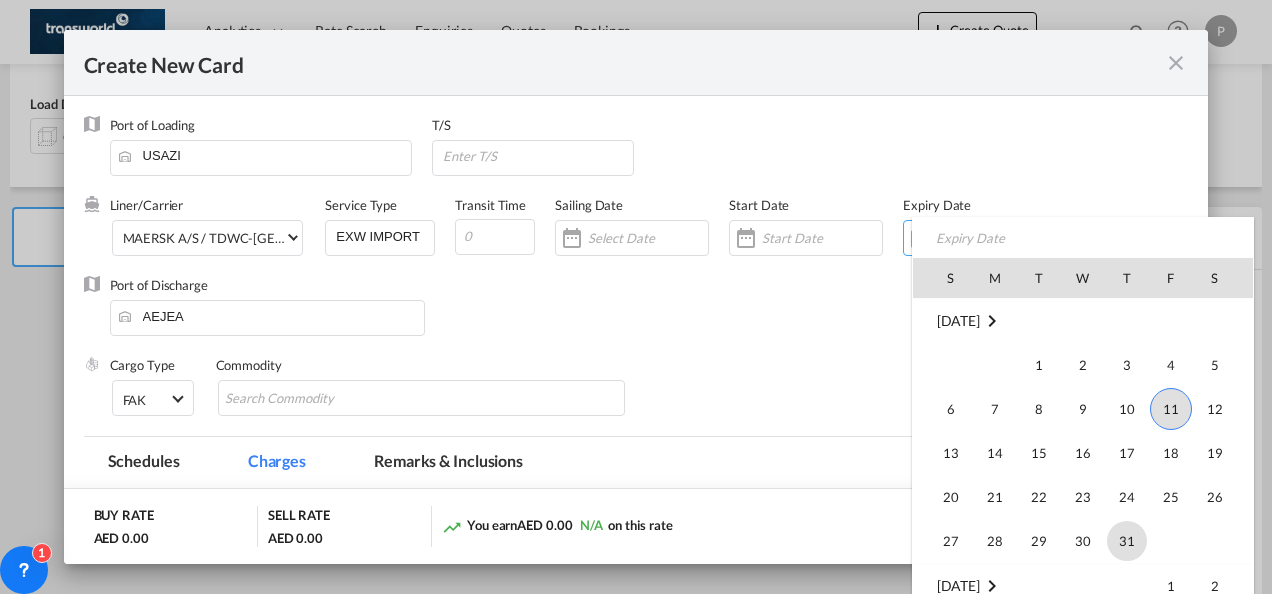 click on "31" at bounding box center (1127, 541) 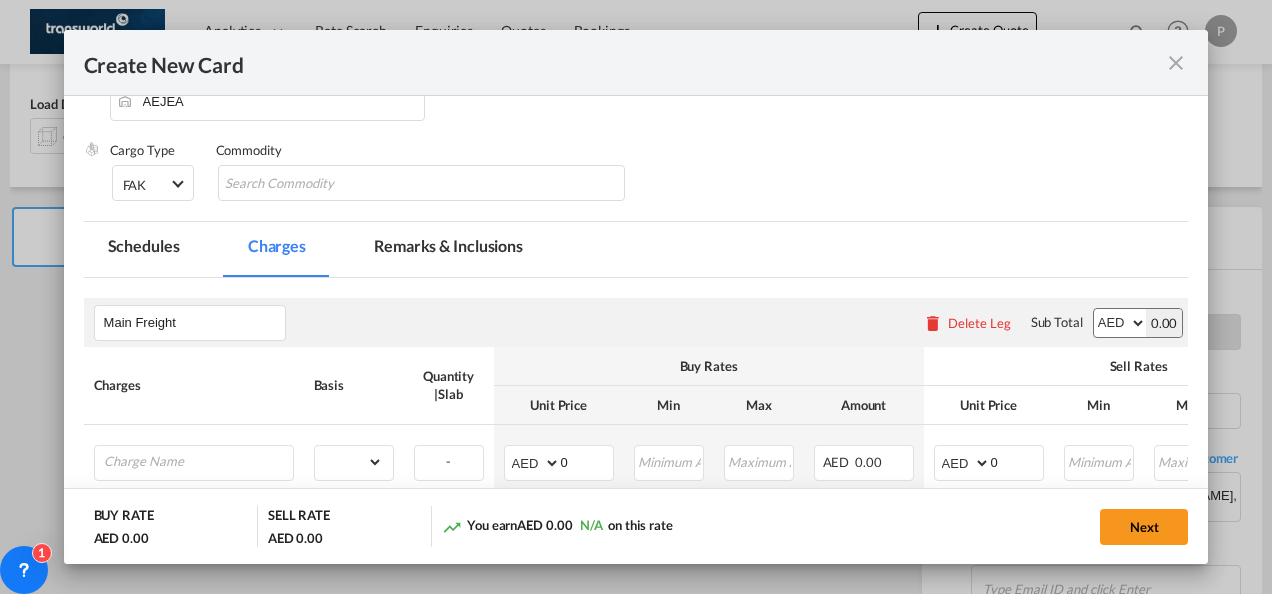 scroll, scrollTop: 219, scrollLeft: 0, axis: vertical 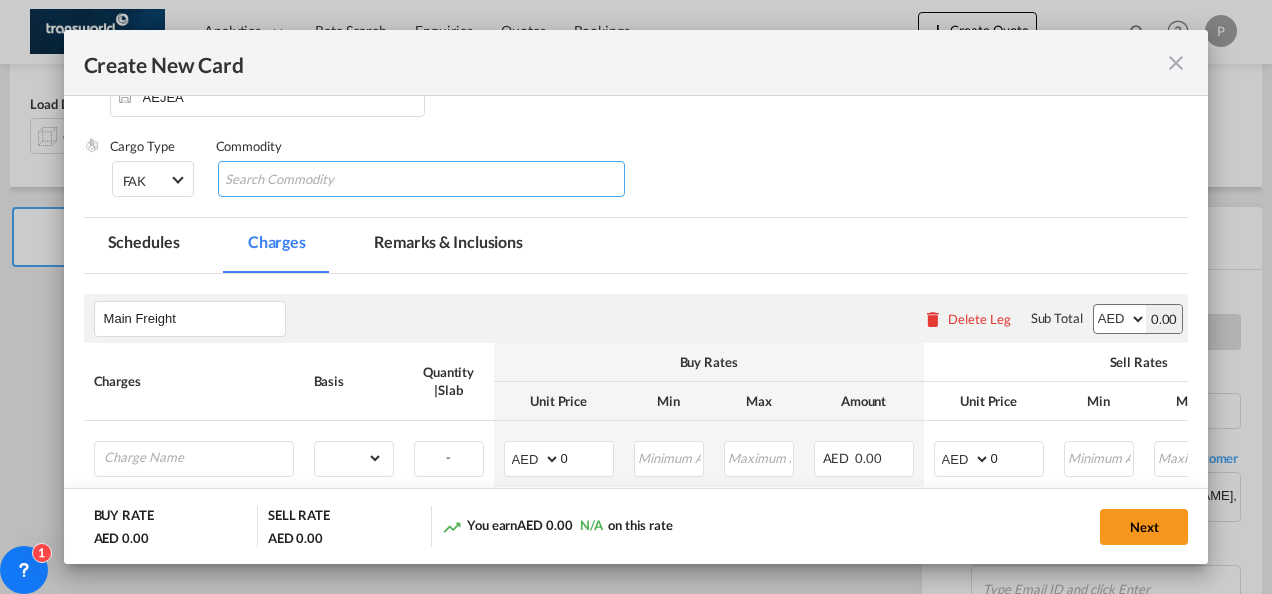 click at bounding box center (316, 180) 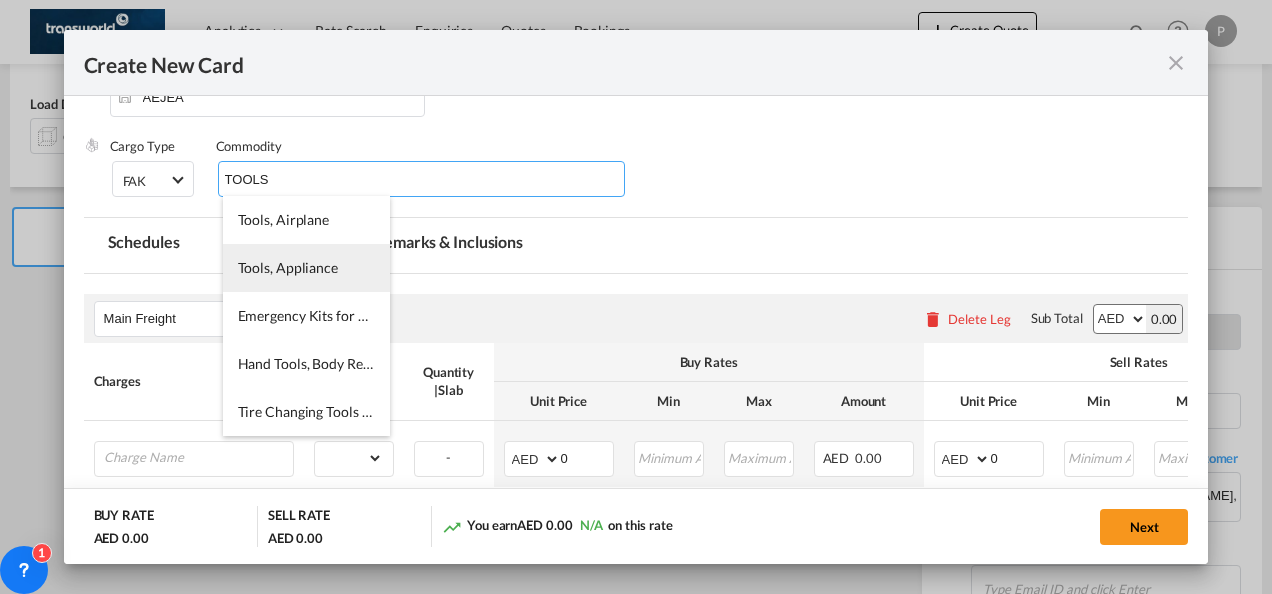 type on "TOOLS" 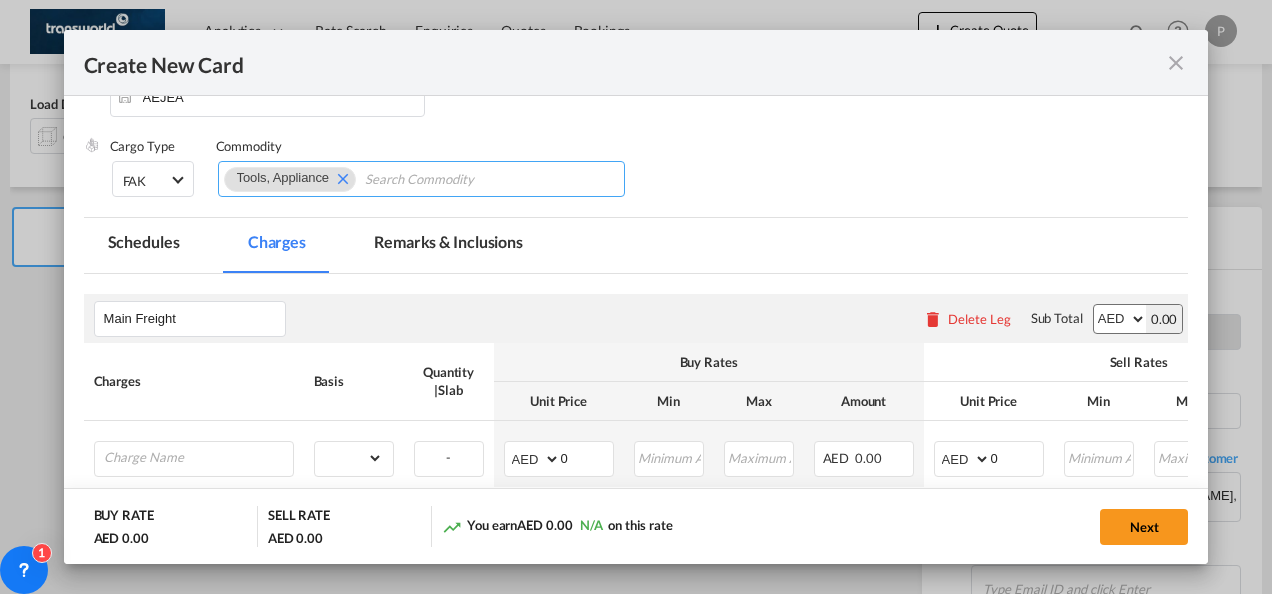 scroll, scrollTop: 361, scrollLeft: 0, axis: vertical 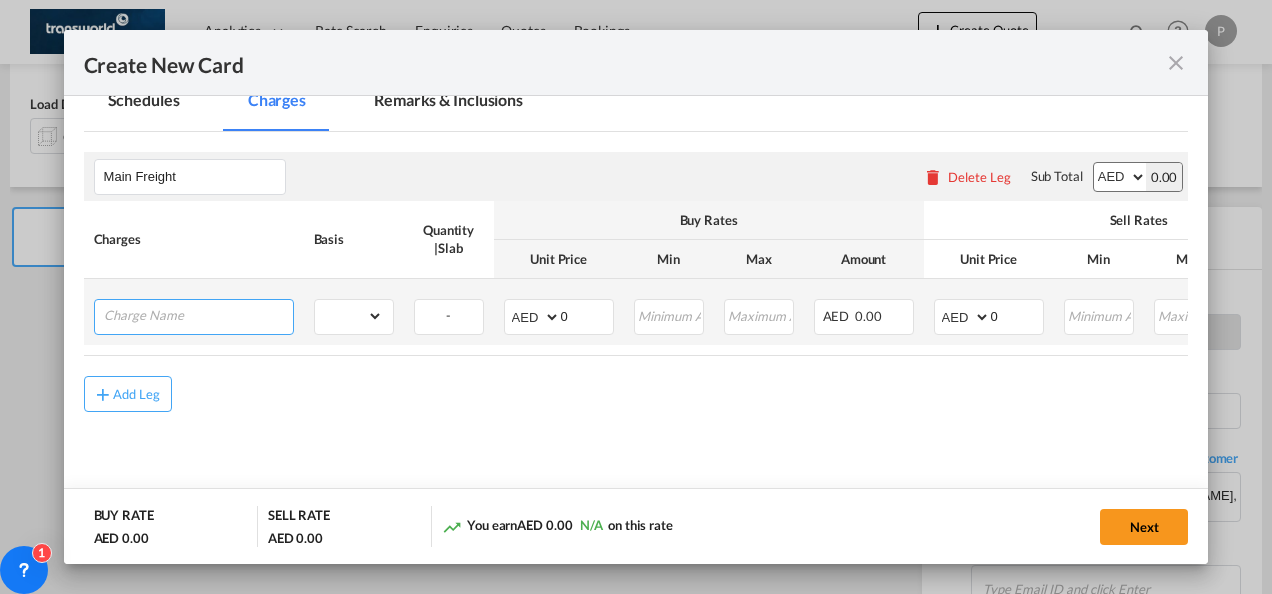 click at bounding box center (198, 315) 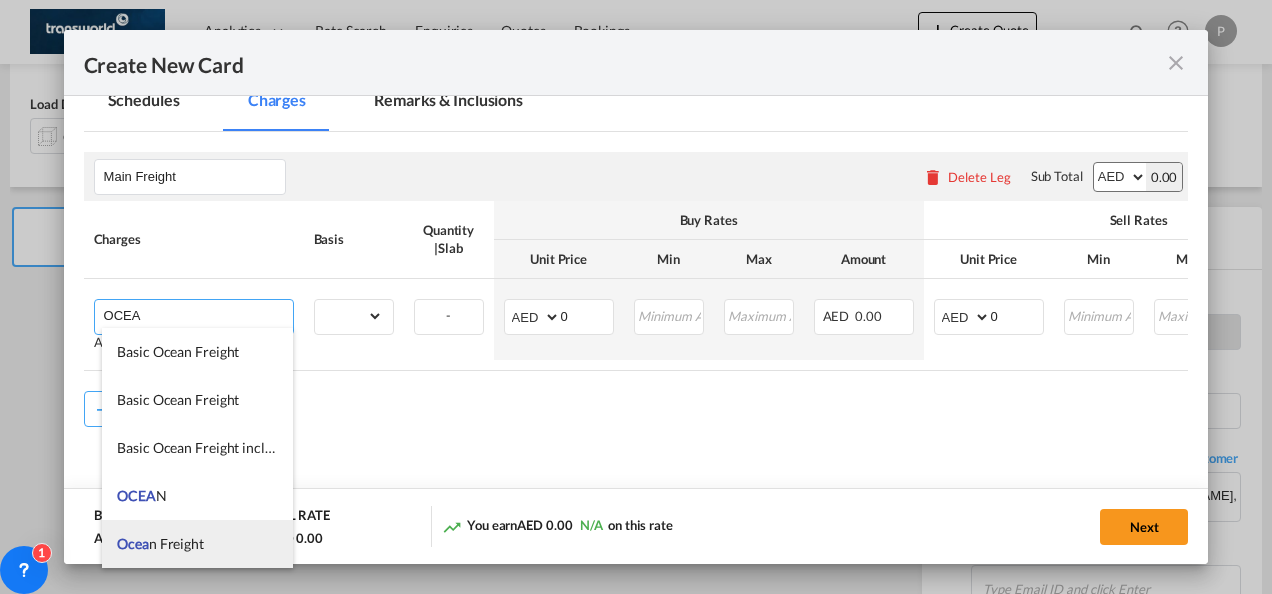 click on "Ocea n Freight" at bounding box center (197, 544) 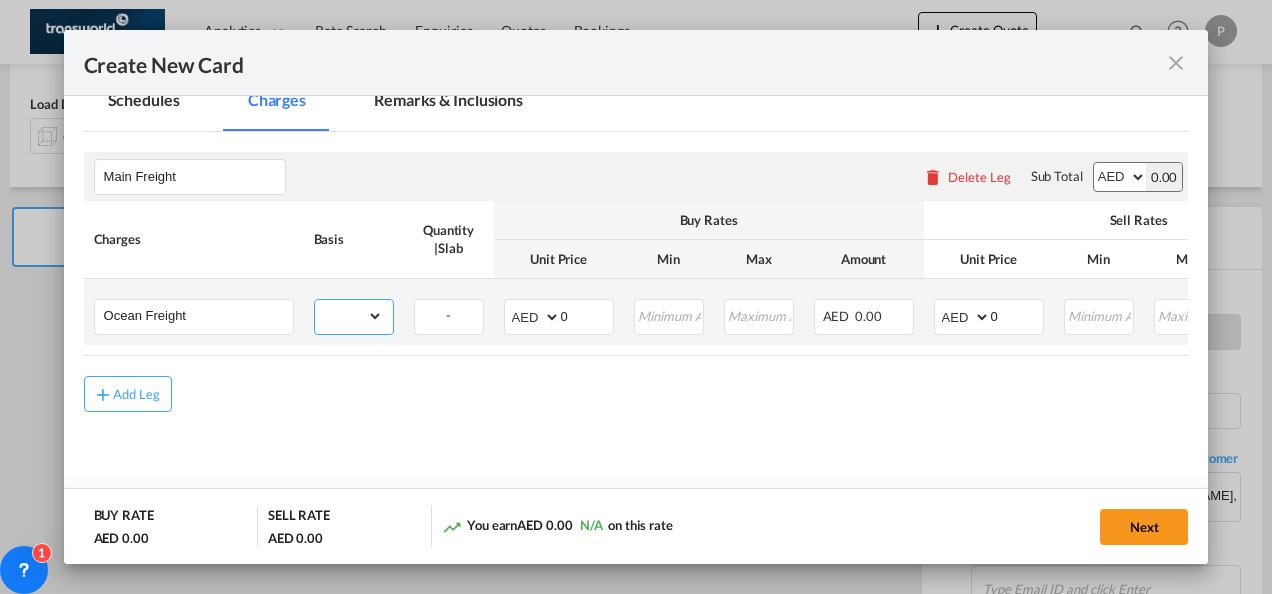 click on "gross_weight
volumetric_weight
per_shipment
per_bl
per_km
per_hawb
per_kg
flat
per_ton
per_cbm
per_hbl
per_w/m
per_awb
per_sbl
per_quintal
per_doc
N/A
per shipping bill
% on freight
per_lbs
per_pallet
per_carton
per_vehicle
per_shift
per_invoice
per_package
per_cft
per_day
per_revalidation
per_declaration
per_document
per clearance" at bounding box center [349, 316] 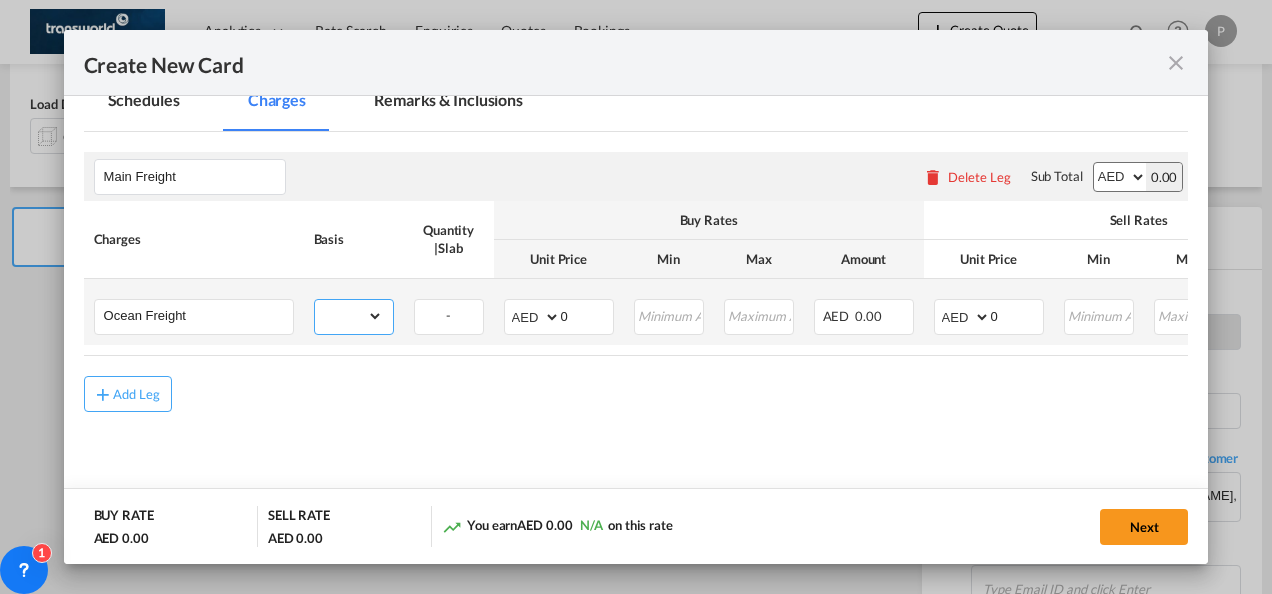 select on "per_shipment" 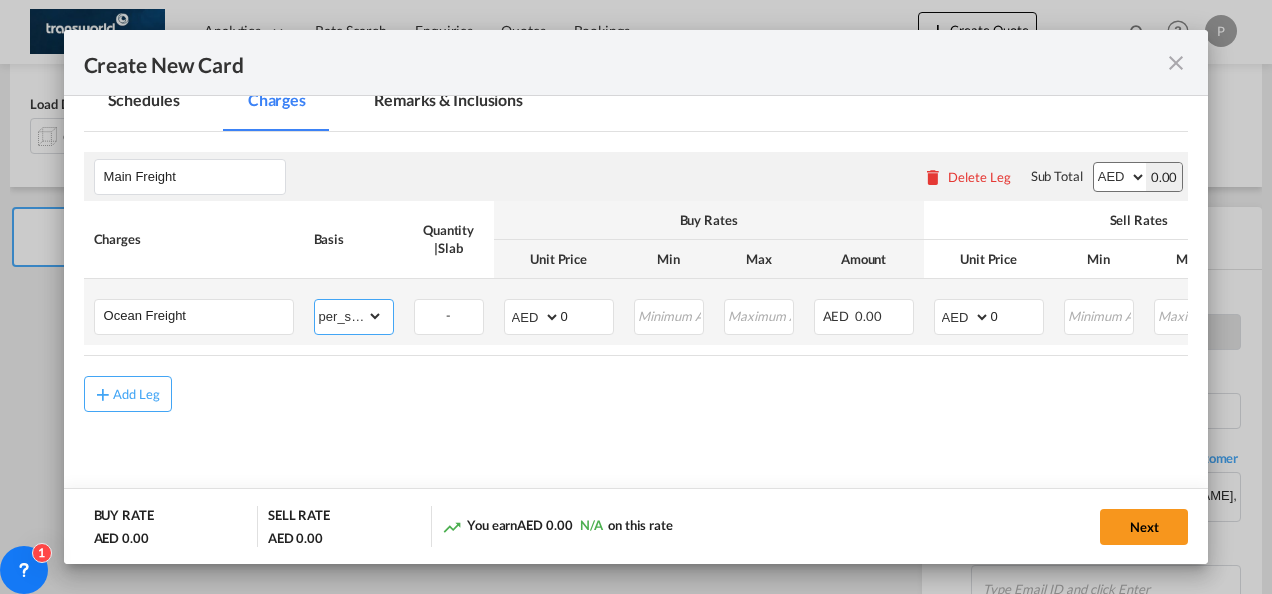 click on "gross_weight
volumetric_weight
per_shipment
per_bl
per_km
per_hawb
per_kg
flat
per_ton
per_cbm
per_hbl
per_w/m
per_awb
per_sbl
per_quintal
per_doc
N/A
per shipping bill
% on freight
per_lbs
per_pallet
per_carton
per_vehicle
per_shift
per_invoice
per_package
per_cft
per_day
per_revalidation
per_declaration
per_document
per clearance" at bounding box center [349, 316] 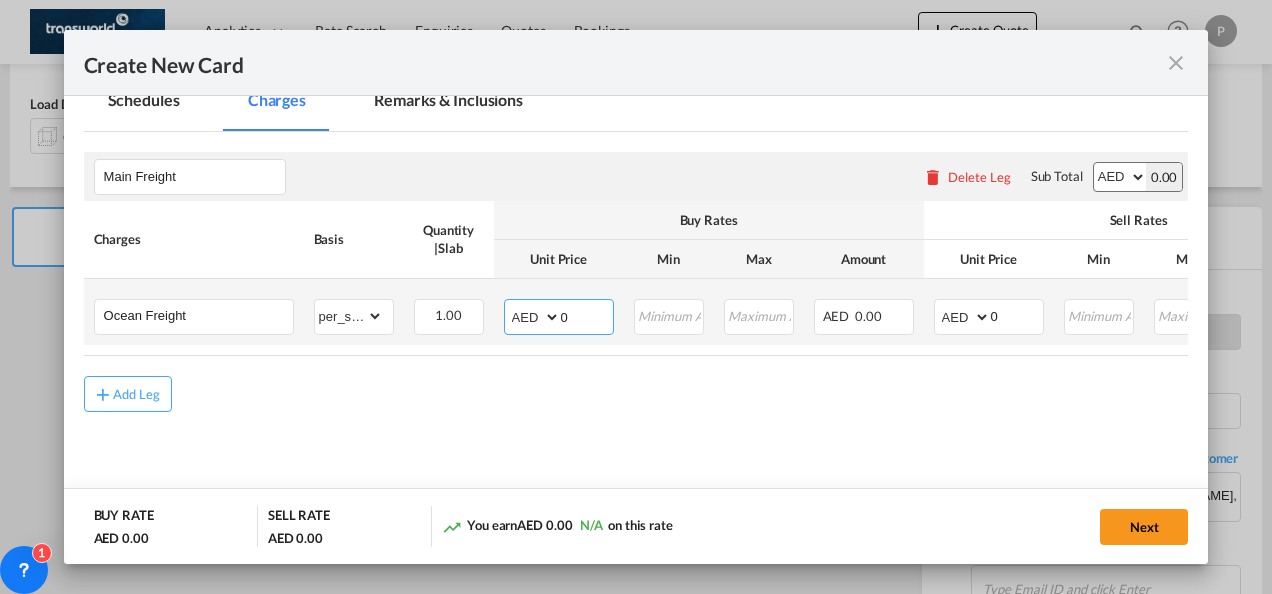 click on "0" at bounding box center (587, 315) 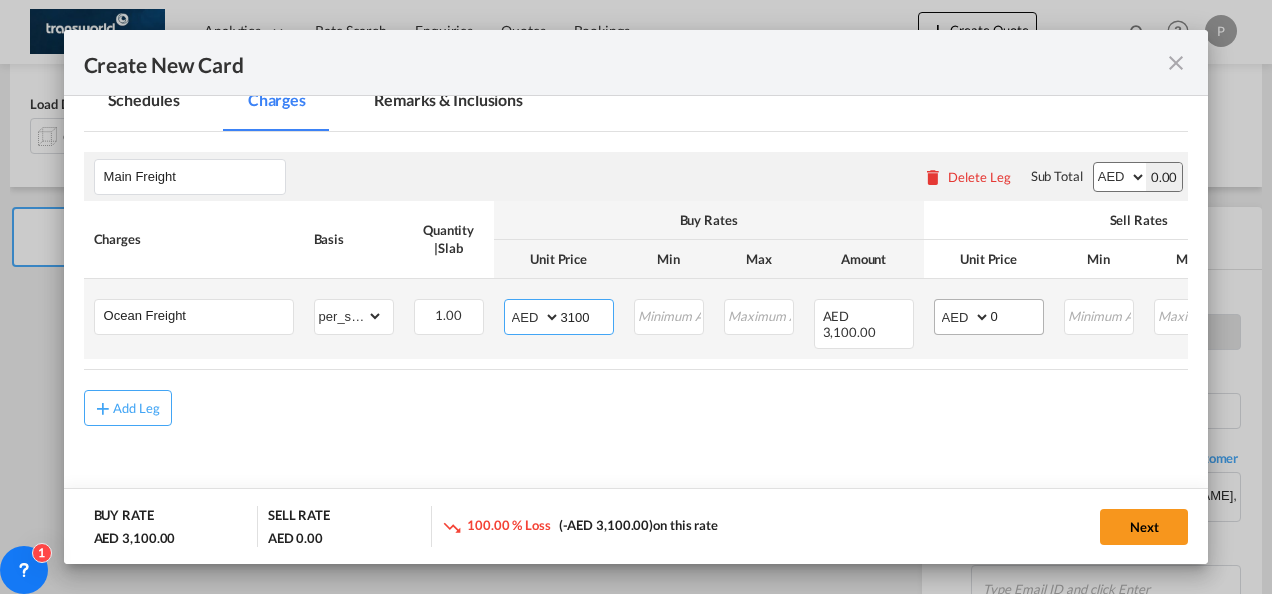 type on "3100" 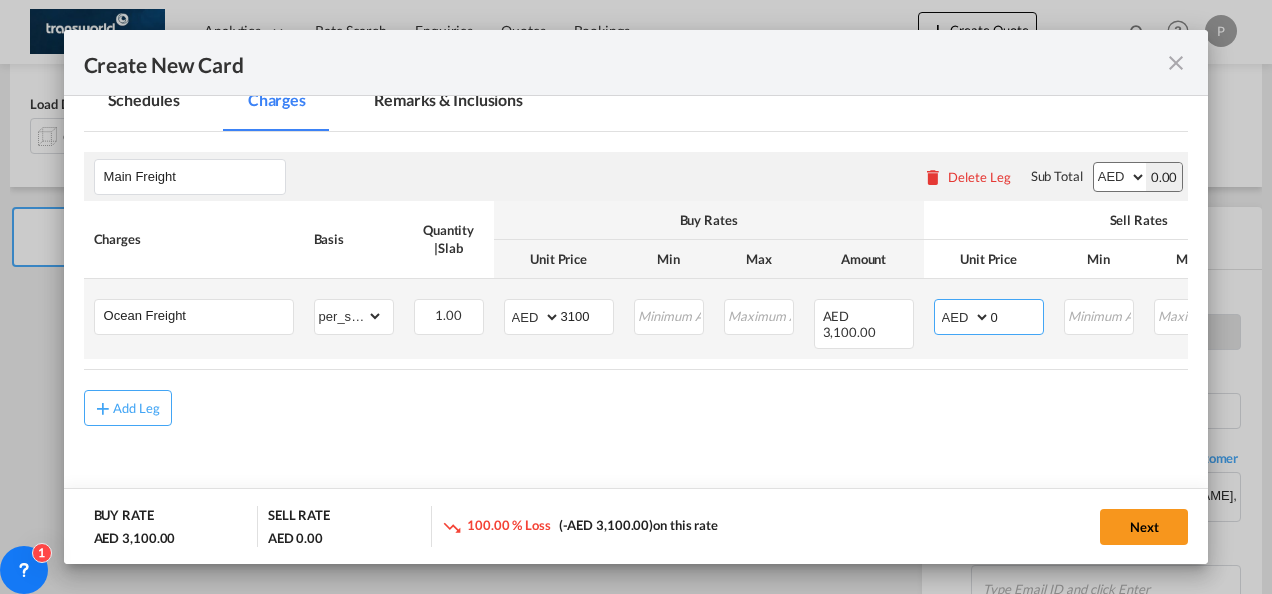 click on "0" at bounding box center [1017, 315] 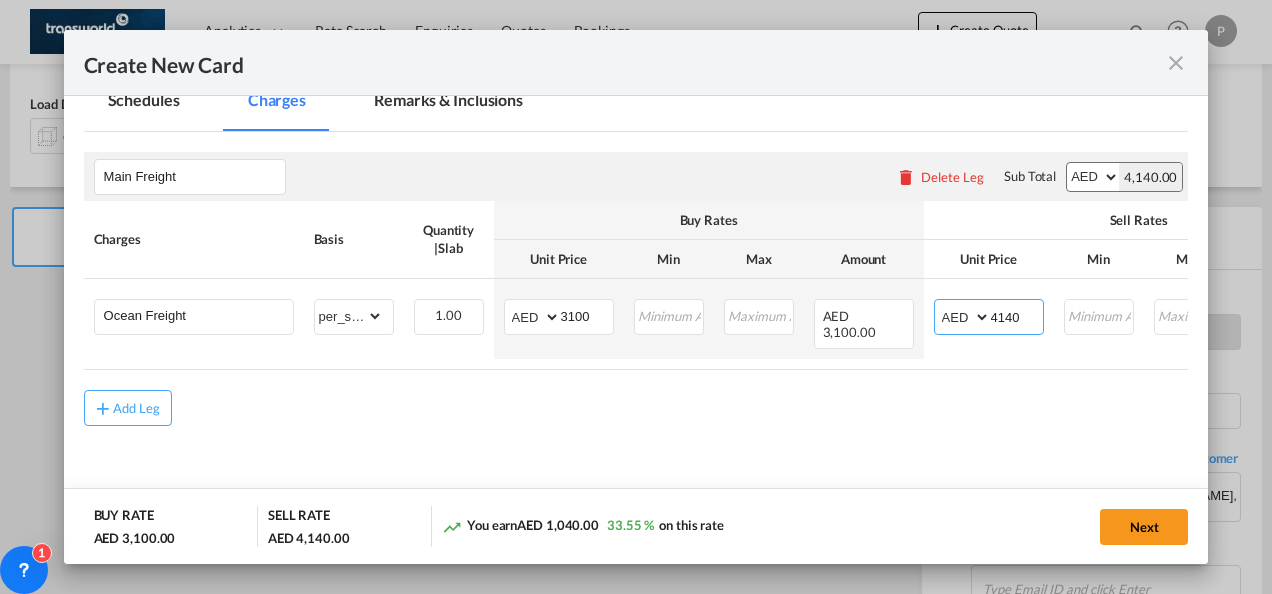 type on "4140" 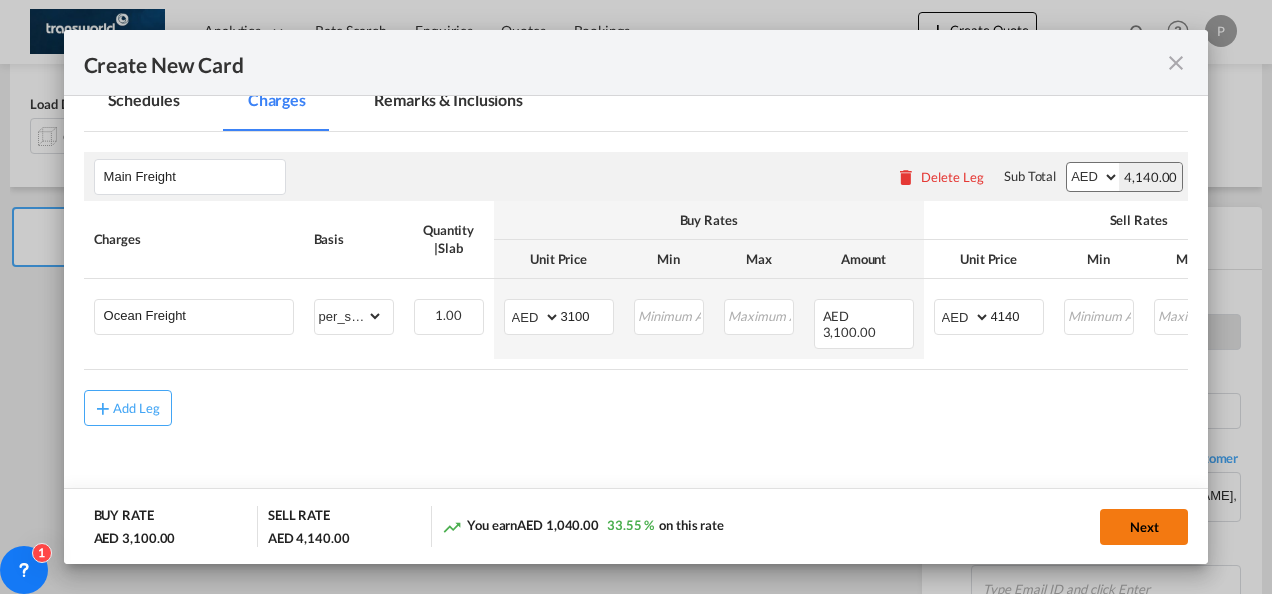 click on "Next" 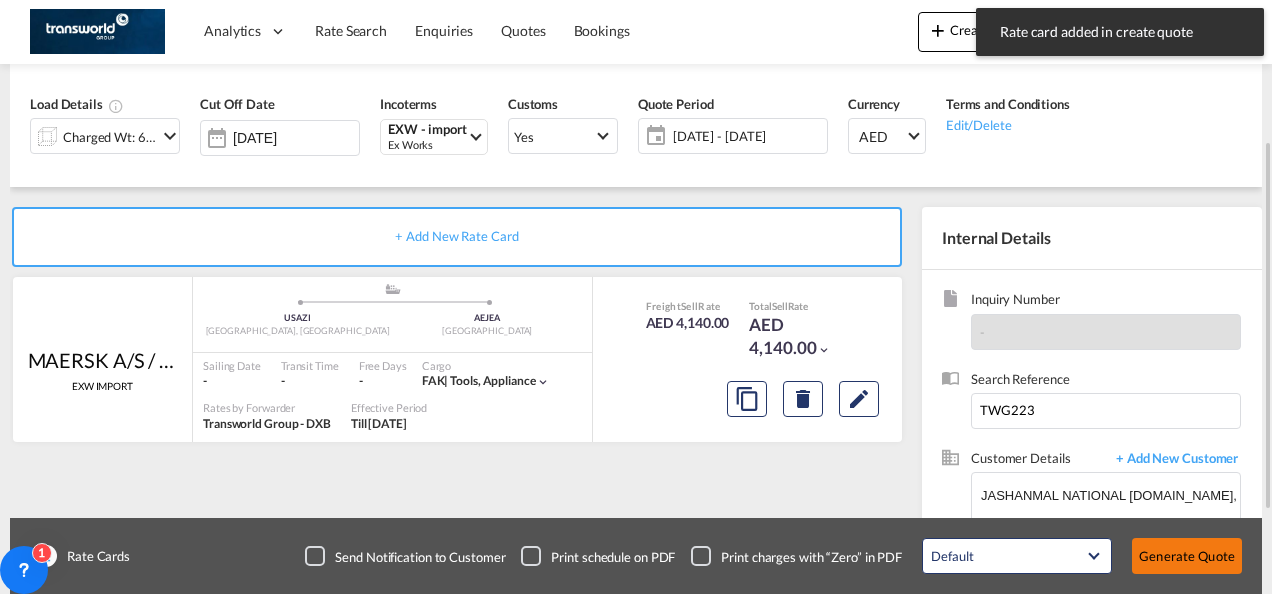 click on "Generate Quote" at bounding box center [1187, 556] 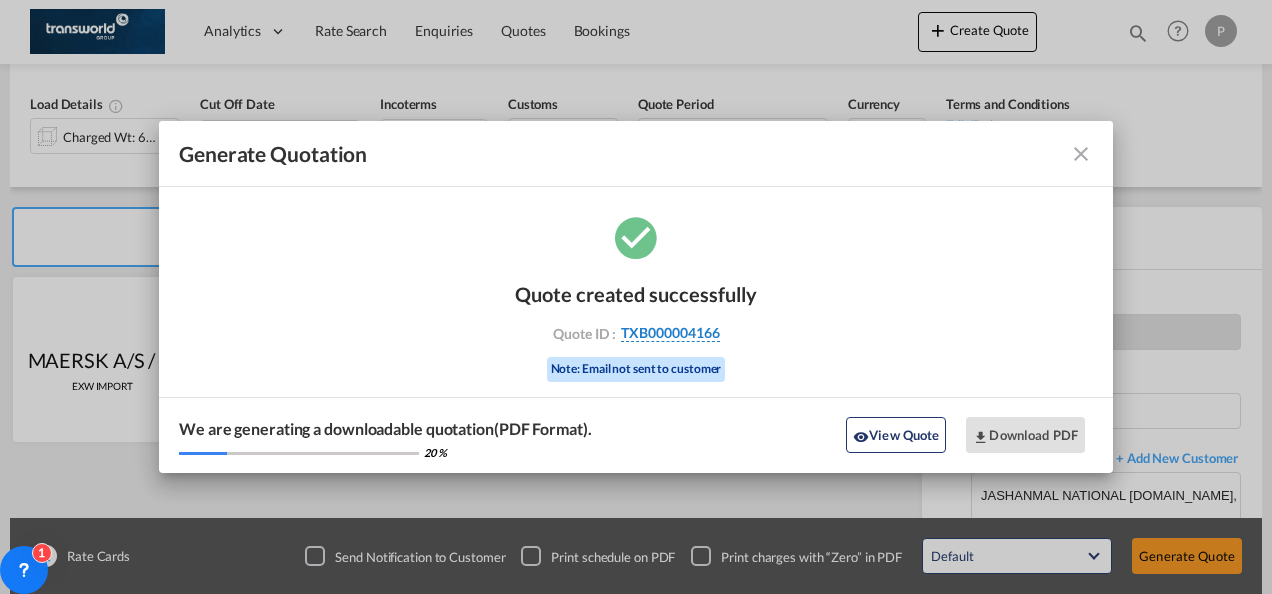 click on "TXB000004166" at bounding box center (670, 333) 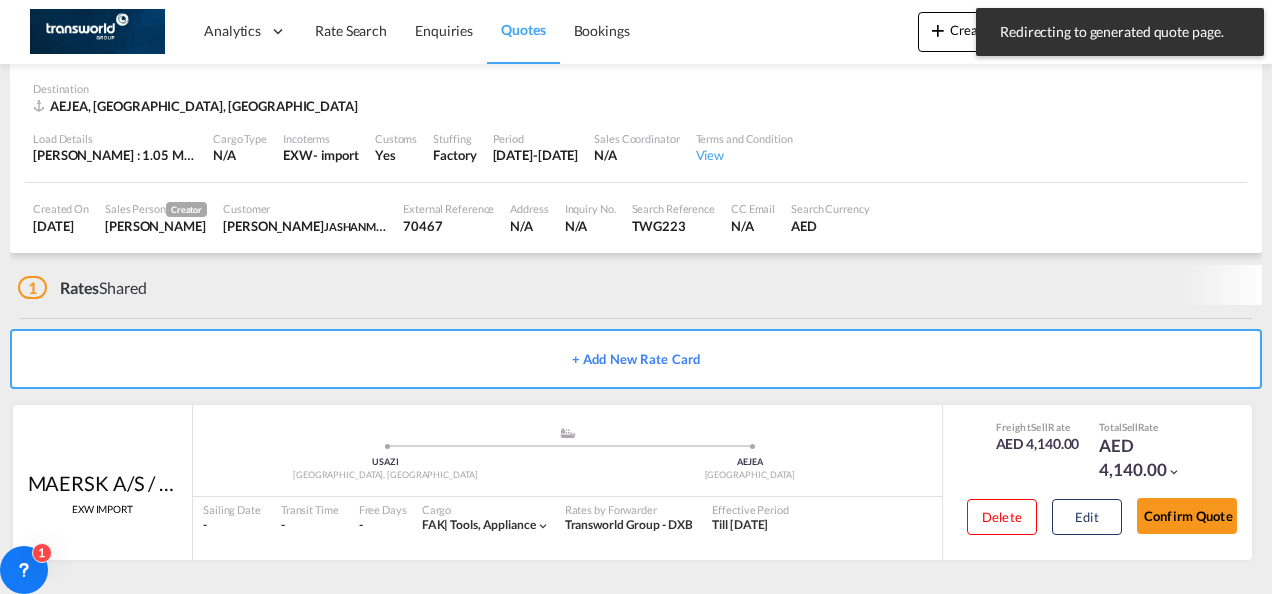 scroll, scrollTop: 122, scrollLeft: 0, axis: vertical 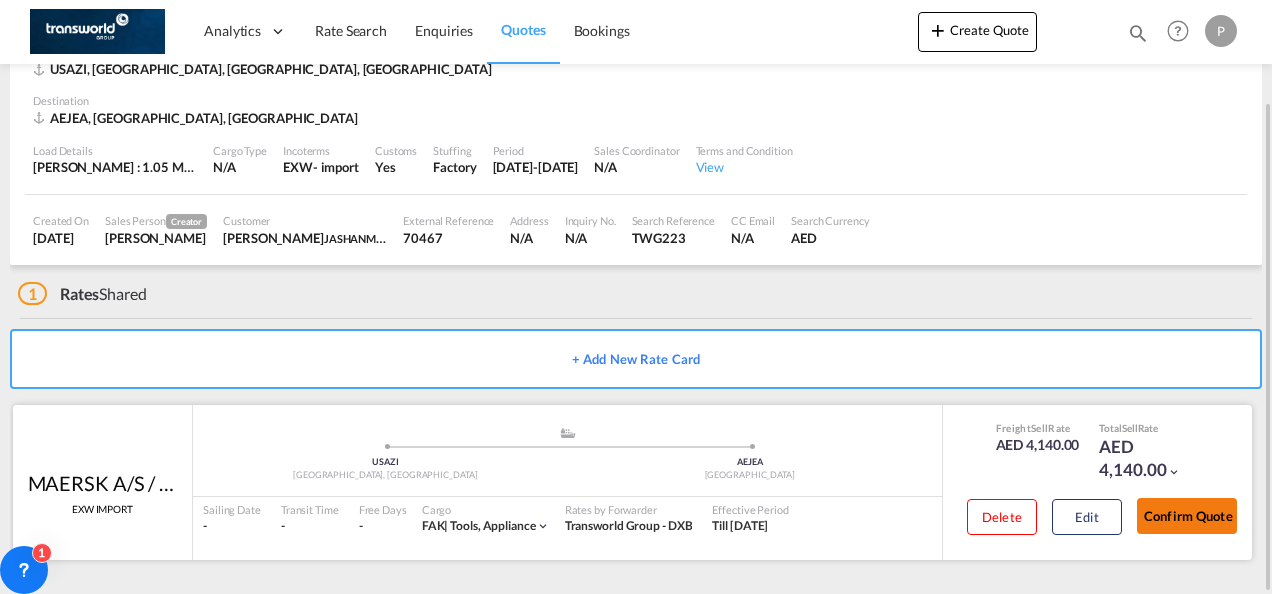 click on "Confirm Quote" at bounding box center (1187, 516) 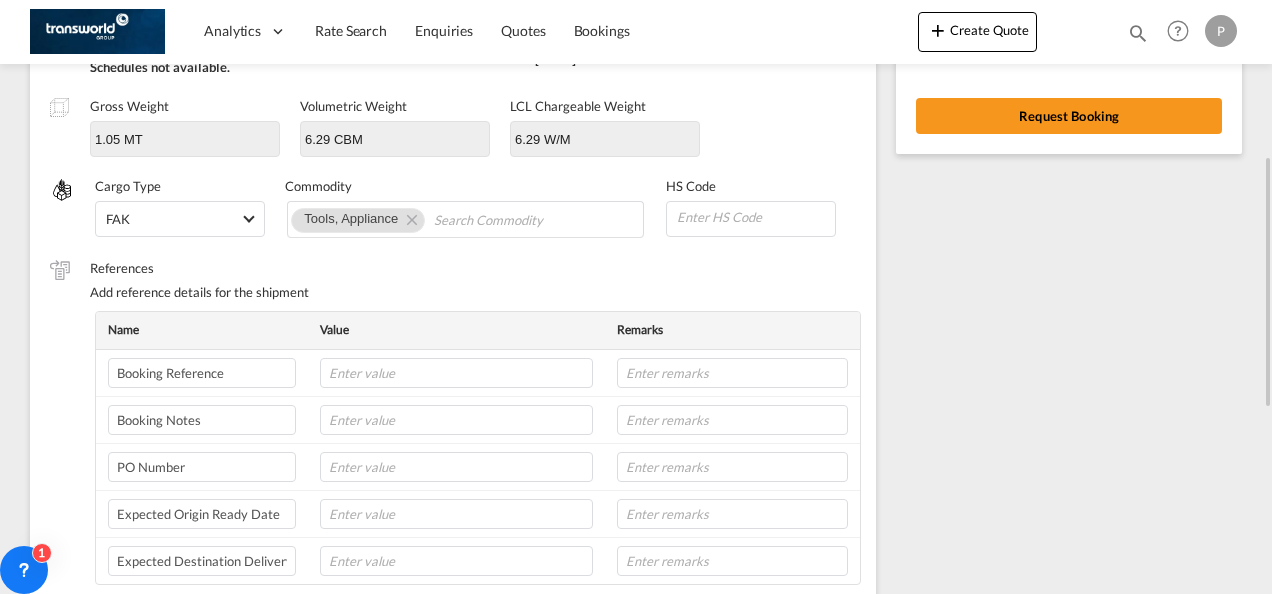scroll, scrollTop: 360, scrollLeft: 0, axis: vertical 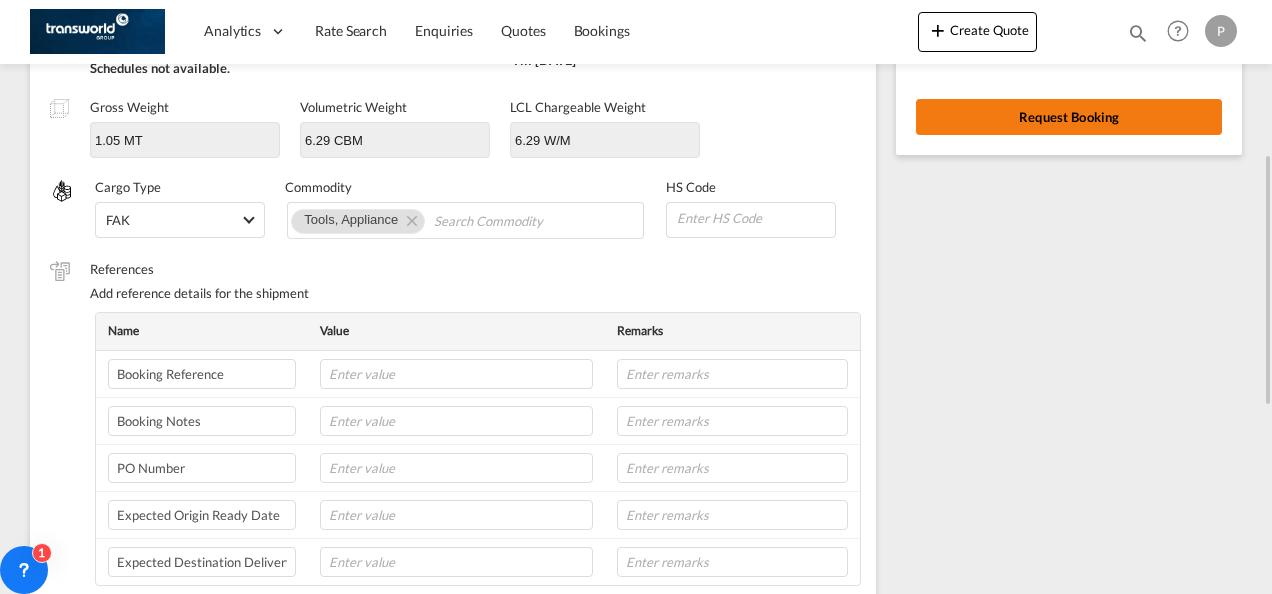 click on "Request Booking" at bounding box center [1069, 117] 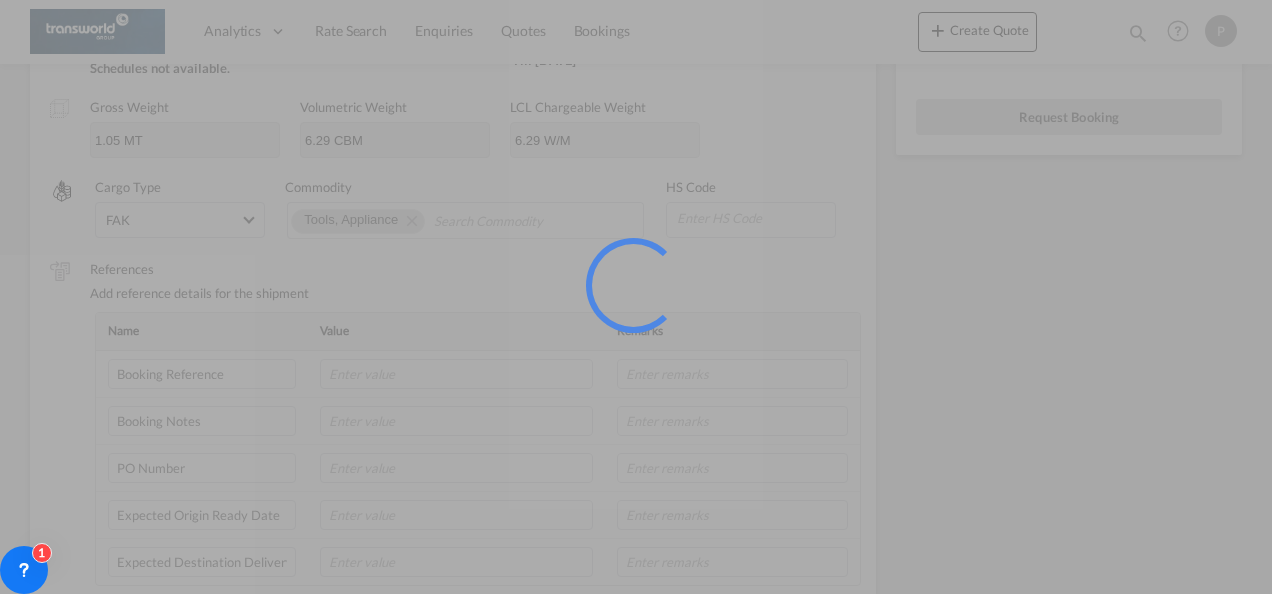 scroll, scrollTop: 37, scrollLeft: 0, axis: vertical 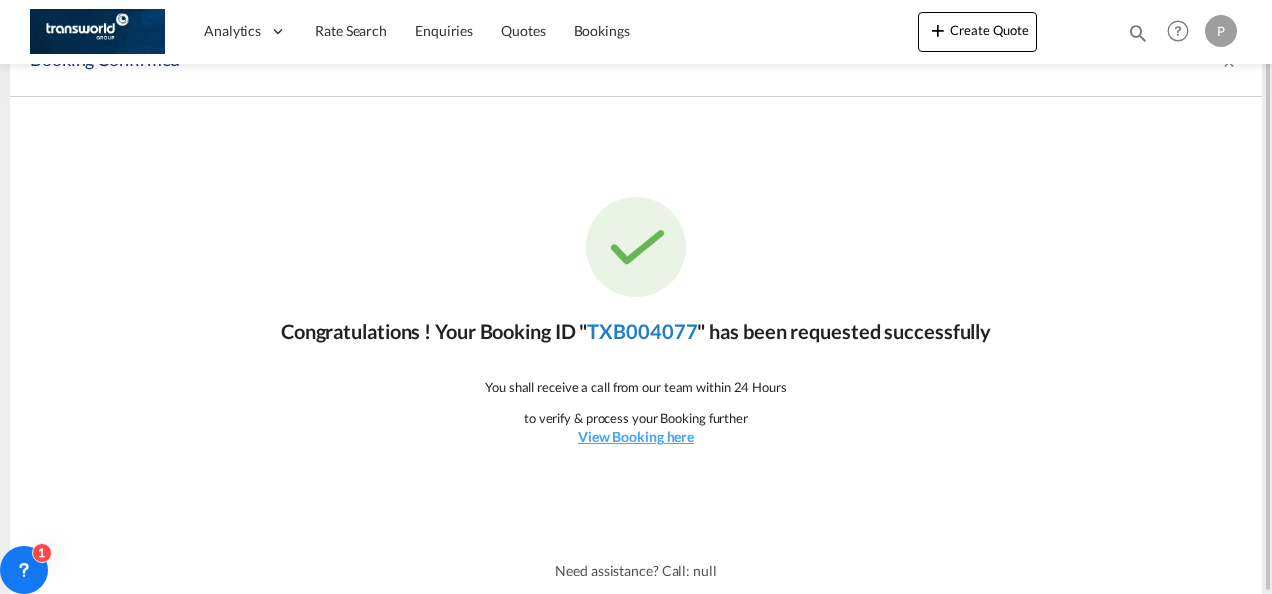 click on "TXB004077" 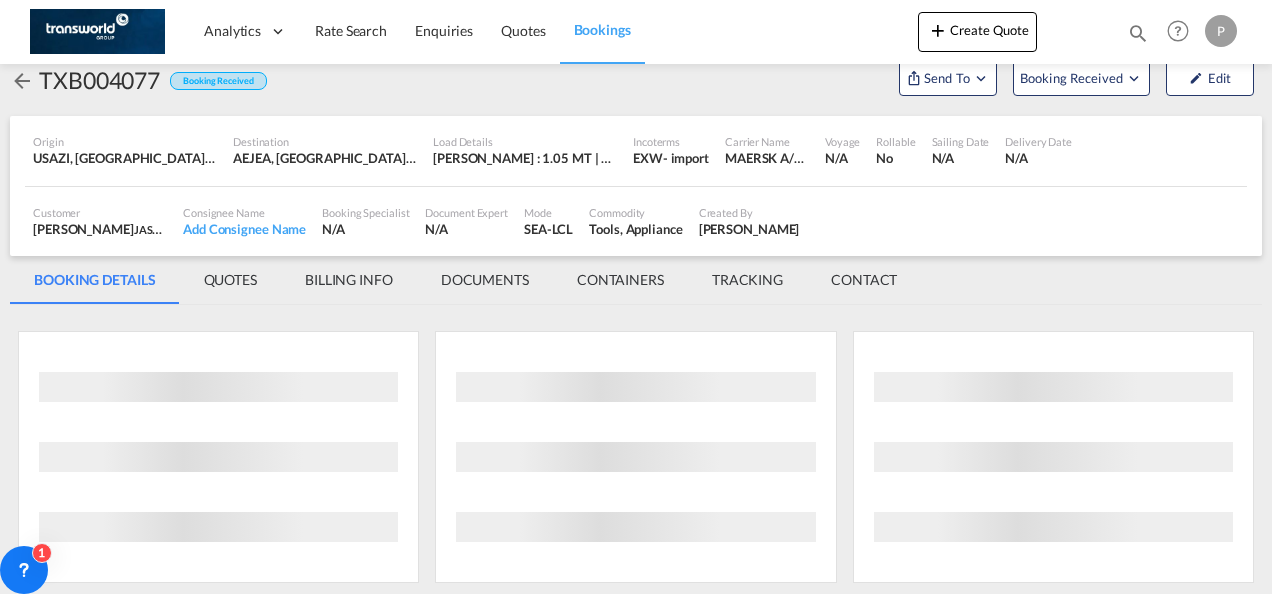scroll, scrollTop: 1176, scrollLeft: 0, axis: vertical 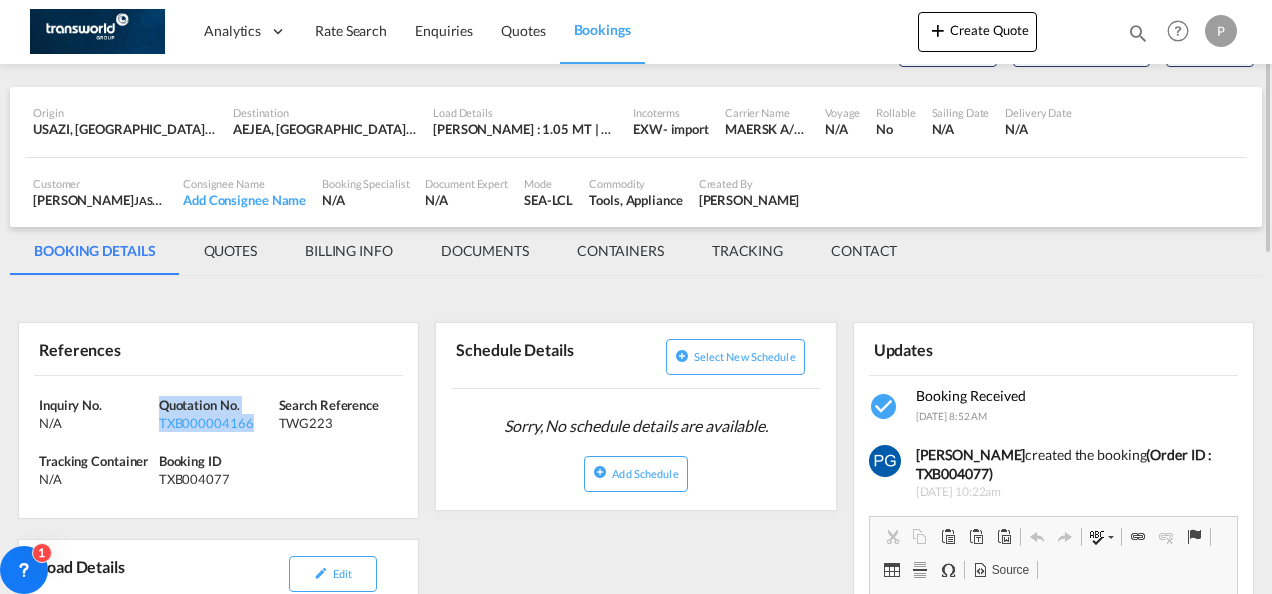 drag, startPoint x: 256, startPoint y: 421, endPoint x: 158, endPoint y: 405, distance: 99.29753 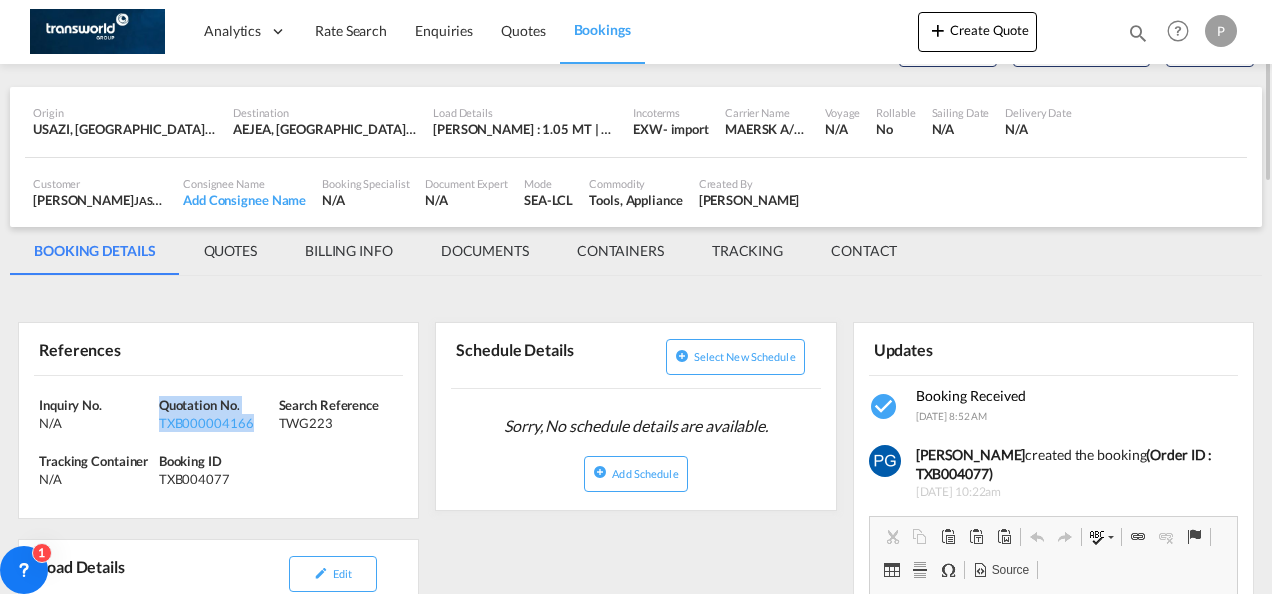 scroll, scrollTop: 0, scrollLeft: 0, axis: both 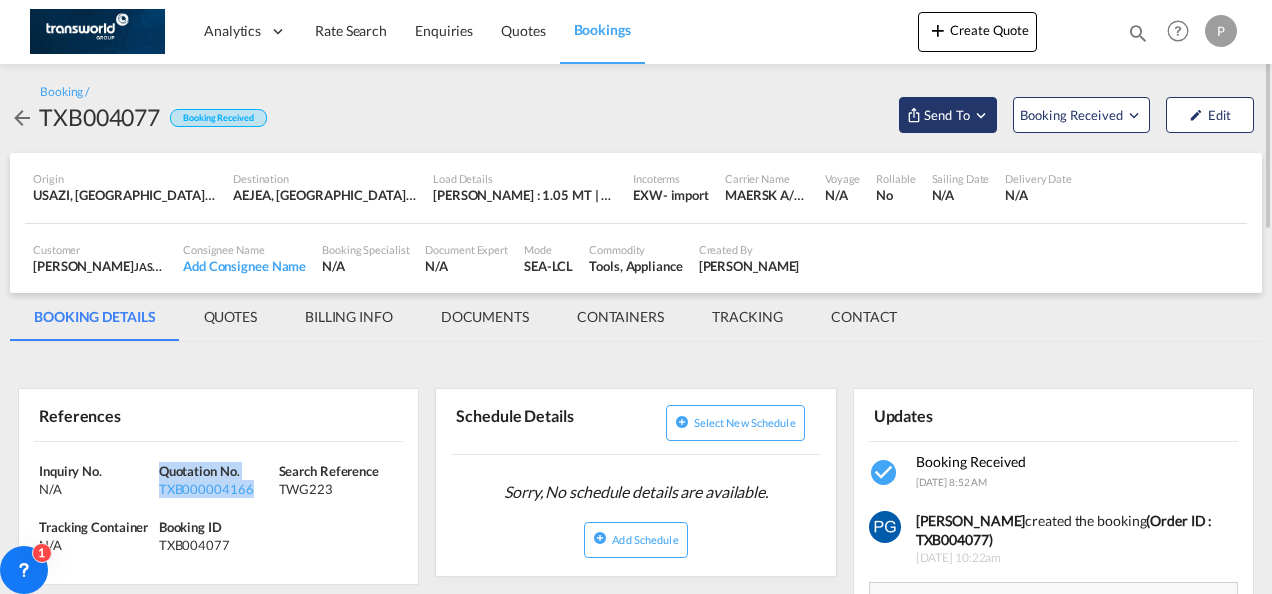 click on "Send To" at bounding box center [948, 115] 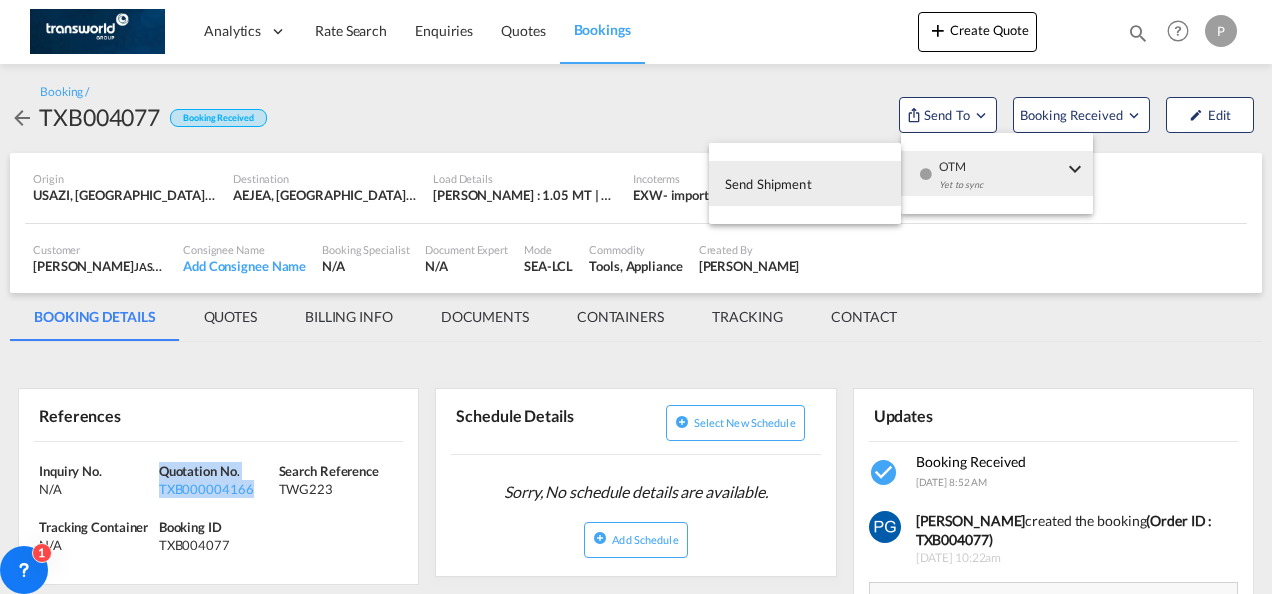 click on "Send Shipment" at bounding box center [805, 183] 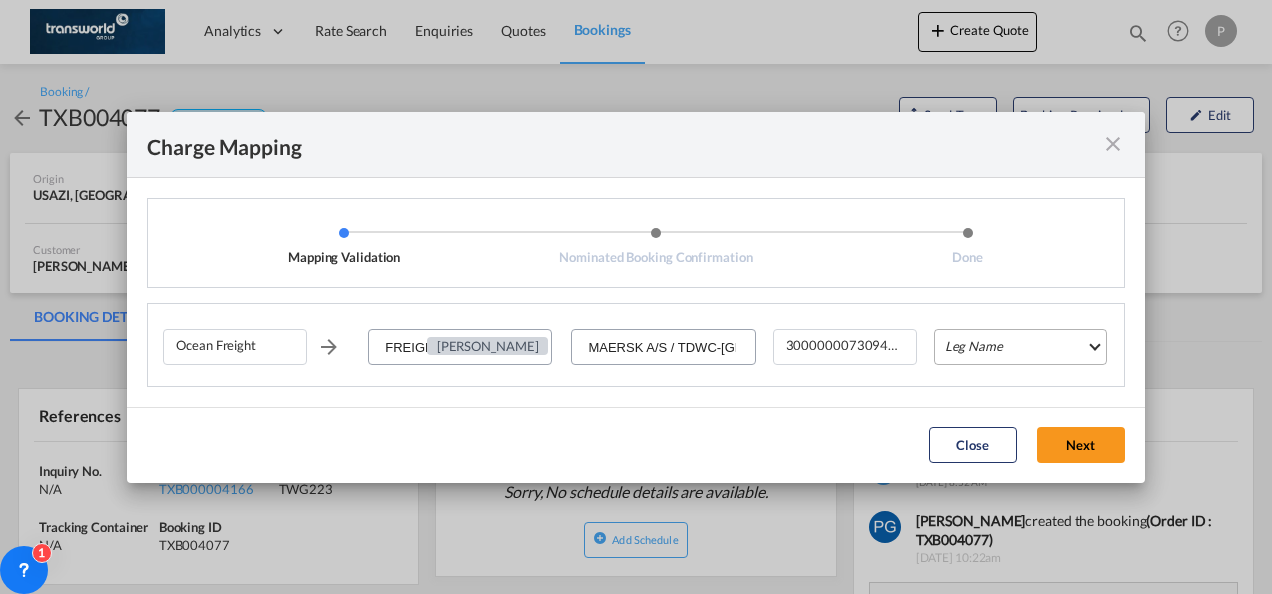 click on "Leg Name HANDLING ORIGIN VESSEL HANDLING DESTINATION OTHERS TL PICK UP CUSTOMS ORIGIN CUSTOMS DESTINATION TL DELIVERY" at bounding box center [1020, 347] 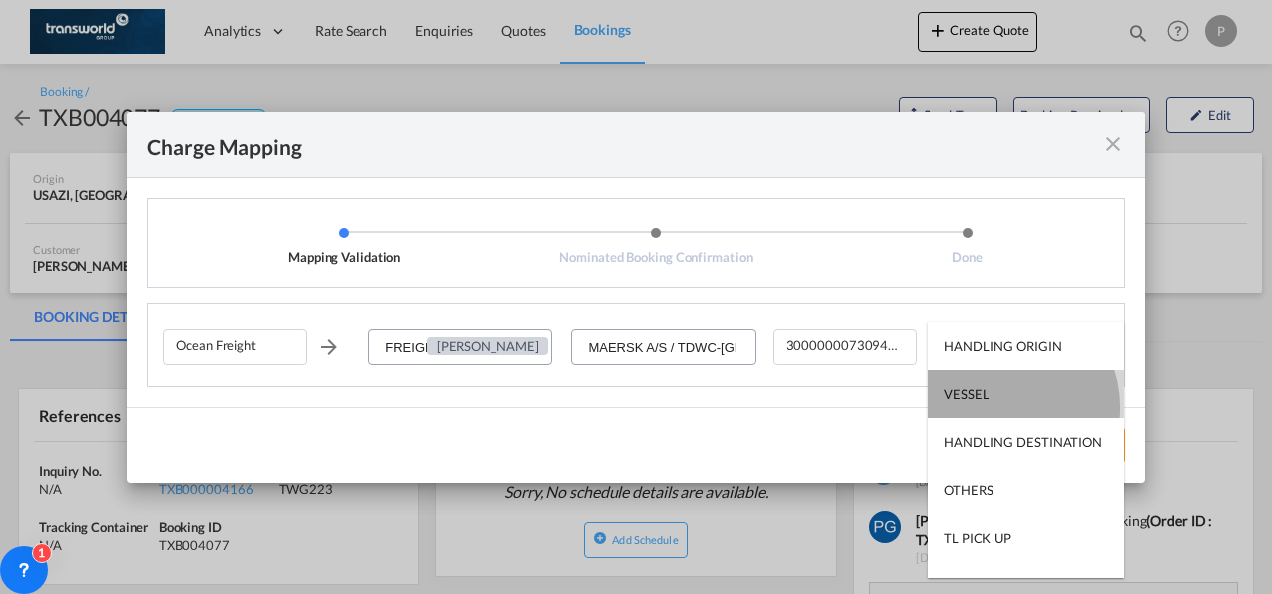 click on "VESSEL" at bounding box center (1026, 394) 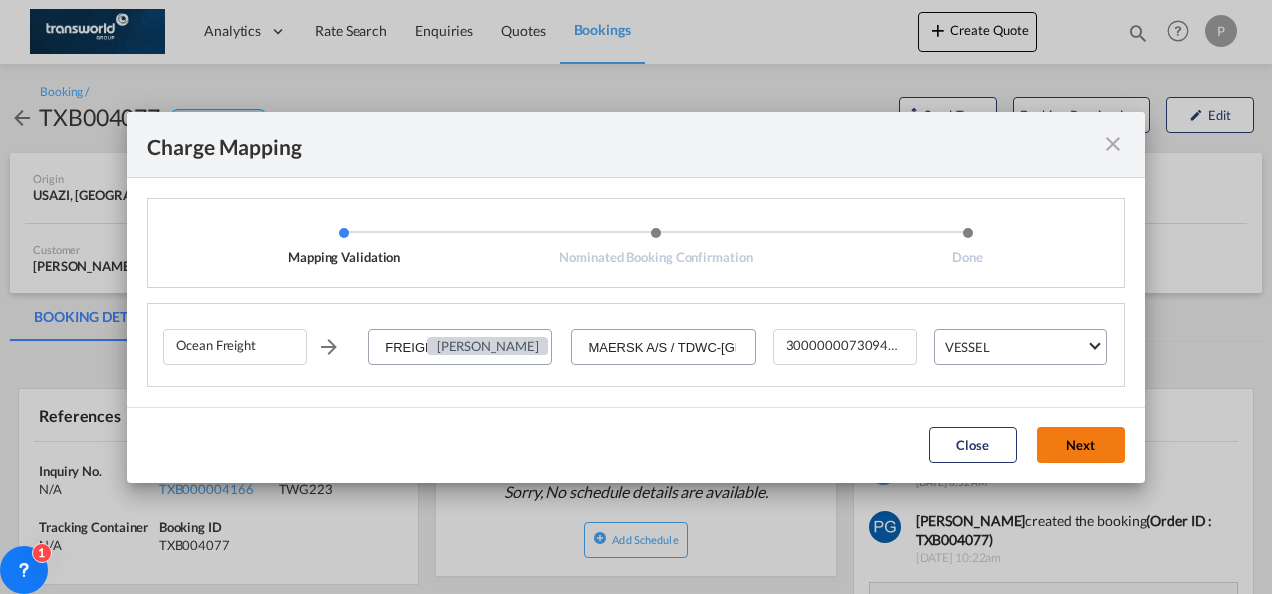 click on "Next" 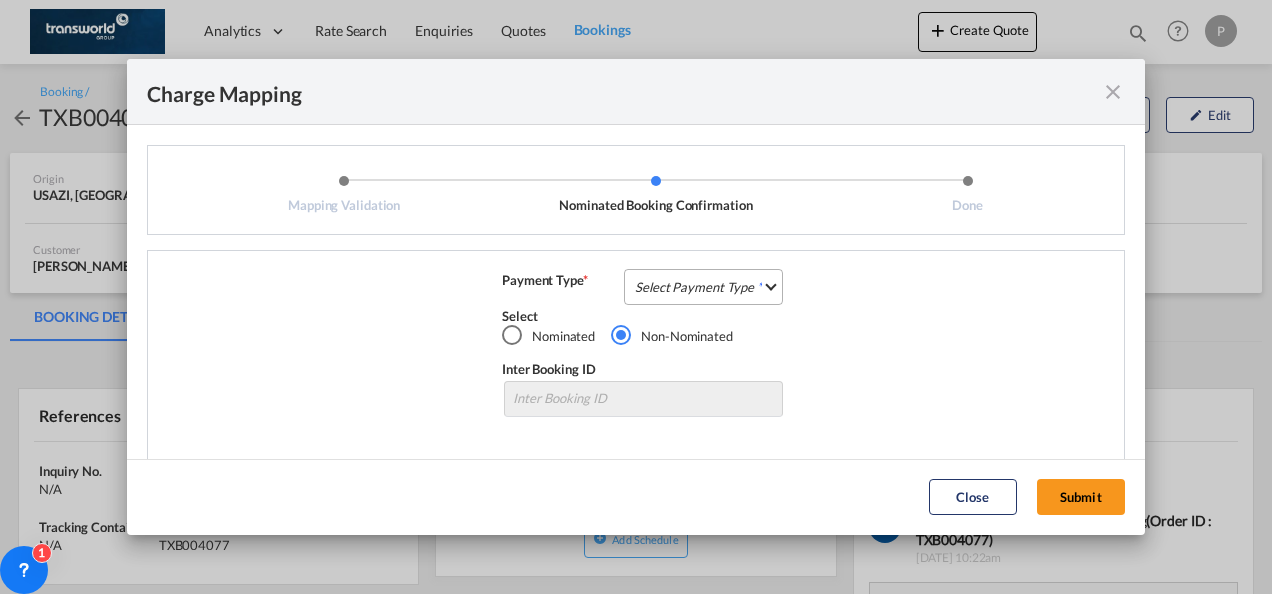 click on "Select Payment Type
COLLECT
PREPAID" at bounding box center (703, 287) 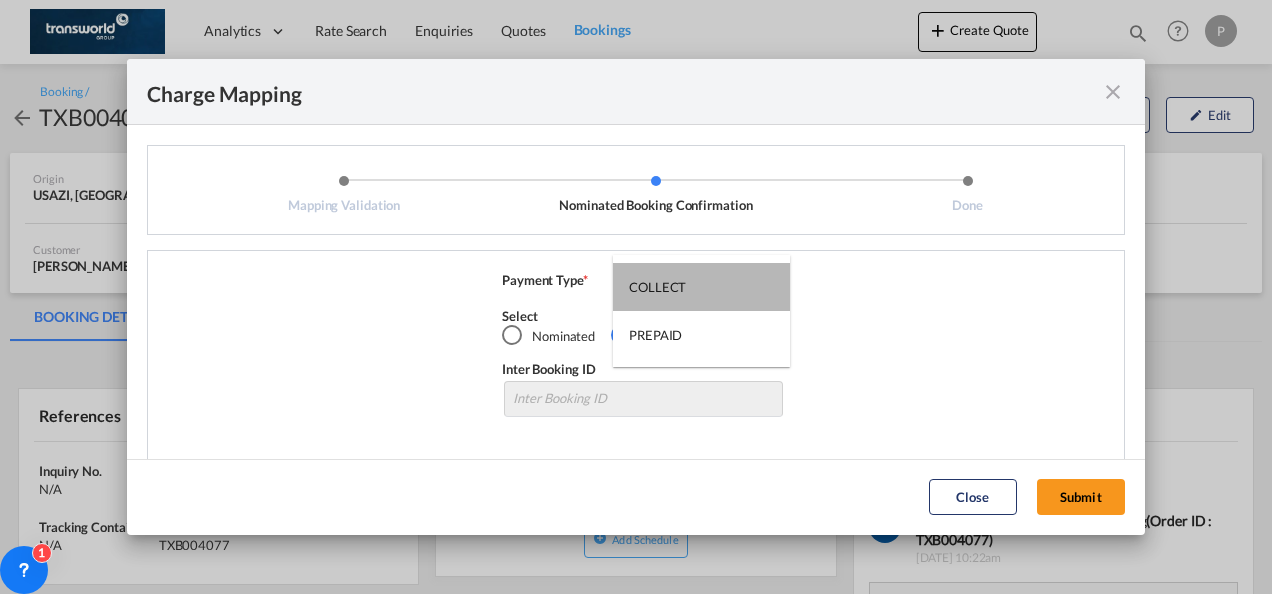 click on "COLLECT" at bounding box center (657, 287) 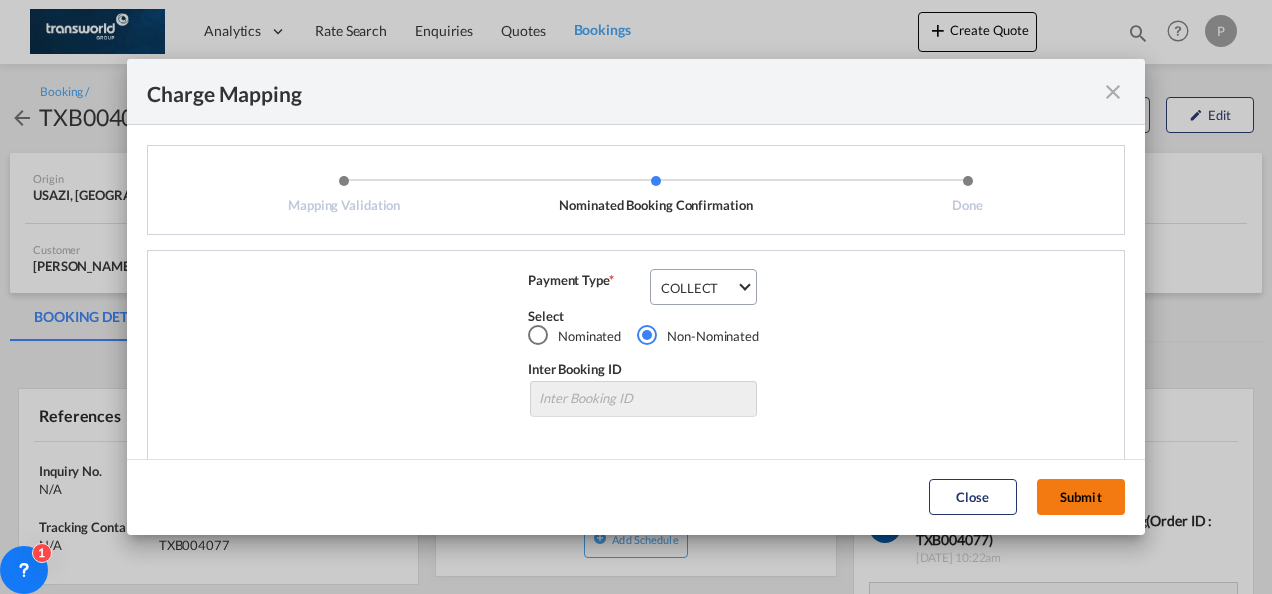 click on "Submit" 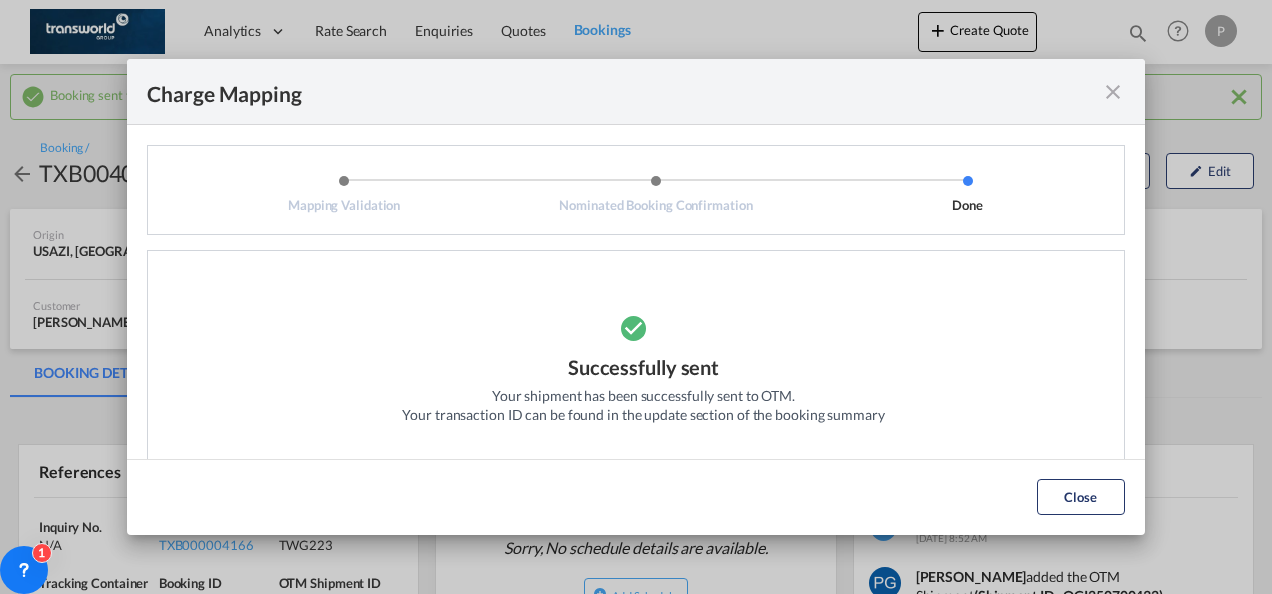 click at bounding box center (1113, 92) 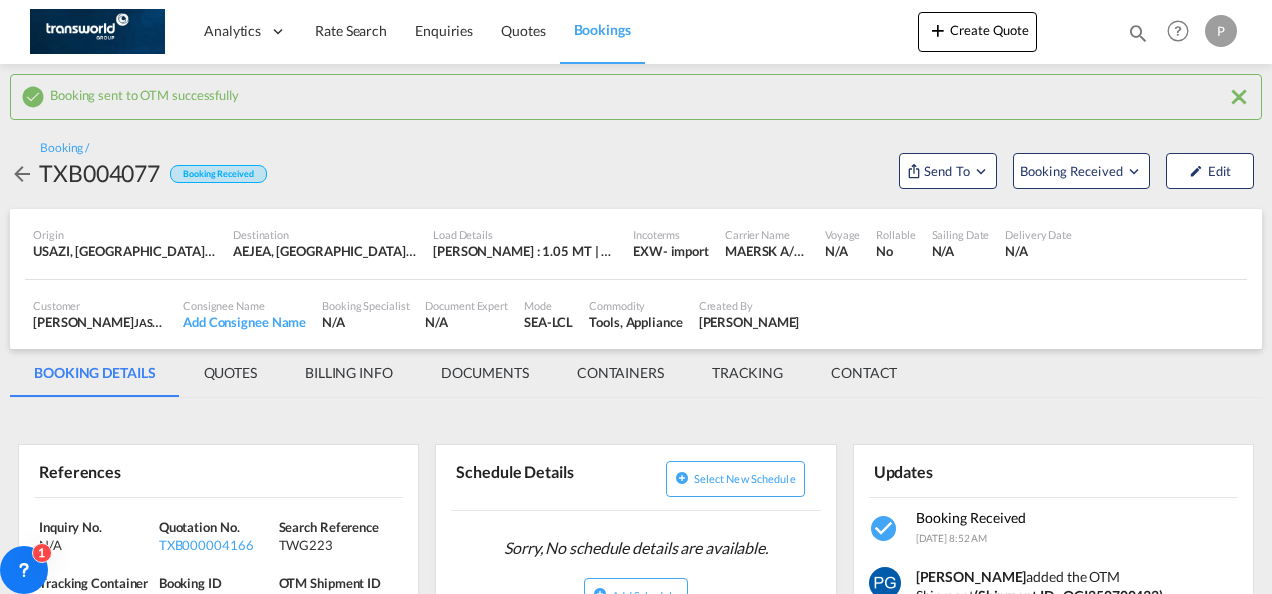 scroll, scrollTop: 264, scrollLeft: 0, axis: vertical 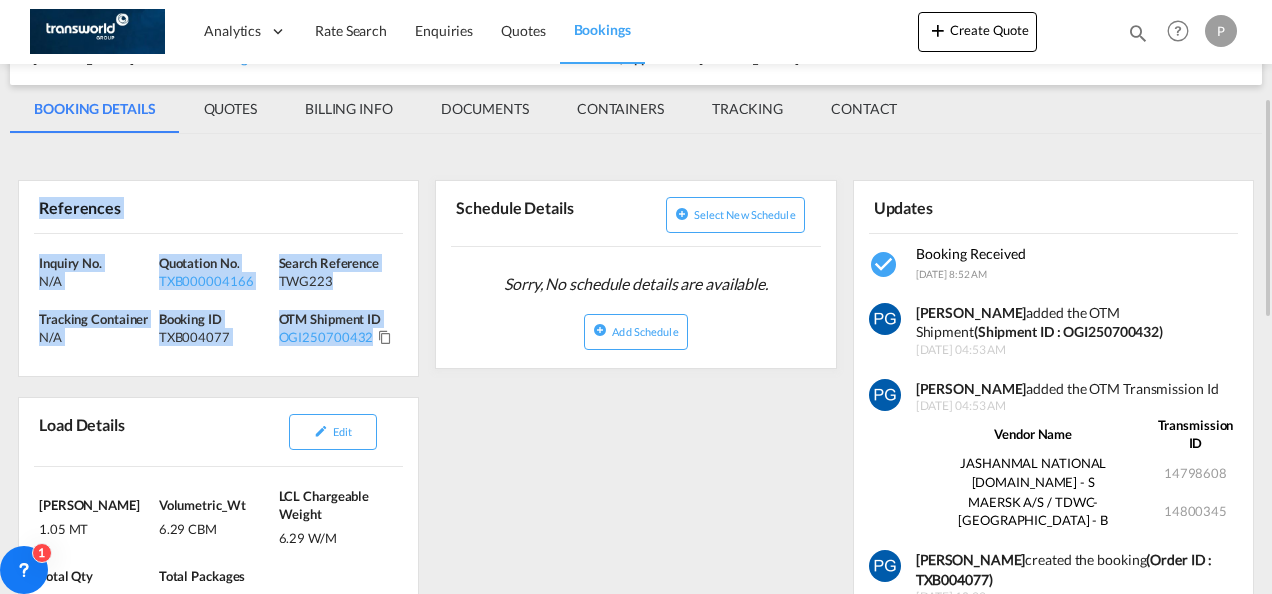 drag, startPoint x: 37, startPoint y: 202, endPoint x: 378, endPoint y: 344, distance: 369.3846 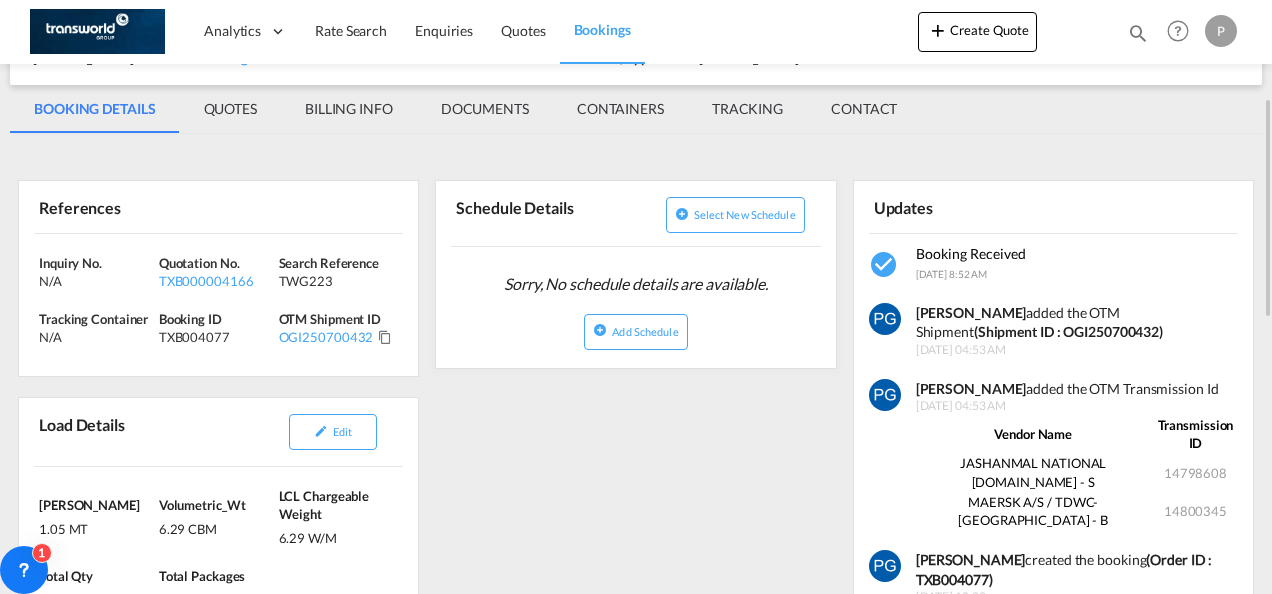 click on "References Inquiry No. N/A Quotation No. TXB000004166 Search Reference TWG223 Tracking Container
N/A Booking ID TXB004077 OTM Shipment ID OGI250700432
Load Details Edit
[PERSON_NAME]
1.05 MT Volumetric_Wt
6.29 CBM LCL Chargeable Weight
6.29 W/M Total Qty
1 Total Packages
1           Commodity Details Cargo Type
FAK  (IMCO Code : 0) HS Code N/A
Commodity
Tools, Appliance
Add Commodity
Pick Up/Delivery
Parties Involved
Customer
Customer
Contact person
[PERSON_NAME]
Company
JASHANMAL NATIONAL [DOMAIN_NAME] Email [DOMAIN_NAME][EMAIL_ADDRESS][DOMAIN_NAME]
Phone - Address -
Expiry Date
[DATE]
Consignee + Add
Notify Party + Add
CHA + Add Add New Party
Schedule Details
Select new schedule Sorry, No schedule details are available.
Add Schedule Additional Services
Insurance $ 230 Temerature Control 35 °C
Zone Regulation Customs
Fumigationn Customs" at bounding box center (636, 721) 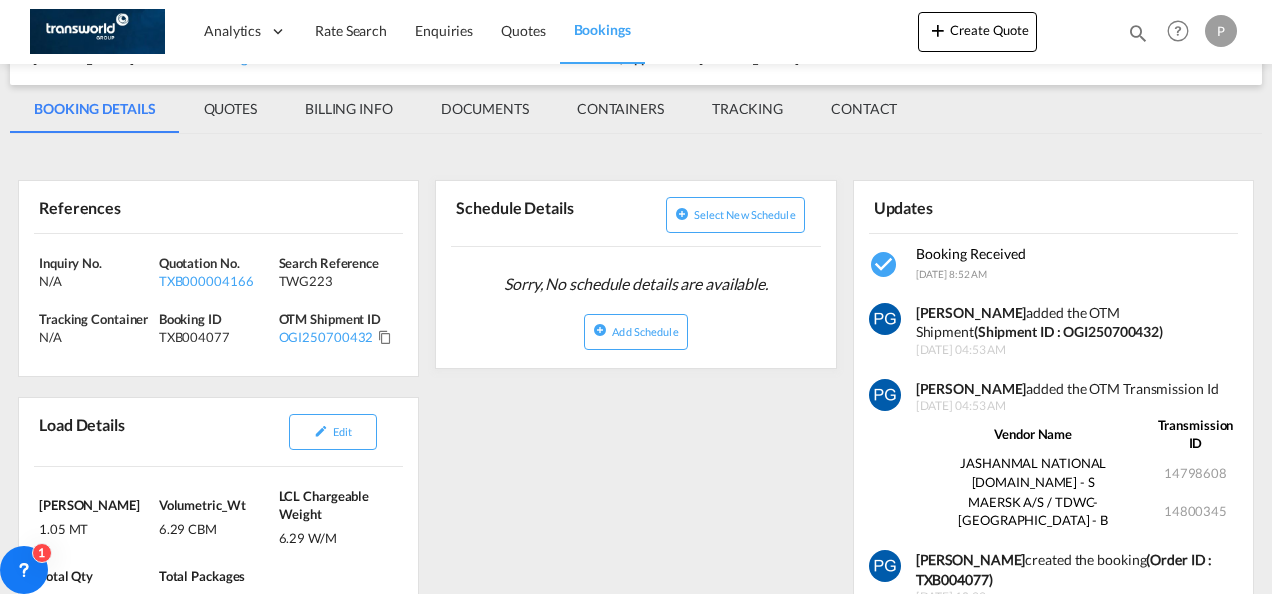 scroll, scrollTop: 0, scrollLeft: 0, axis: both 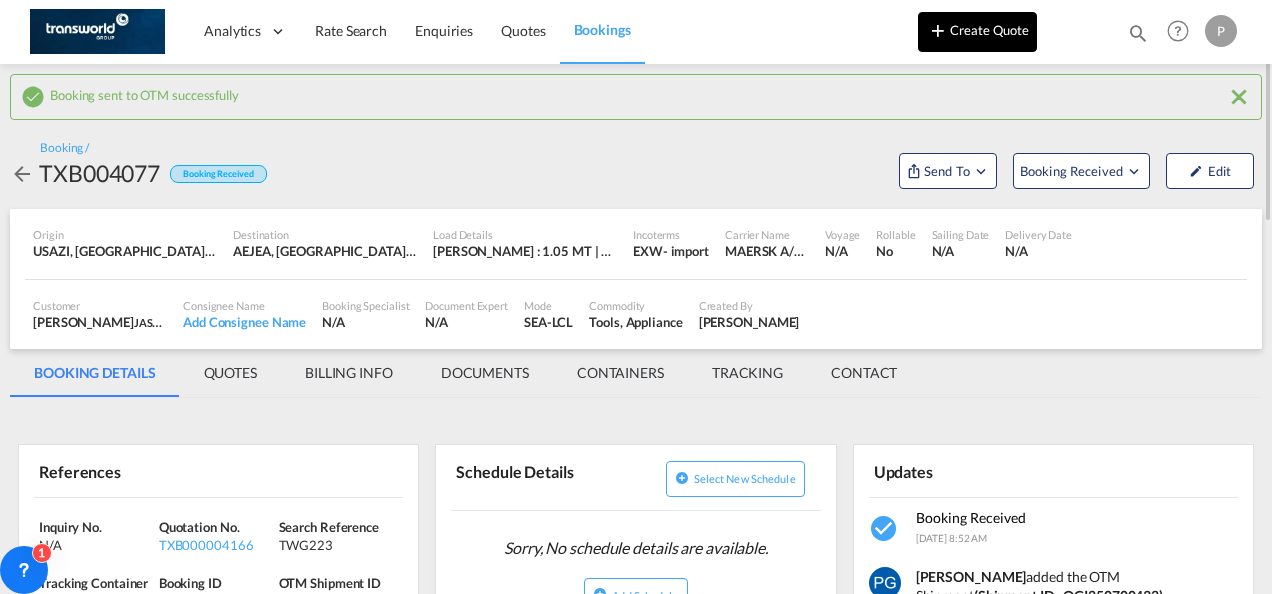 click at bounding box center [938, 30] 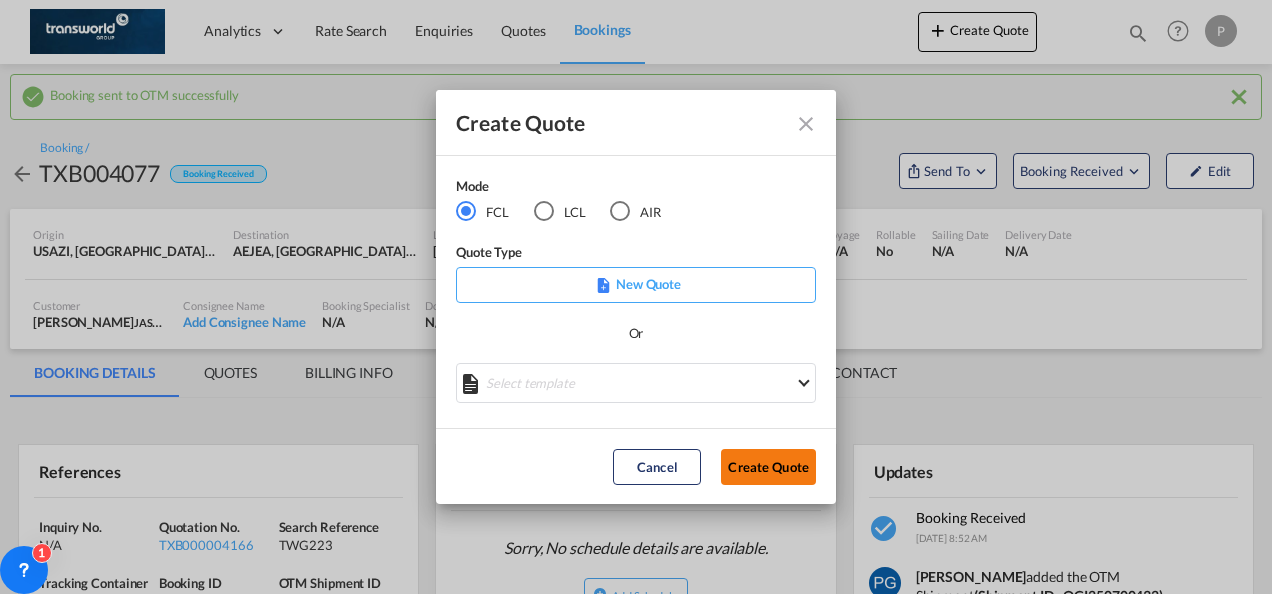 click on "Create Quote" 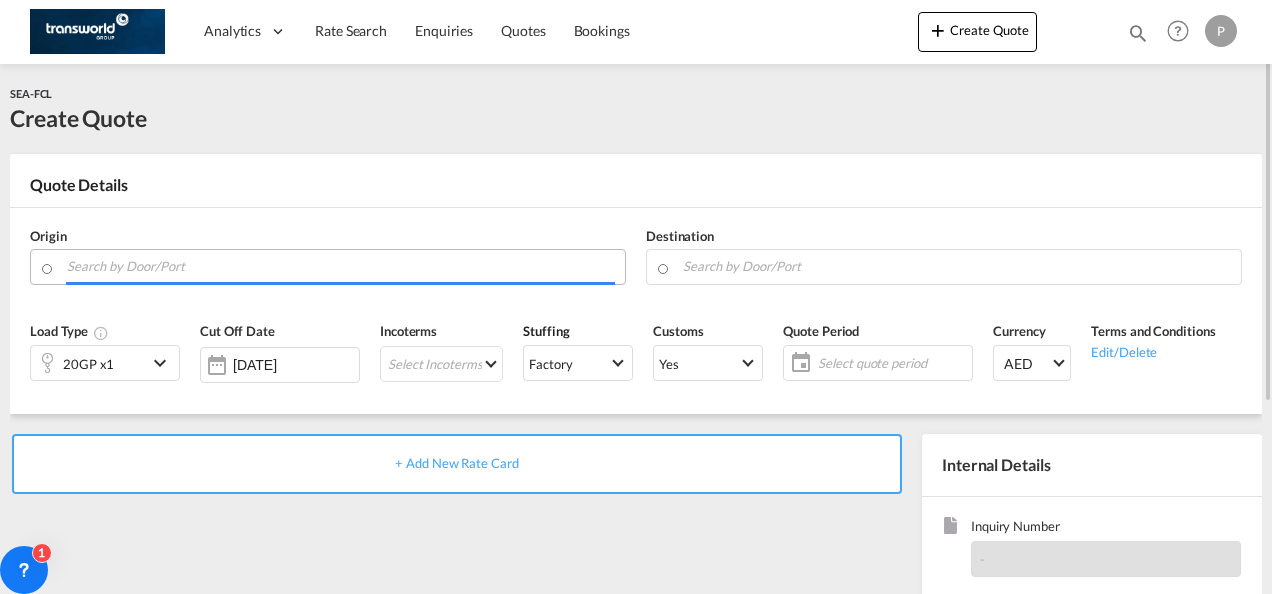 click at bounding box center (341, 266) 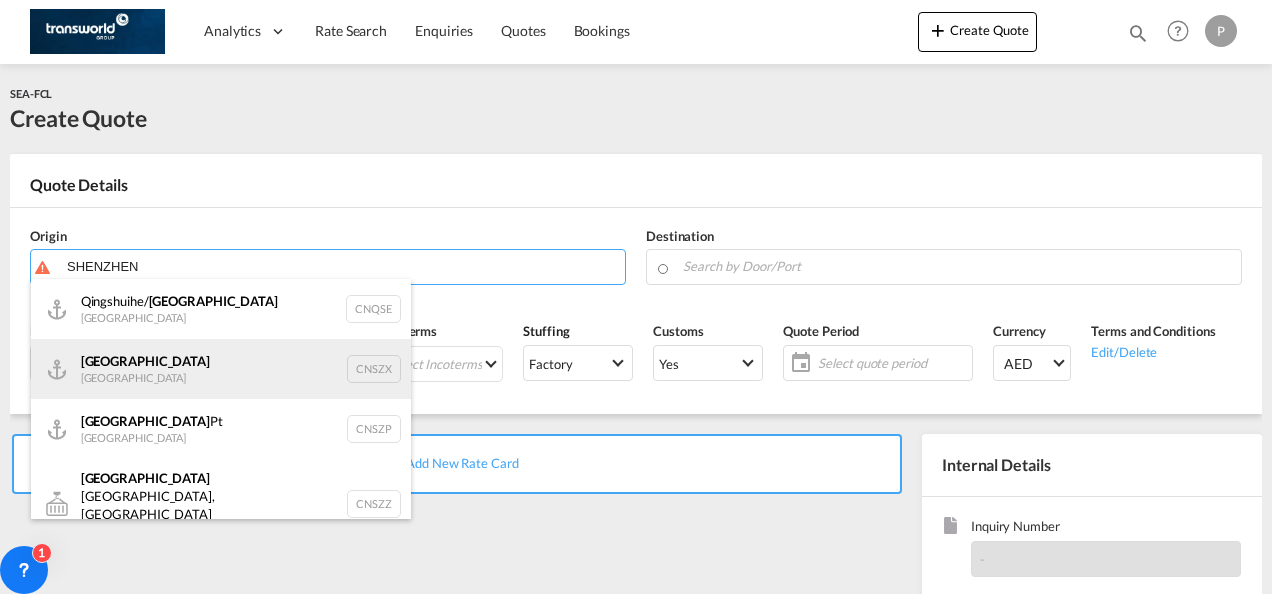 click on "Shenzhen [GEOGRAPHIC_DATA]
CNSZX" at bounding box center [221, 369] 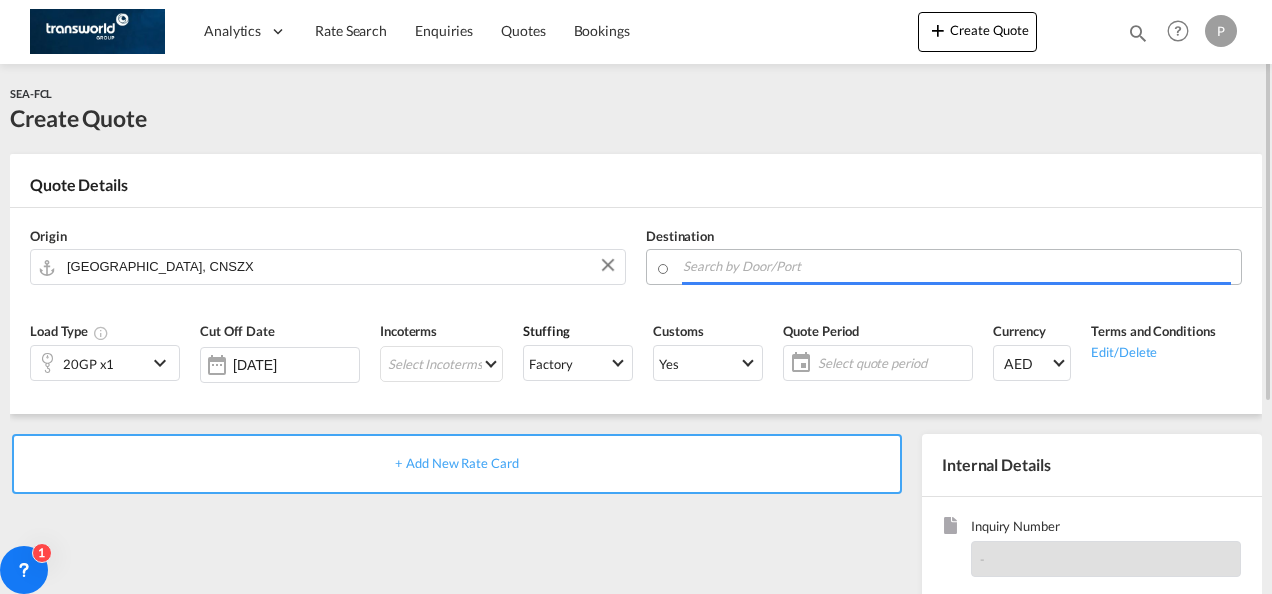 click at bounding box center [957, 266] 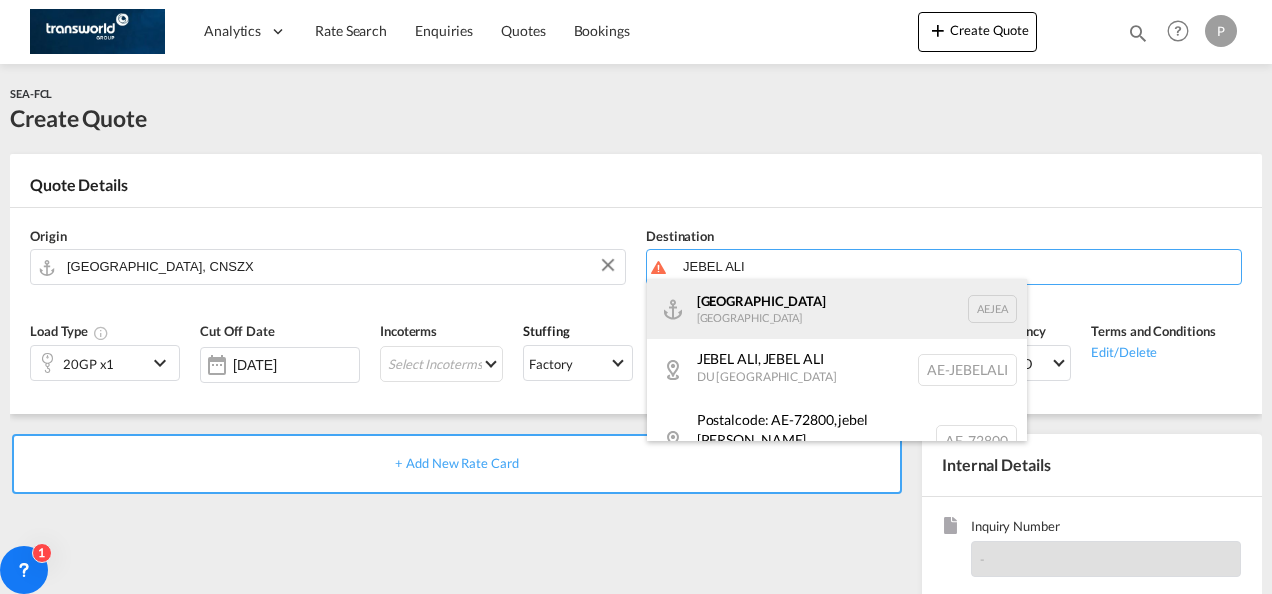 click on "[GEOGRAPHIC_DATA]
[GEOGRAPHIC_DATA]" at bounding box center (837, 309) 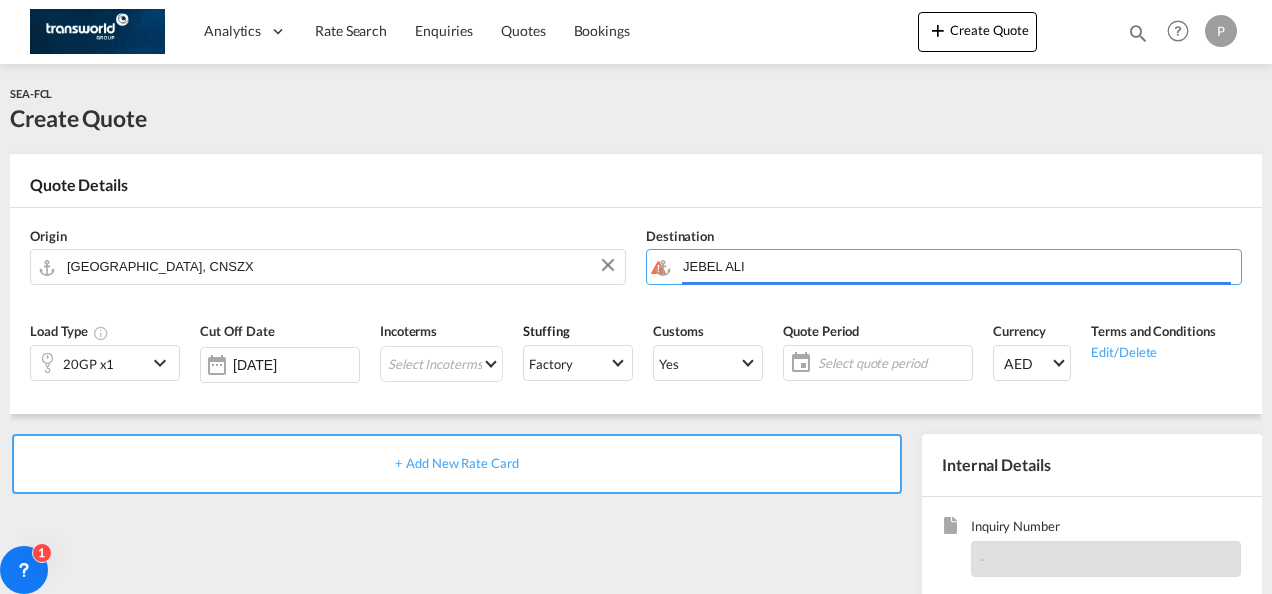 type on "[GEOGRAPHIC_DATA], [GEOGRAPHIC_DATA]" 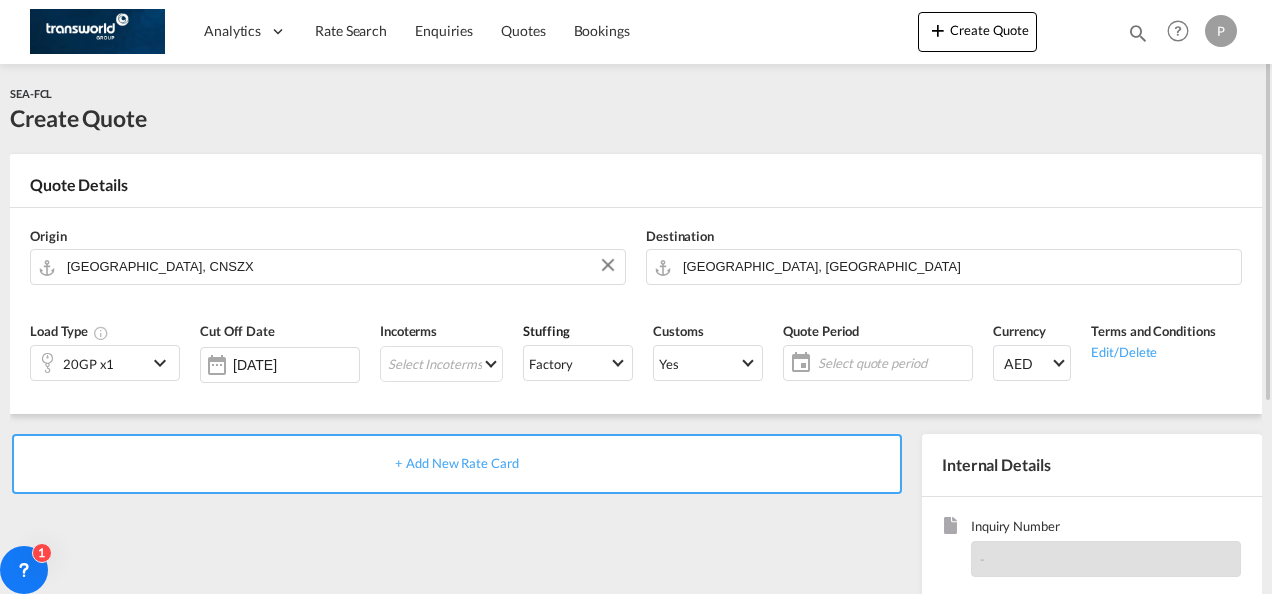 click on "20GP x1" at bounding box center [89, 363] 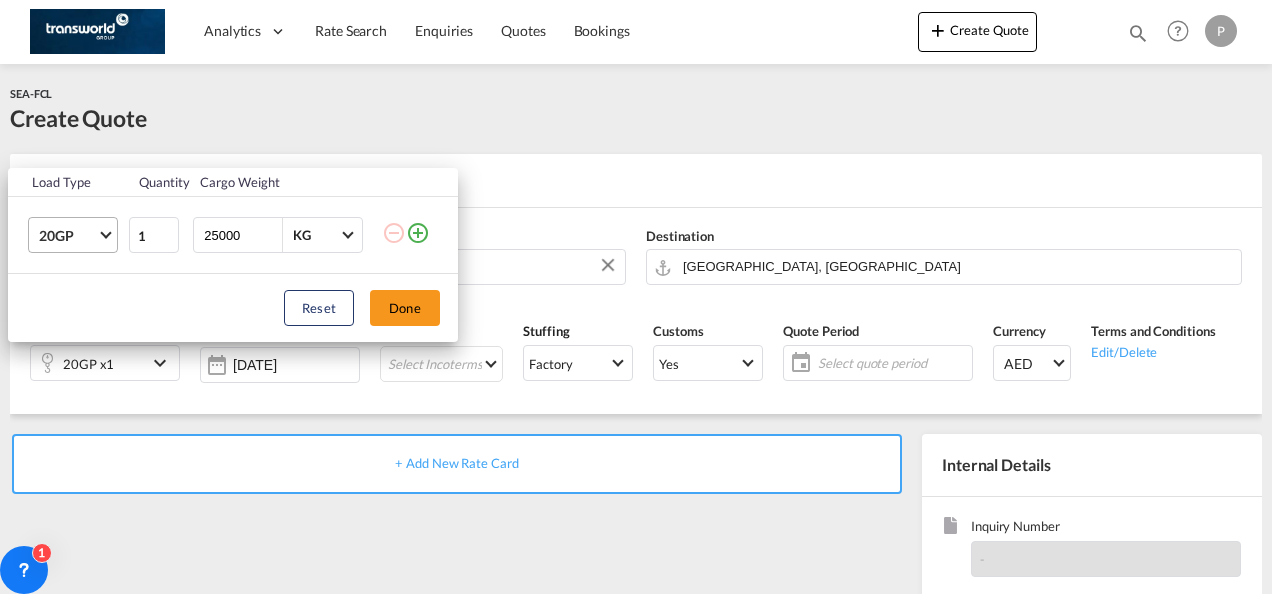 click on "20GP" at bounding box center (68, 236) 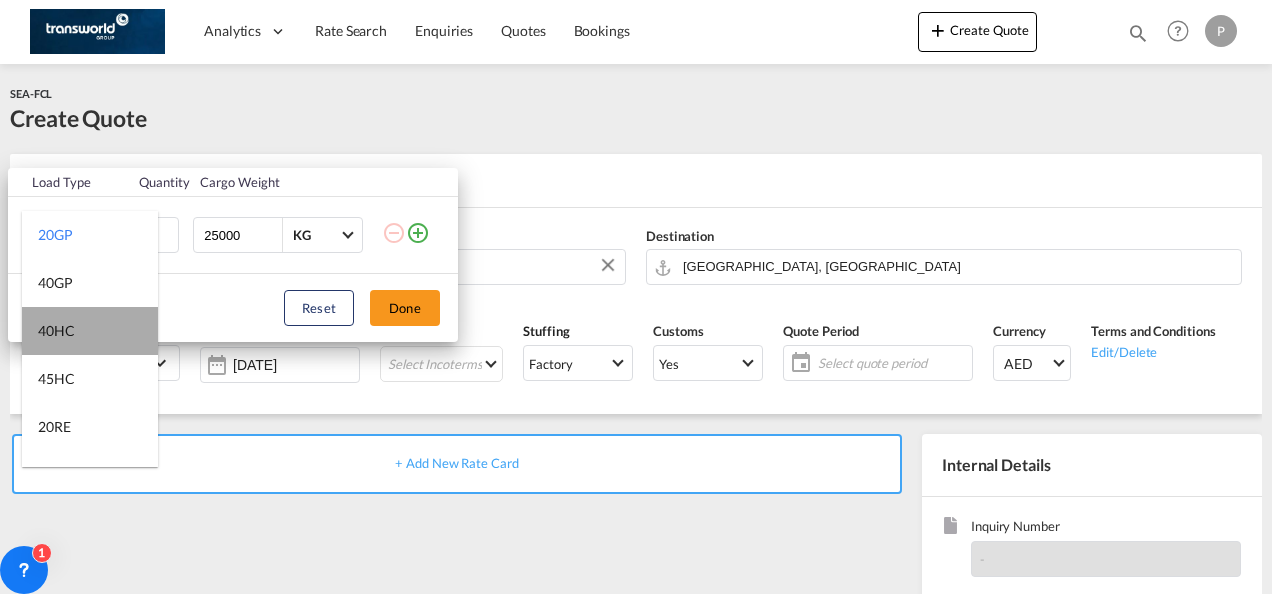 click on "40HC" at bounding box center (90, 331) 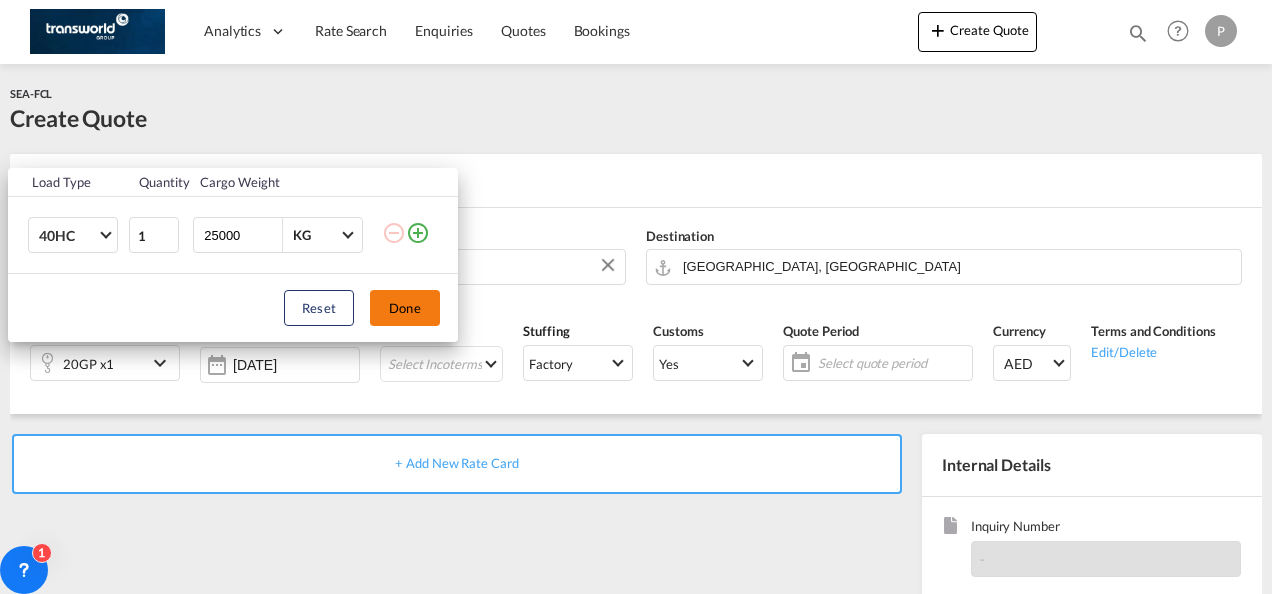 click on "Done" at bounding box center [405, 308] 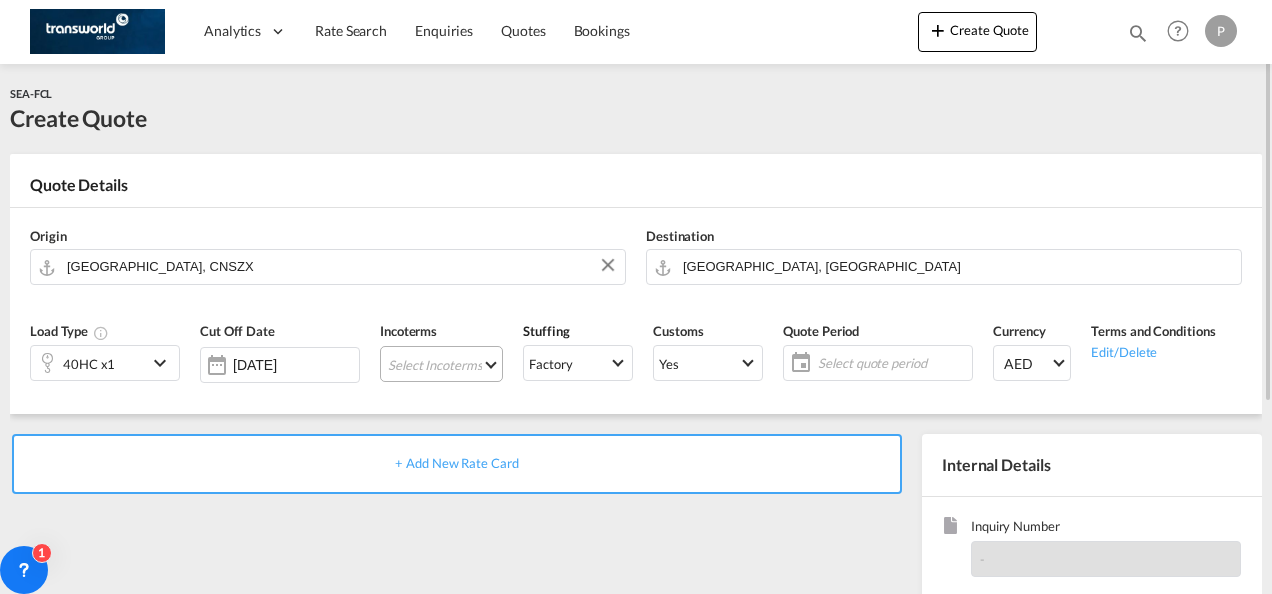 click on "Select Incoterms
DDP - export
Delivery Duty Paid CIP - export
Carriage and Insurance Paid to CIF - import
Cost,Insurance and Freight CIF - export
Cost,Insurance and Freight FOB - export
Free on Board FOB - import
Free on Board CFR - import
Cost and Freight CPT - import
Carrier Paid to CPT - export
Carrier Paid to DAP - export
Delivered at Place DPU - export
Delivery at Place Unloaded EXW - export
Ex Works DPU - import
Delivery at Place Unloaded CIP - import
Carriage and Insurance Paid to DAP - import
Delivered at Place FAS - import
Free Alongside Ship FCA - export
Free Carrier CFR - export
Cost and Freight EXW - import
Ex Works FAS - export
Free Alongside Ship FCA - import
Free Carrier" at bounding box center [441, 364] 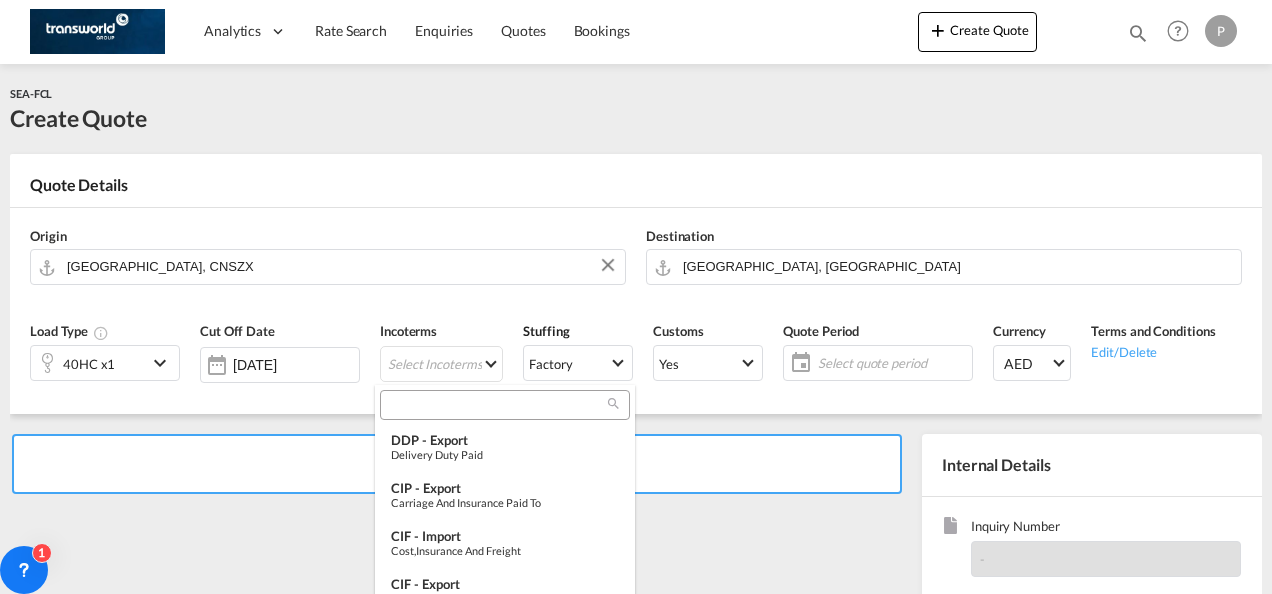 click at bounding box center (497, 405) 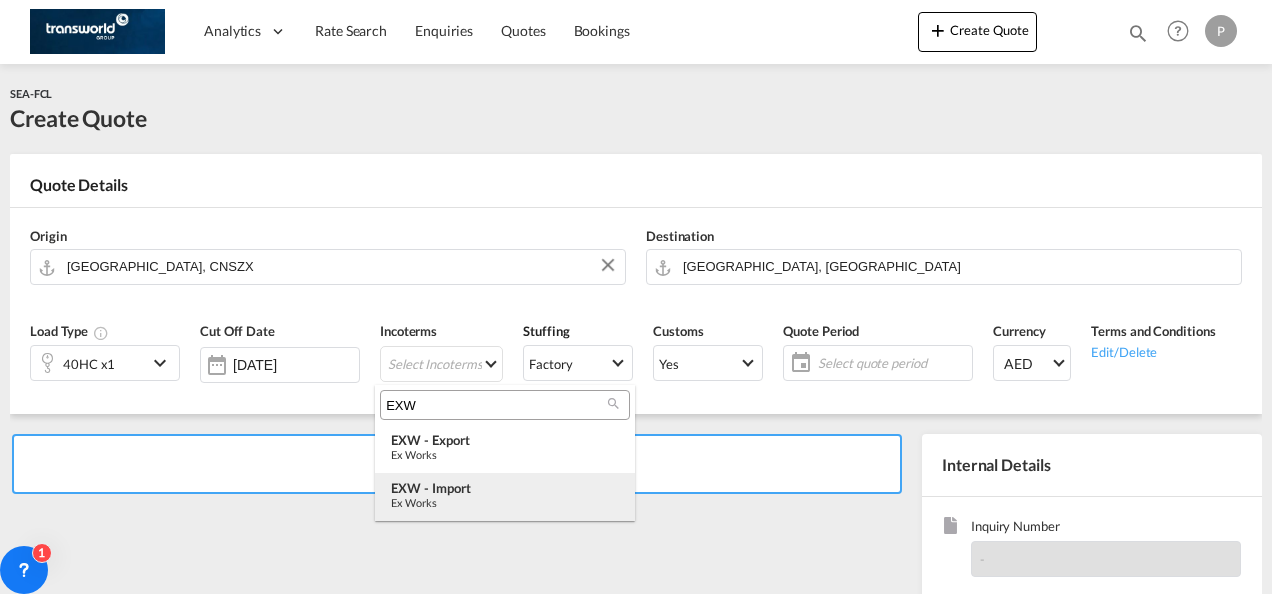 type on "EXW" 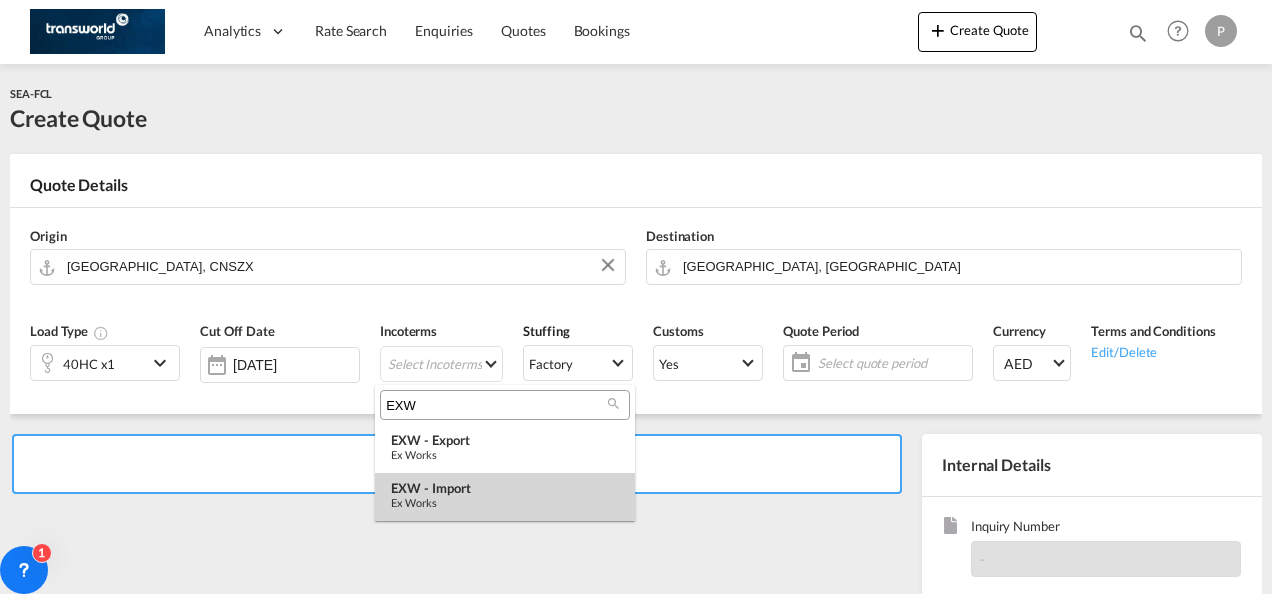 click on "EXW - import" at bounding box center [505, 488] 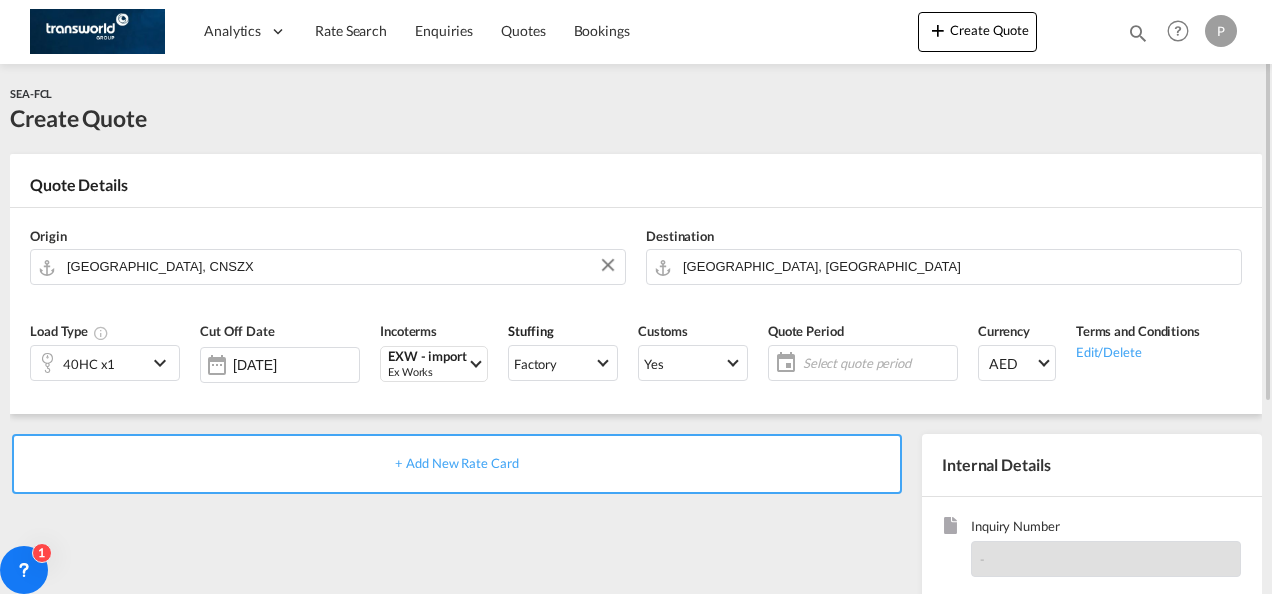 click on "Select quote period" 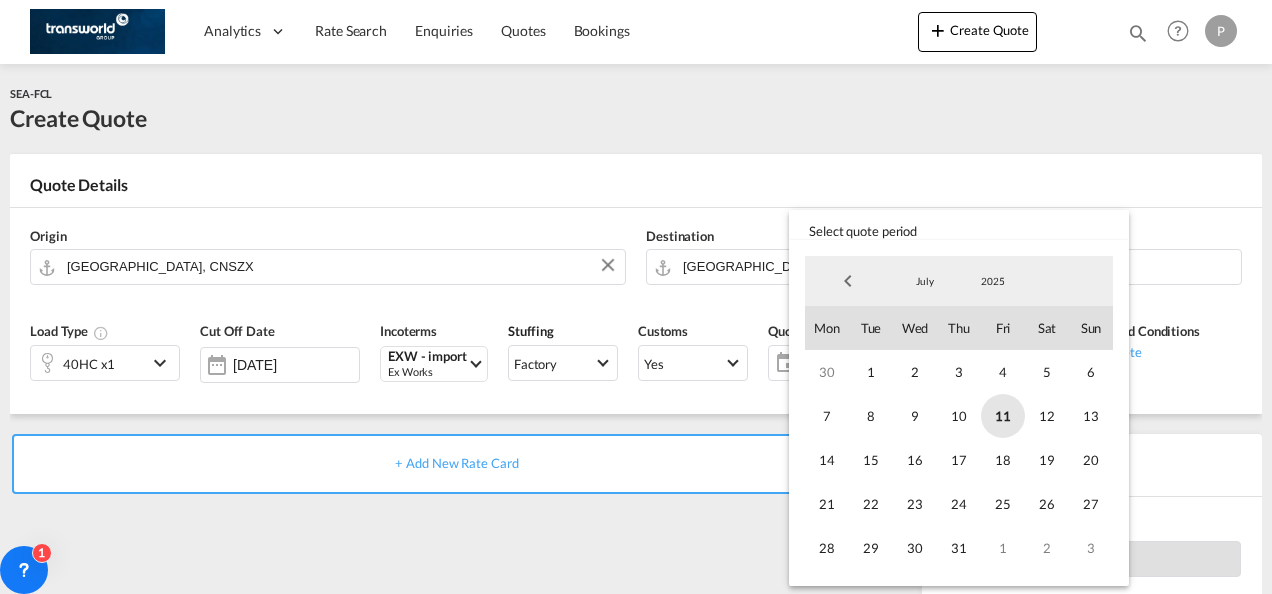click on "11" at bounding box center (1003, 416) 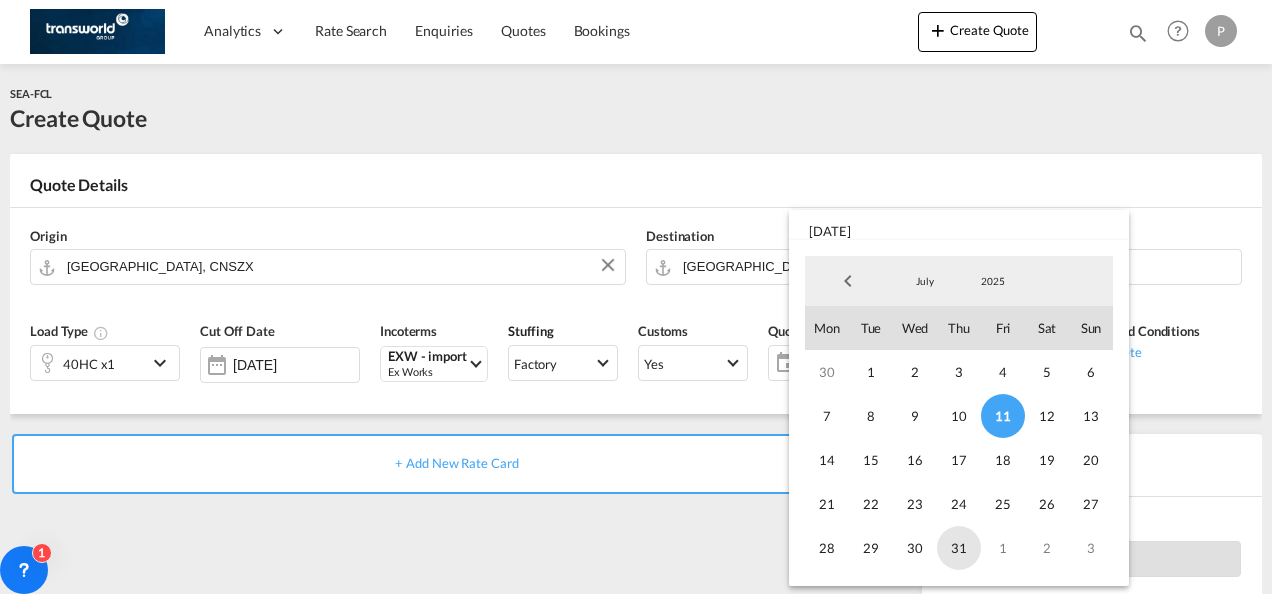 click on "31" at bounding box center [959, 548] 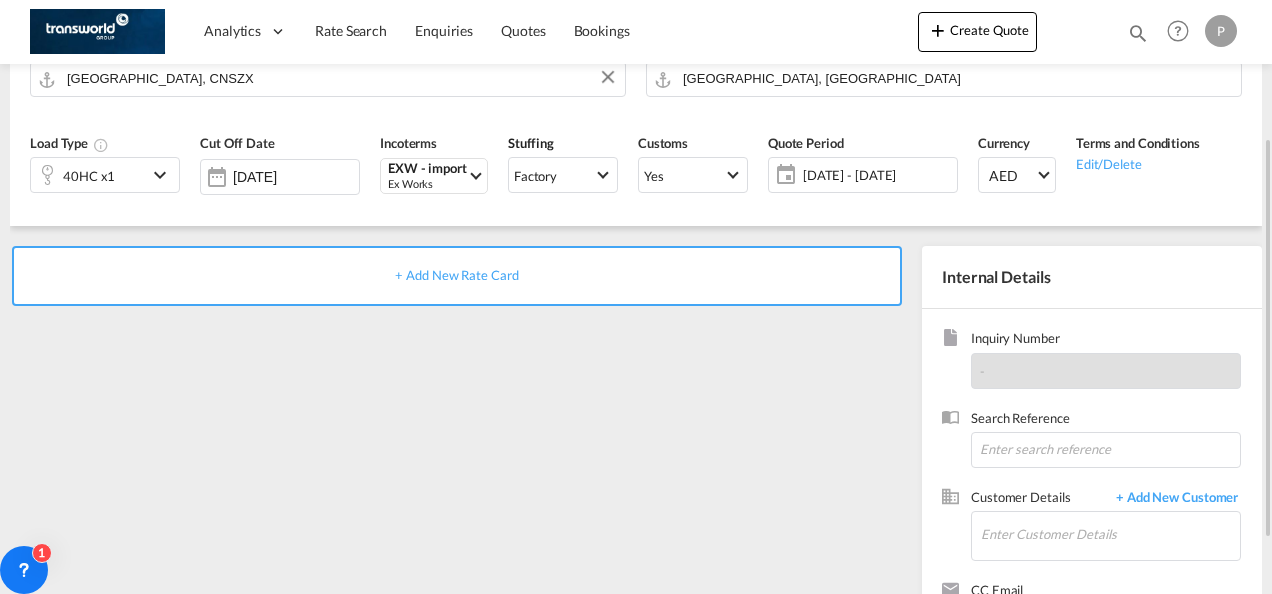 scroll, scrollTop: 194, scrollLeft: 0, axis: vertical 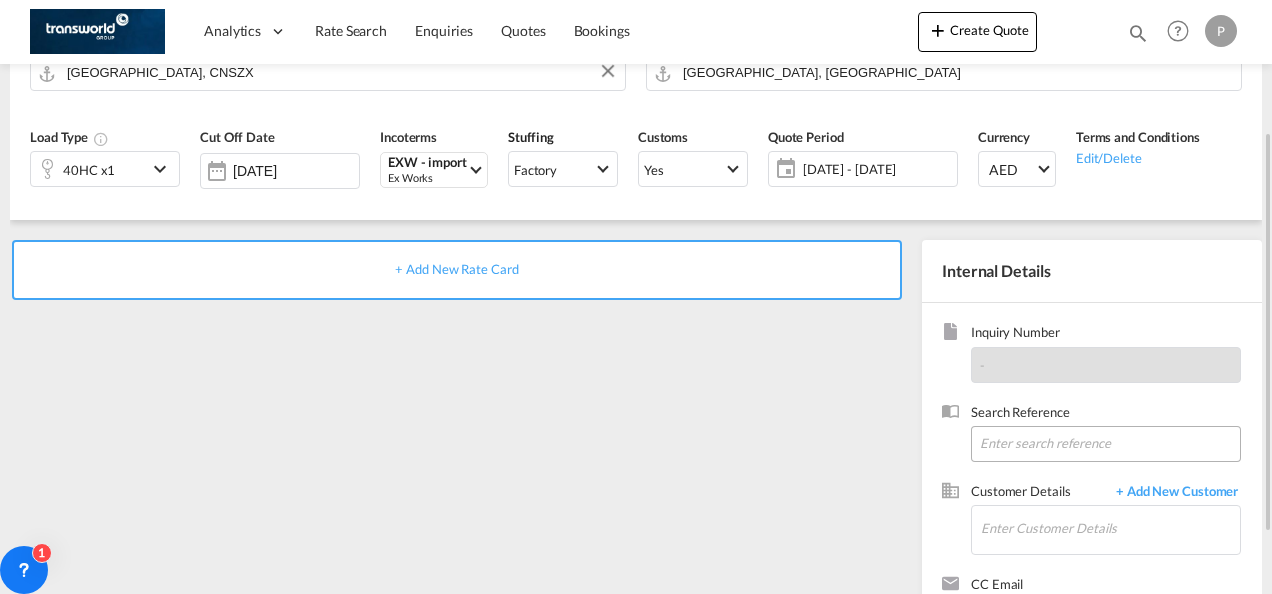 click at bounding box center [1106, 444] 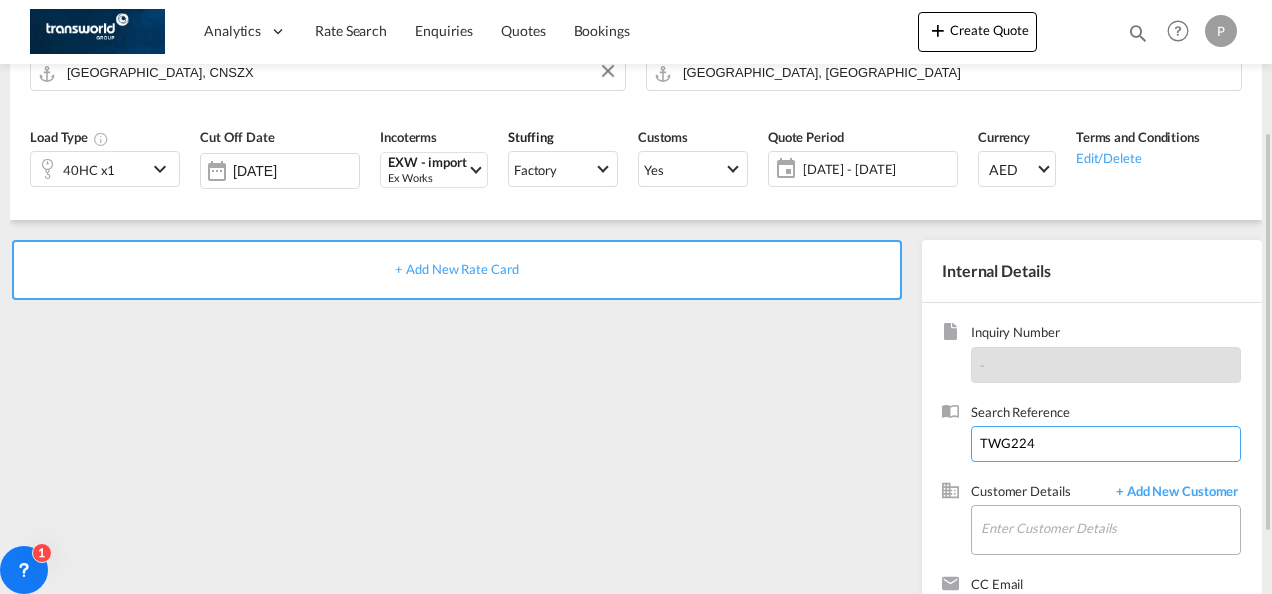type on "TWG224" 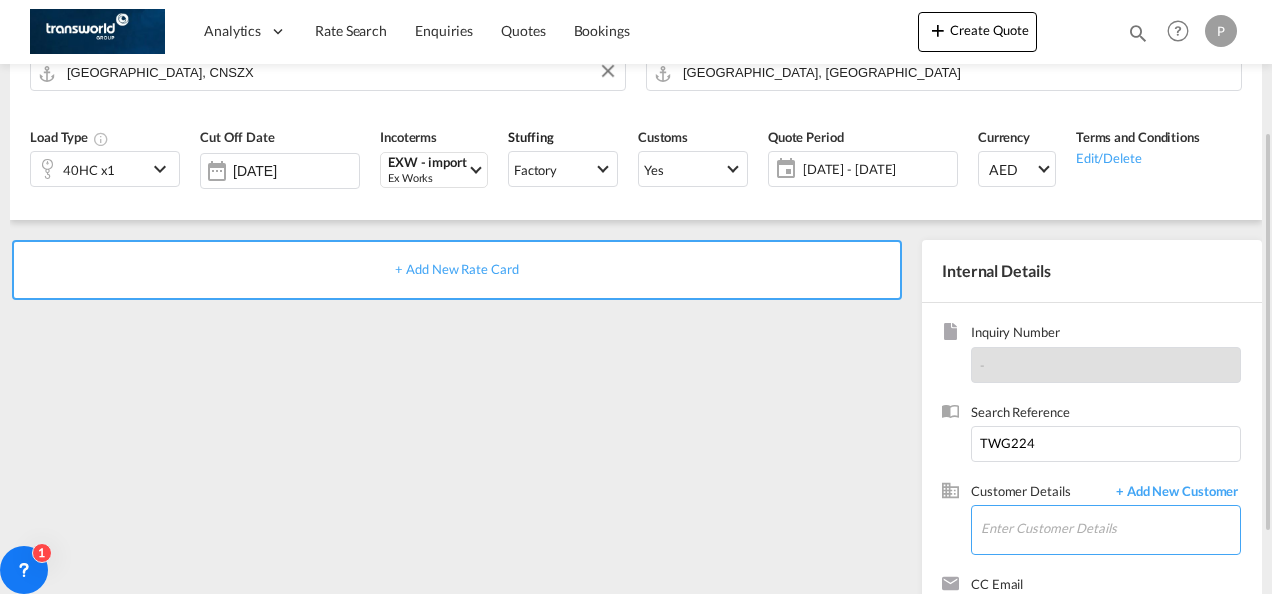 click on "Enter Customer Details" at bounding box center [1110, 528] 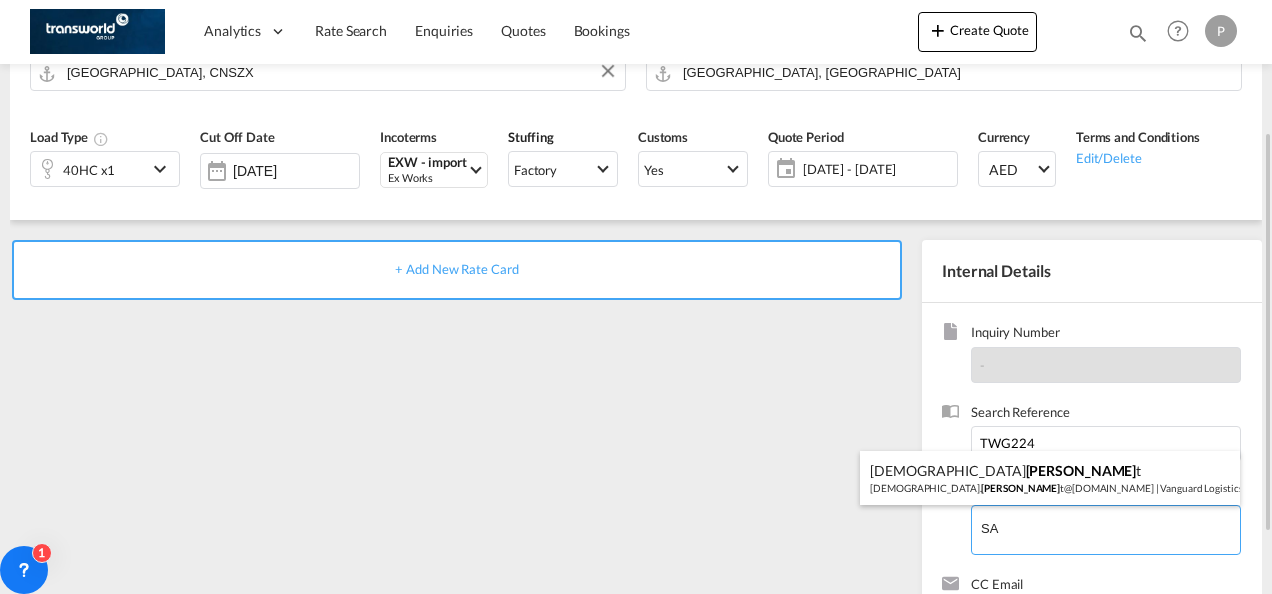 type on "S" 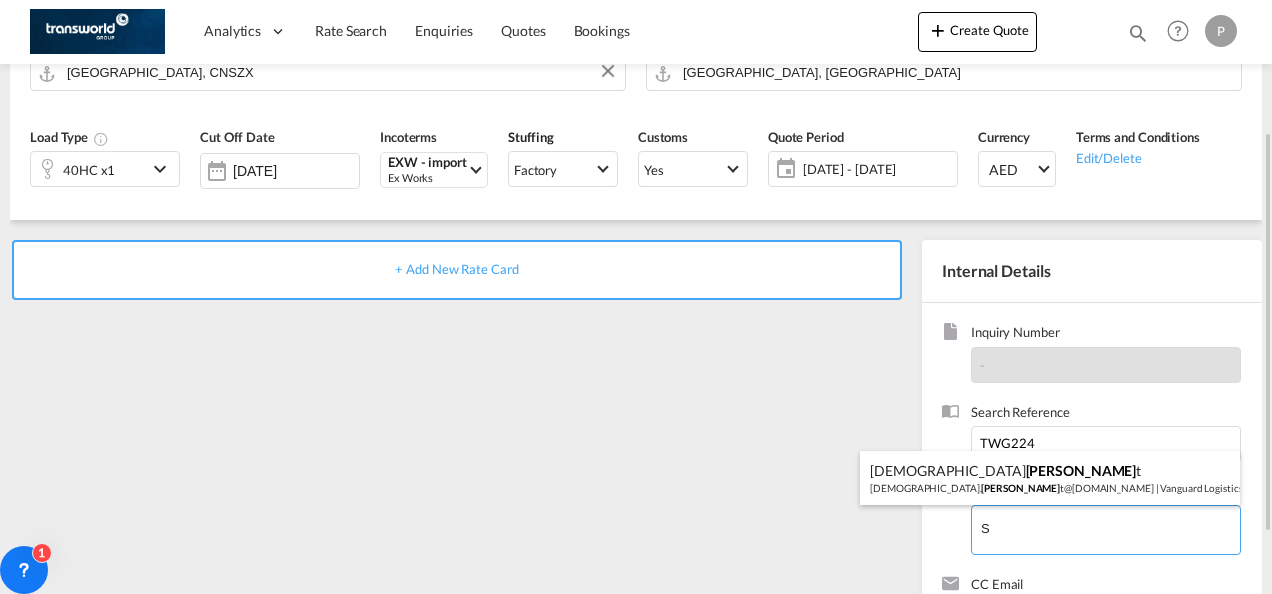 type 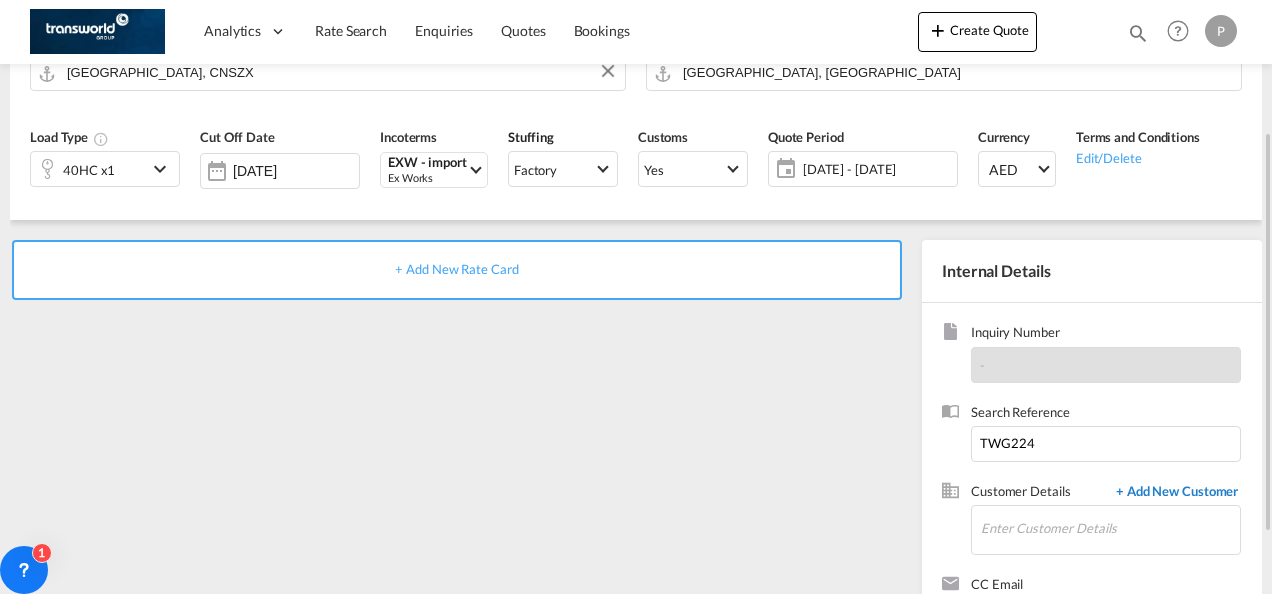 click on "+ Add New Customer" at bounding box center (1173, 493) 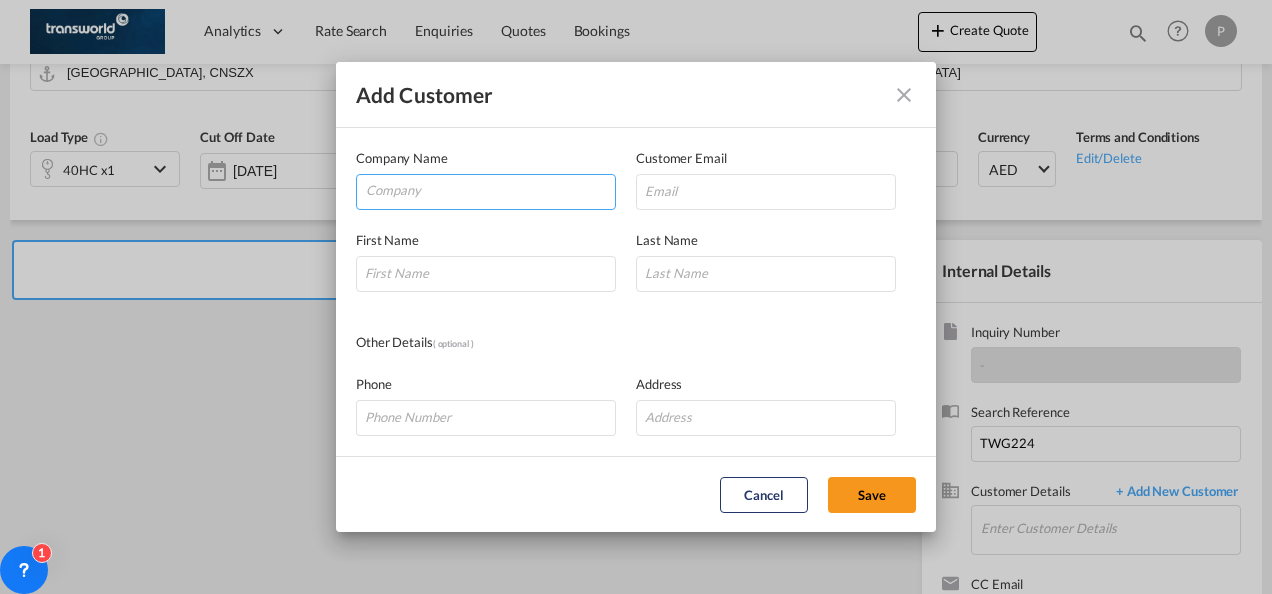 click at bounding box center (490, 190) 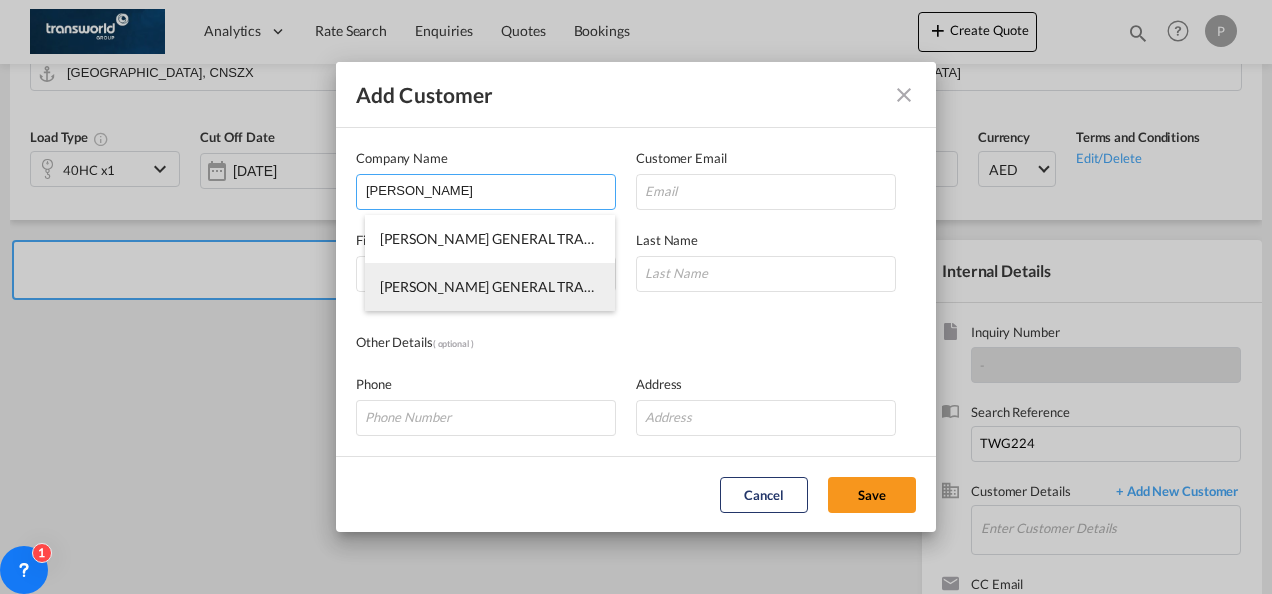 click on "[PERSON_NAME] GENERAL TRADING LLC" at bounding box center [490, 287] 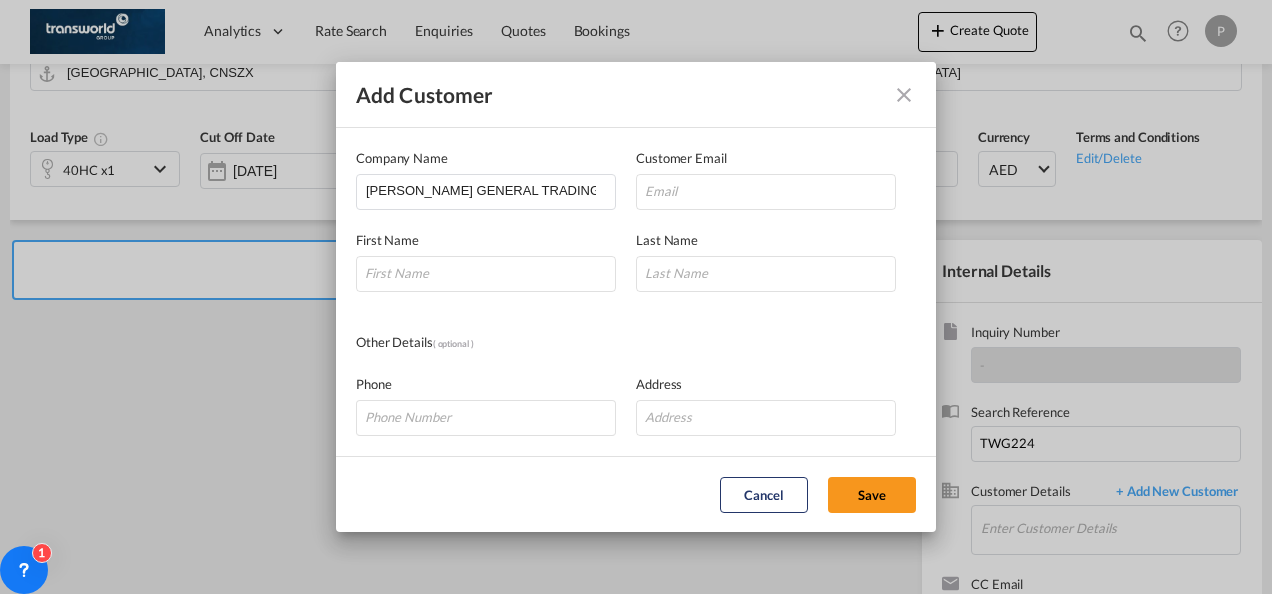 click on "First Name
Last Name" at bounding box center [636, 251] 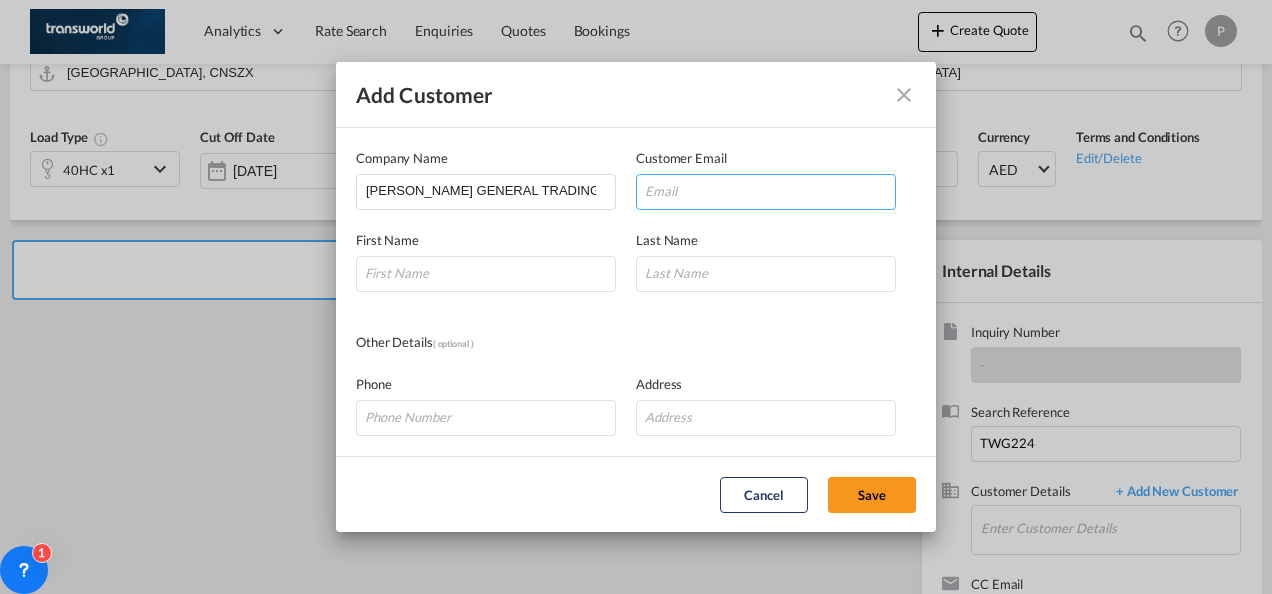 click at bounding box center (766, 192) 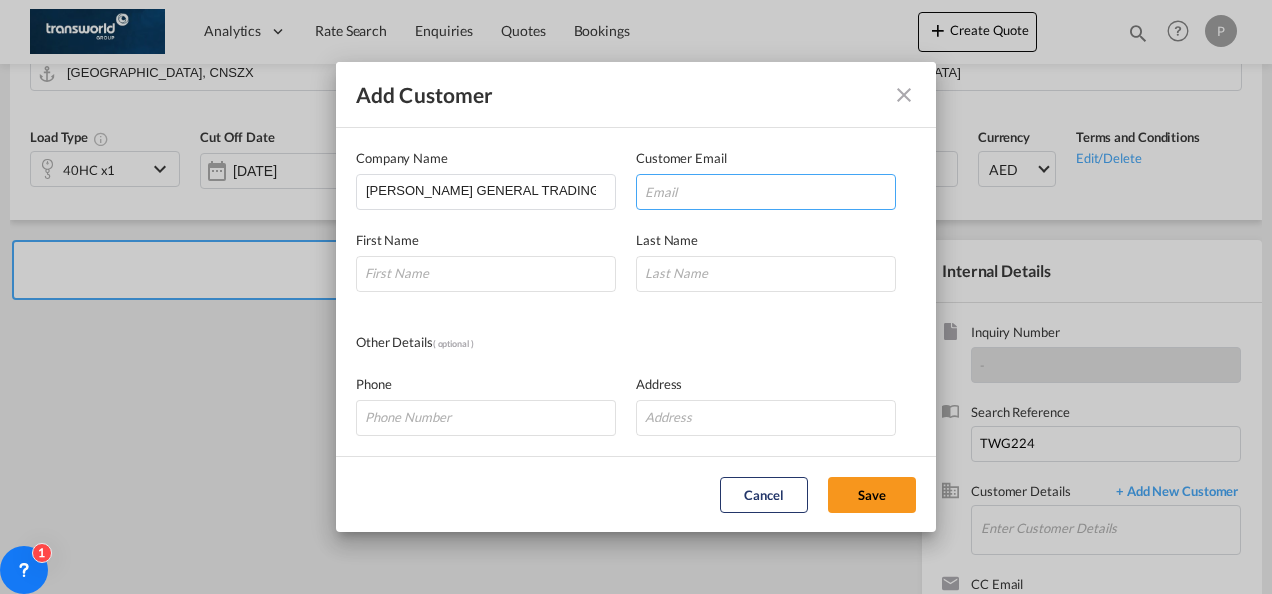 type on "[EMAIL_ADDRESS][PERSON_NAME][DOMAIN_NAME]" 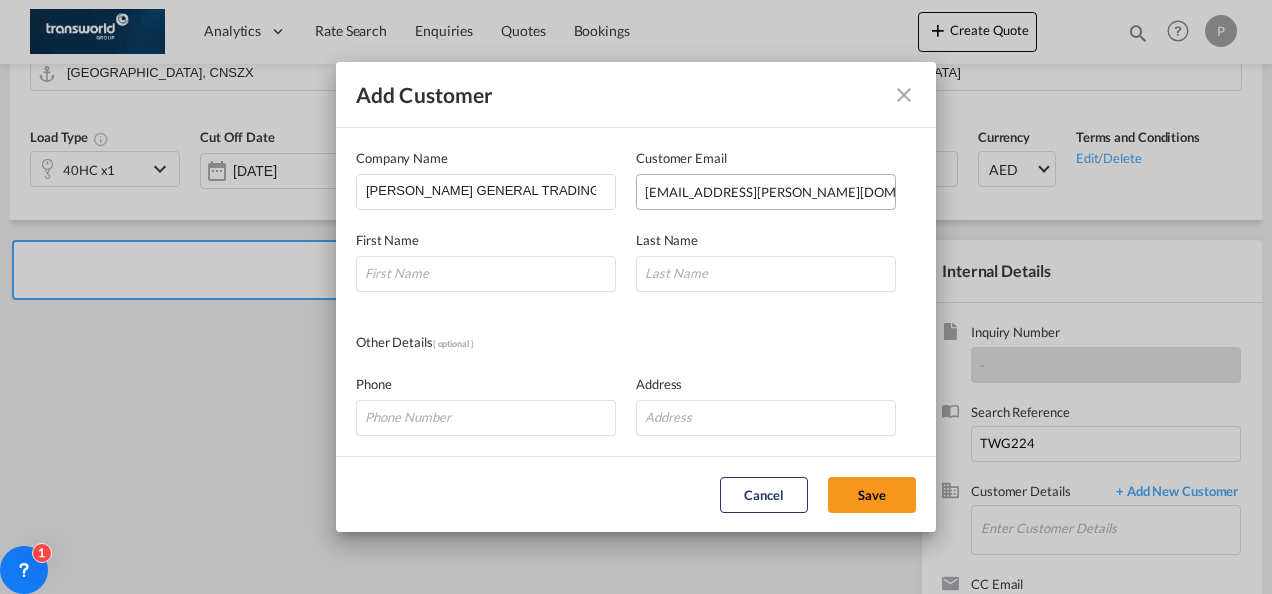 type on "VINOD" 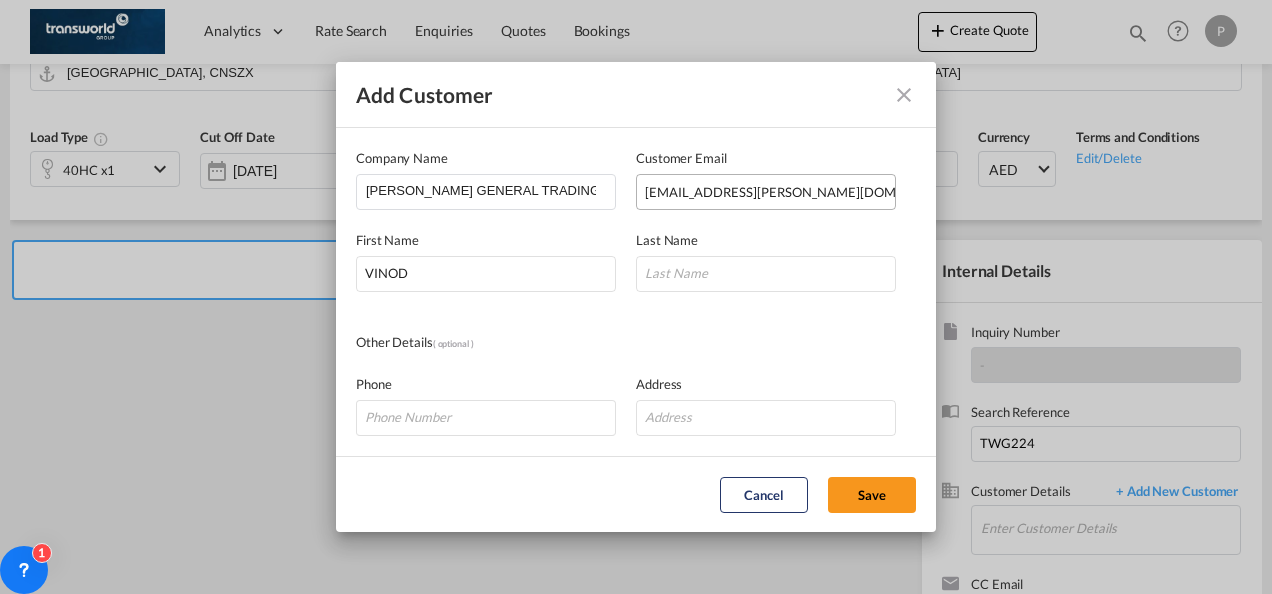 type on "[PERSON_NAME]" 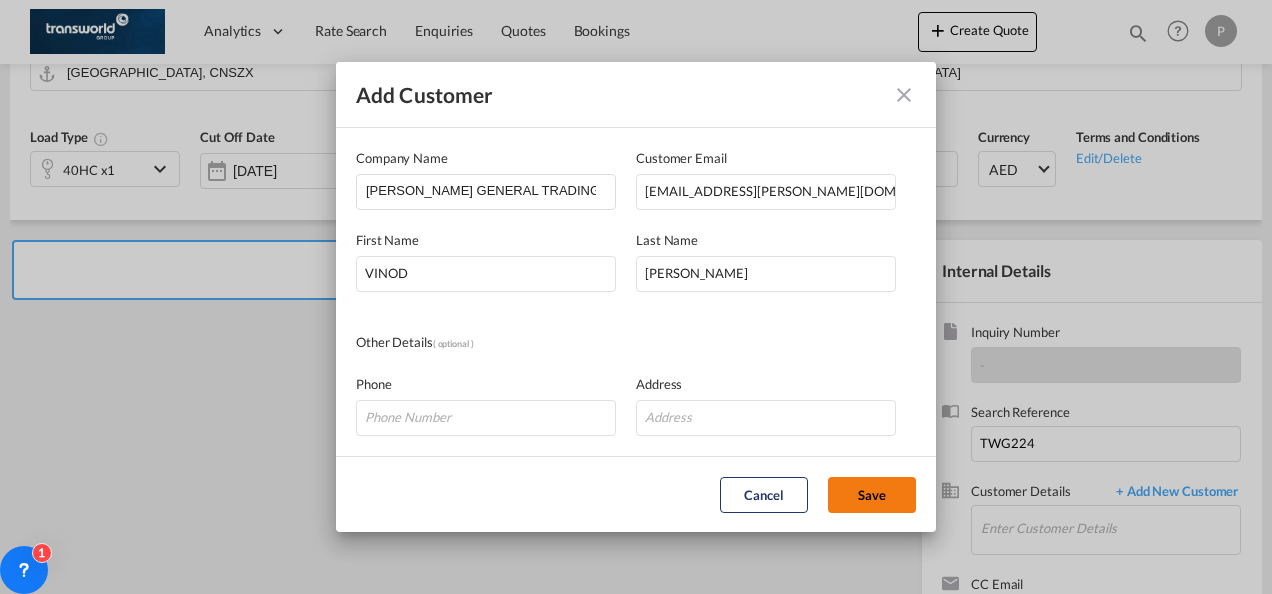click on "Save" at bounding box center [872, 495] 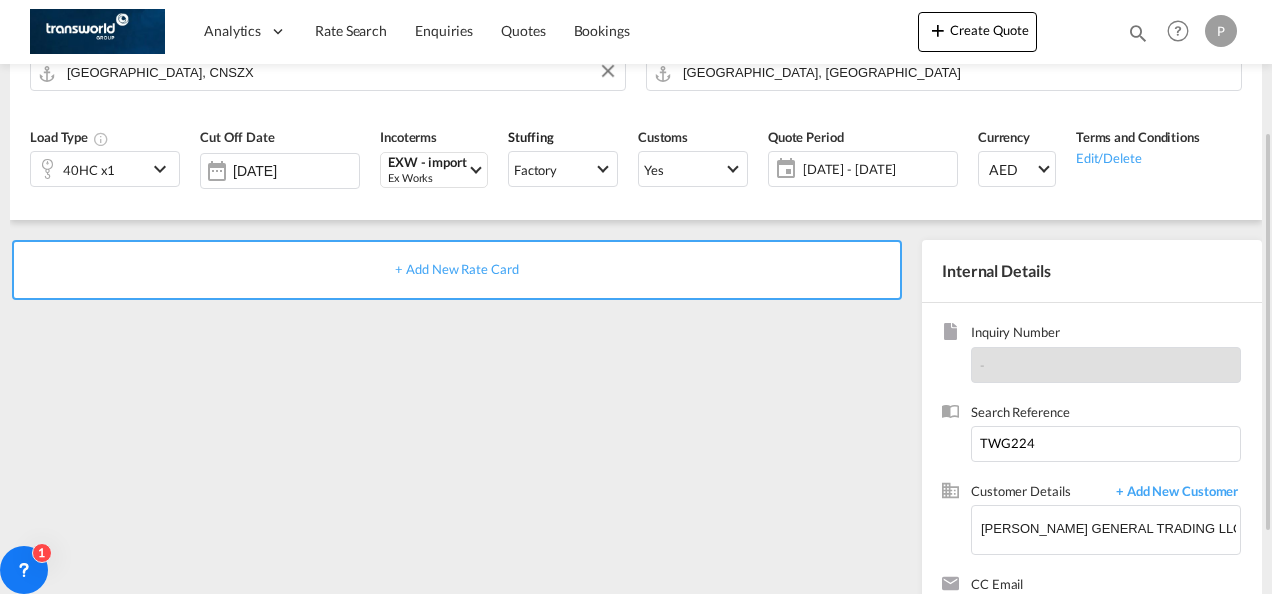 click on "+ Add New Rate Card" at bounding box center [456, 269] 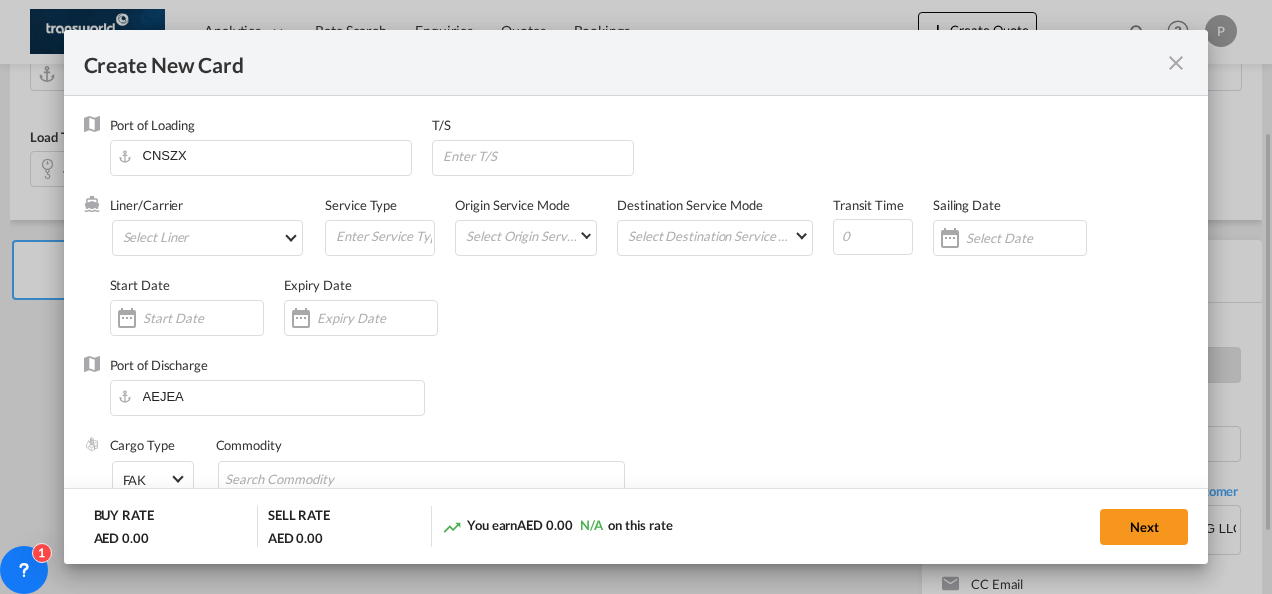 type on "Basic Ocean Freight" 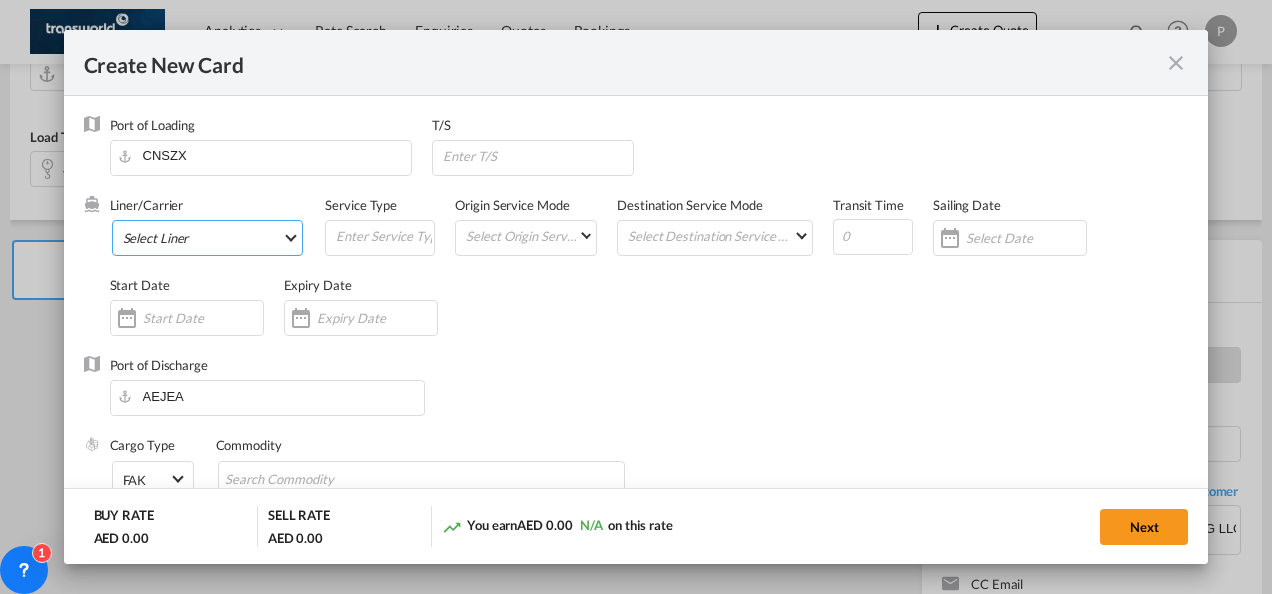 click on "Select Liner   2HM LOGISTICS D.O.O 2HM LOGISTICS D.O.O. / TDWC-CAPODISTRI 2HM LOGISTICS D.O.O. / TDWC-KOPER 2HM LOGISTICS KFT / TDWC-ANKARANSKA 3A INTERNATIONAL LOGISTICS JOINT STOCK COMPANY / T 3P LOGISTICS / TDWC - [GEOGRAPHIC_DATA] A & G INTERNATIONAL CARGO ([GEOGRAPHIC_DATA])  / TDWC-BANGK A A X L GLOBAL SHIPPING LINES L.L.C / TDWC-[GEOGRAPHIC_DATA] A AND G INTERNATIONAL CARGO / TDWC-[GEOGRAPHIC_DATA] A J WORLDWIDE SERVICES INC / TDWC-SADDLE BRO A K ENTERPRISES / TDWC-[GEOGRAPHIC_DATA] A.J WORLDWIDE SERVICES LTD / TDWC-WESTDRAYTO AA AND S SHIPPING LLC / TDWC-DUBAI AA&S SHIPPING LLC / TDWC-[GEOGRAPHIC_DATA] AAA CHINA LIMITED / TDWC-[GEOGRAPHIC_DATA] [PERSON_NAME] SHIPPING L.L.C / TDWC-[GEOGRAPHIC_DATA] AAS FREIGHT EUROPE GMBH / TDWC-[GEOGRAPHIC_DATA] [GEOGRAPHIC_DATA] COMMERCIAL FZE / TDWC-[GEOGRAPHIC_DATA] AAXL GLOBAL SHIPPING LINES LLC [PERSON_NAME] / TDWC-[GEOGRAPHIC_DATA] [PERSON_NAME] TRADING LLC / TDWC-[GEOGRAPHIC_DATA] ABC EUROPEAN AIR AND SEA CARGO DISTRI / TDWC-BEOGR ABDA CARGO SERVICES DMCC / TDWC-DUBAI [PERSON_NAME] SHIPPING LLC [PERSON_NAME] SHIPPING LLC / TDWC-[GEOGRAPHIC_DATA] ABRAO SHIPPING / TDWC-[GEOGRAPHIC_DATA] ABRECO FREIGHT LLC / TDWC-[GEOGRAPHIC_DATA]" at bounding box center (208, 238) 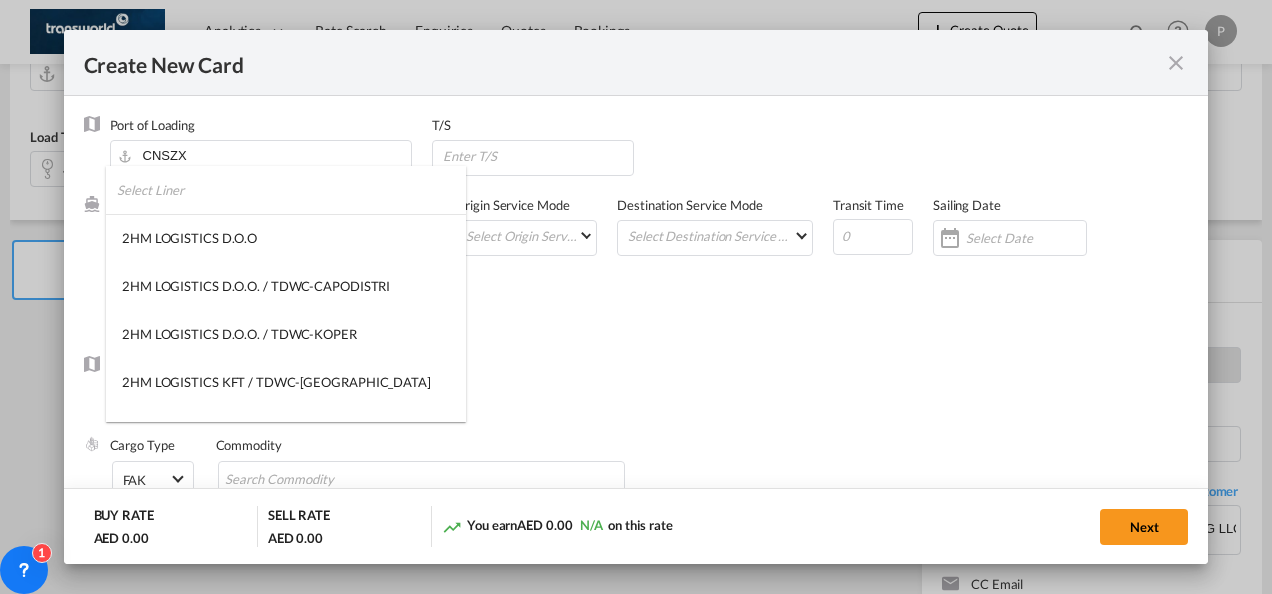 click at bounding box center (291, 190) 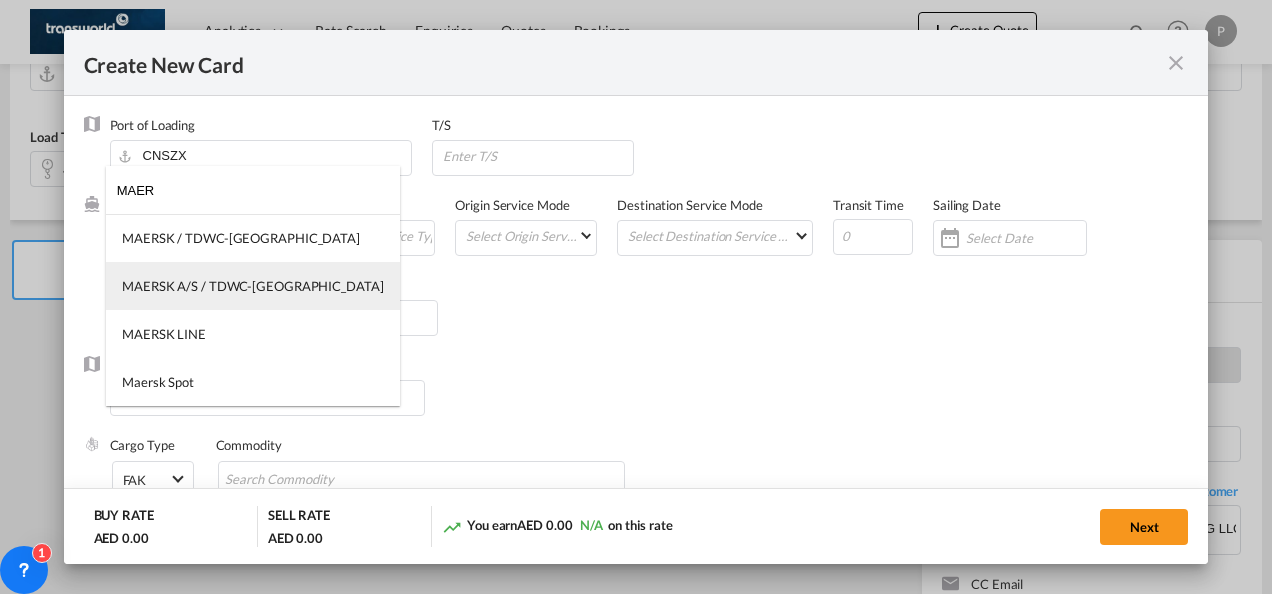 type on "MAER" 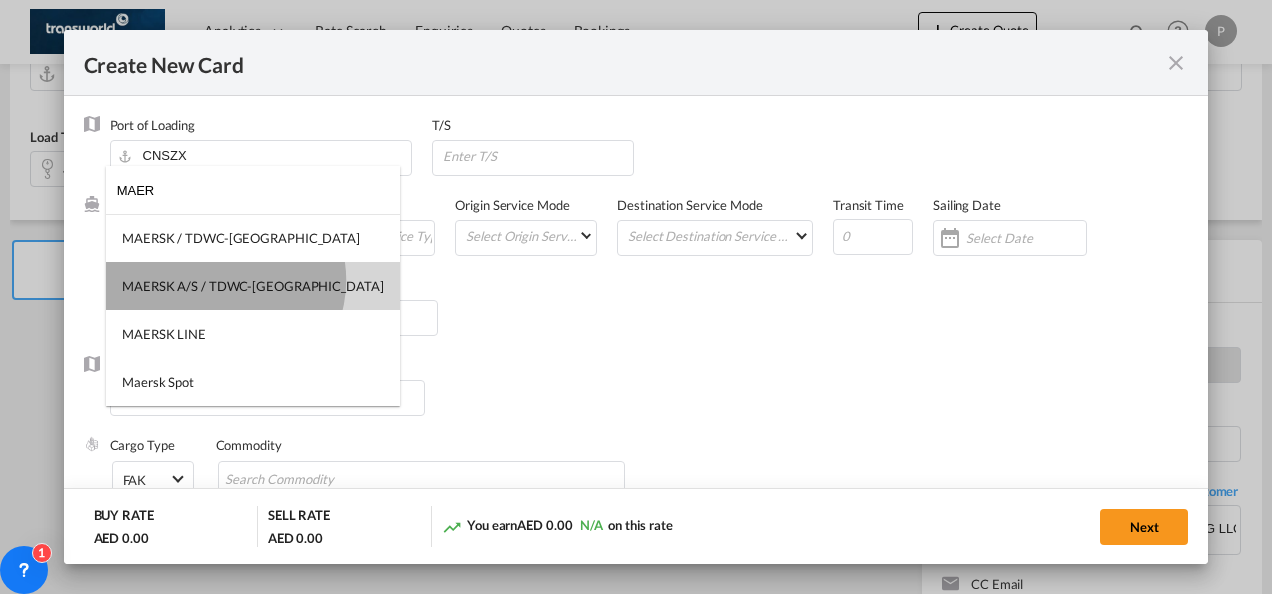 click on "MAERSK A/S / TDWC-[GEOGRAPHIC_DATA]" at bounding box center [253, 286] 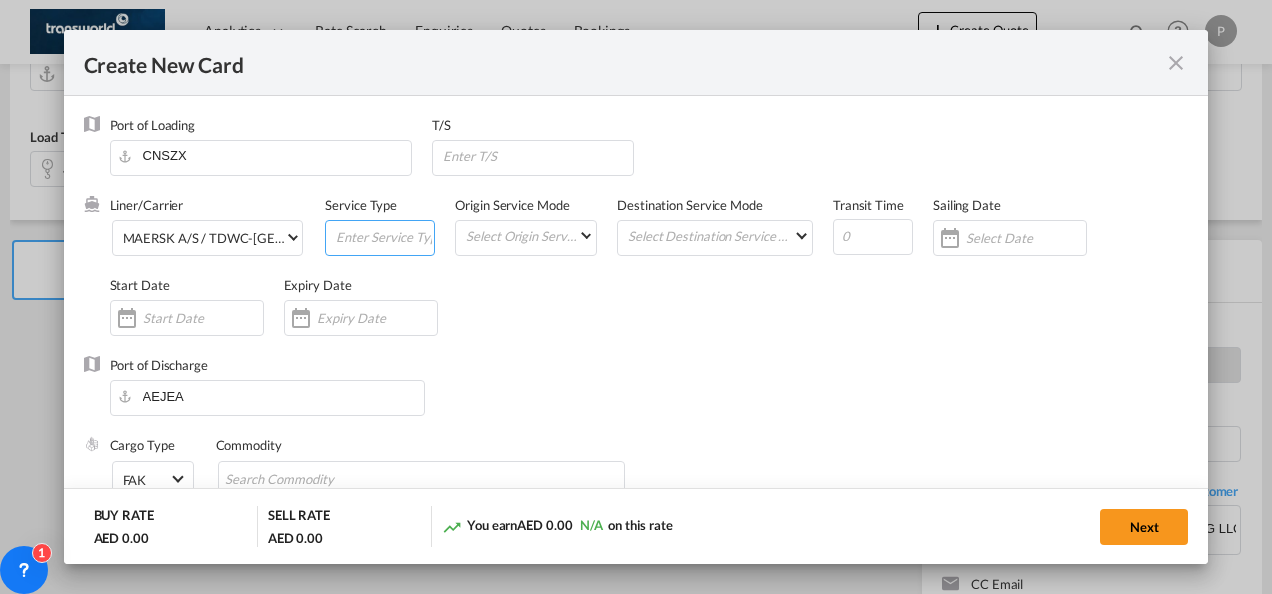 click at bounding box center (384, 236) 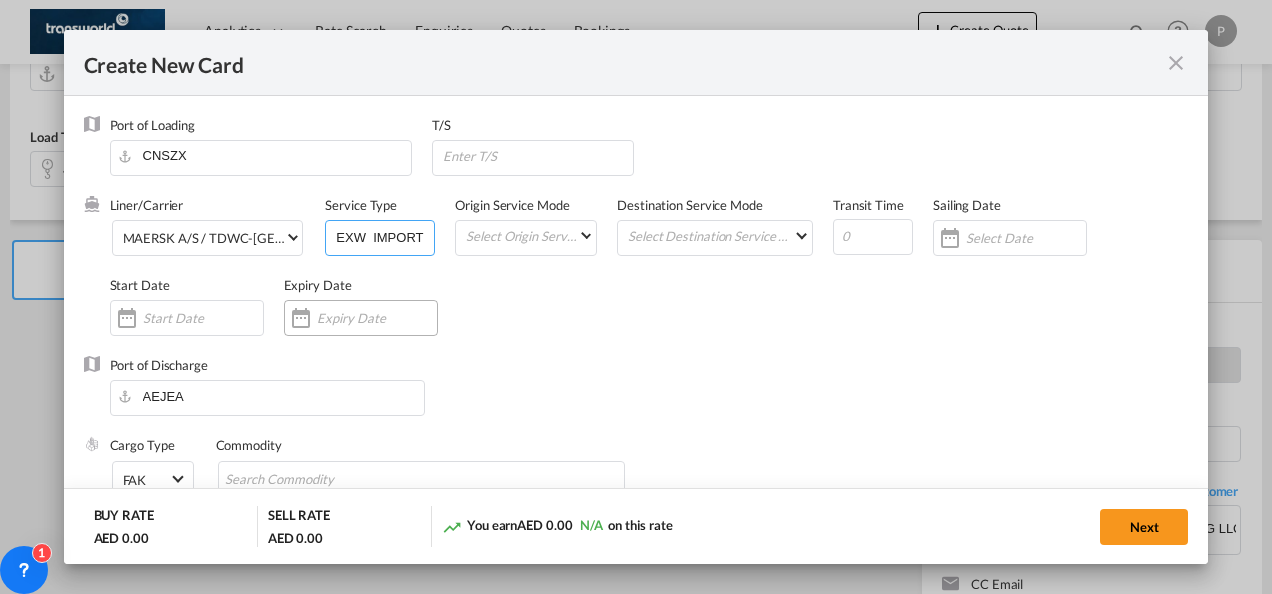 type on "EXW  IMPORT" 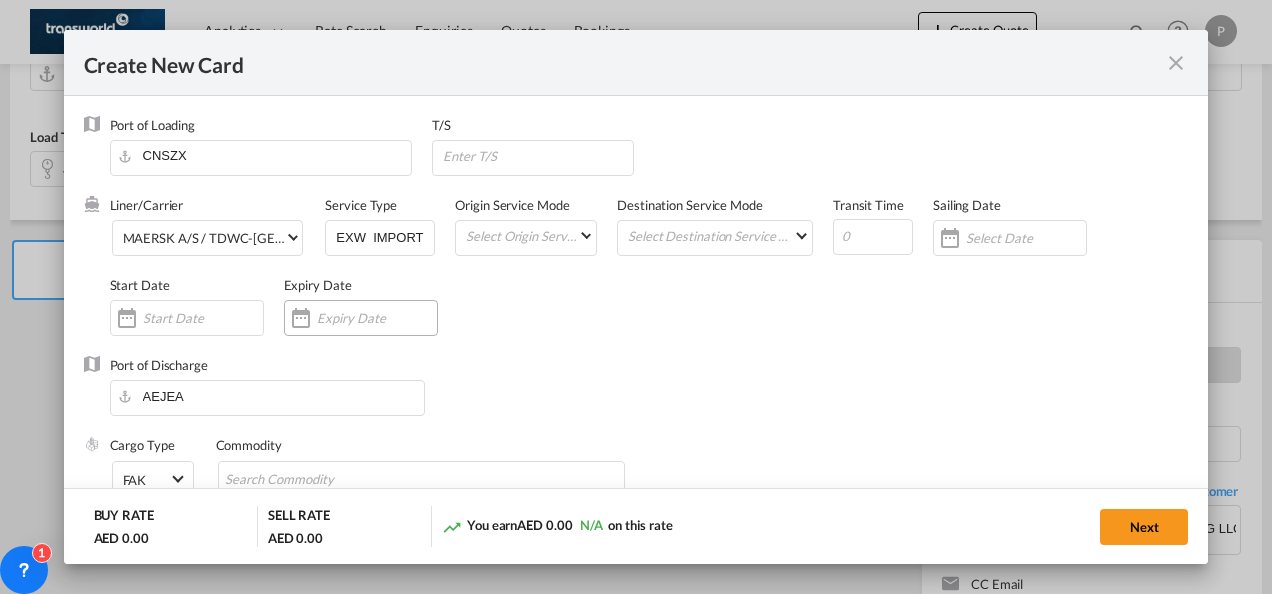 click at bounding box center [361, 318] 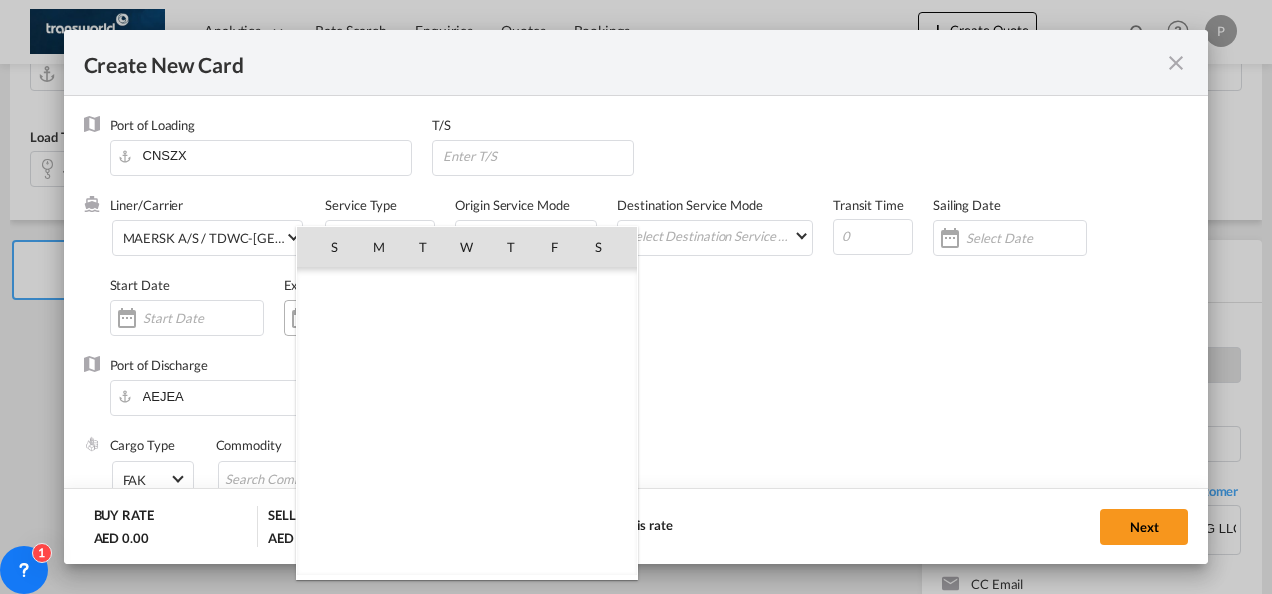 scroll, scrollTop: 462690, scrollLeft: 0, axis: vertical 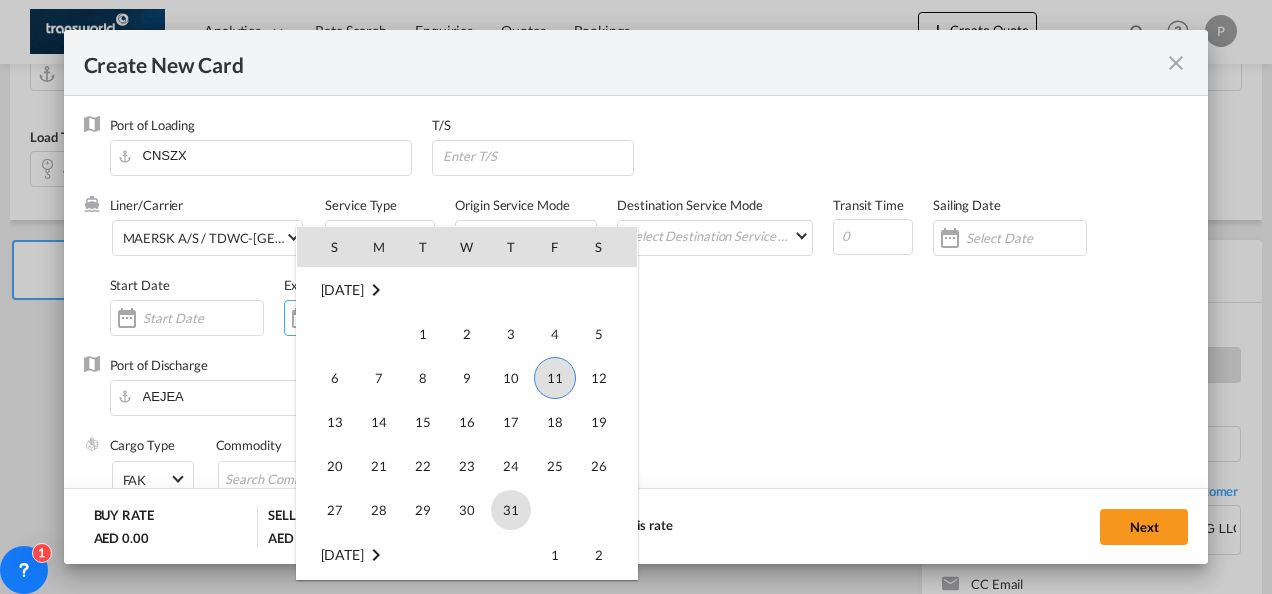 click on "31" at bounding box center [511, 510] 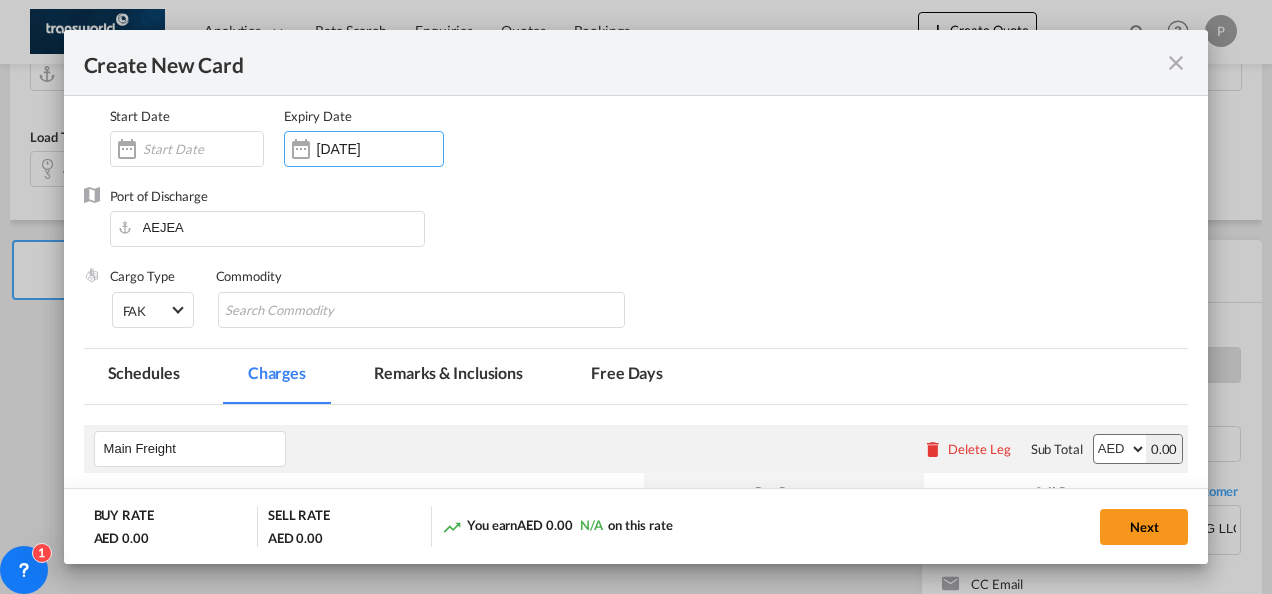 scroll, scrollTop: 170, scrollLeft: 0, axis: vertical 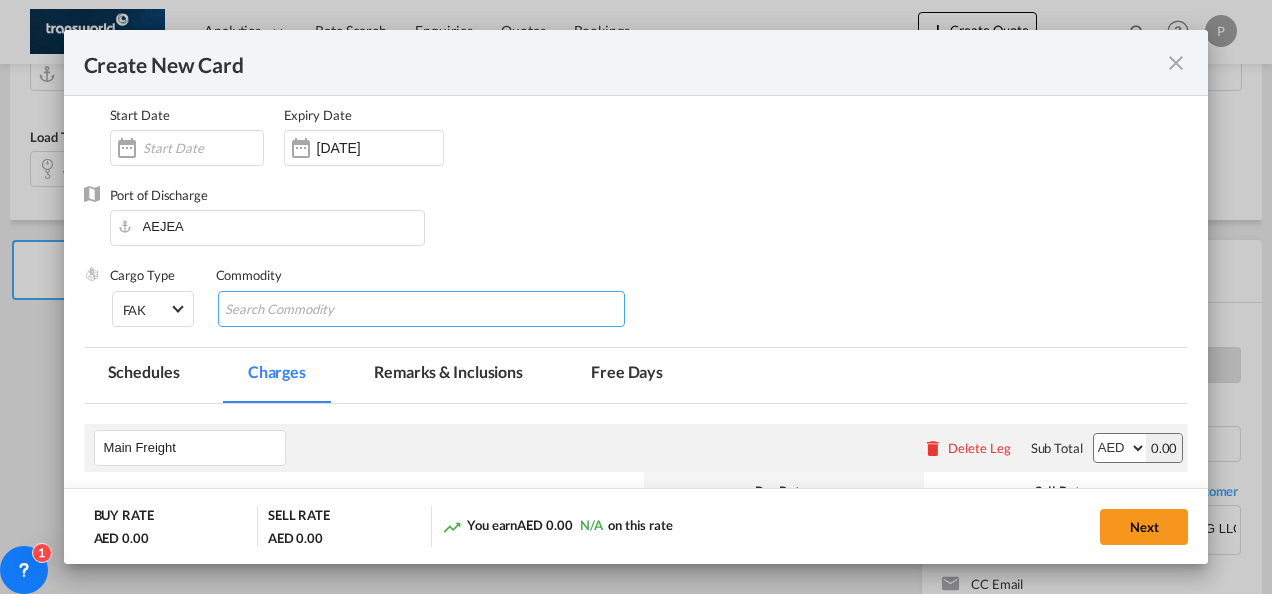 click at bounding box center [316, 310] 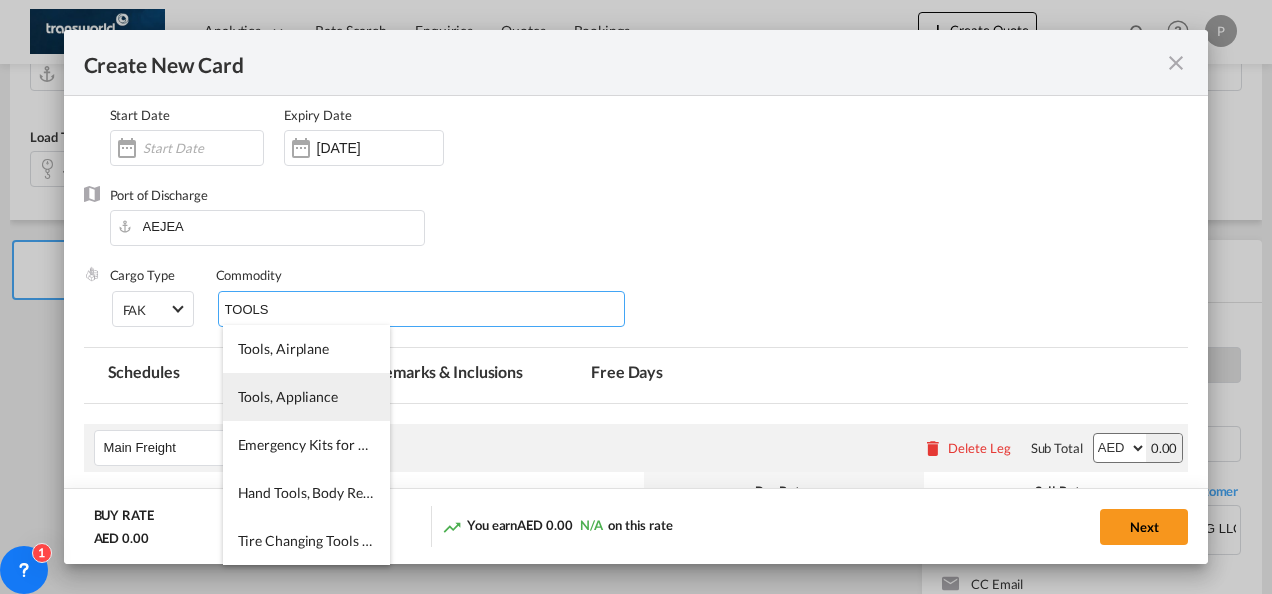 type on "TOOLS" 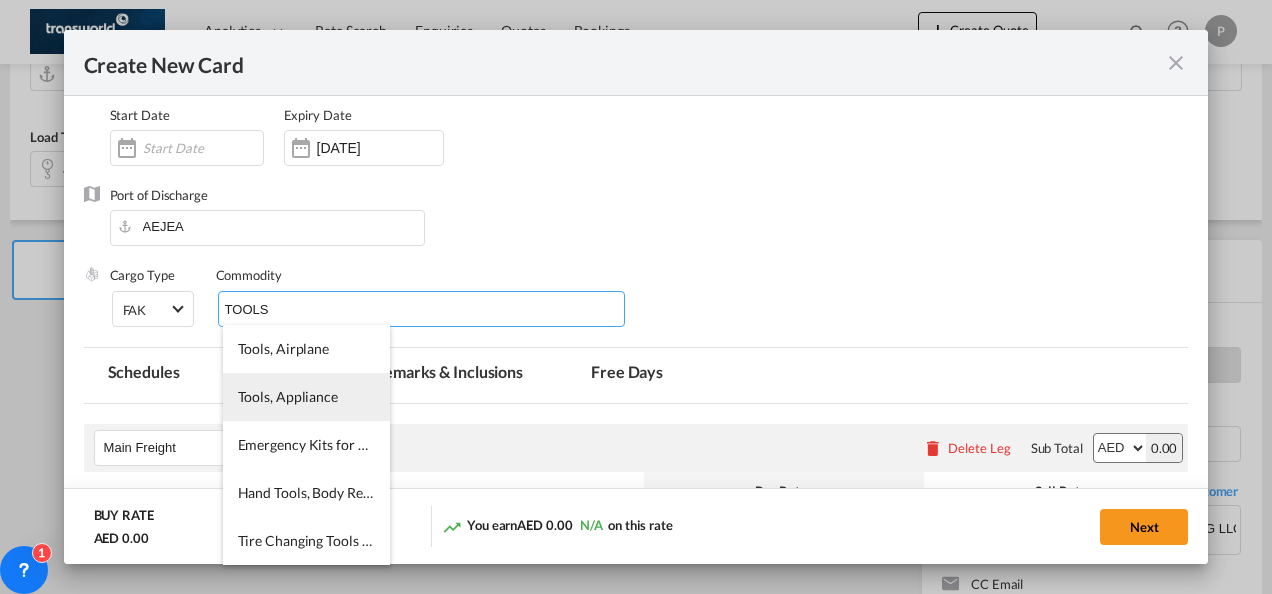click on "Tools, Appliance" at bounding box center (306, 397) 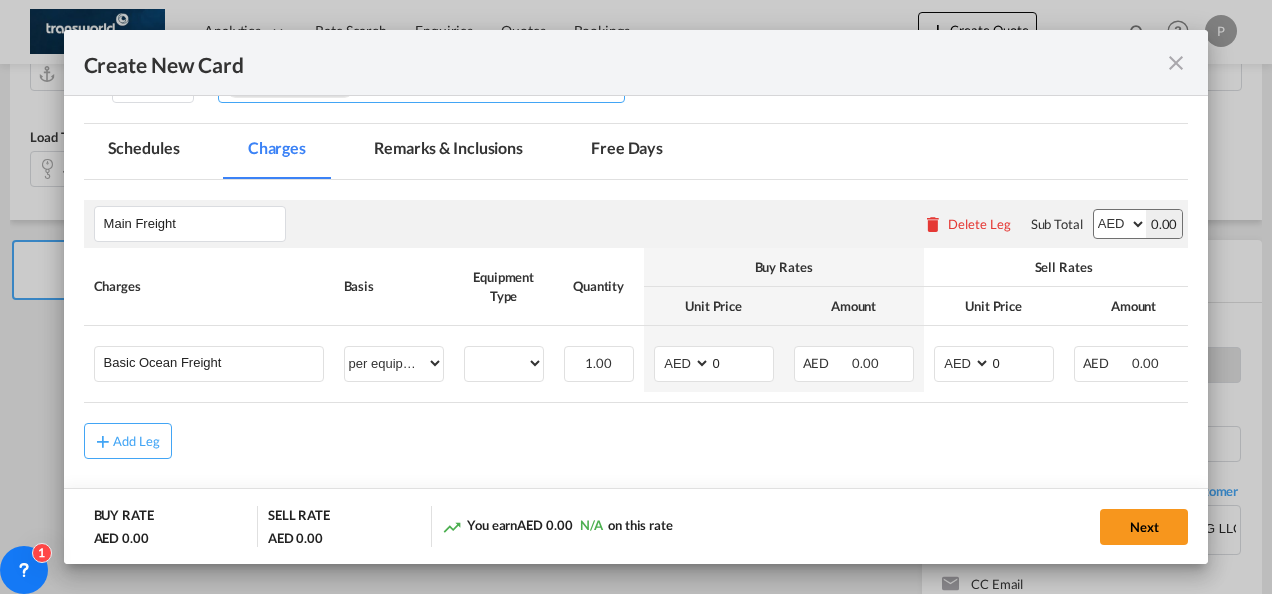 scroll, scrollTop: 400, scrollLeft: 0, axis: vertical 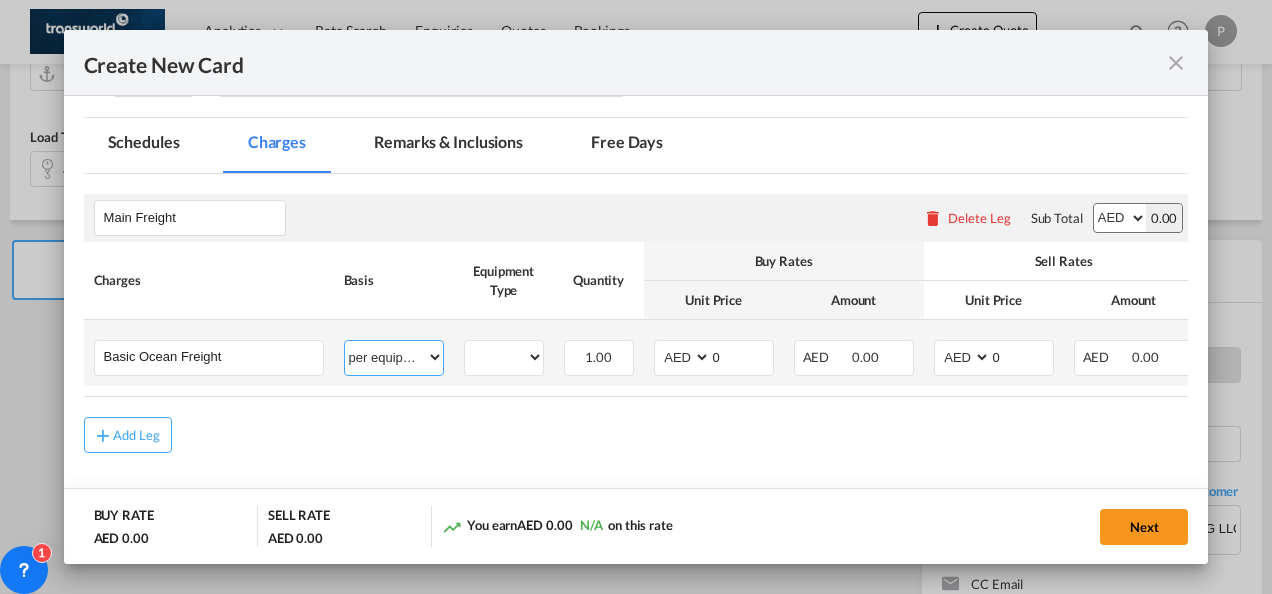 click on "per equipment
per container
per B/L
per shipping bill
per shipment
% on freight
per pallet
per carton
per vehicle
per shift
per invoice
per package
per day
per revalidation
per teu
per kg
per ton
per hour
flat
per_hbl
per belt
per_declaration
per_document
per chasis split
per clearance" at bounding box center [394, 357] 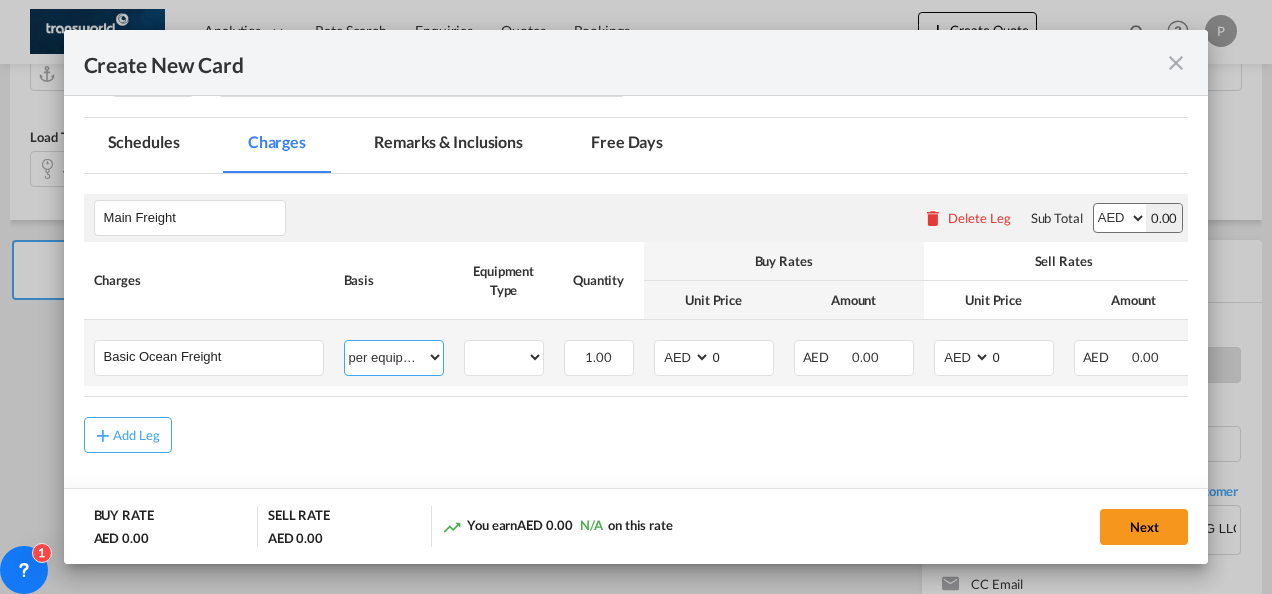 select on "per shipment" 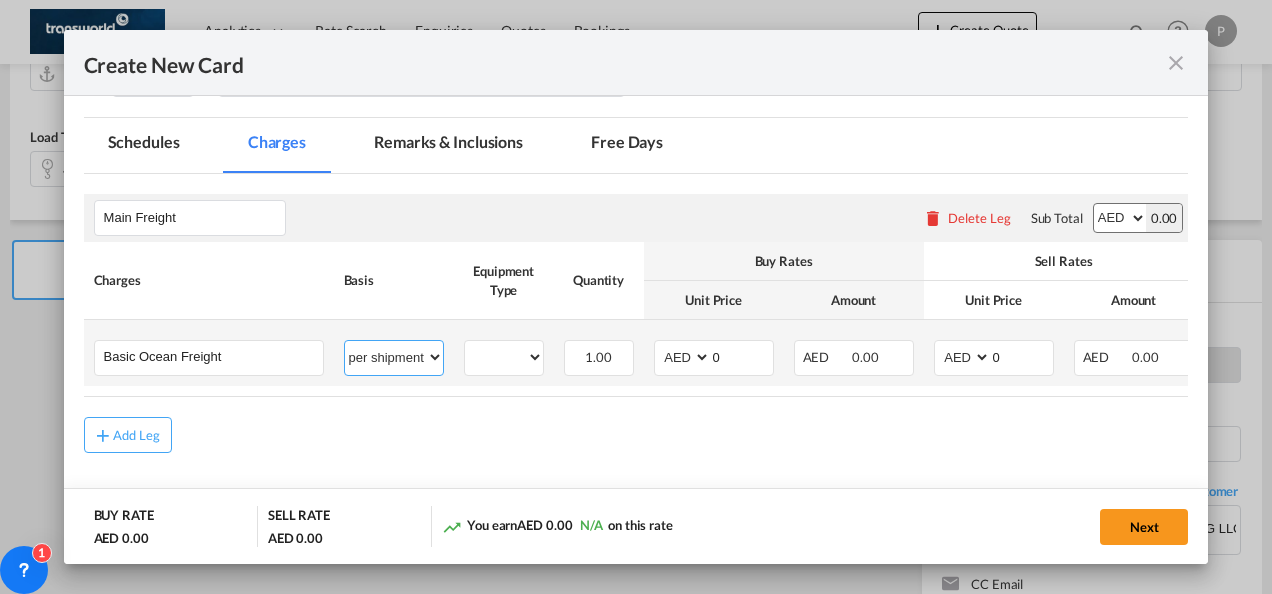 click on "per equipment
per container
per B/L
per shipping bill
per shipment
% on freight
per pallet
per carton
per vehicle
per shift
per invoice
per package
per day
per revalidation
per teu
per kg
per ton
per hour
flat
per_hbl
per belt
per_declaration
per_document
per chasis split
per clearance" at bounding box center [394, 357] 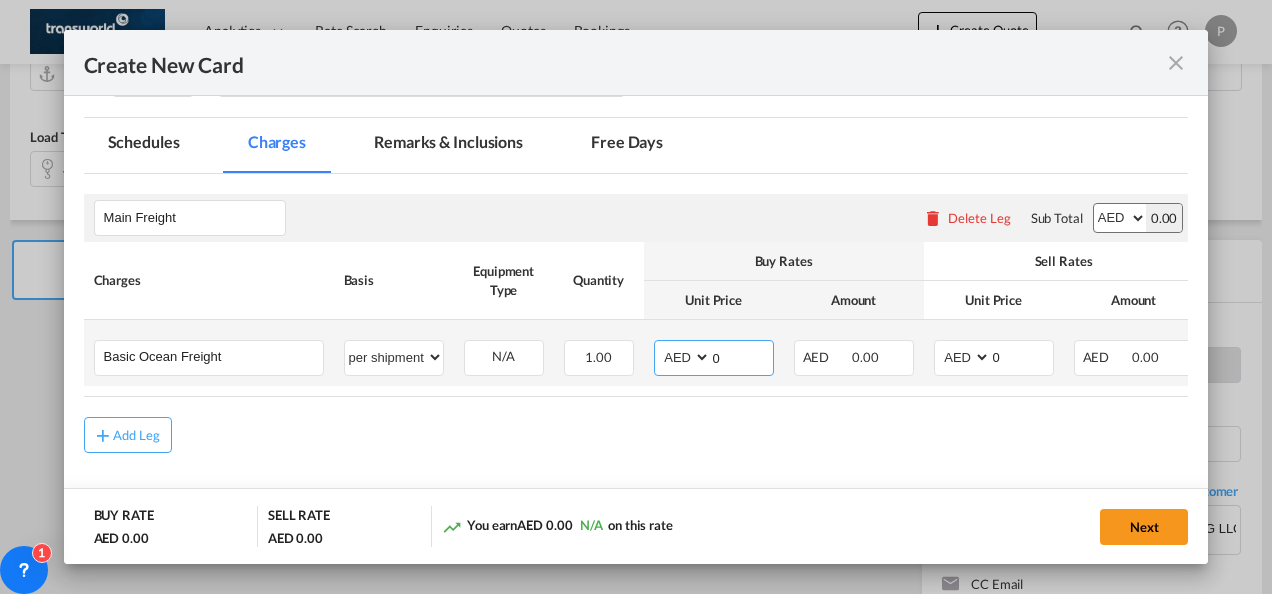 click on "0" at bounding box center [742, 356] 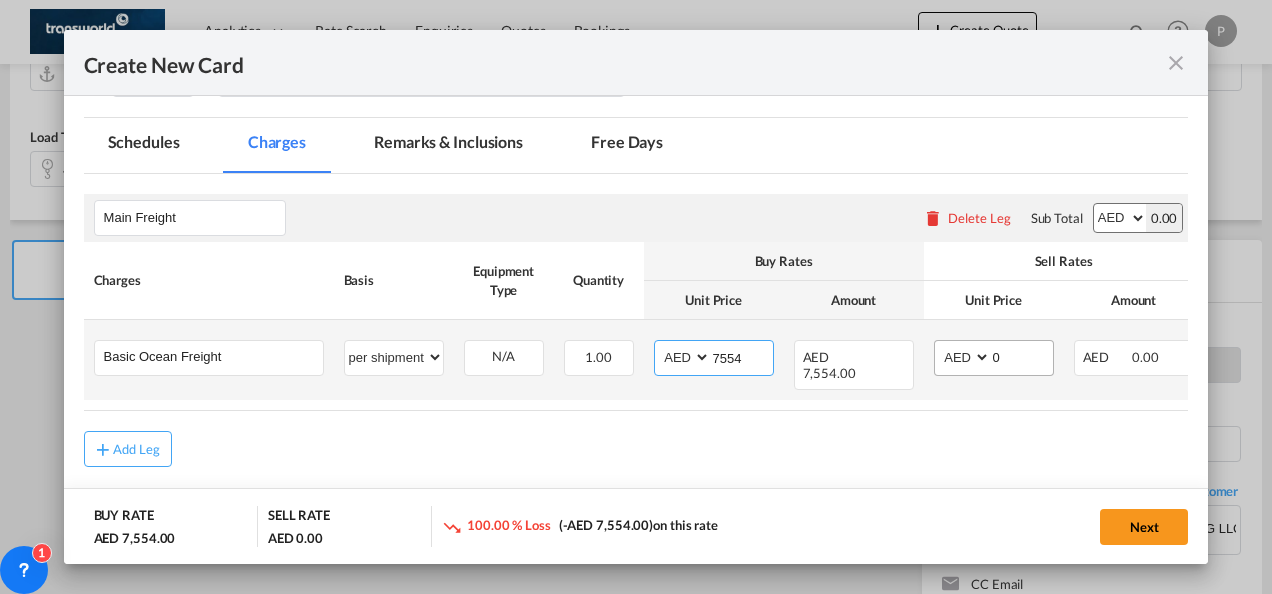 type on "7554" 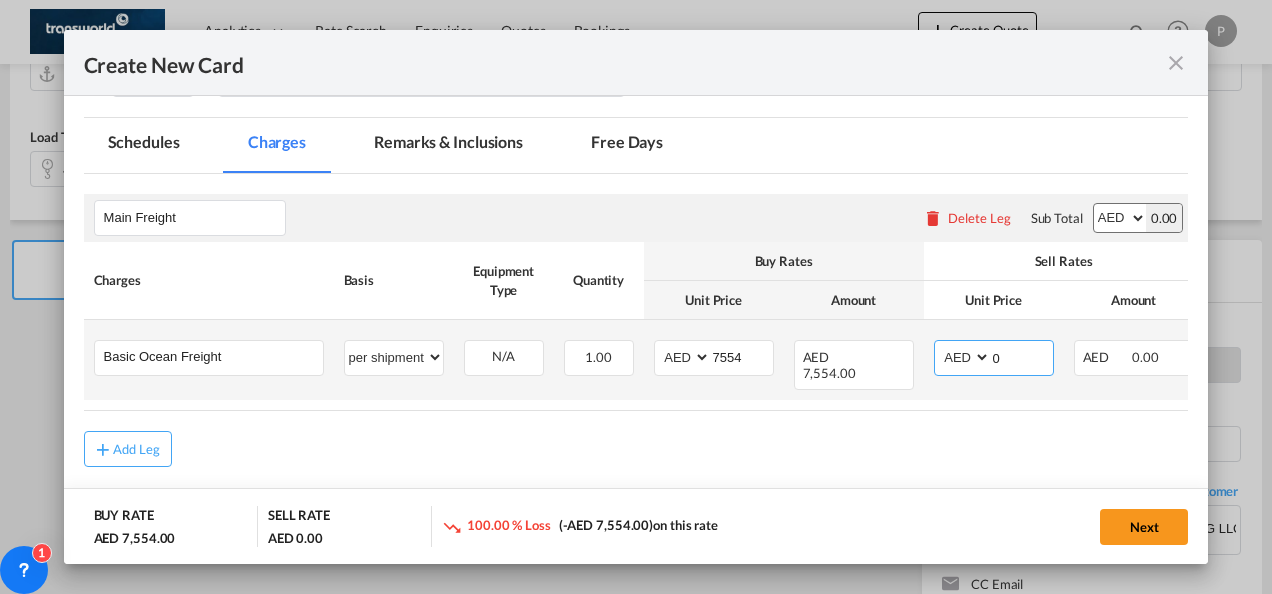 click on "0" at bounding box center (1022, 356) 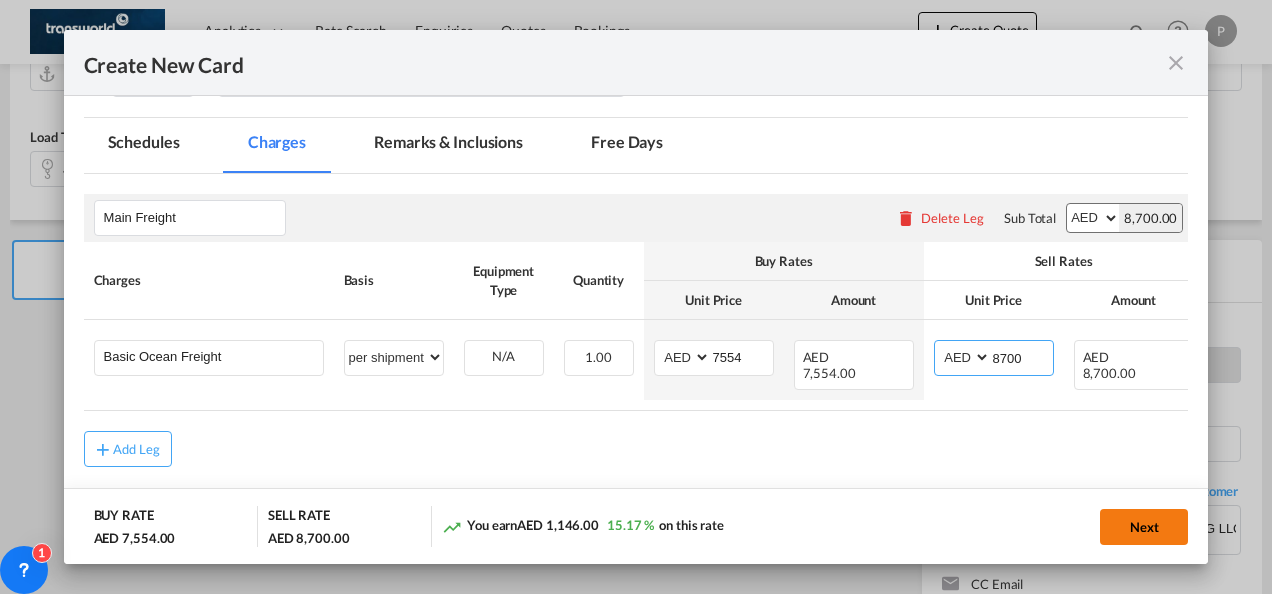 type on "8700" 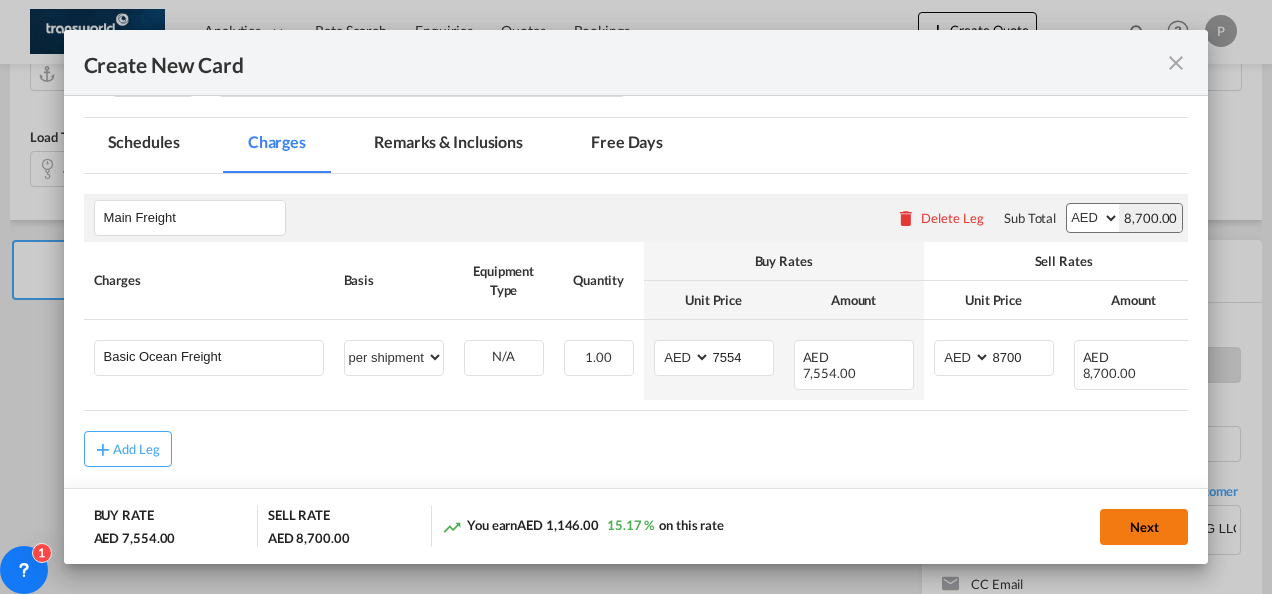click on "Next" 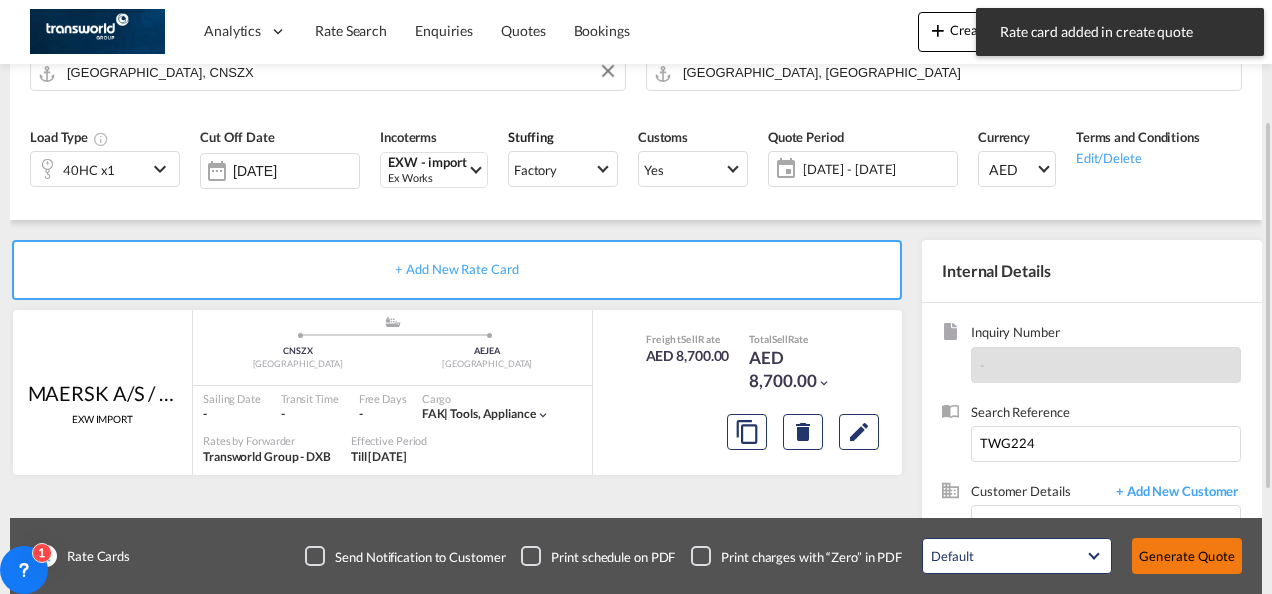 click on "Generate Quote" at bounding box center [1187, 556] 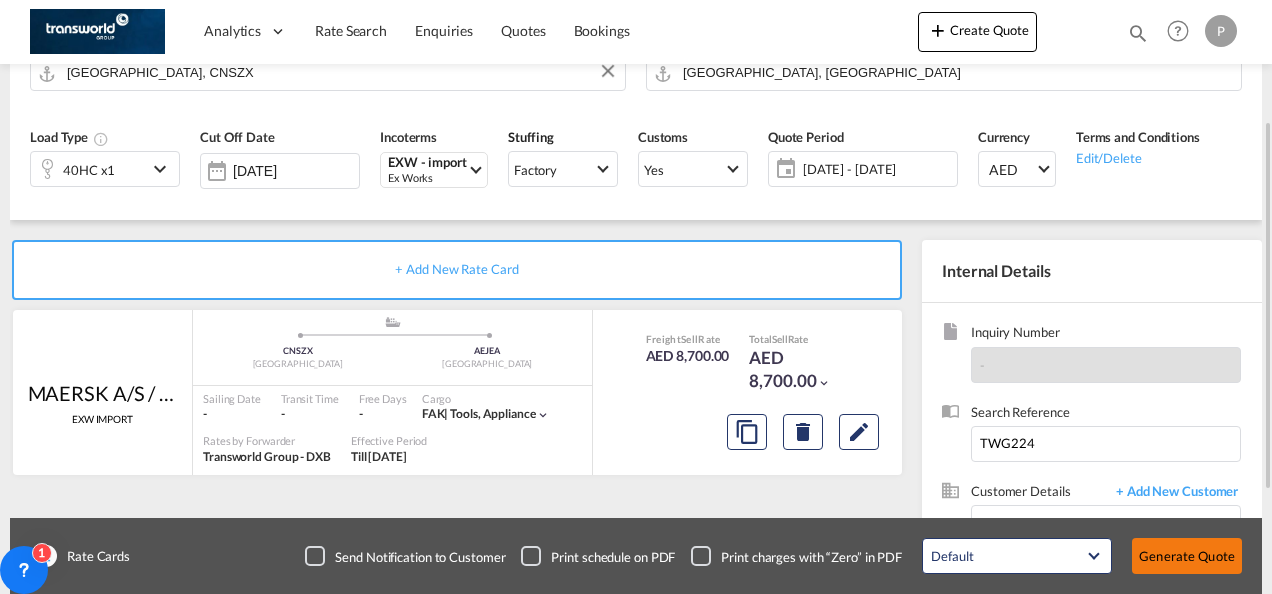 click on "Generate Quote" at bounding box center [1187, 556] 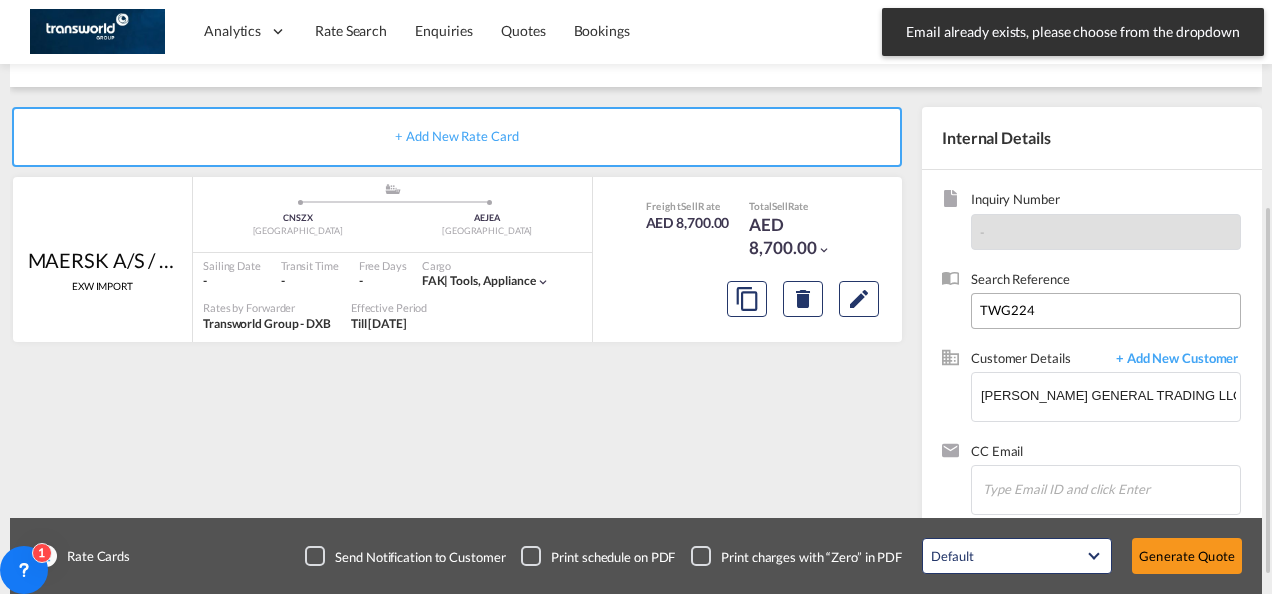 scroll, scrollTop: 330, scrollLeft: 0, axis: vertical 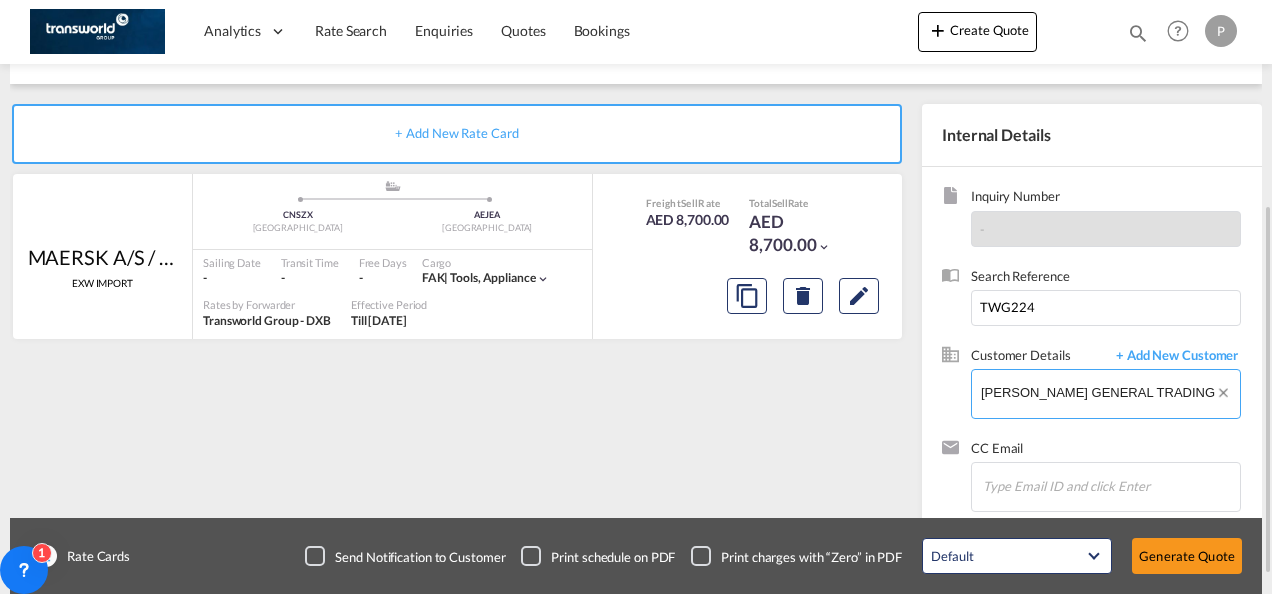 click on "[PERSON_NAME] GENERAL TRADING LLC, [PERSON_NAME] [PERSON_NAME], [PERSON_NAME][EMAIL_ADDRESS][PERSON_NAME][DOMAIN_NAME]" at bounding box center (1110, 392) 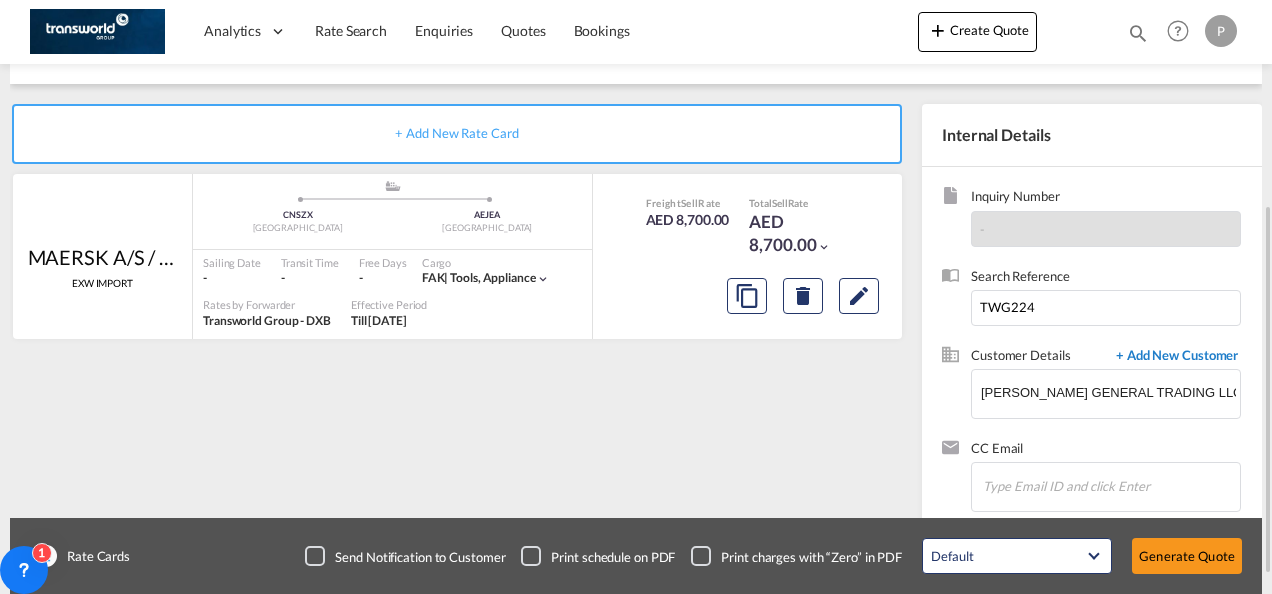click on "+ Add New Customer" at bounding box center (1173, 357) 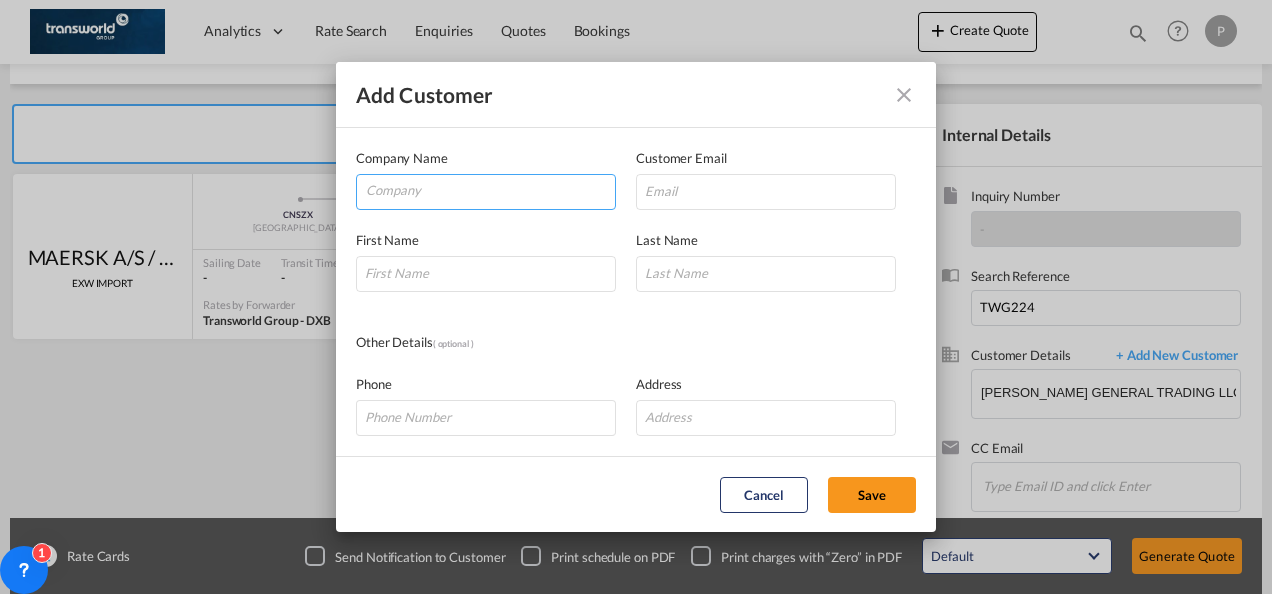 click at bounding box center [490, 190] 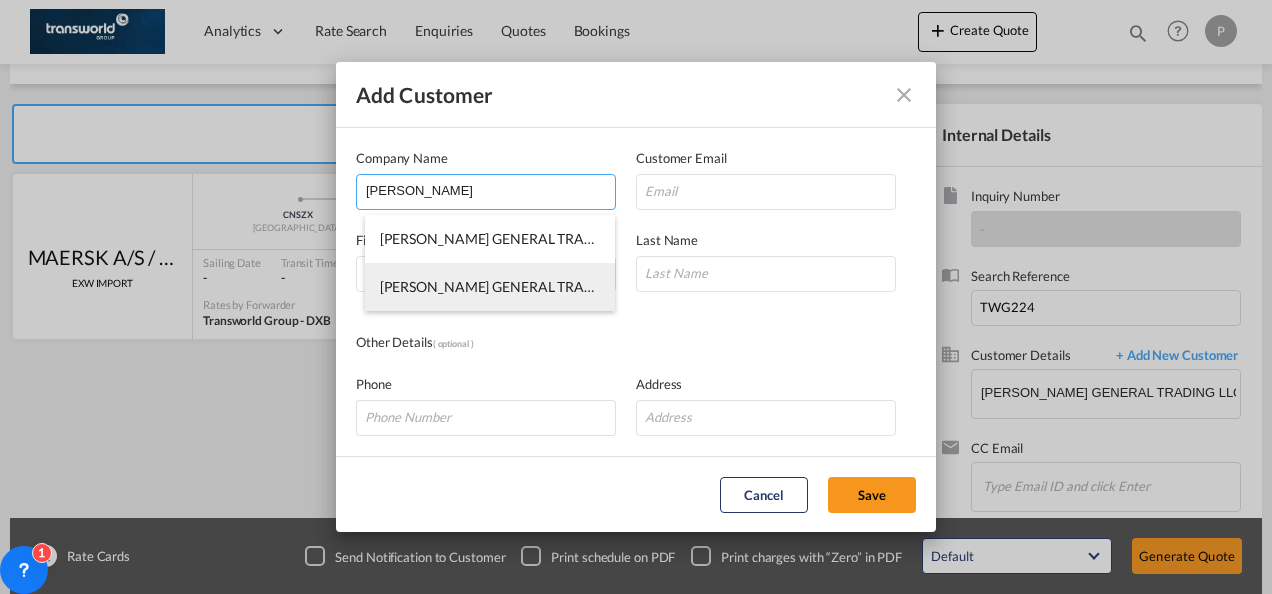 click on "[PERSON_NAME] GENERAL TRADING LLC" at bounding box center (513, 286) 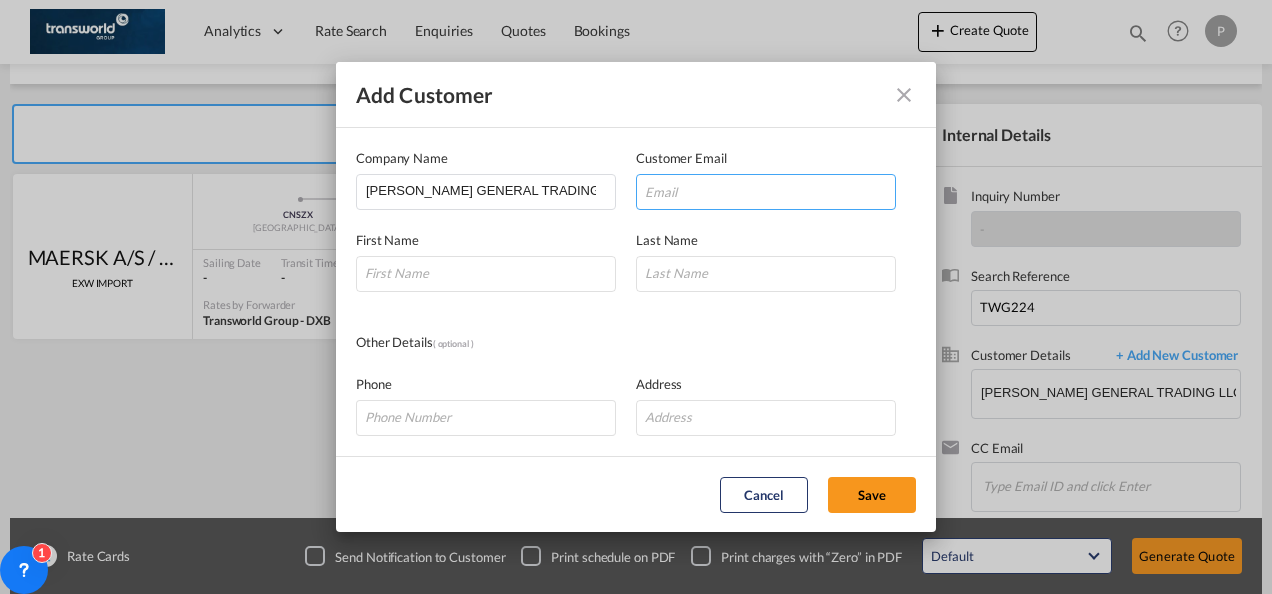 click at bounding box center [766, 192] 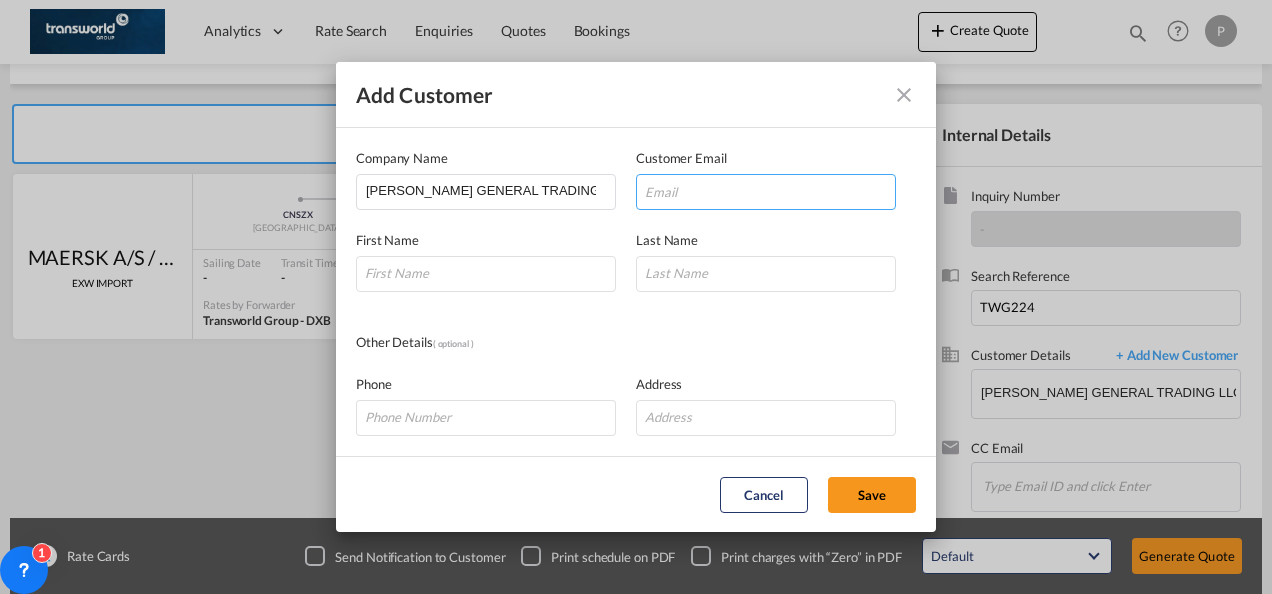 type on "[EMAIL_ADDRESS][PERSON_NAME][DOMAIN_NAME]" 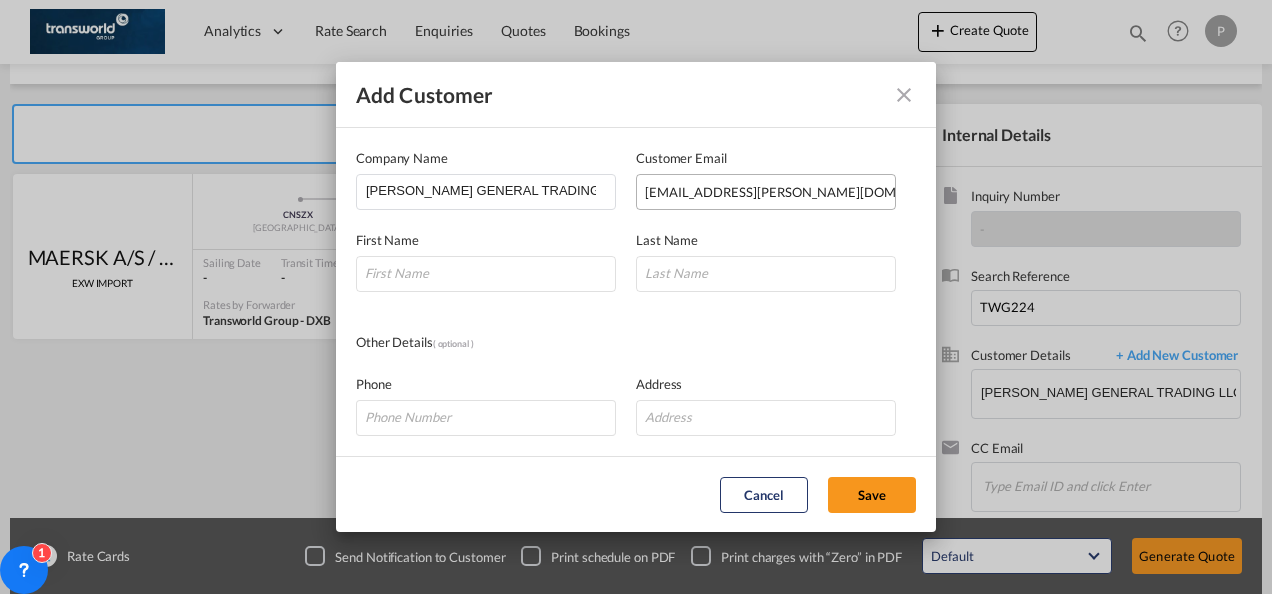 type on "VINOD" 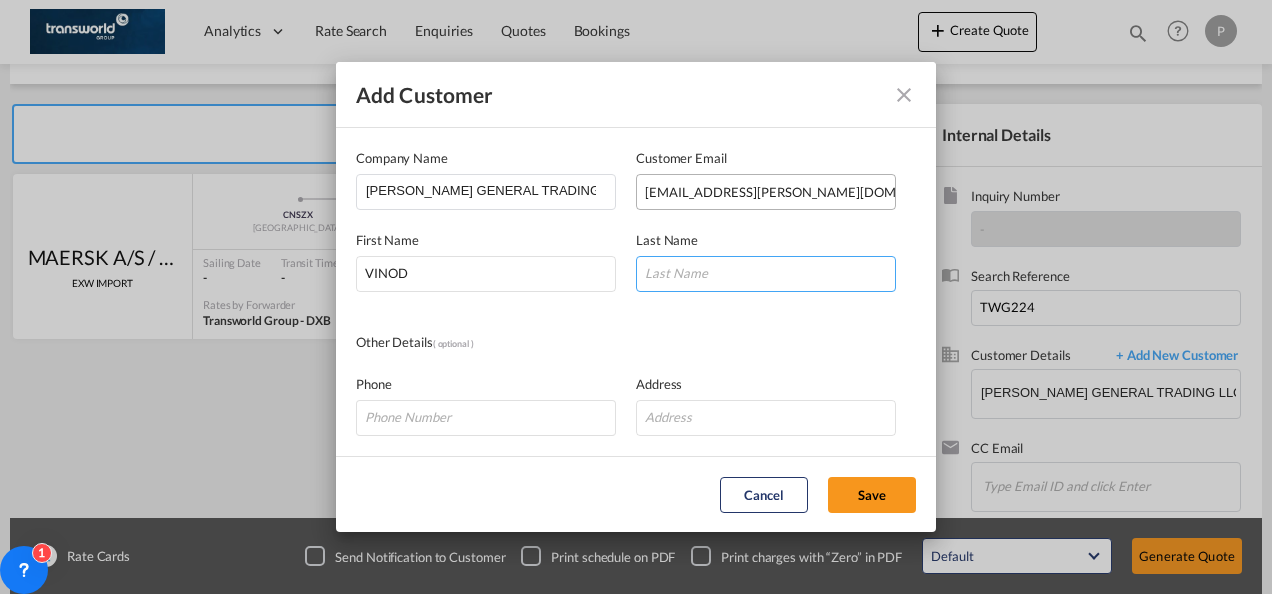 type on "[PERSON_NAME]" 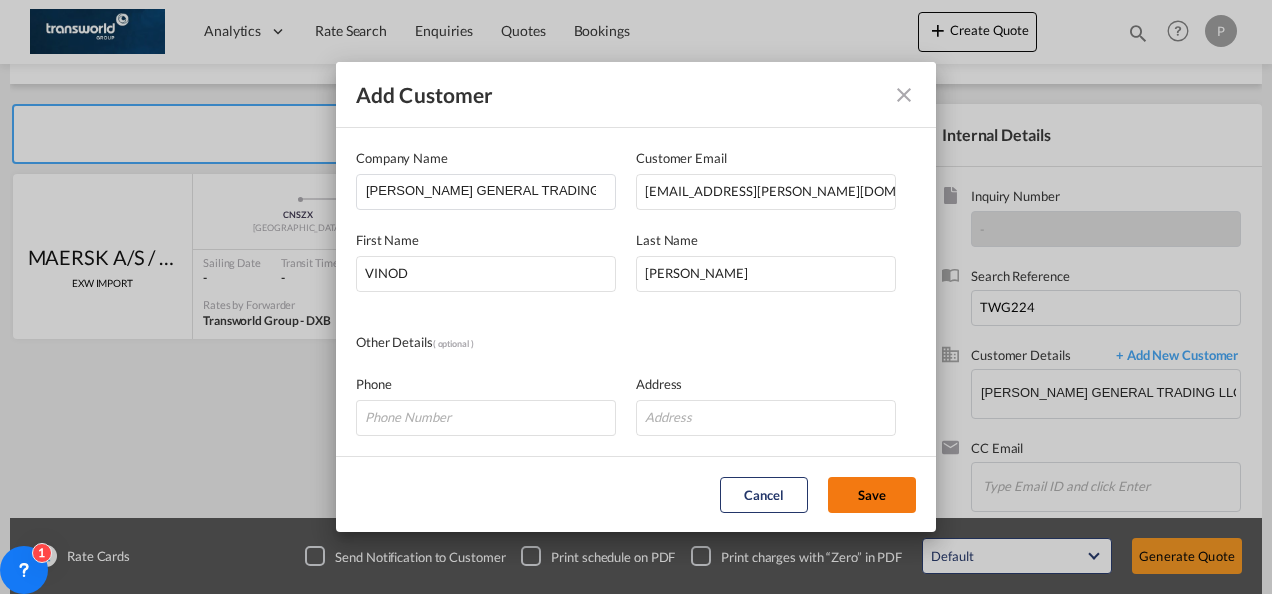 click on "Save" at bounding box center (872, 495) 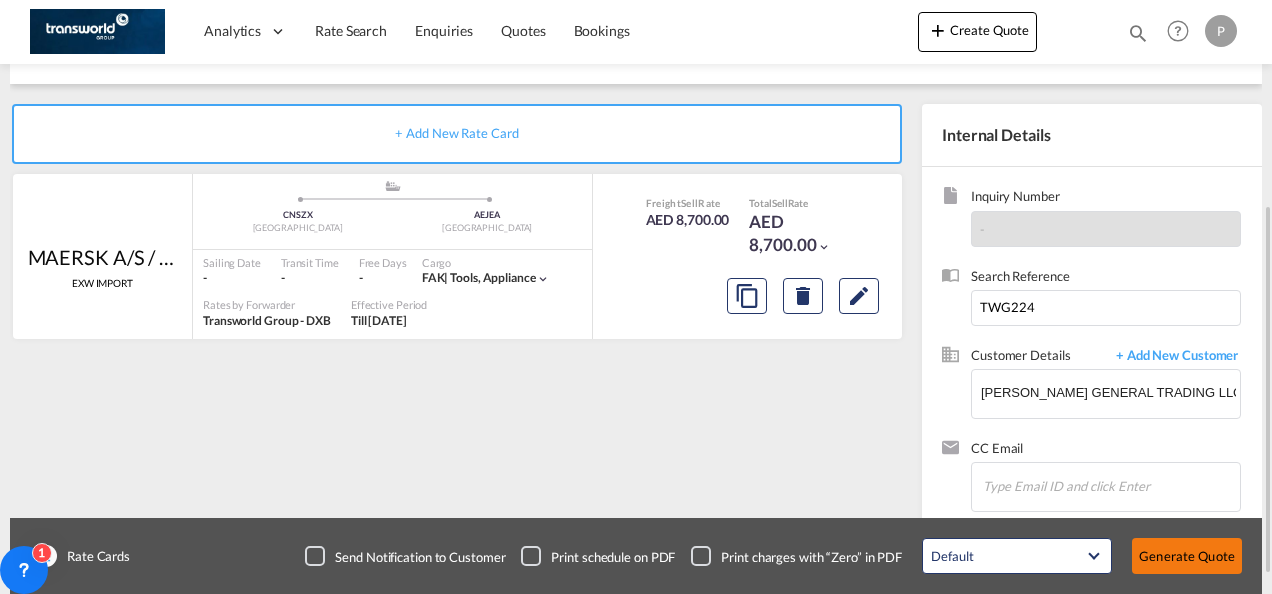 click on "Generate Quote" at bounding box center [1187, 556] 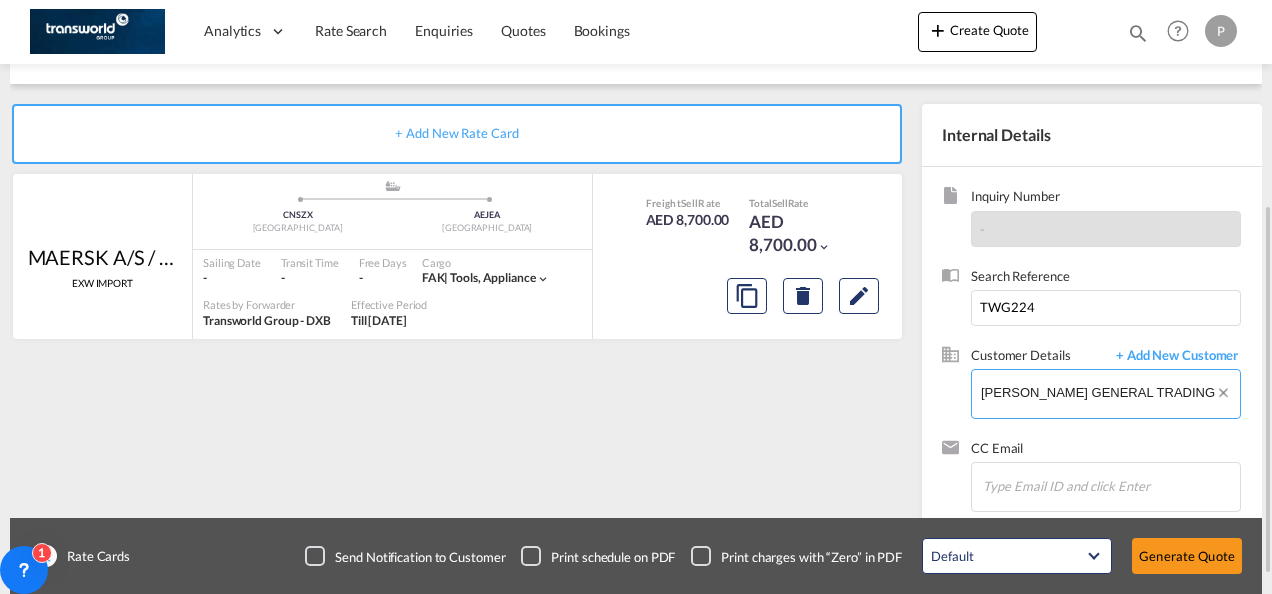 click on "[PERSON_NAME] GENERAL TRADING LLC, [PERSON_NAME] [PERSON_NAME], [PERSON_NAME][EMAIL_ADDRESS][PERSON_NAME][DOMAIN_NAME]" at bounding box center (1110, 392) 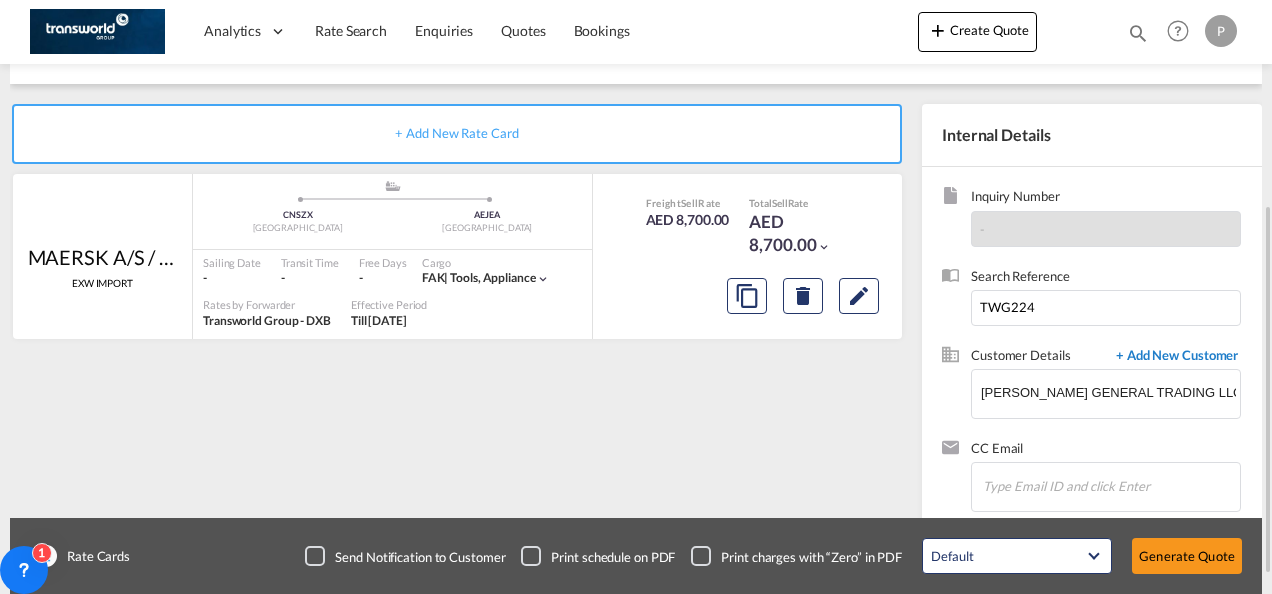 click on "+ Add New Customer" at bounding box center [1173, 357] 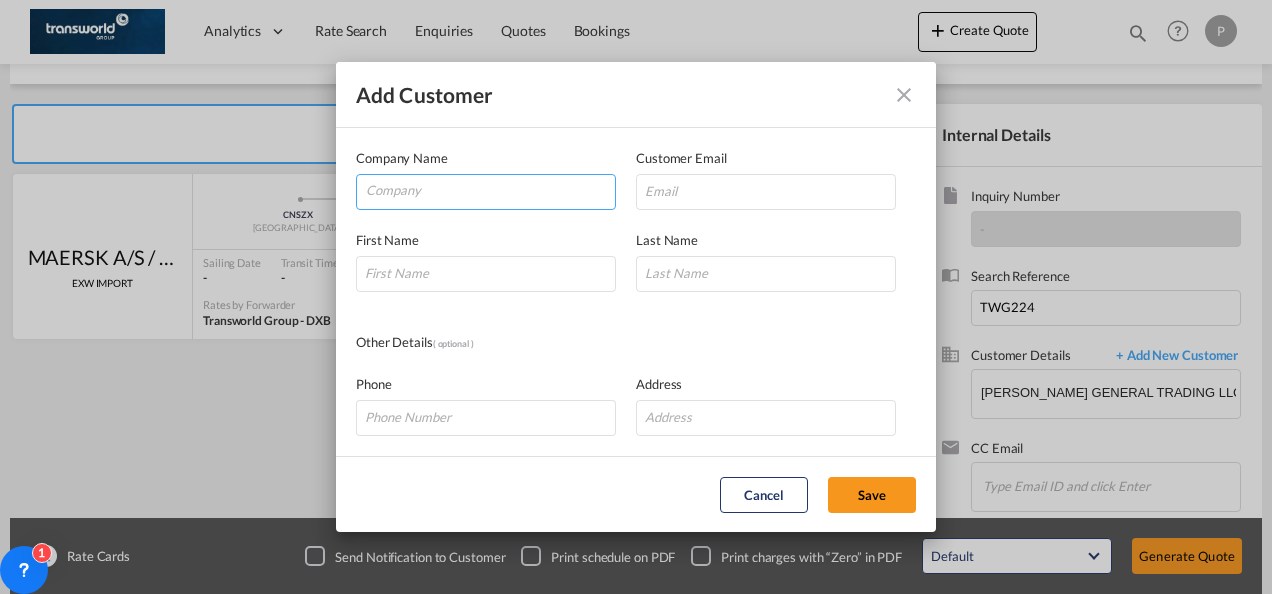 click at bounding box center (490, 190) 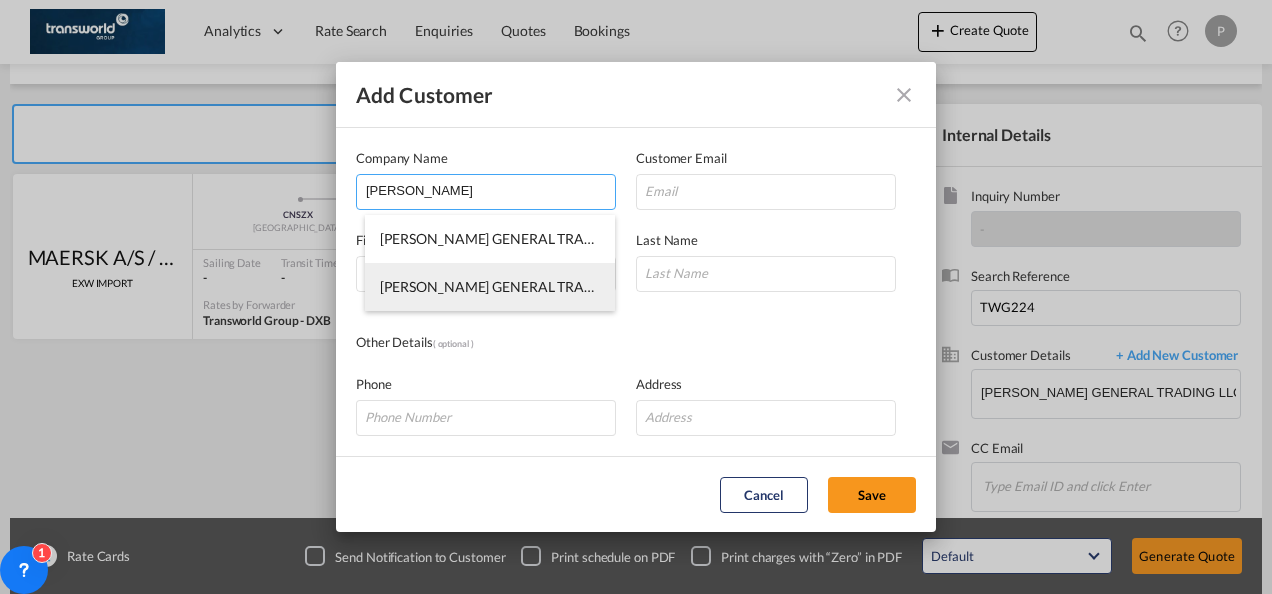 click on "[PERSON_NAME] GENERAL TRADING LLC" at bounding box center [513, 286] 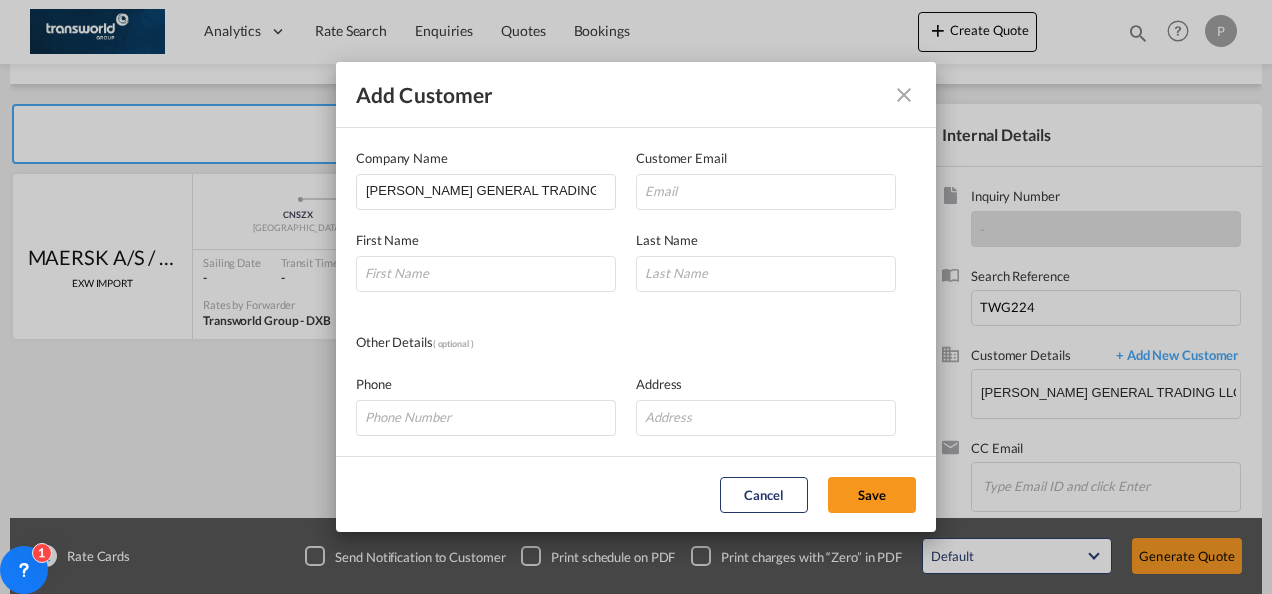 click at bounding box center (904, 95) 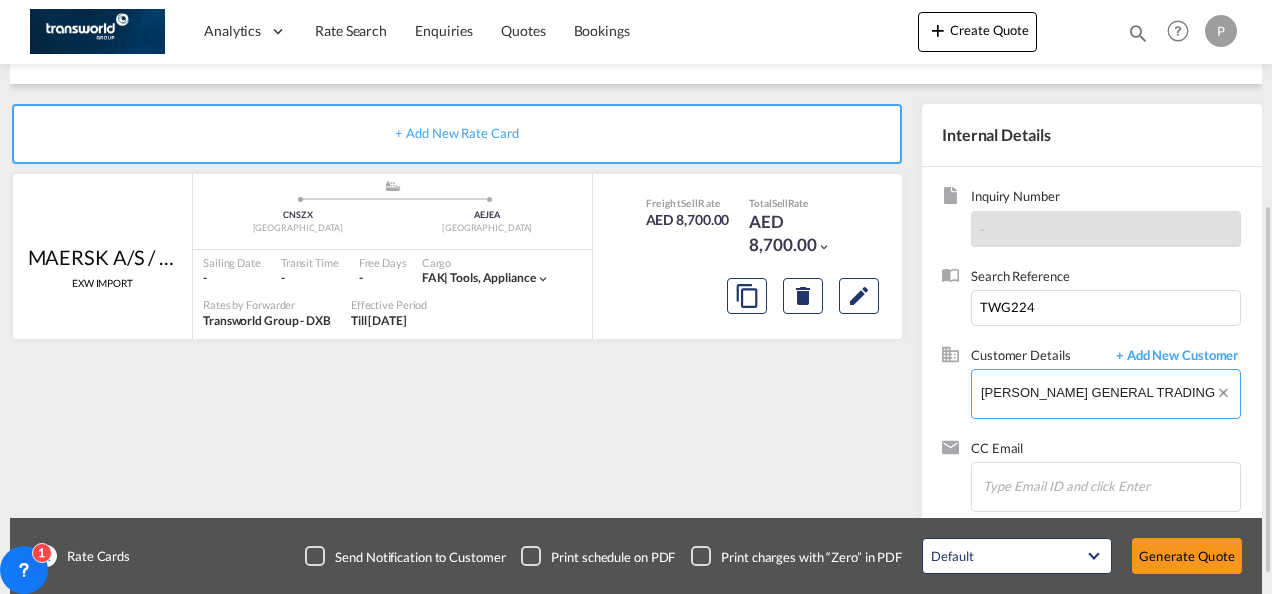 drag, startPoint x: 999, startPoint y: 416, endPoint x: 1230, endPoint y: 404, distance: 231.31148 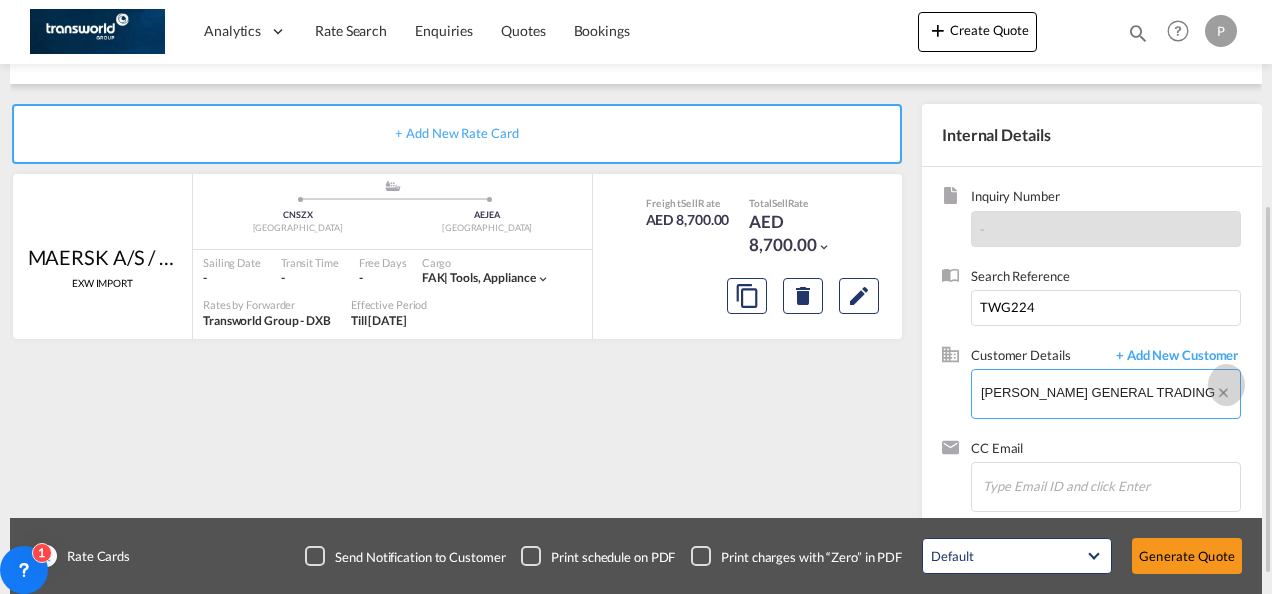 click at bounding box center [1226, 396] 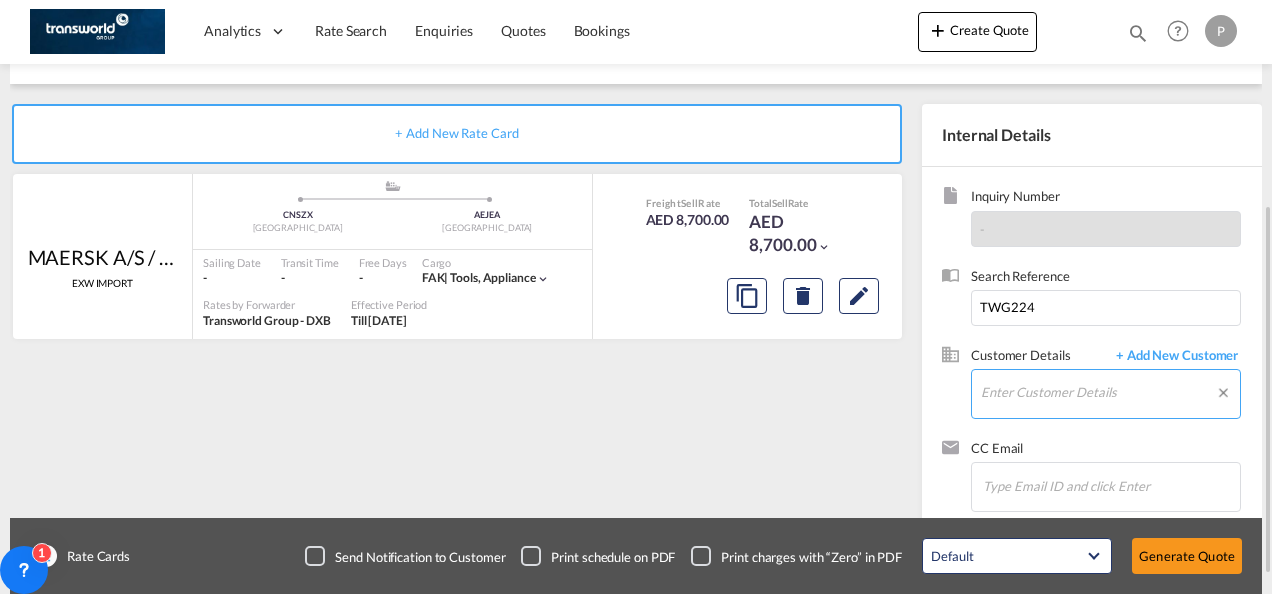 scroll, scrollTop: 0, scrollLeft: 0, axis: both 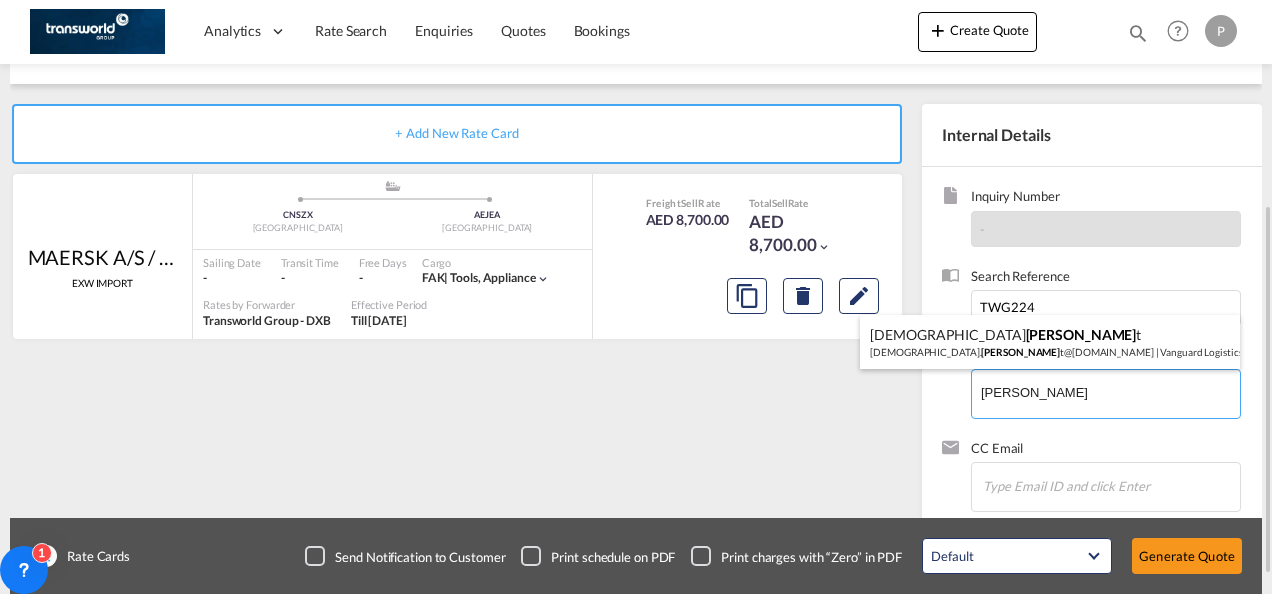 type on "[PERSON_NAME]" 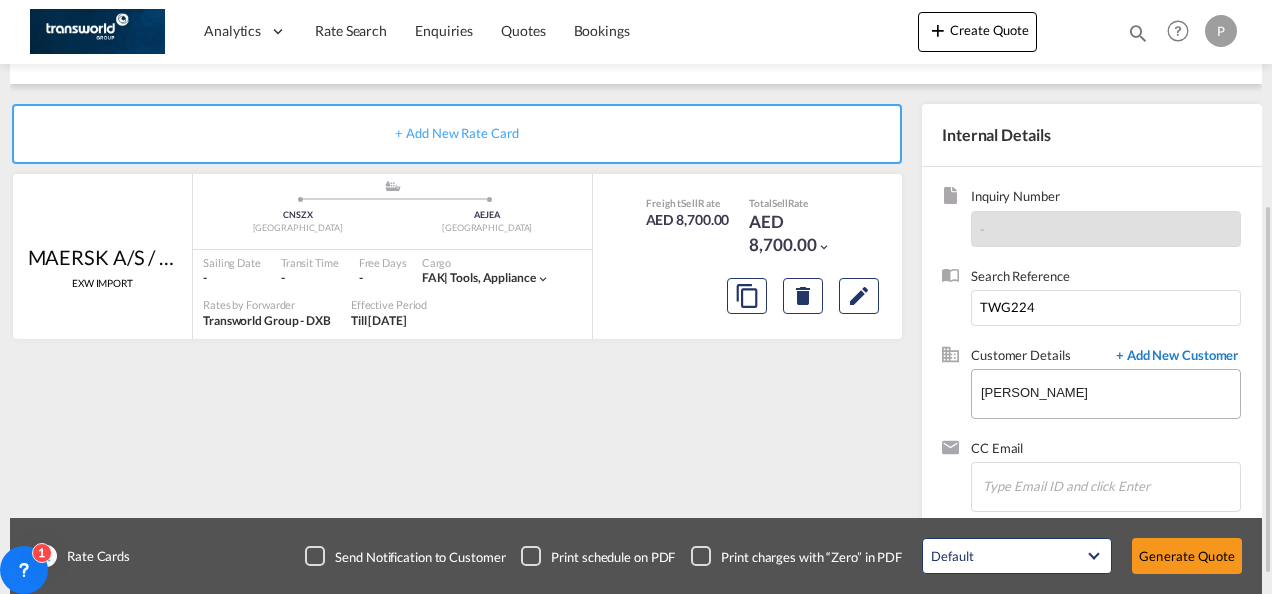 click on "+ Add New Customer" at bounding box center [1173, 357] 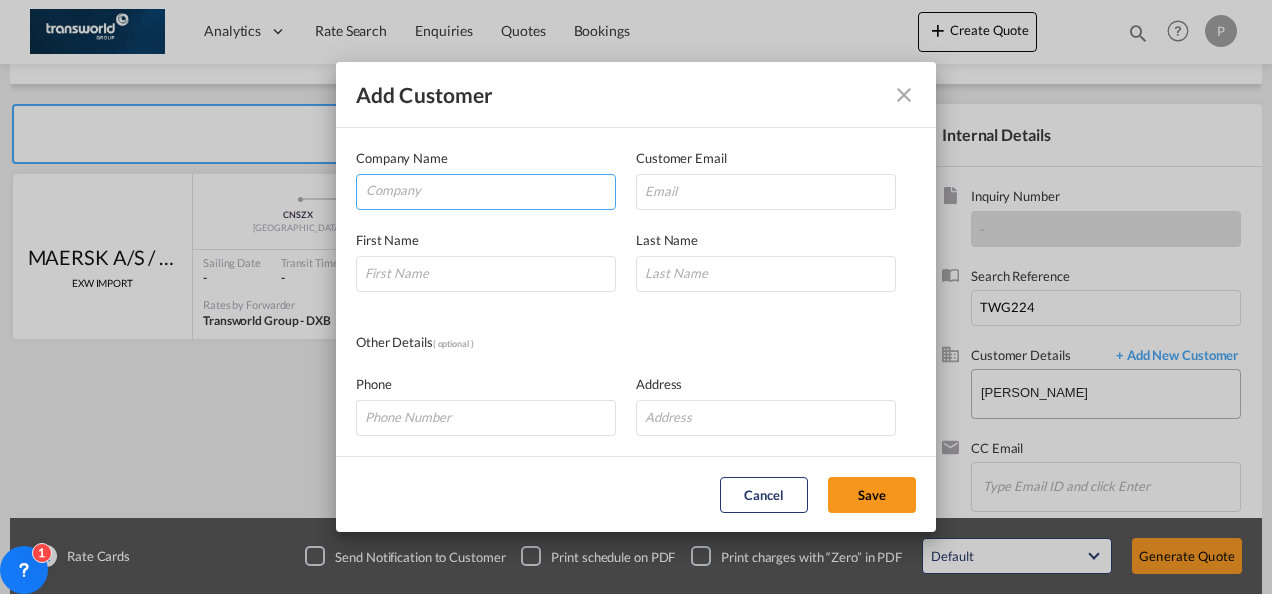 click at bounding box center (490, 190) 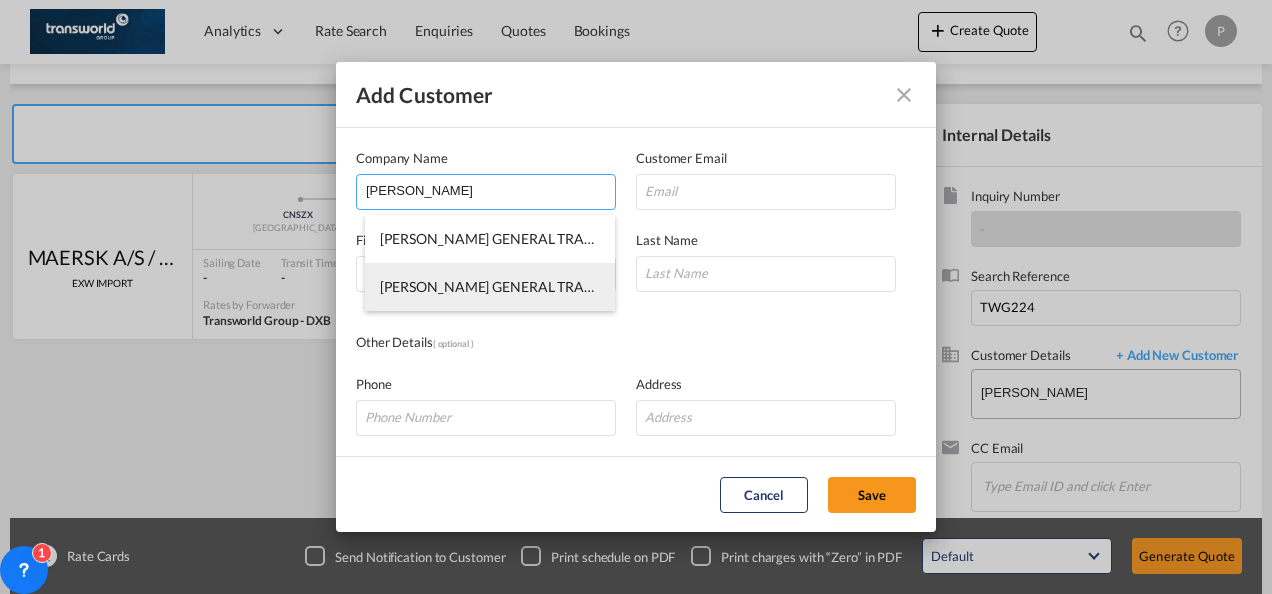 click on "[PERSON_NAME] GENERAL TRADING LLC" at bounding box center (490, 287) 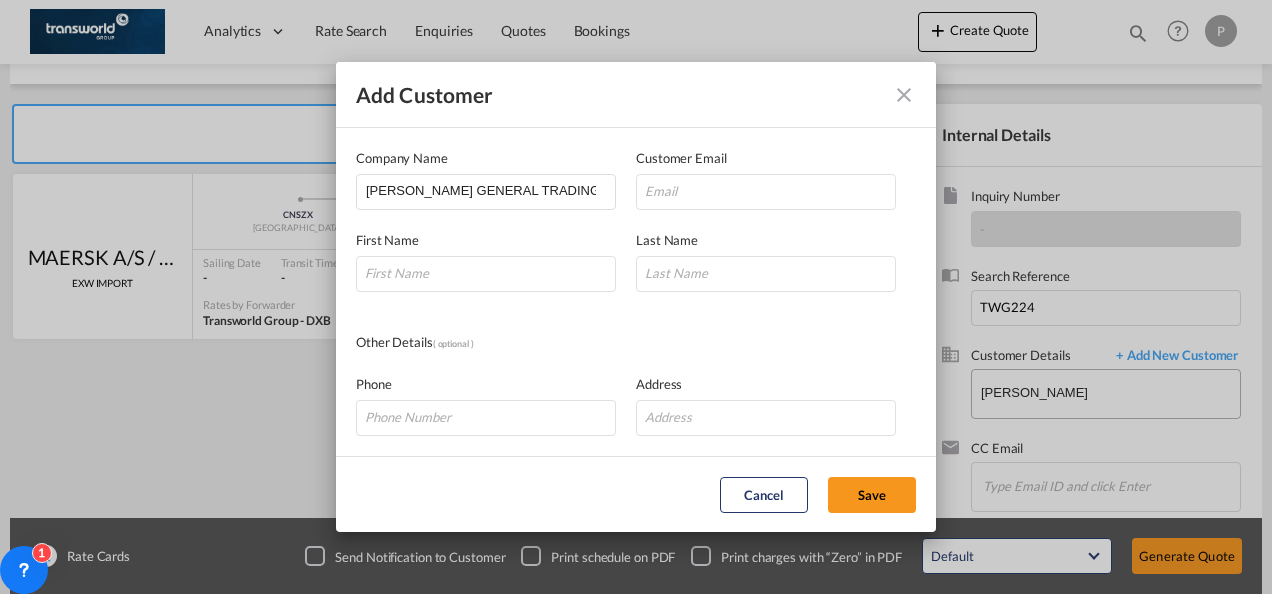 click at bounding box center [904, 95] 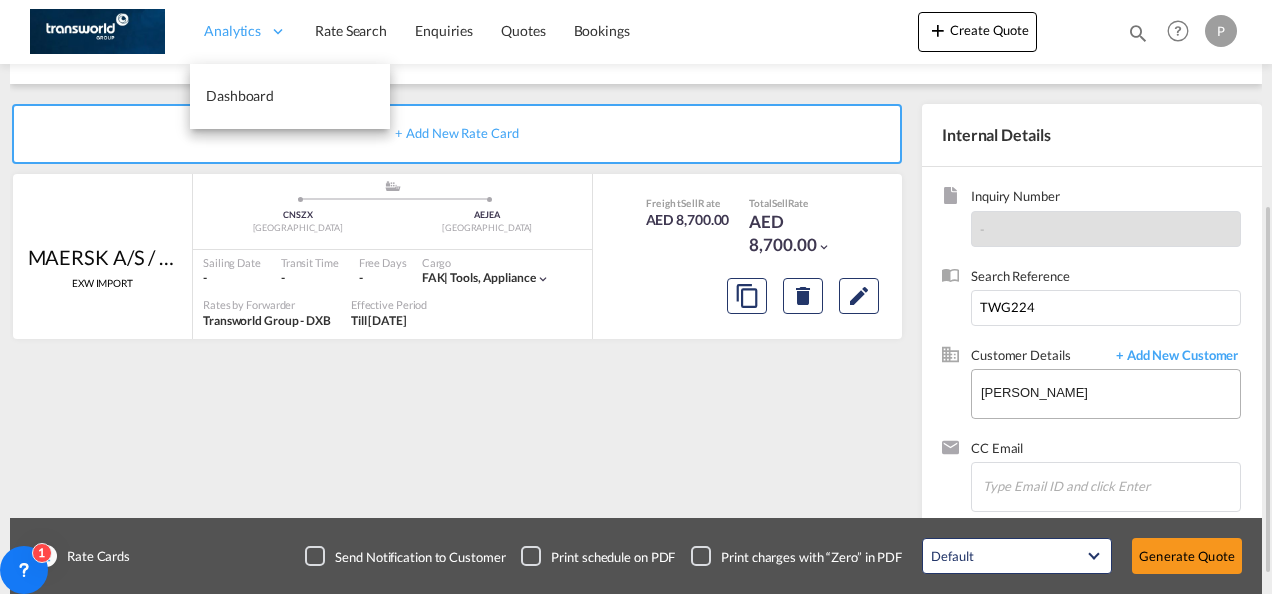 click on "Analytics" at bounding box center [232, 31] 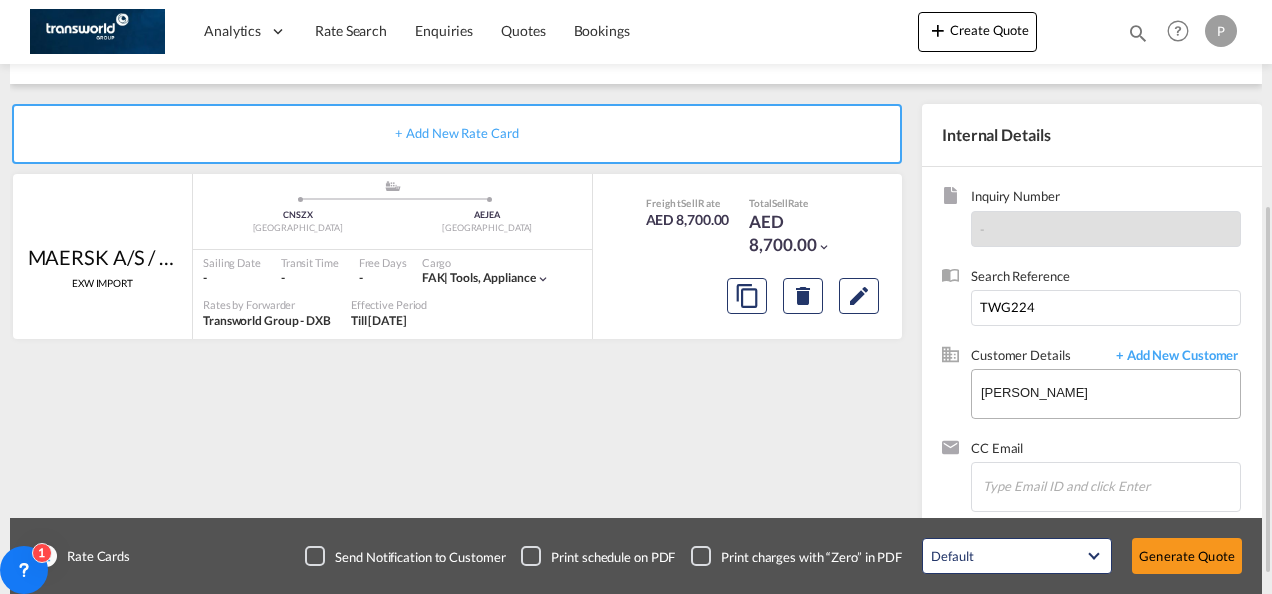click on "P" at bounding box center (1221, 31) 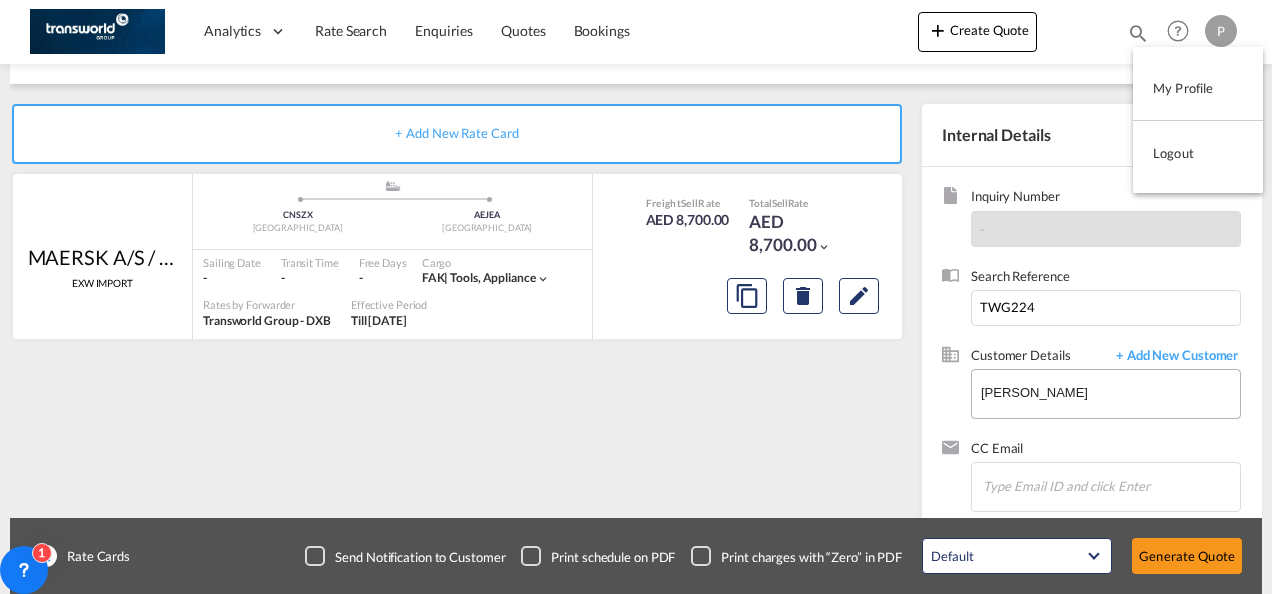 click on "Logout" at bounding box center [1198, 153] 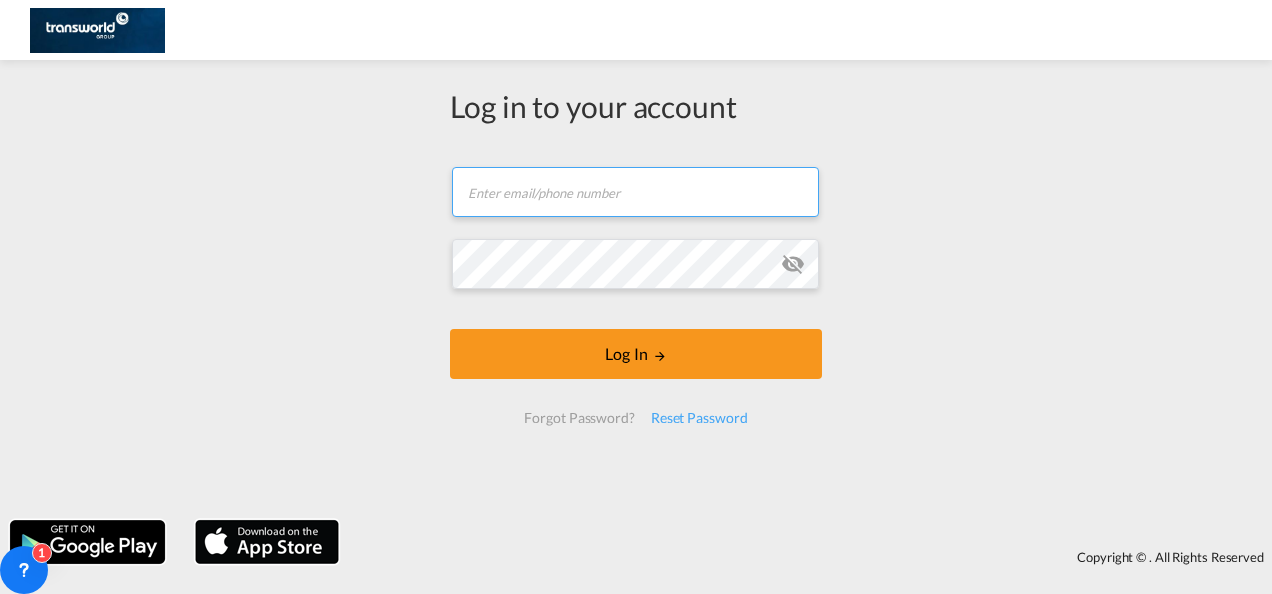 type on "[EMAIL_ADDRESS][PERSON_NAME][DOMAIN_NAME]" 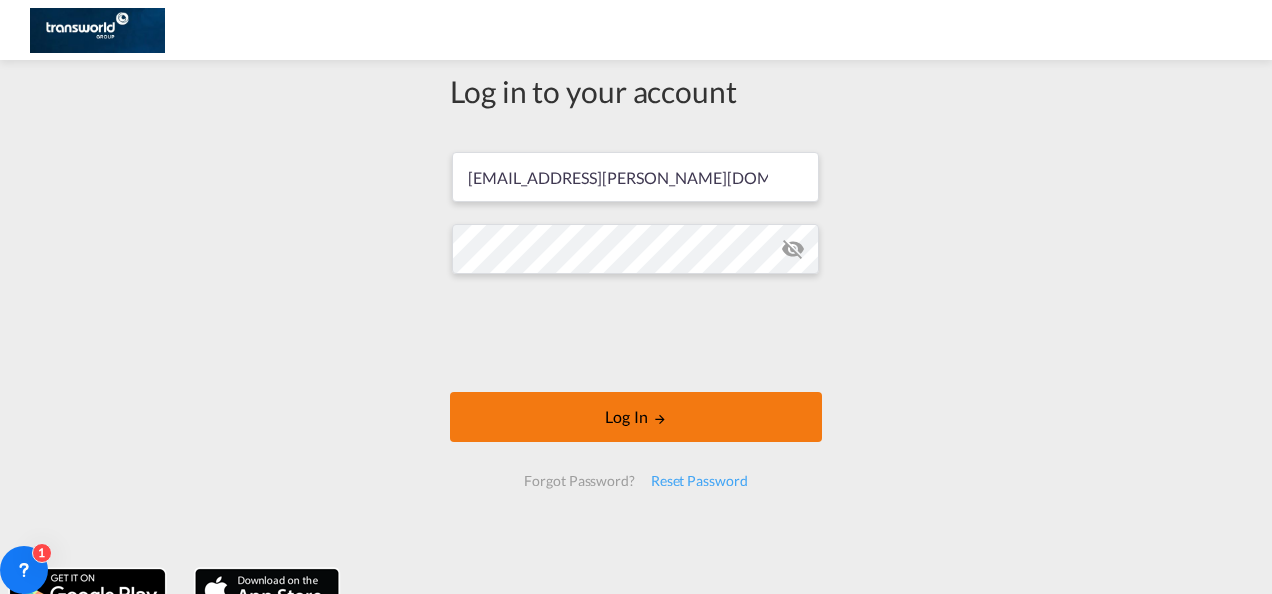 click on "Log In" at bounding box center (636, 417) 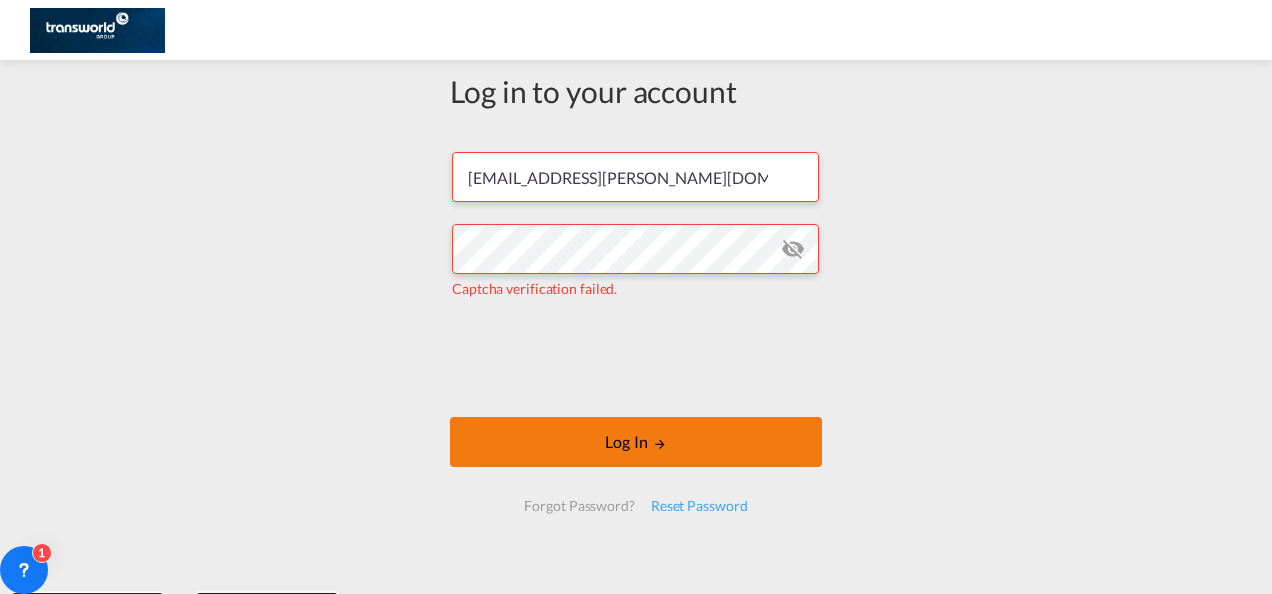click on "Log In" at bounding box center [636, 442] 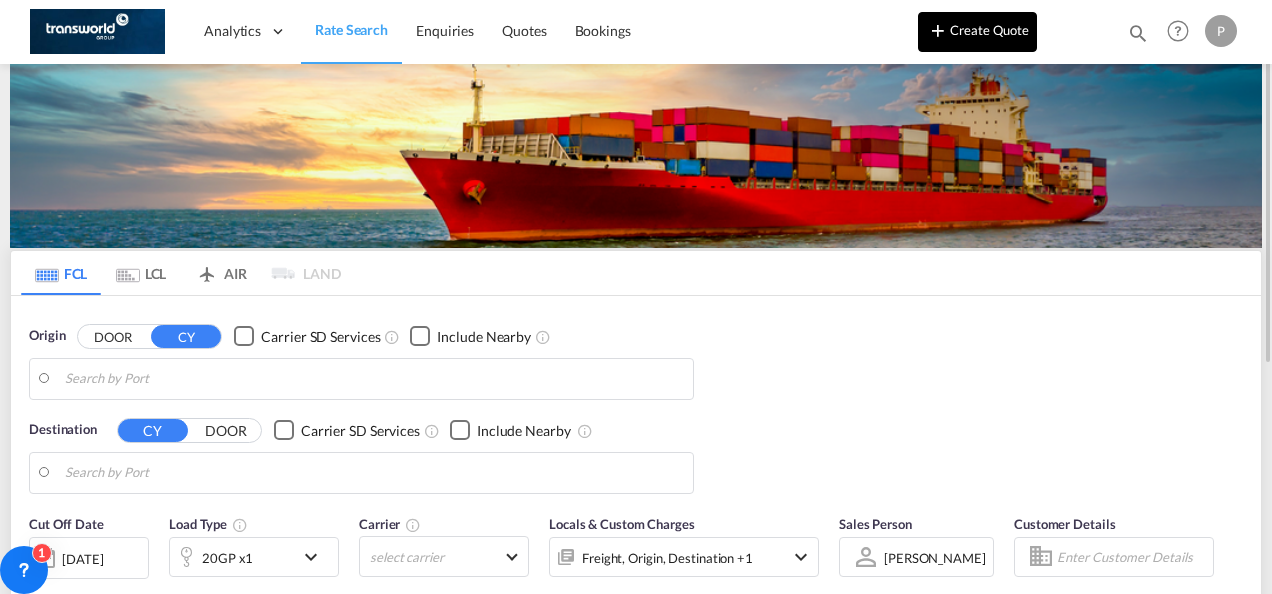 click on "Create Quote" at bounding box center (977, 32) 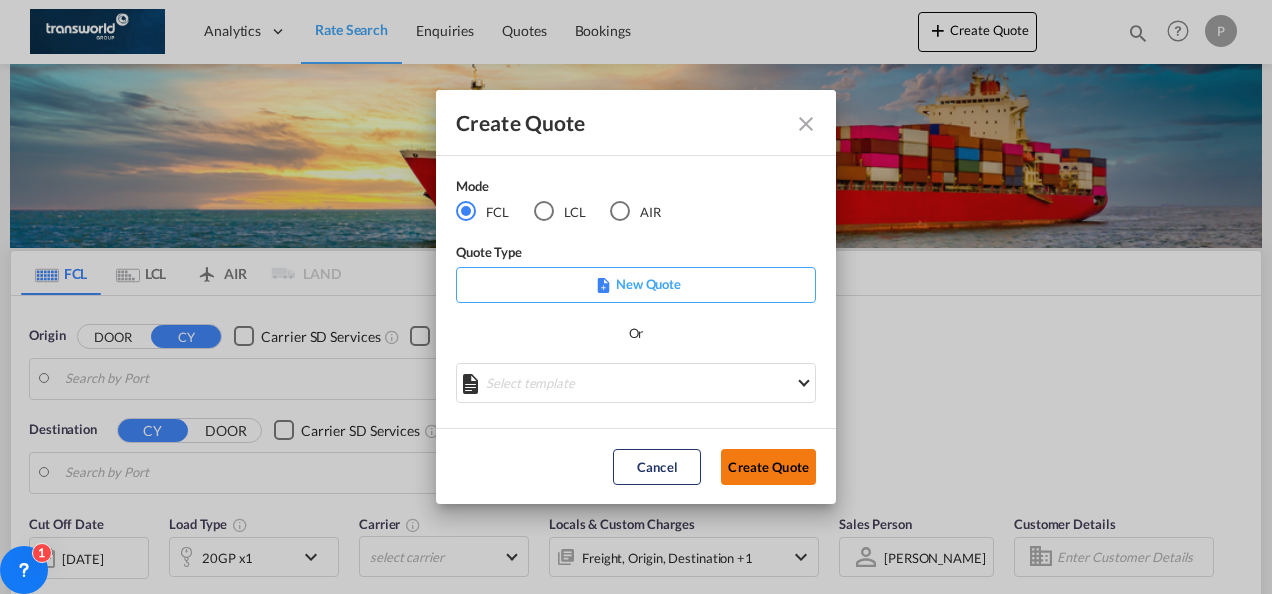 click on "Create Quote" 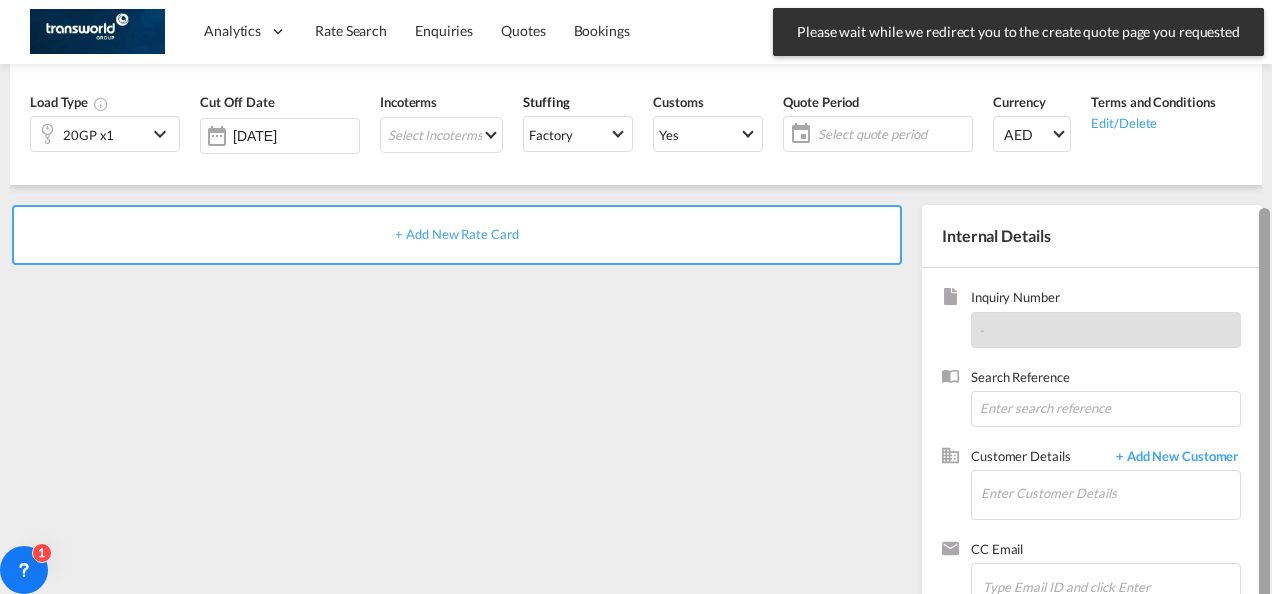 scroll, scrollTop: 282, scrollLeft: 0, axis: vertical 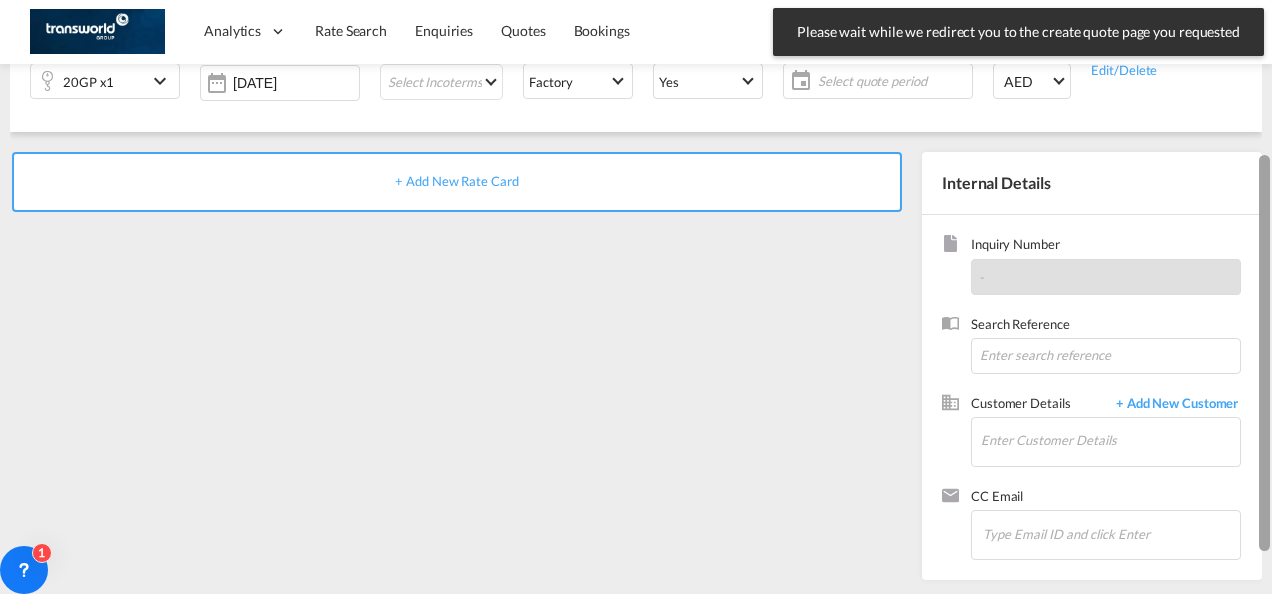 drag, startPoint x: 1263, startPoint y: 300, endPoint x: 1271, endPoint y: 512, distance: 212.1509 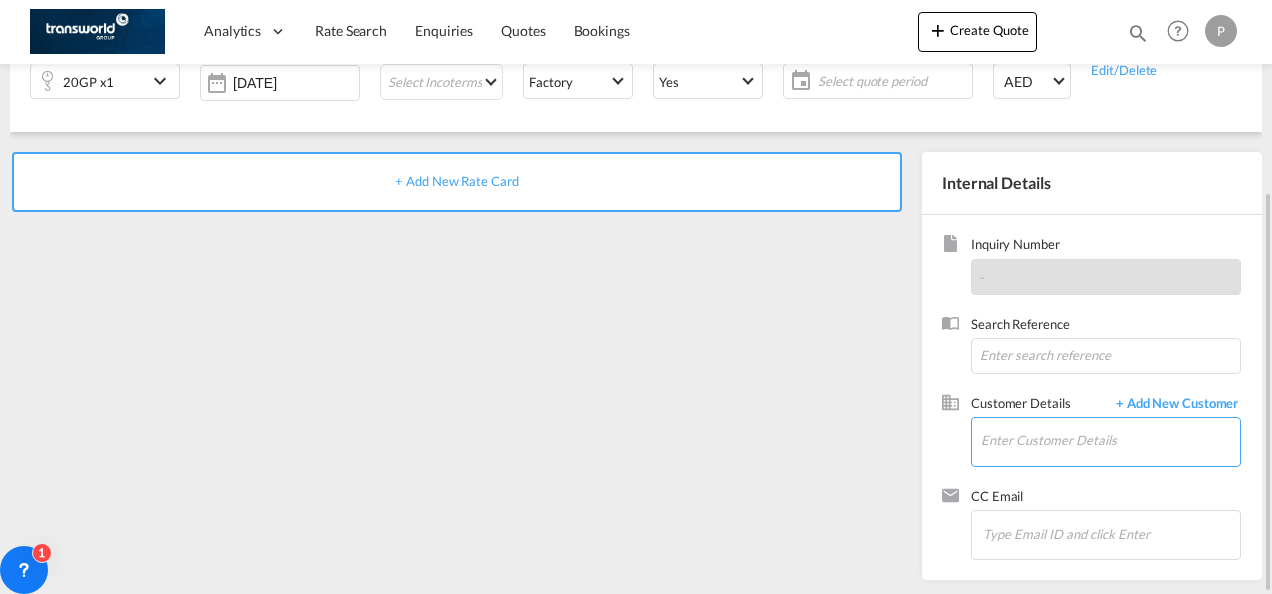 click on "Enter Customer Details" at bounding box center [1110, 440] 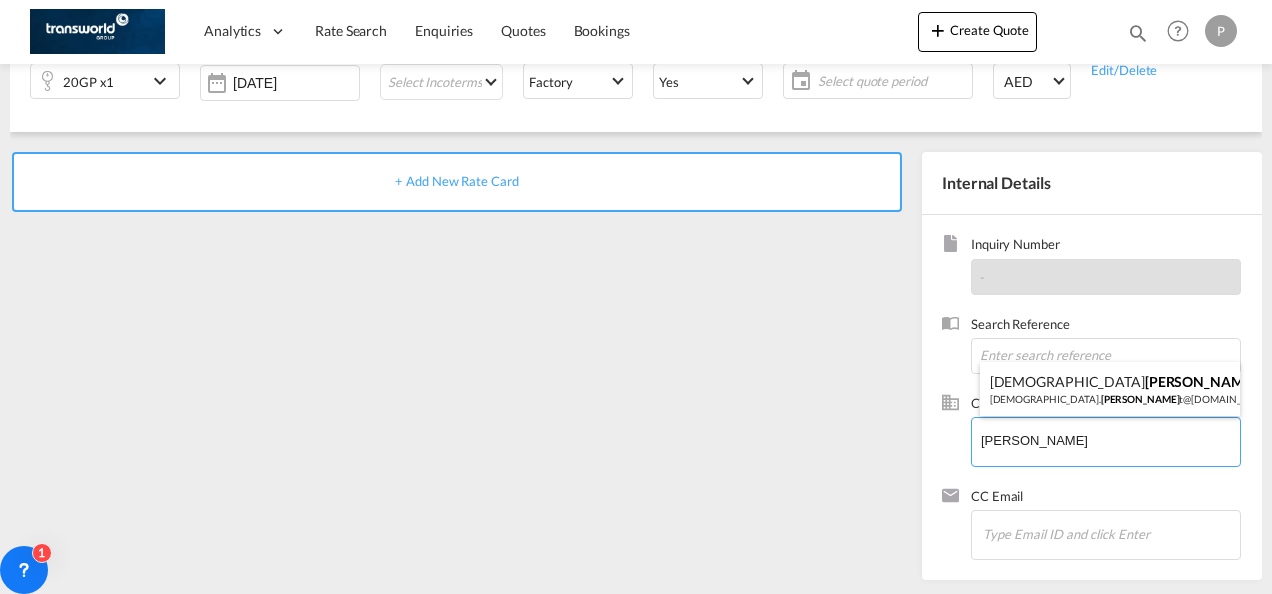 type on "[PERSON_NAME]" 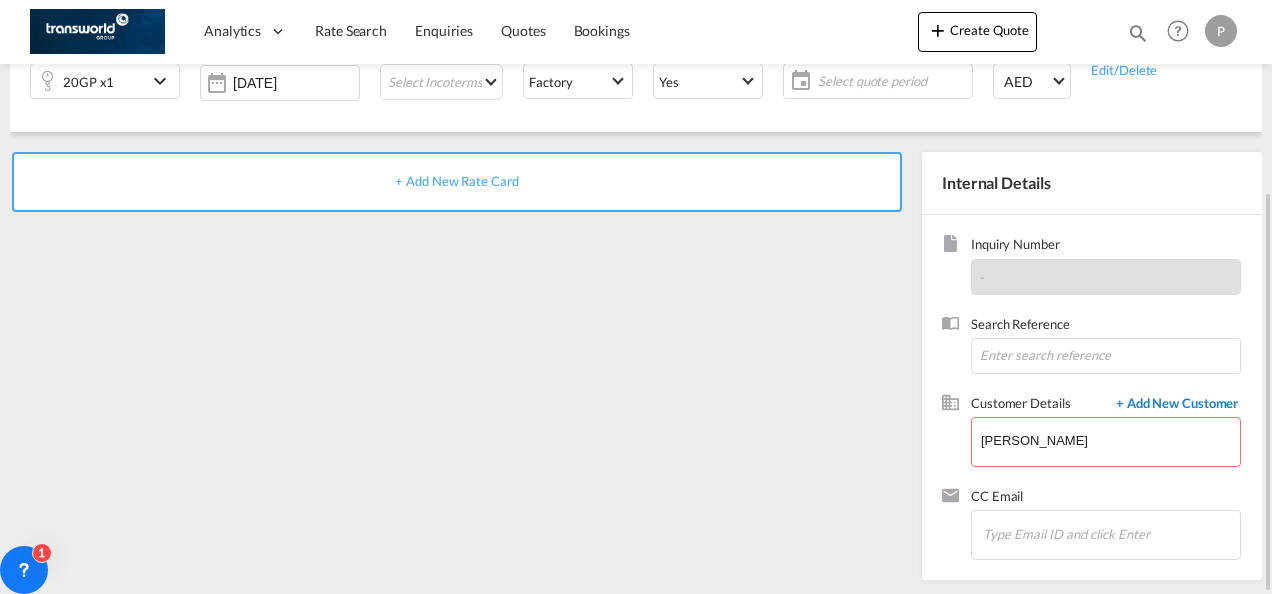 click on "+ Add New Customer" at bounding box center [1173, 405] 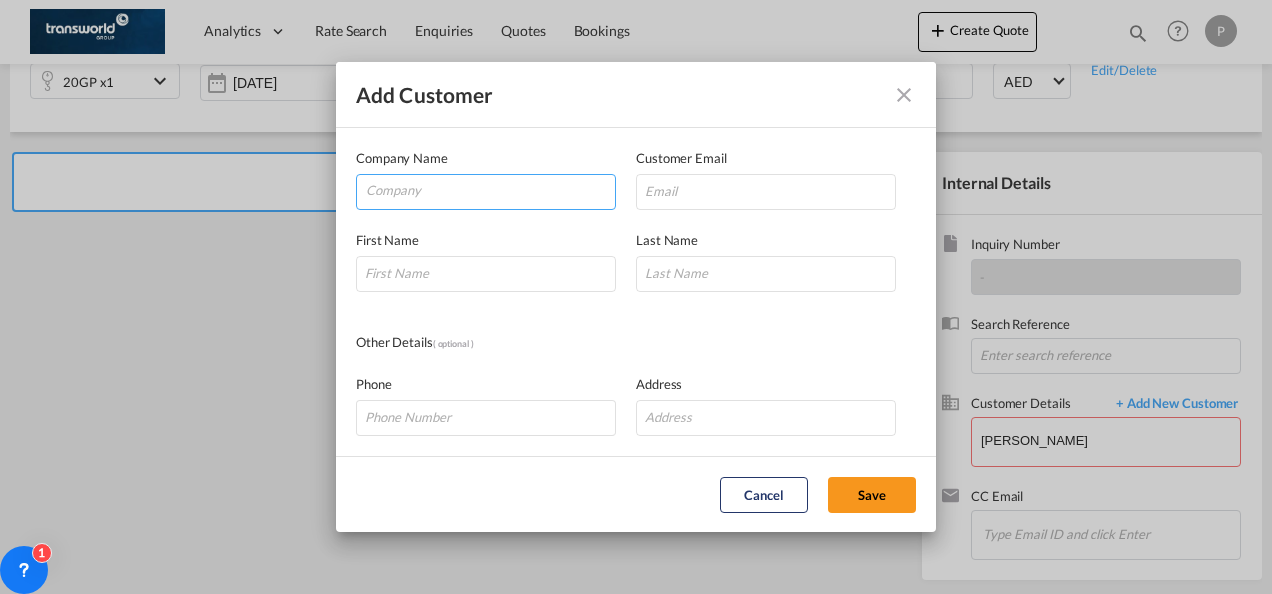 click at bounding box center (490, 190) 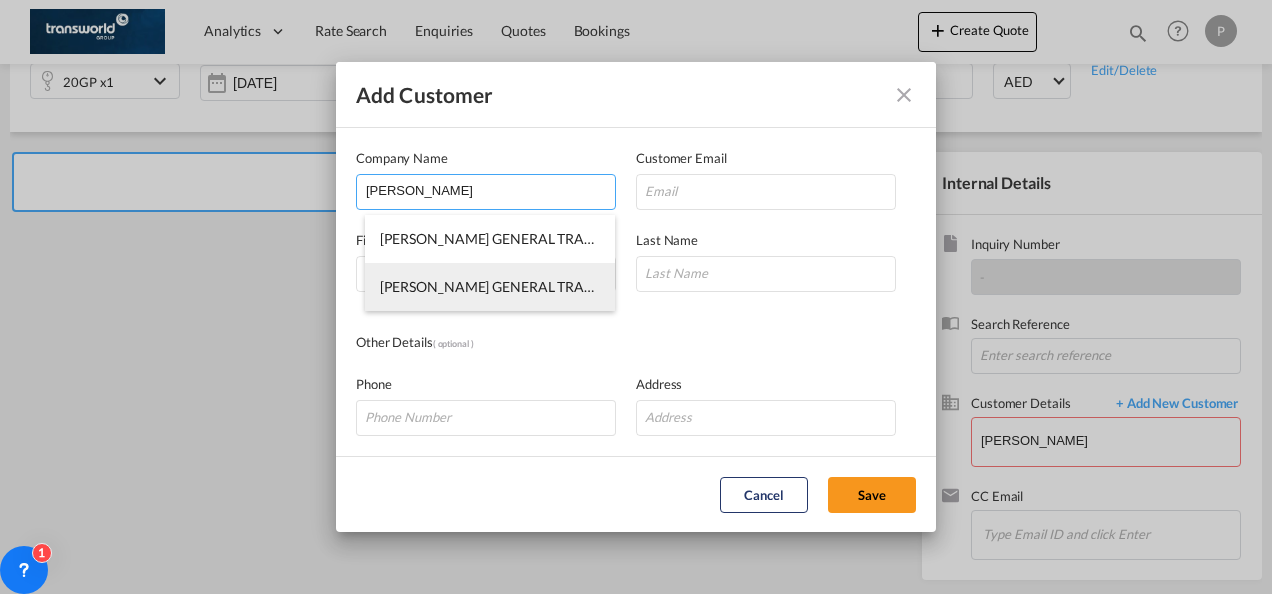 click on "[PERSON_NAME] GENERAL TRADING LLC" at bounding box center (513, 286) 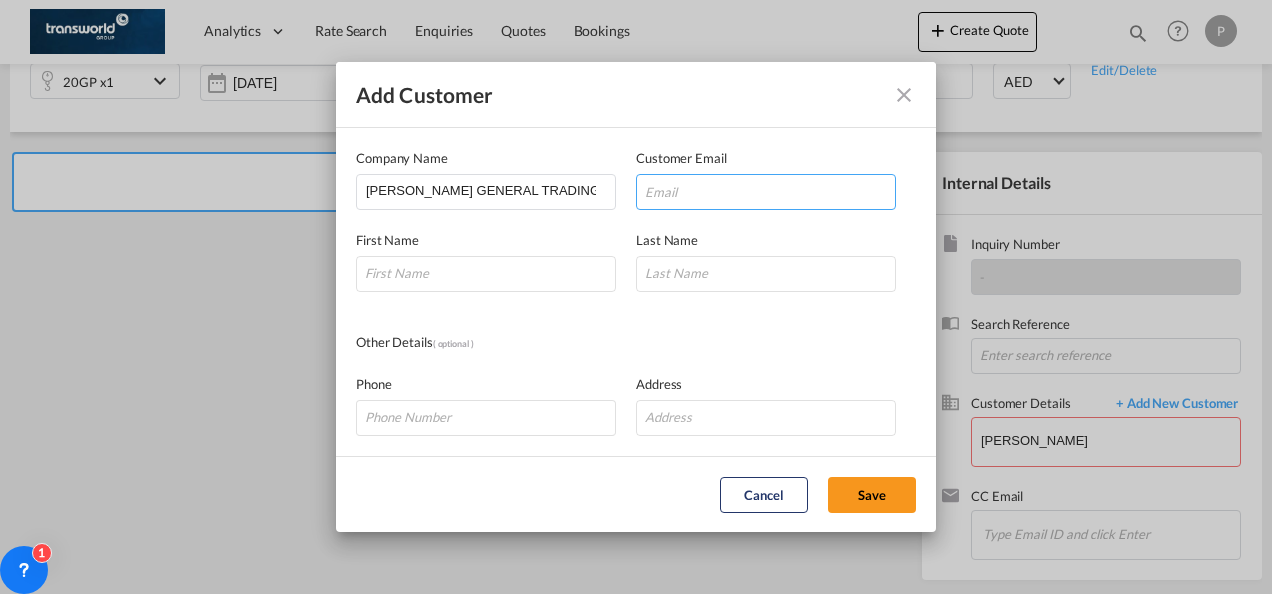 click at bounding box center [766, 192] 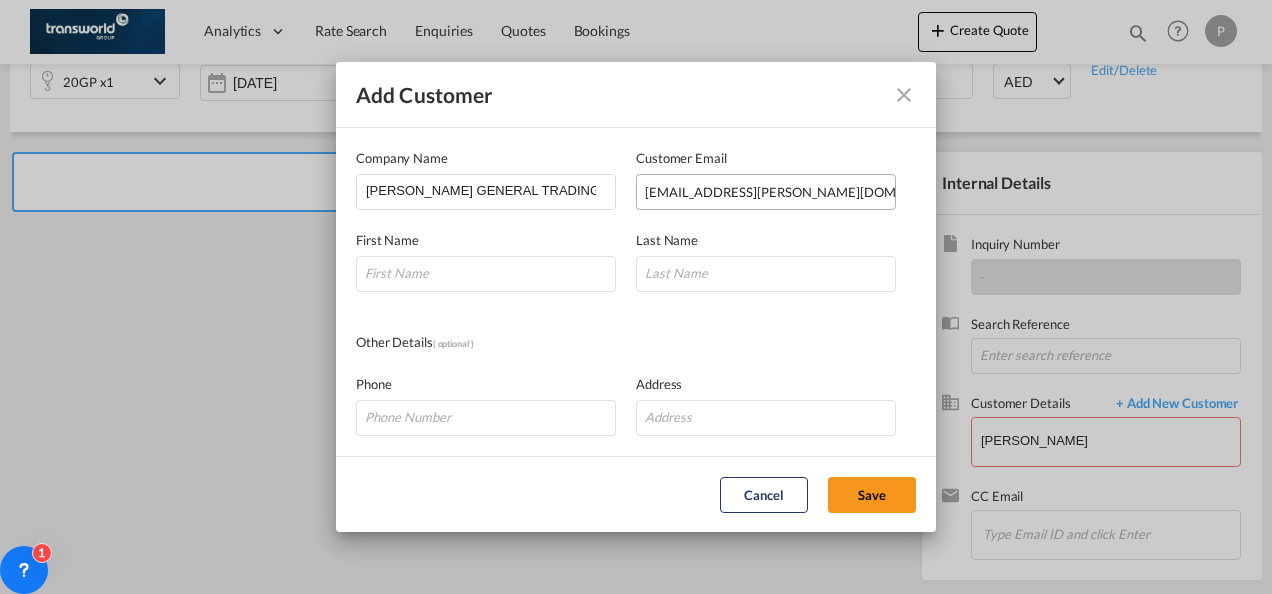 type on "VINOD" 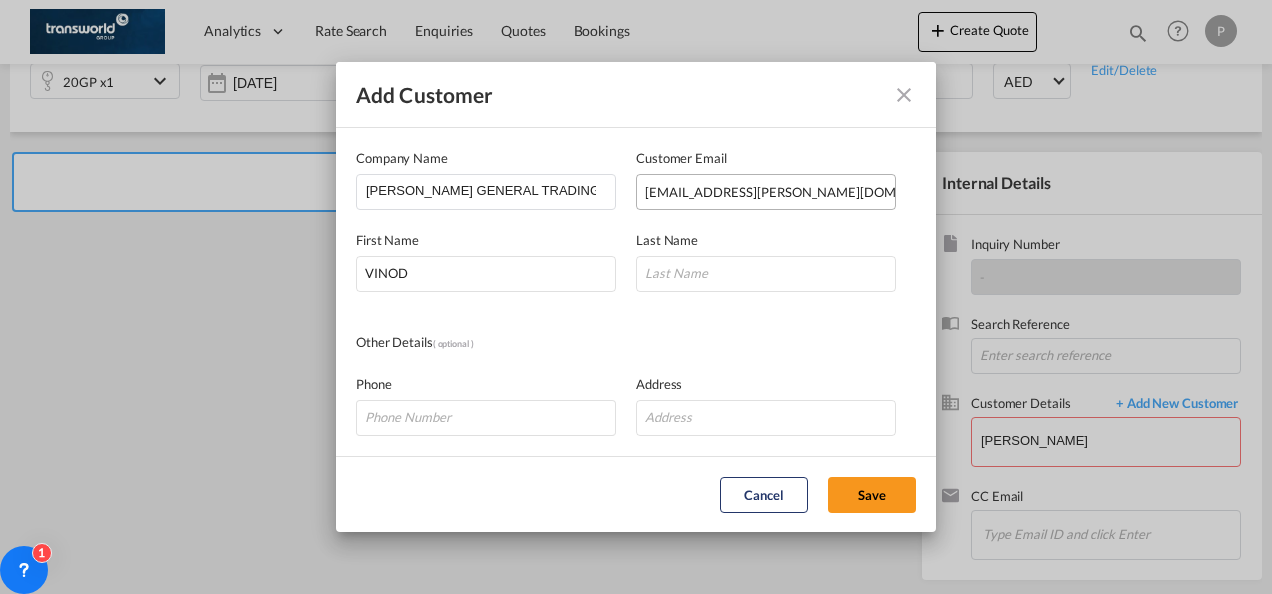 type on "[PERSON_NAME]" 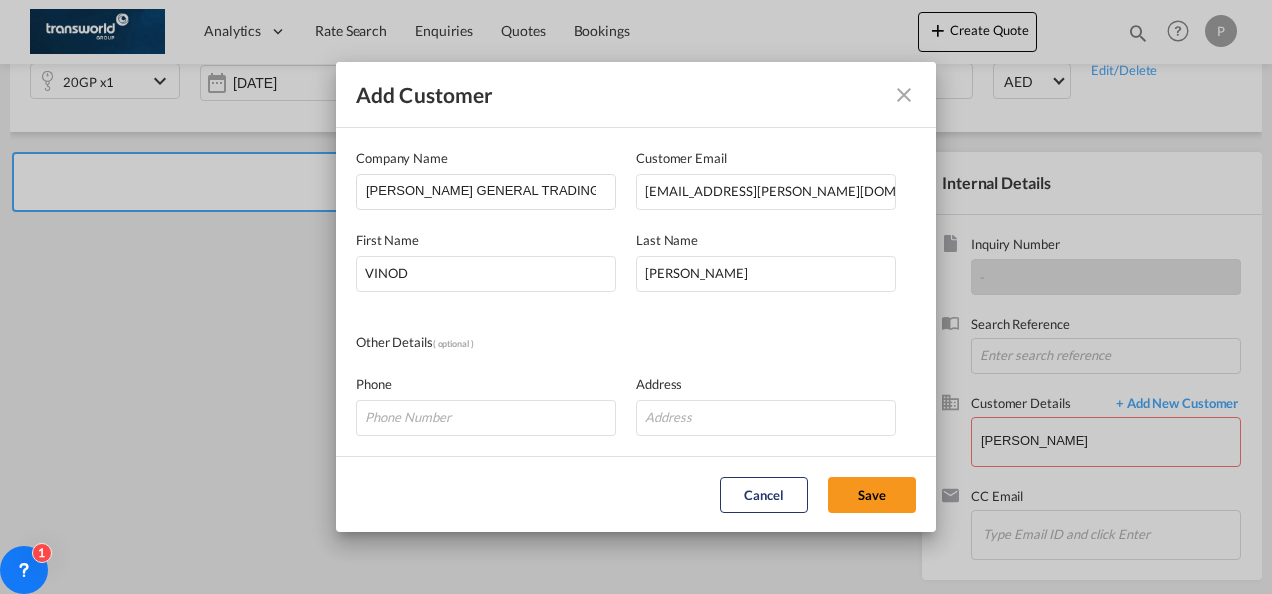 click on "Last Name
[PERSON_NAME]" at bounding box center (776, 261) 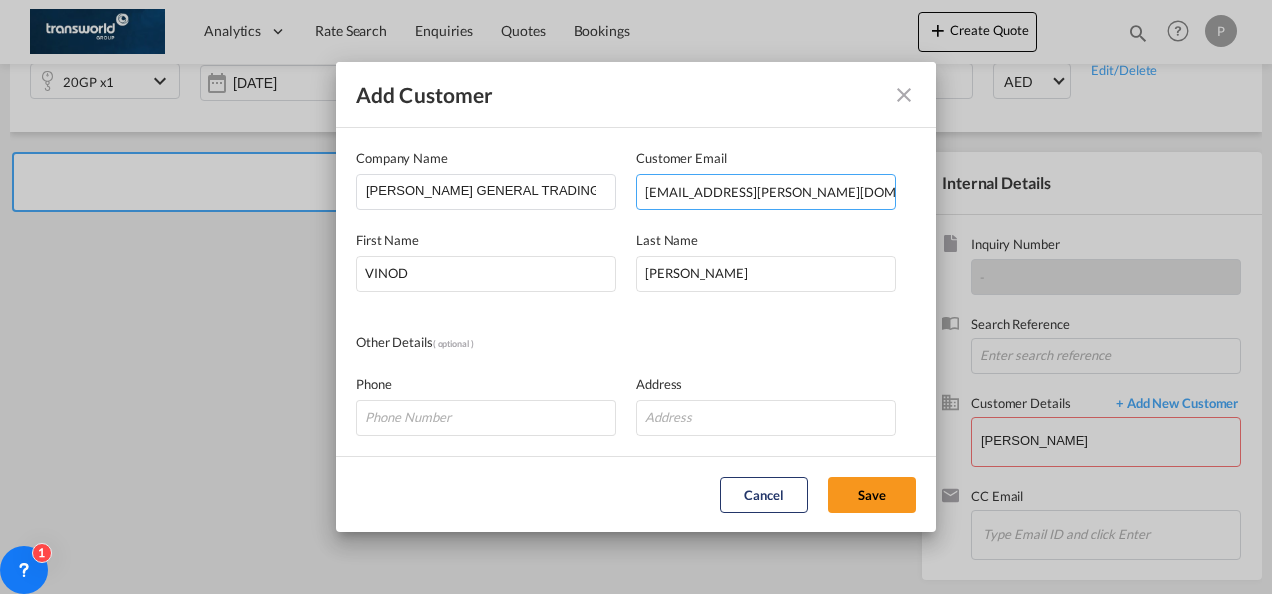click on "[EMAIL_ADDRESS][PERSON_NAME][DOMAIN_NAME]" at bounding box center [766, 192] 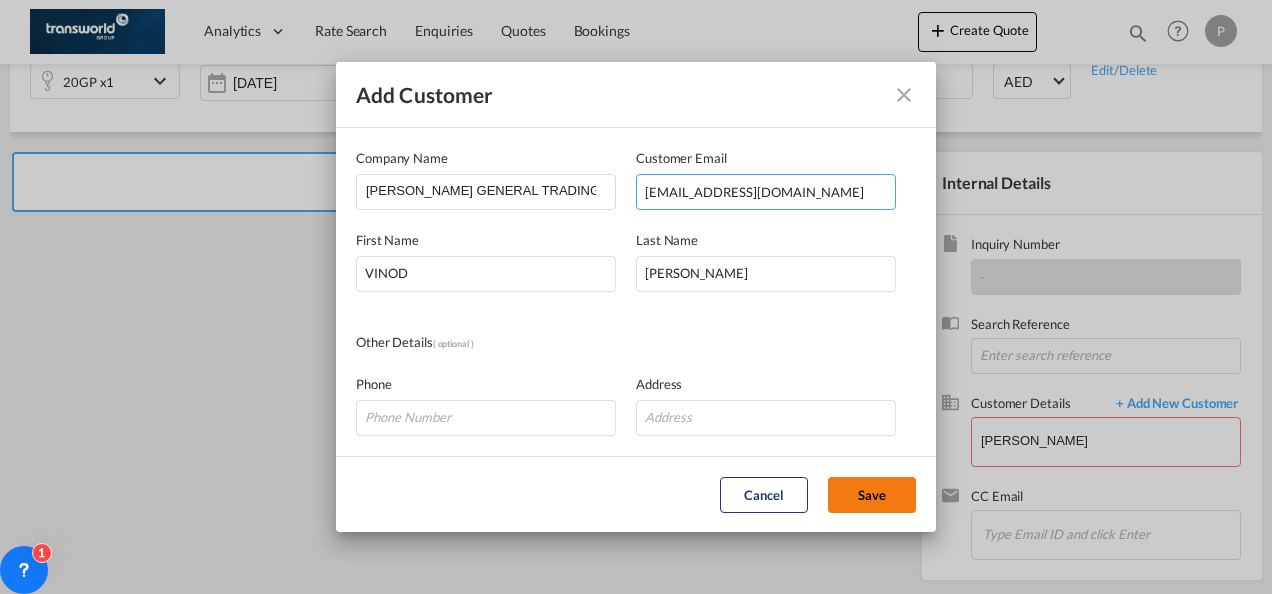 type on "[EMAIL_ADDRESS][DOMAIN_NAME]" 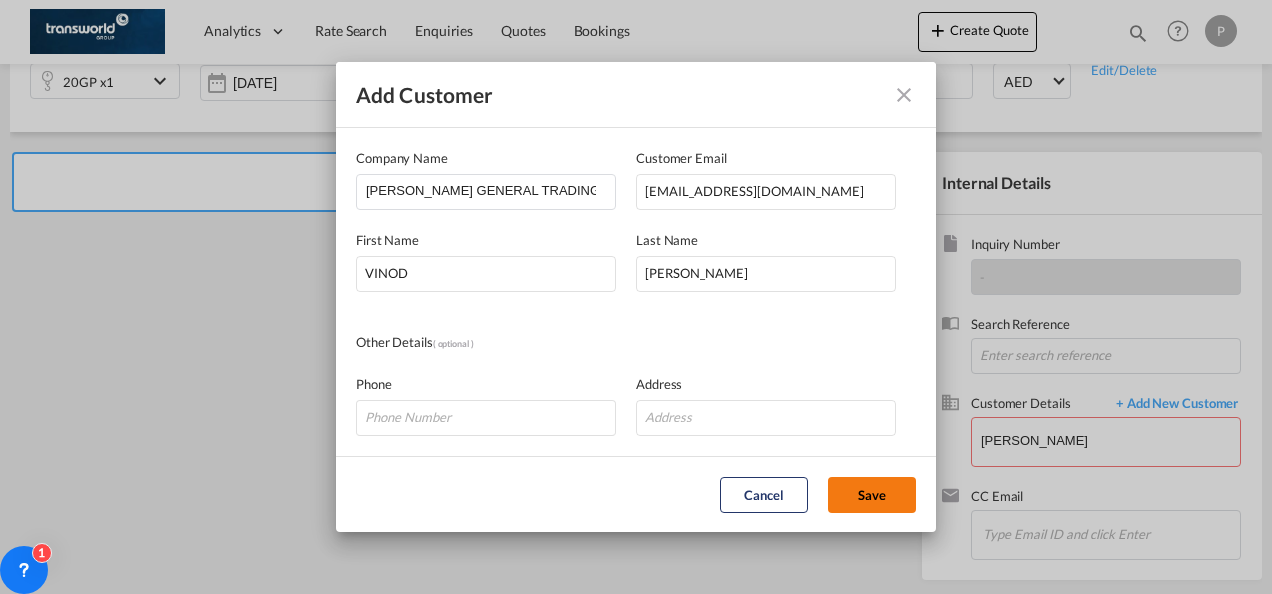 click on "Save" at bounding box center (872, 495) 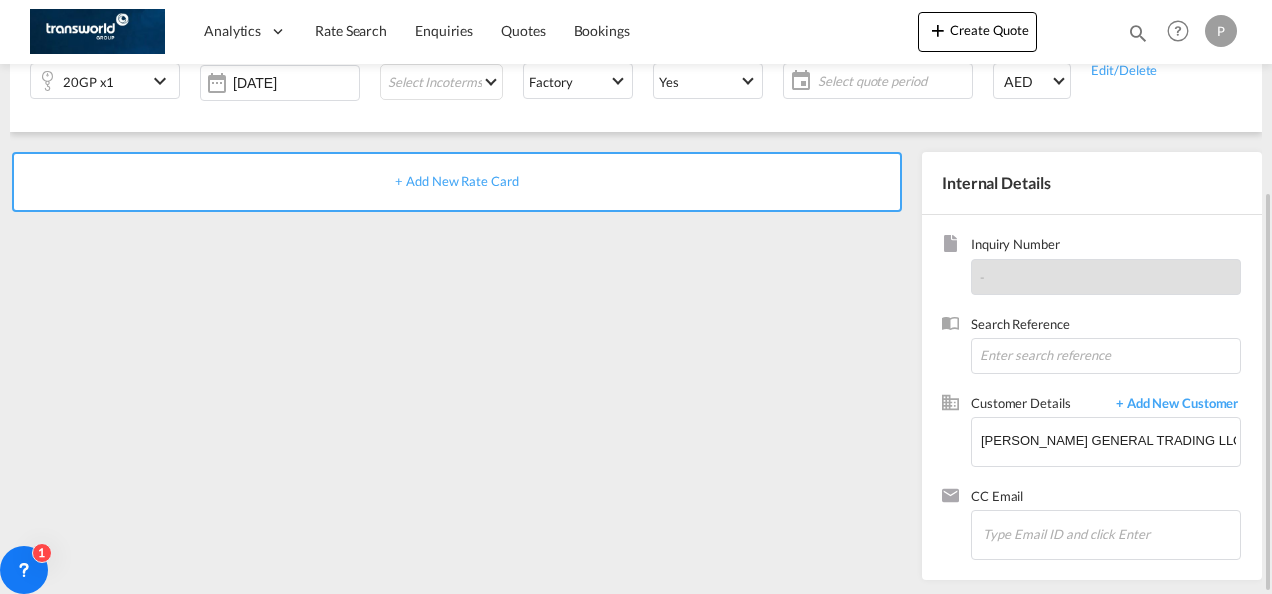 click on "+ Add New Rate Card" at bounding box center [456, 181] 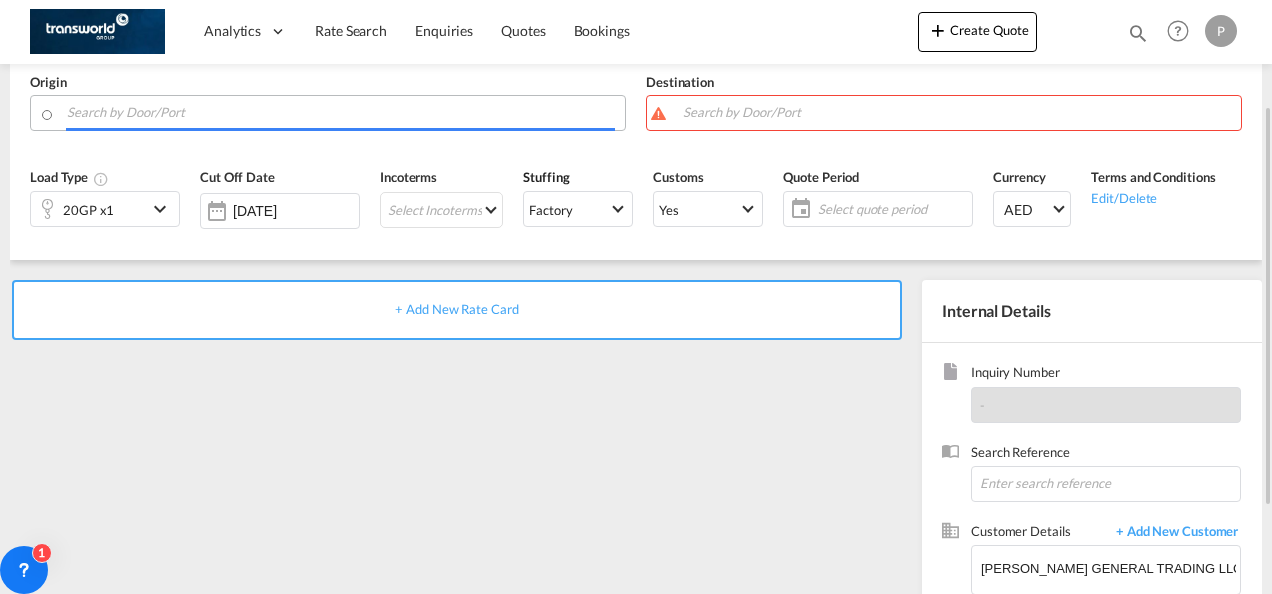 click at bounding box center (341, 112) 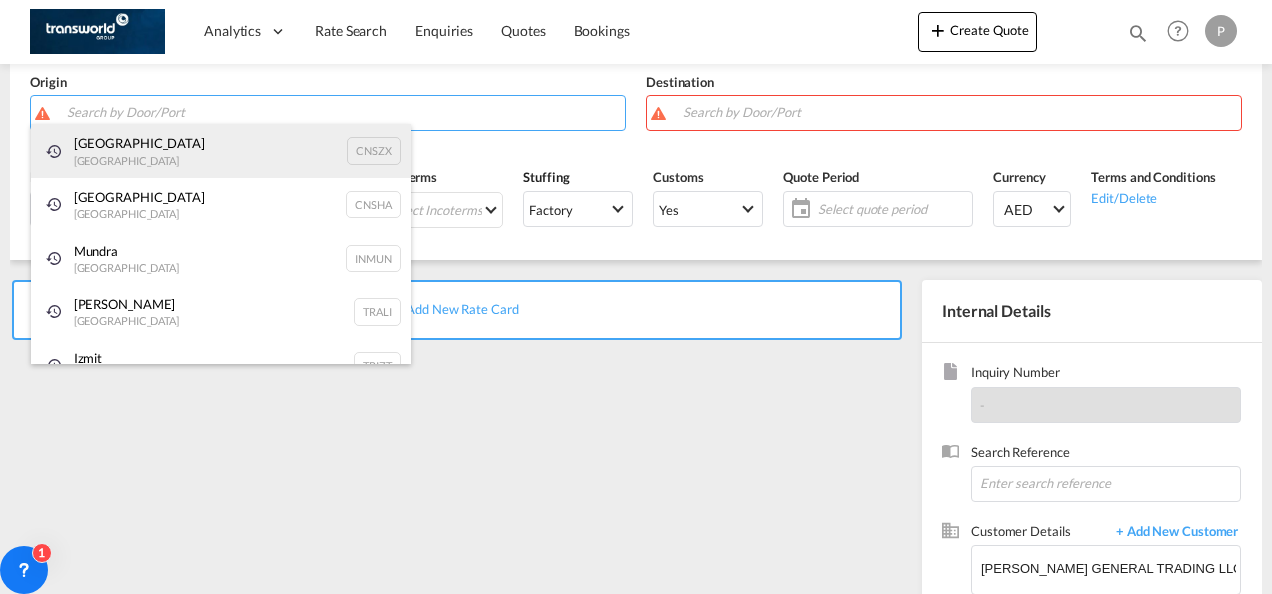 click on "Shenzhen [GEOGRAPHIC_DATA]
CNSZX" at bounding box center [221, 151] 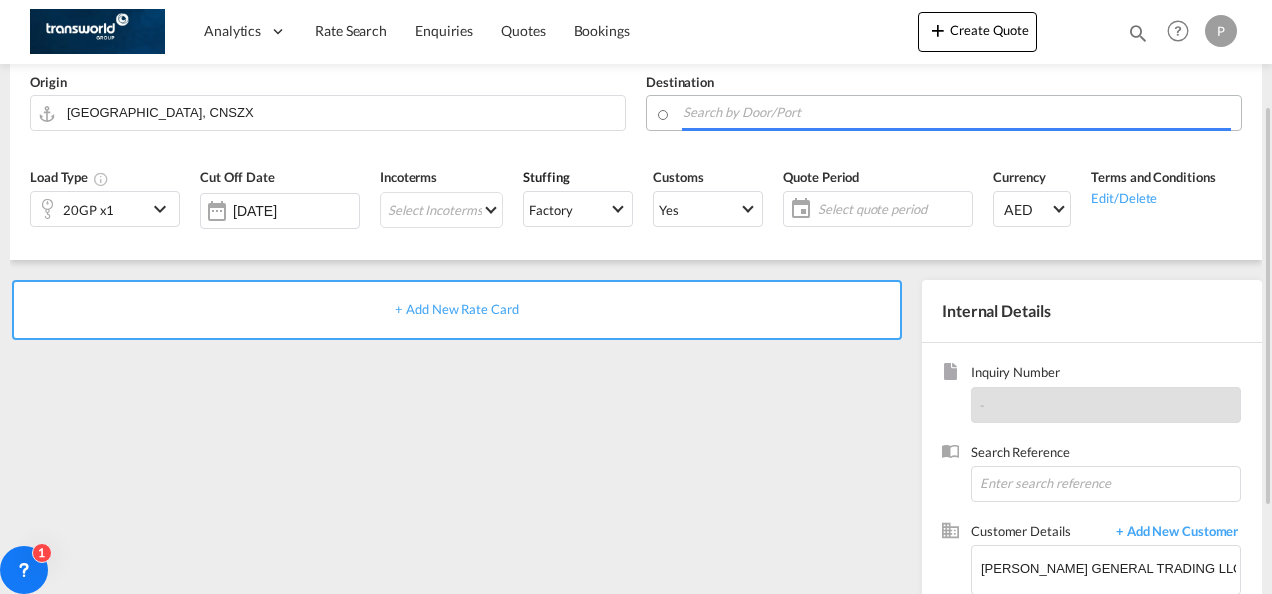 click at bounding box center [957, 112] 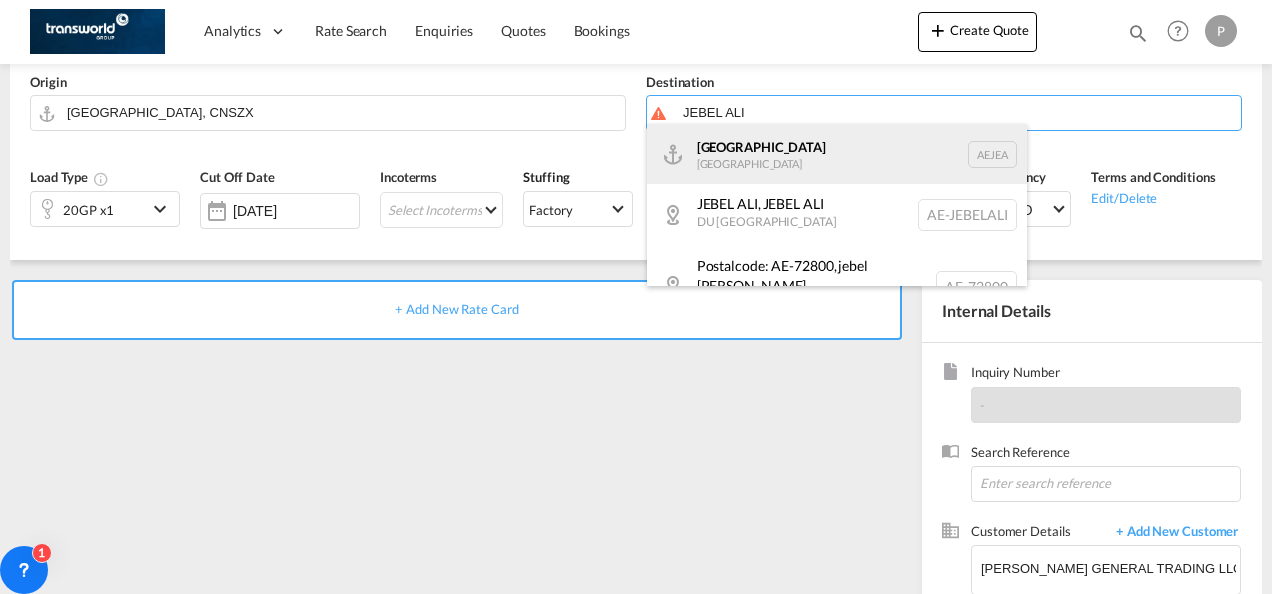 click on "[GEOGRAPHIC_DATA]
[GEOGRAPHIC_DATA]" at bounding box center (837, 154) 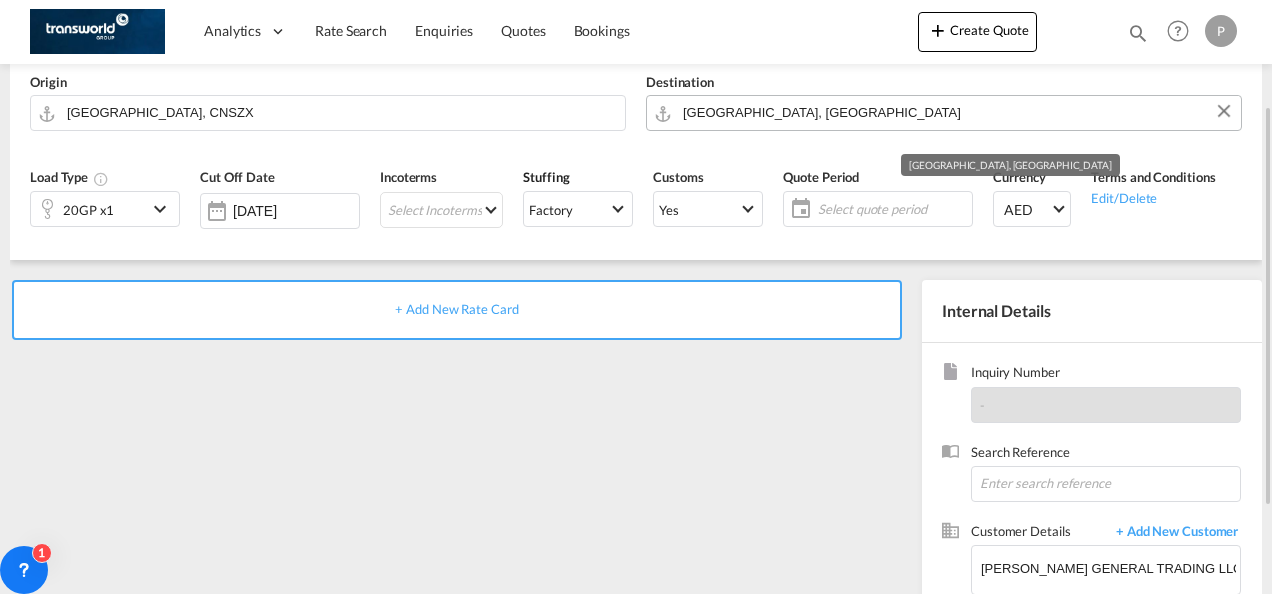 click on "[GEOGRAPHIC_DATA], [GEOGRAPHIC_DATA]" at bounding box center (957, 112) 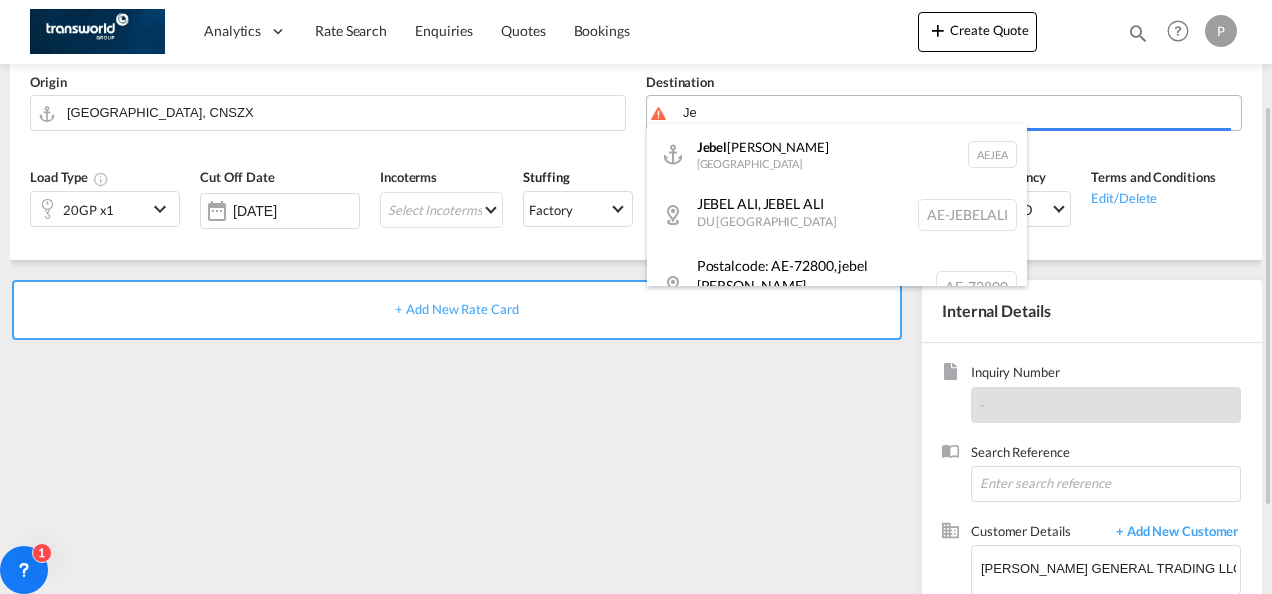 type on "J" 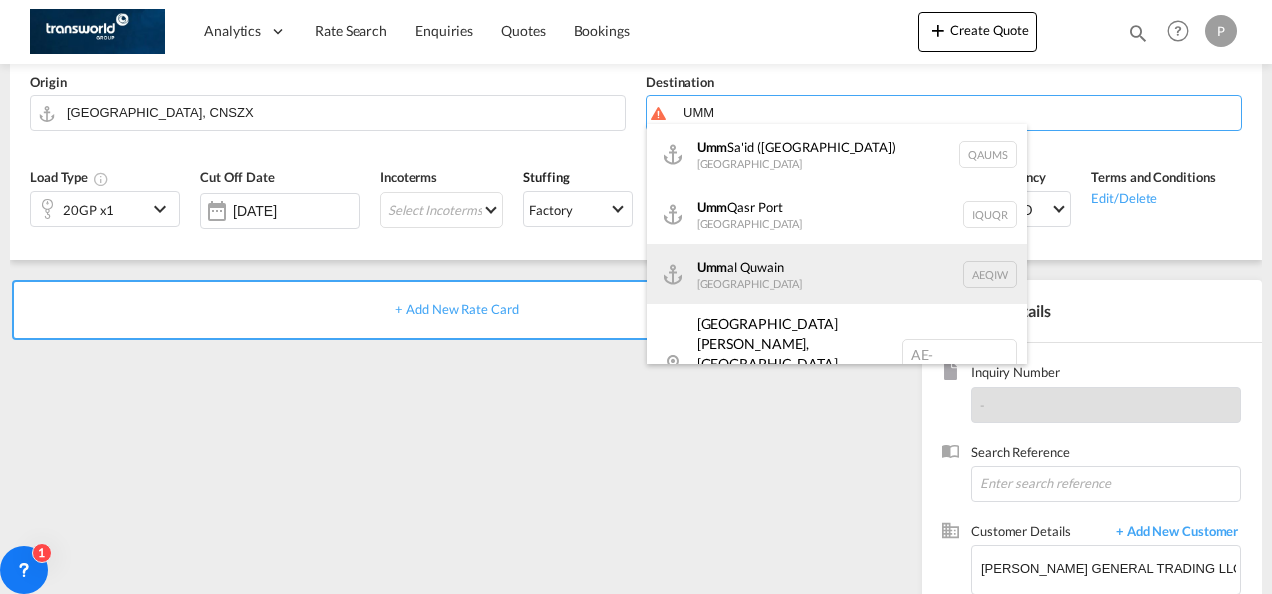 click on "Umm  al Quwain
[GEOGRAPHIC_DATA]
AEQIW" at bounding box center (837, 274) 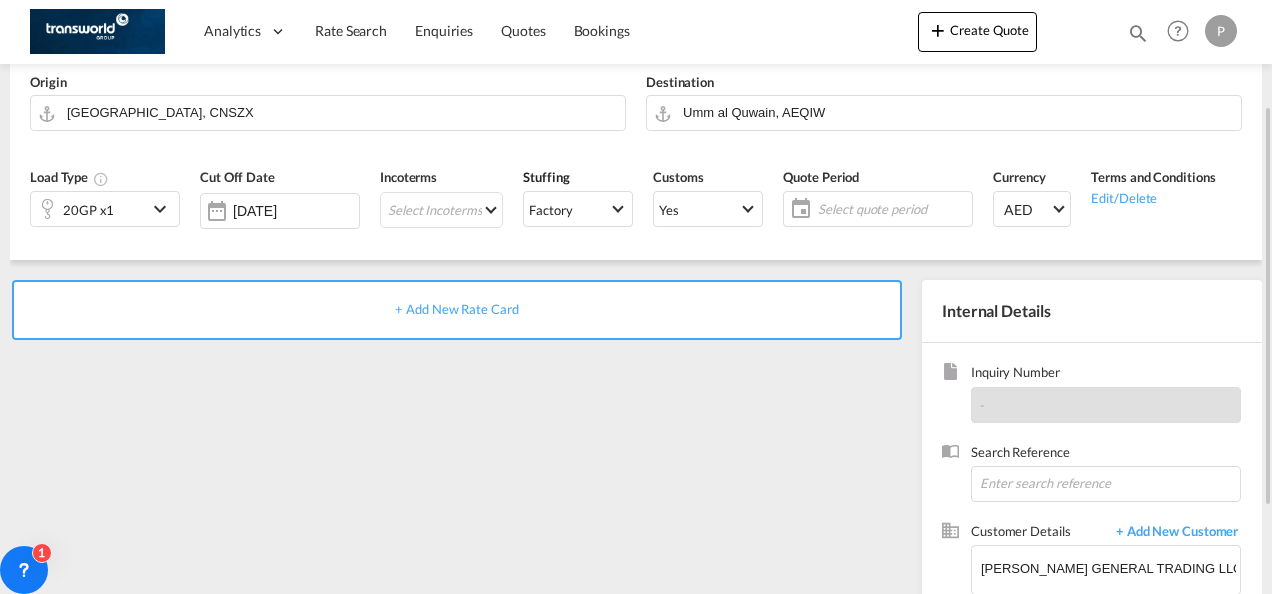 click at bounding box center [163, 209] 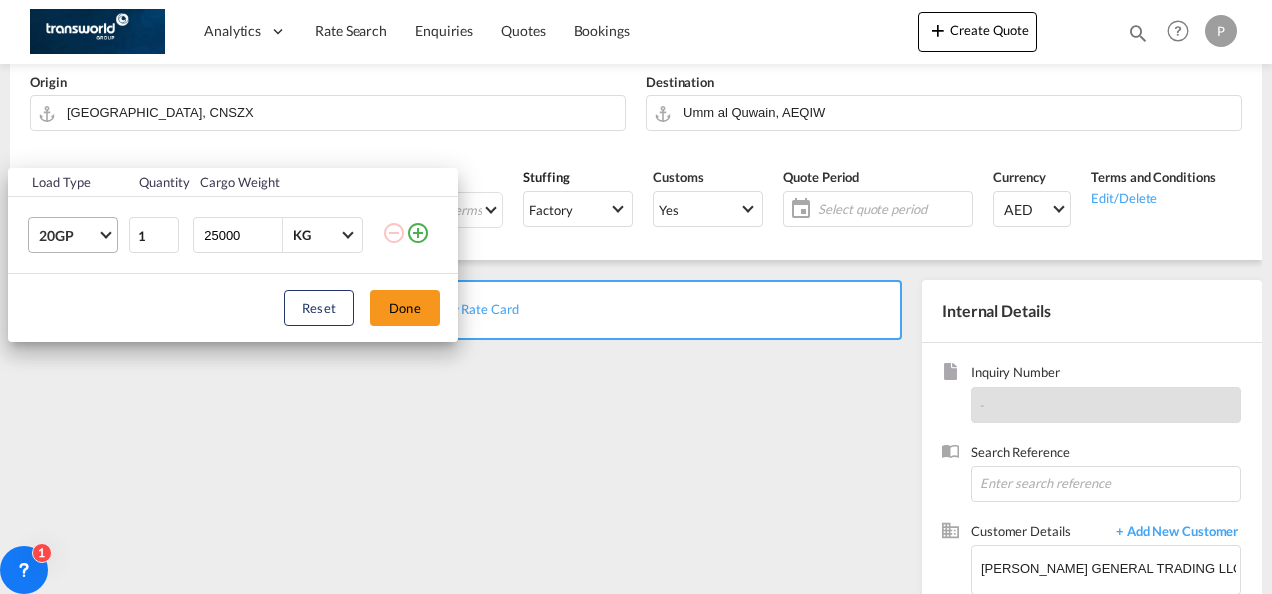 click on "20GP" at bounding box center (77, 235) 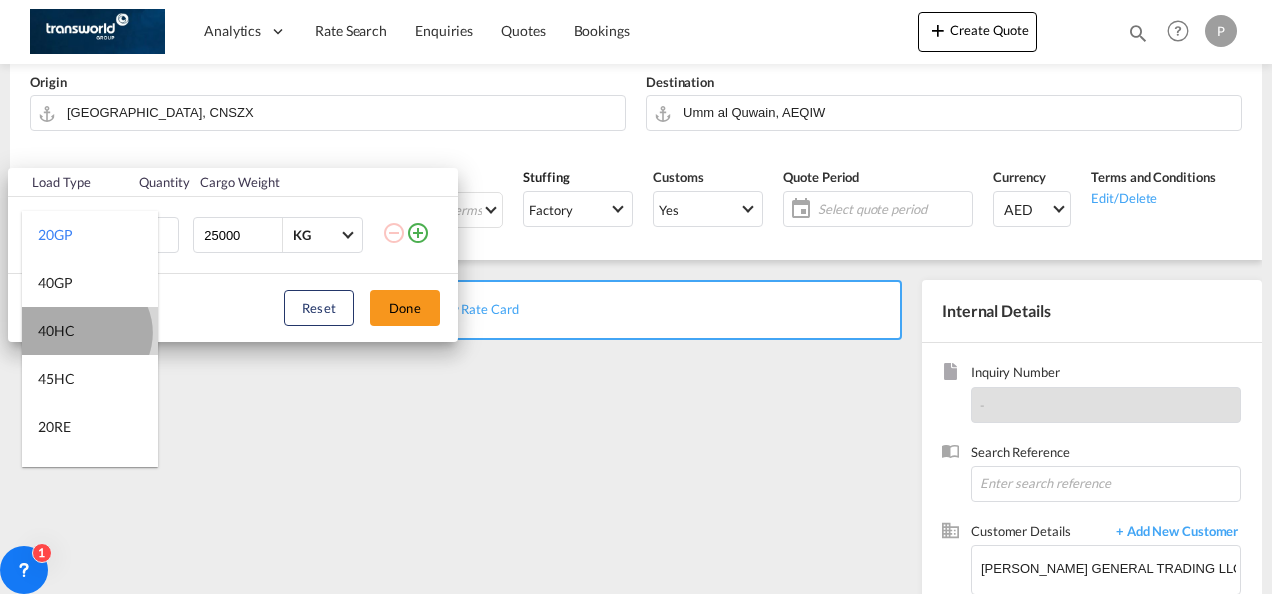 click on "40HC" at bounding box center [90, 331] 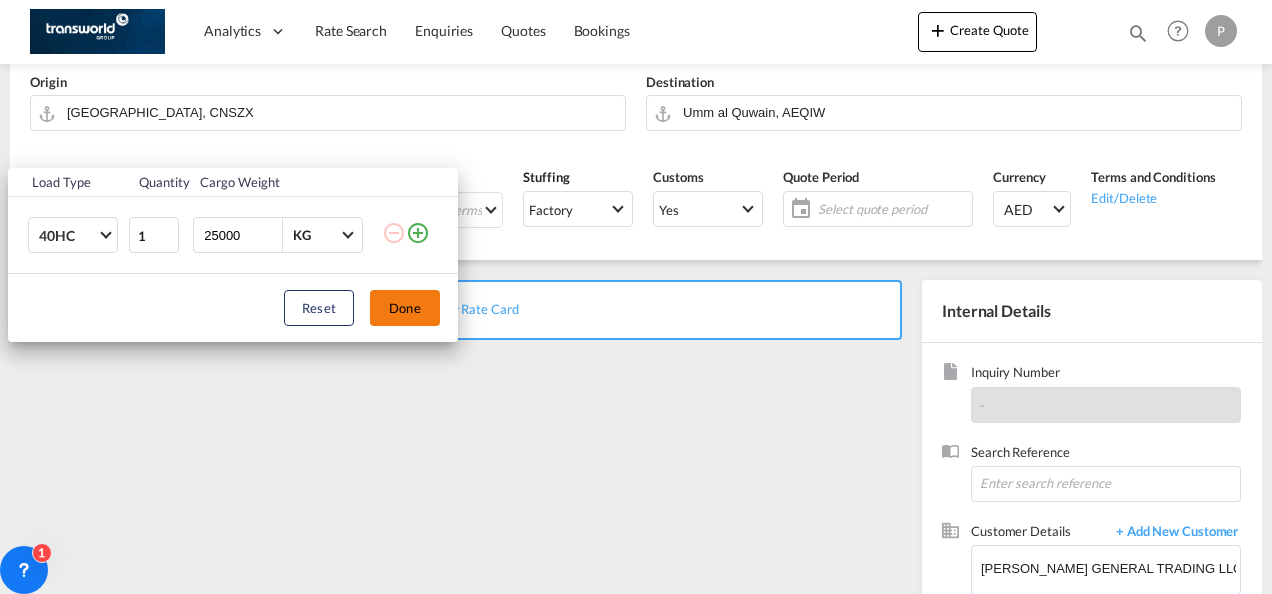 click on "Done" at bounding box center (405, 308) 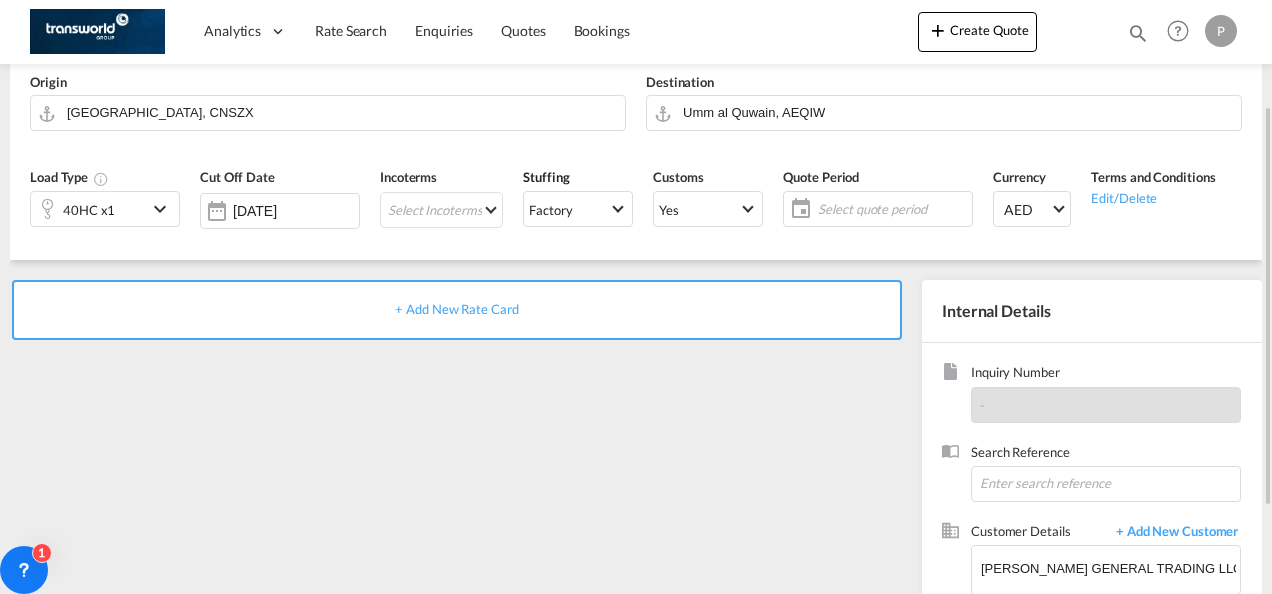click on "Select quote period" 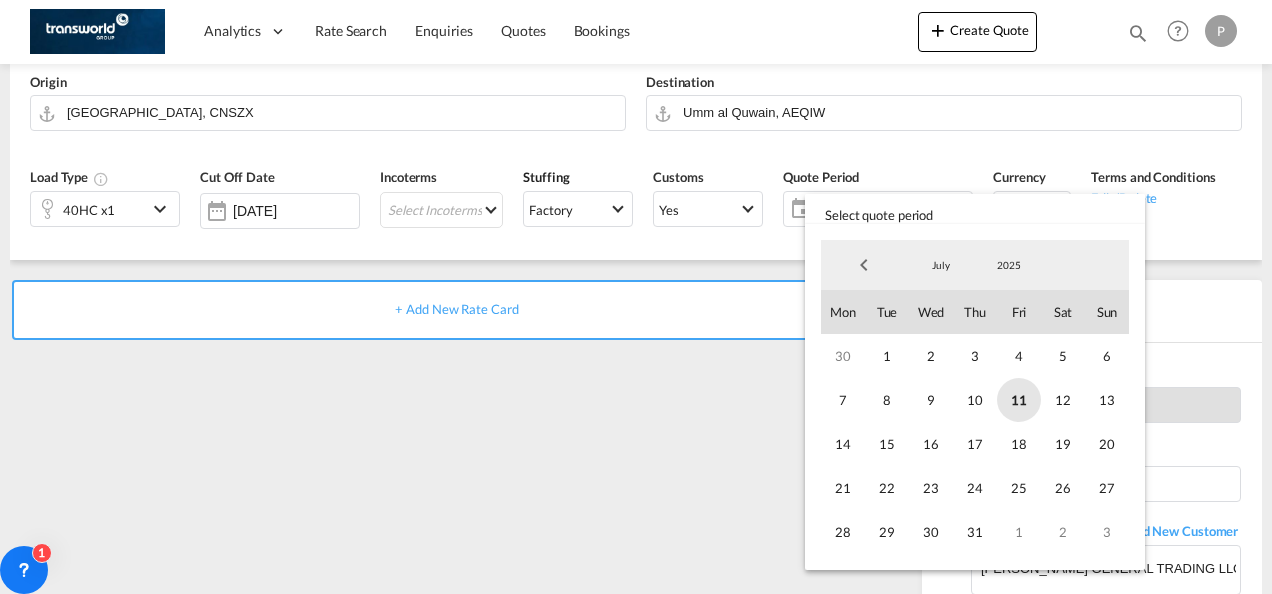 click on "11" at bounding box center (1019, 400) 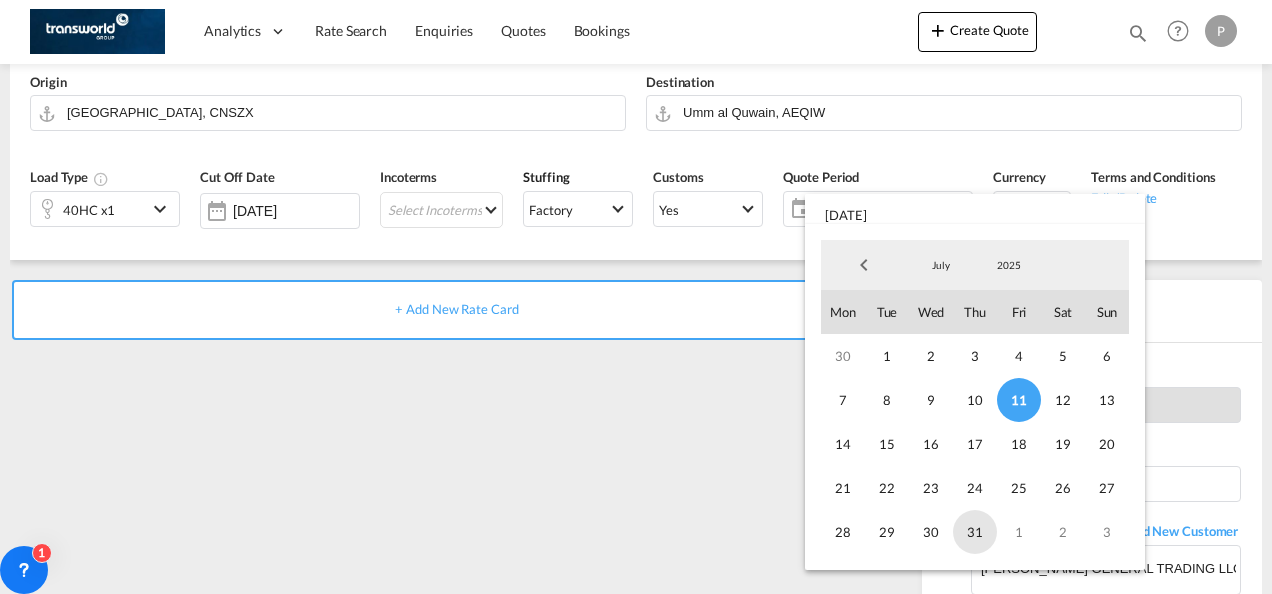 click on "31" at bounding box center [975, 532] 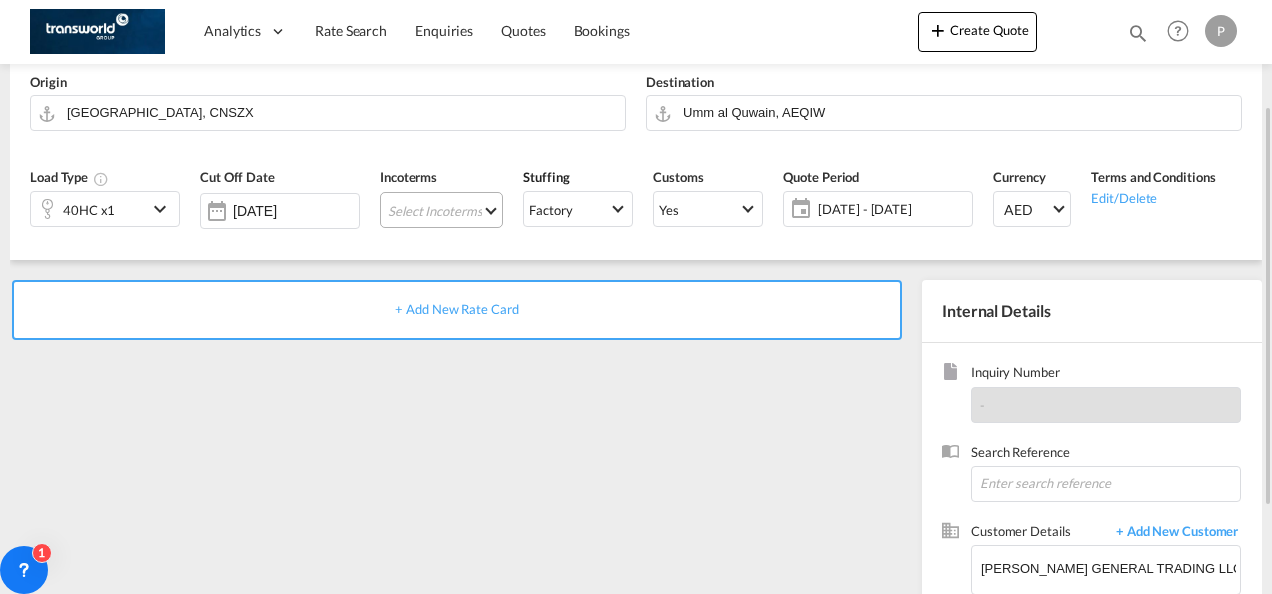 click on "Select Incoterms
DDP - export
Delivery Duty Paid CIP - export
Carriage and Insurance Paid to CIF - import
Cost,Insurance and Freight CIF - export
Cost,Insurance and Freight FOB - export
Free on Board FOB - import
Free on Board CFR - import
Cost and Freight CPT - import
Carrier Paid to CPT - export
Carrier Paid to DAP - export
Delivered at Place DPU - export
Delivery at Place Unloaded EXW - export
Ex Works DPU - import
Delivery at Place Unloaded CIP - import
Carriage and Insurance Paid to DAP - import
Delivered at Place FAS - import
Free Alongside Ship FCA - export
Free Carrier CFR - export
Cost and Freight EXW - import
Ex Works FAS - export
Free Alongside Ship FCA - import
Free Carrier" at bounding box center (441, 210) 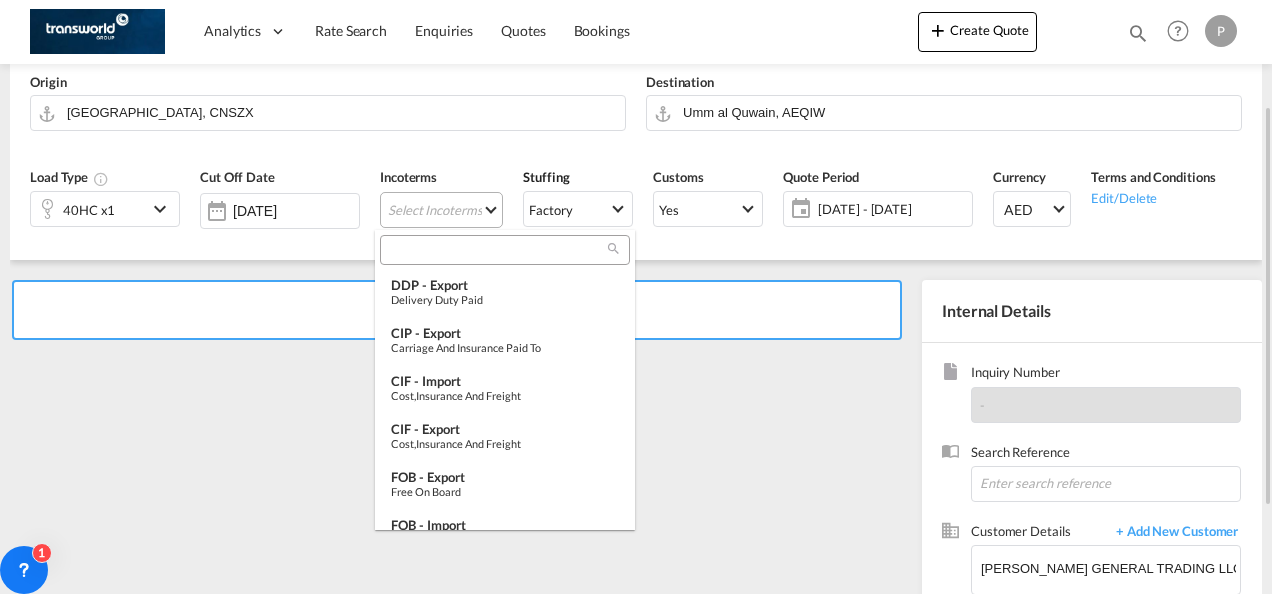 type on "[object Object]" 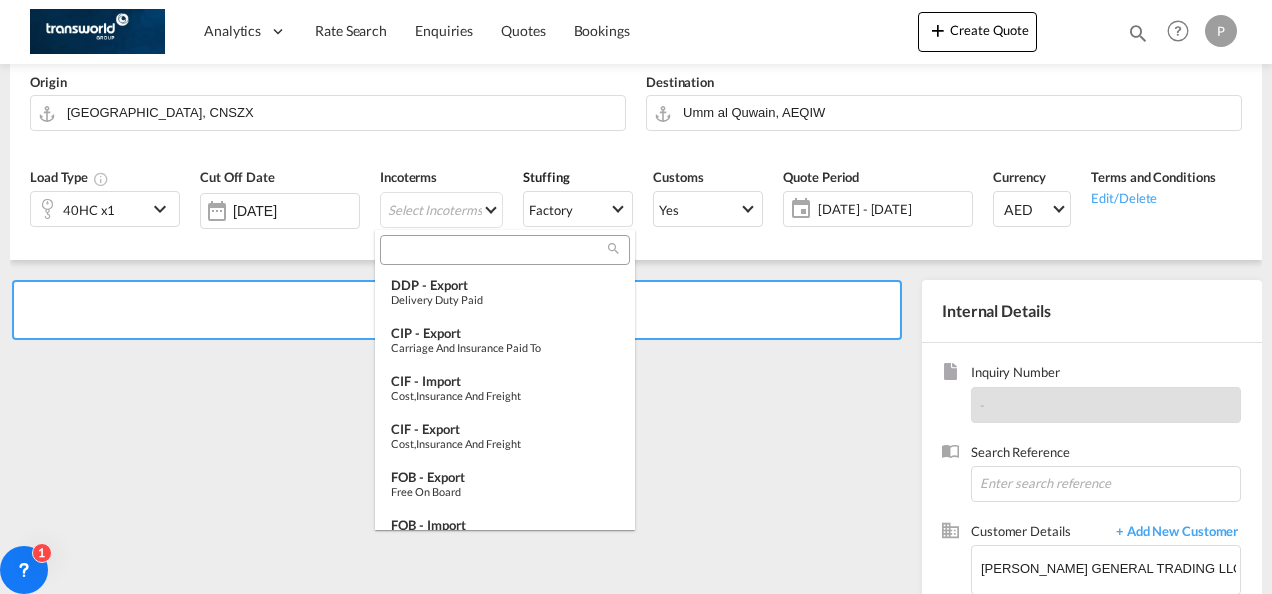 click at bounding box center (497, 250) 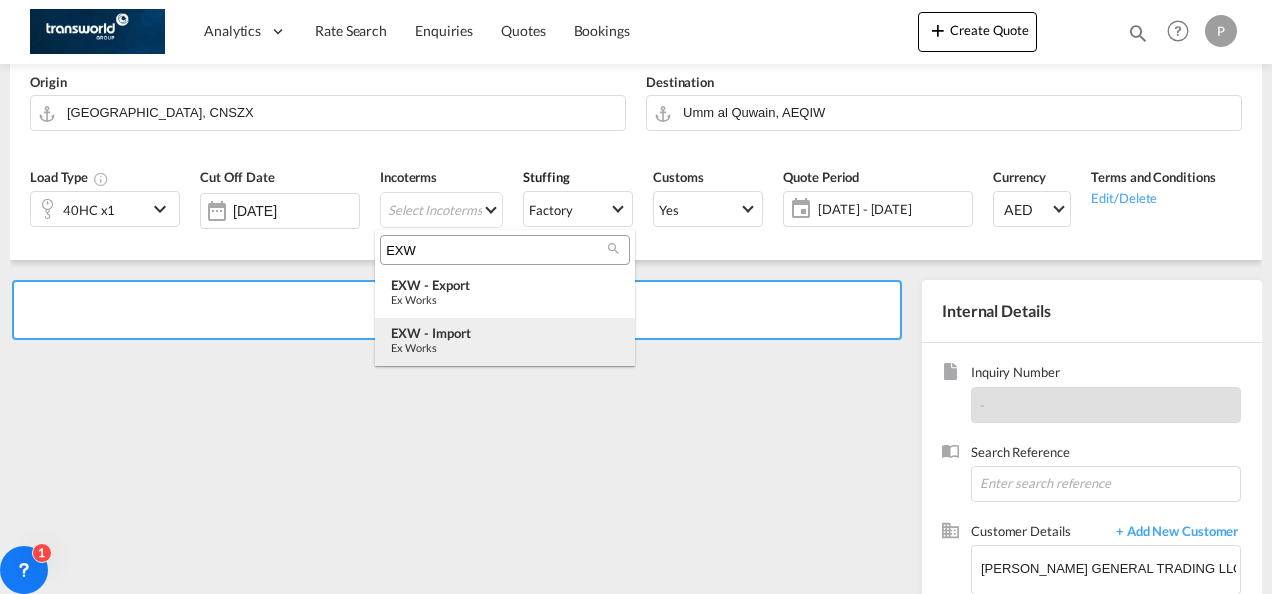 type on "EXW" 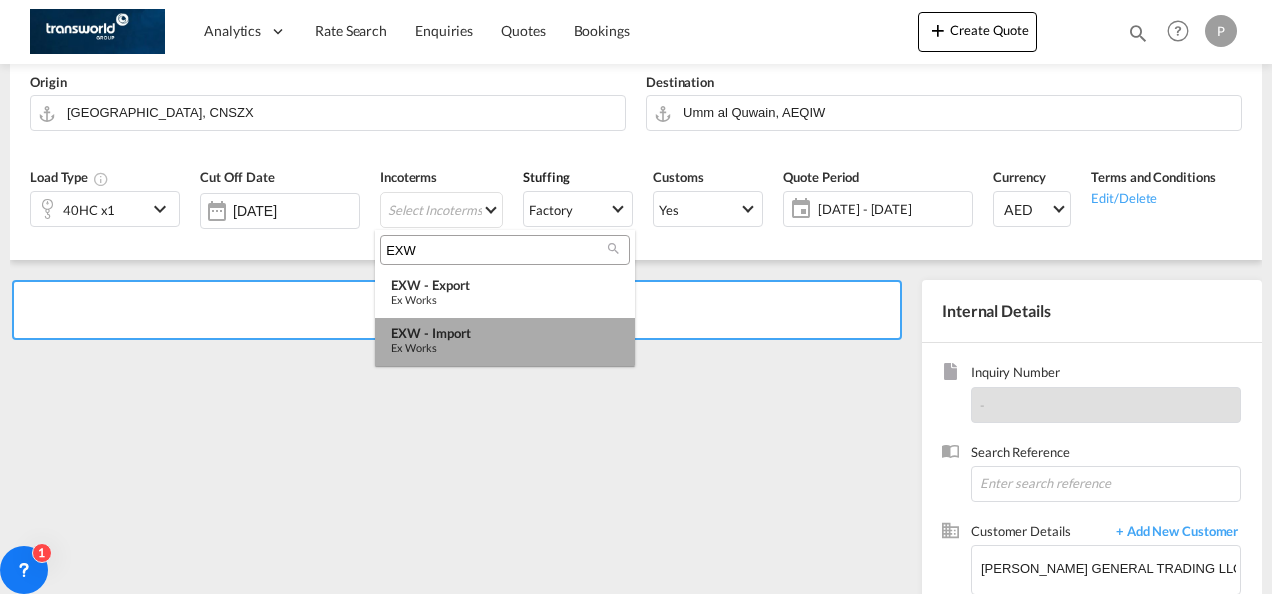 click on "EXW - import
Ex Works" at bounding box center (505, 342) 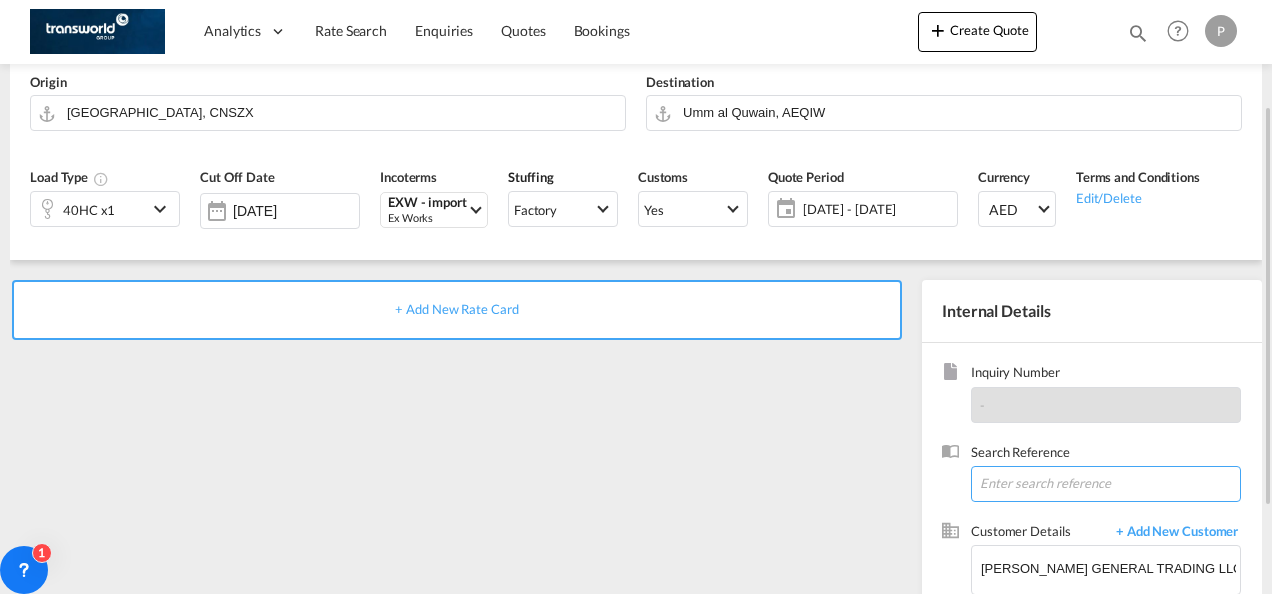 click at bounding box center (1106, 484) 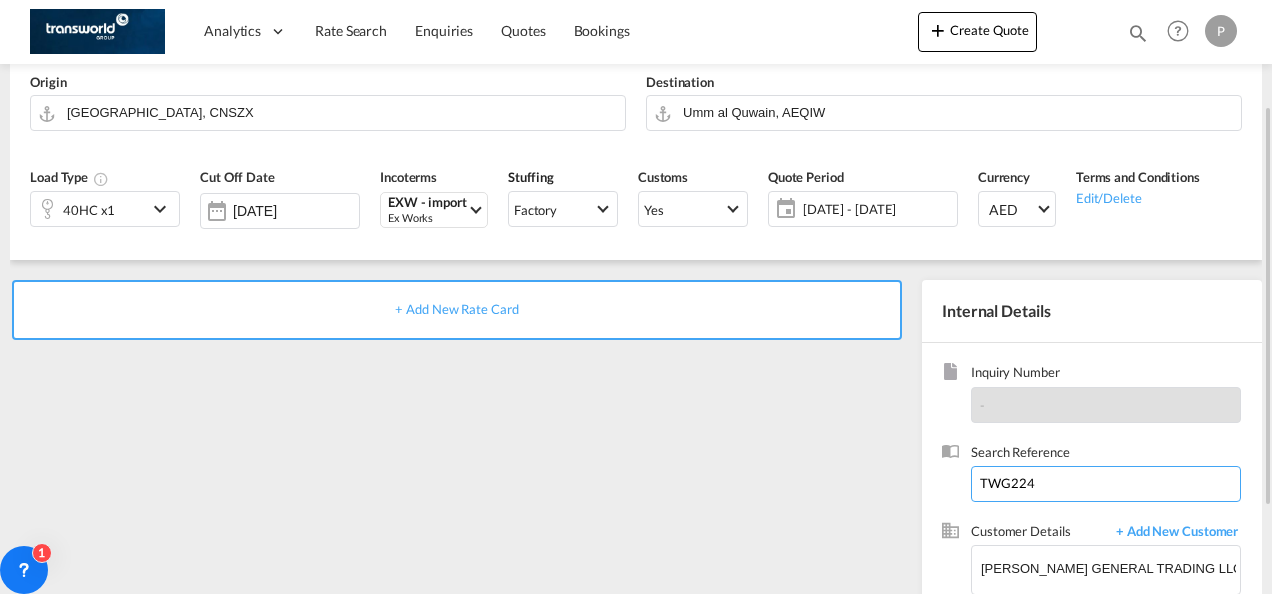 scroll, scrollTop: 282, scrollLeft: 0, axis: vertical 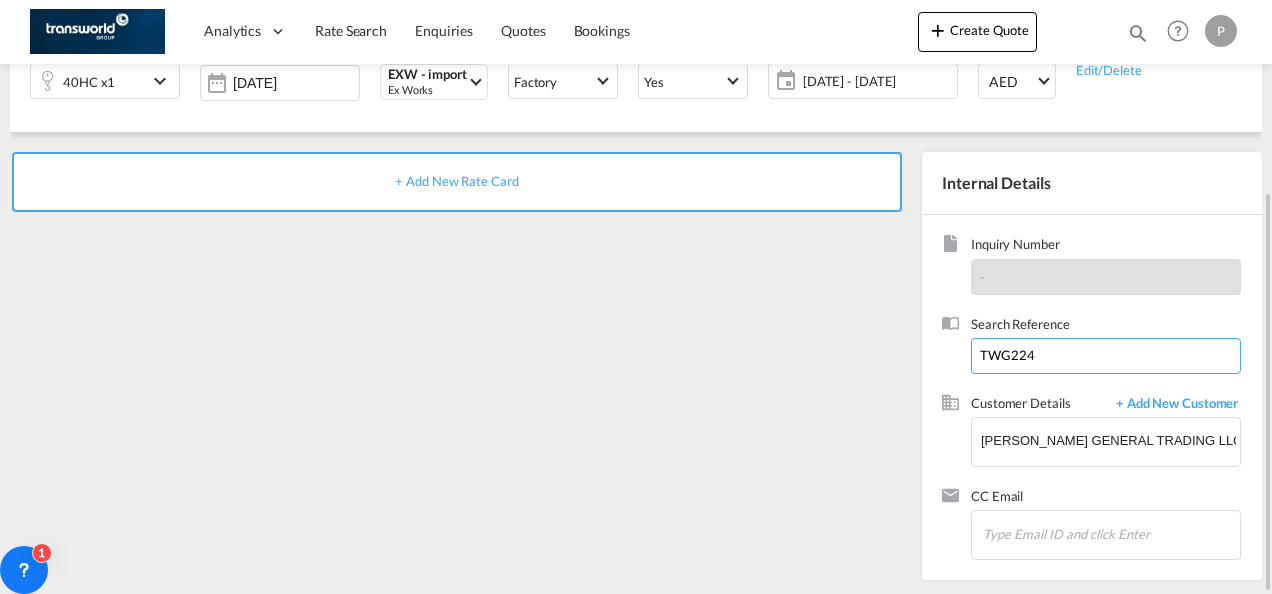 type on "TWG224" 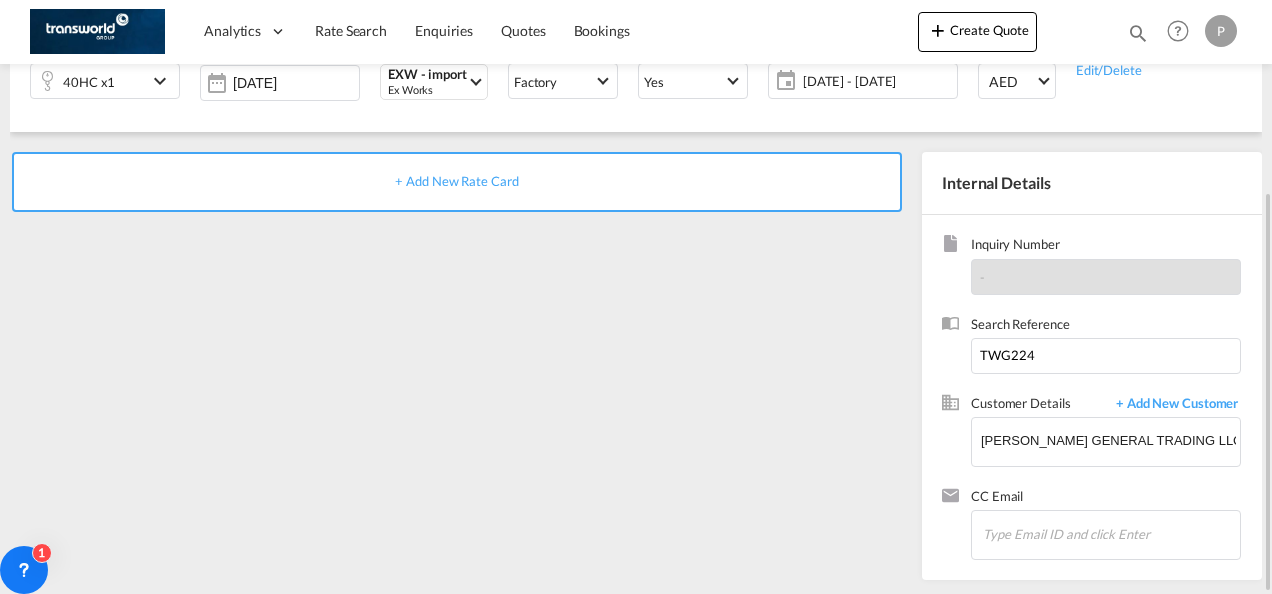click on "+ Add New Rate Card" at bounding box center [456, 181] 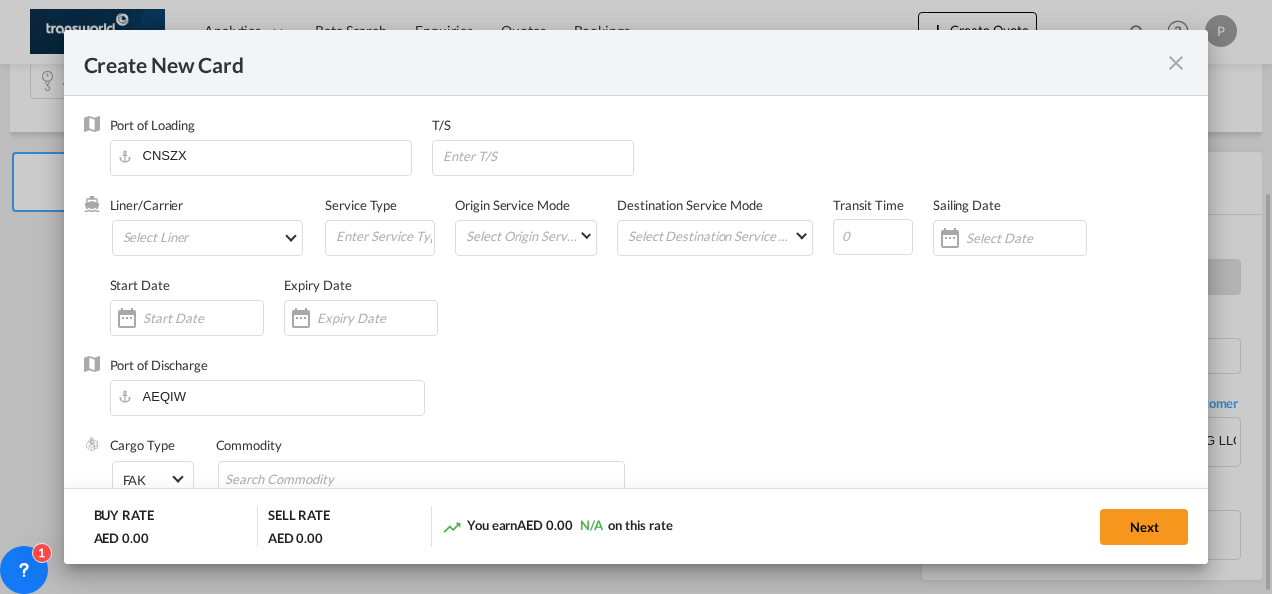 type on "Basic Ocean Freight" 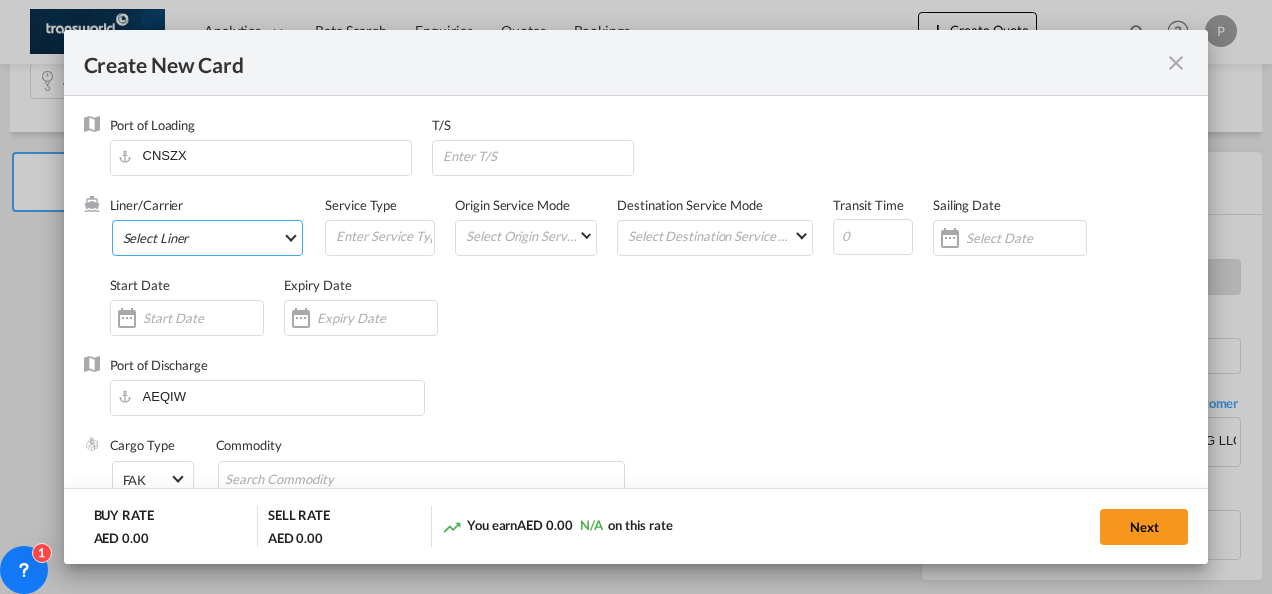 click on "Select Liner   2HM LOGISTICS D.O.O 2HM LOGISTICS D.O.O. / TDWC-CAPODISTRI 2HM LOGISTICS D.O.O. / TDWC-KOPER 2HM LOGISTICS KFT / TDWC-ANKARANSKA 3A INTERNATIONAL LOGISTICS JOINT STOCK COMPANY / T 3P LOGISTICS / TDWC - [GEOGRAPHIC_DATA] A & G INTERNATIONAL CARGO ([GEOGRAPHIC_DATA])  / TDWC-BANGK A A X L GLOBAL SHIPPING LINES L.L.C / TDWC-[GEOGRAPHIC_DATA] A AND G INTERNATIONAL CARGO / TDWC-[GEOGRAPHIC_DATA] A J WORLDWIDE SERVICES INC / TDWC-SADDLE BRO A K ENTERPRISES / TDWC-[GEOGRAPHIC_DATA] A.J WORLDWIDE SERVICES LTD / TDWC-WESTDRAYTO AA AND S SHIPPING LLC / TDWC-DUBAI AA&S SHIPPING LLC / TDWC-[GEOGRAPHIC_DATA] AAA CHINA LIMITED / TDWC-[GEOGRAPHIC_DATA] [PERSON_NAME] SHIPPING L.L.C / TDWC-[GEOGRAPHIC_DATA] AAS FREIGHT EUROPE GMBH / TDWC-[GEOGRAPHIC_DATA] [GEOGRAPHIC_DATA] COMMERCIAL FZE / TDWC-[GEOGRAPHIC_DATA] AAXL GLOBAL SHIPPING LINES LLC [PERSON_NAME] / TDWC-[GEOGRAPHIC_DATA] [PERSON_NAME] TRADING LLC / TDWC-[GEOGRAPHIC_DATA] ABC EUROPEAN AIR AND SEA CARGO DISTRI / TDWC-BEOGR ABDA CARGO SERVICES DMCC / TDWC-DUBAI [PERSON_NAME] SHIPPING LLC [PERSON_NAME] SHIPPING LLC / TDWC-[GEOGRAPHIC_DATA] ABRAO SHIPPING / TDWC-[GEOGRAPHIC_DATA] ABRECO FREIGHT LLC / TDWC-[GEOGRAPHIC_DATA]" at bounding box center [208, 238] 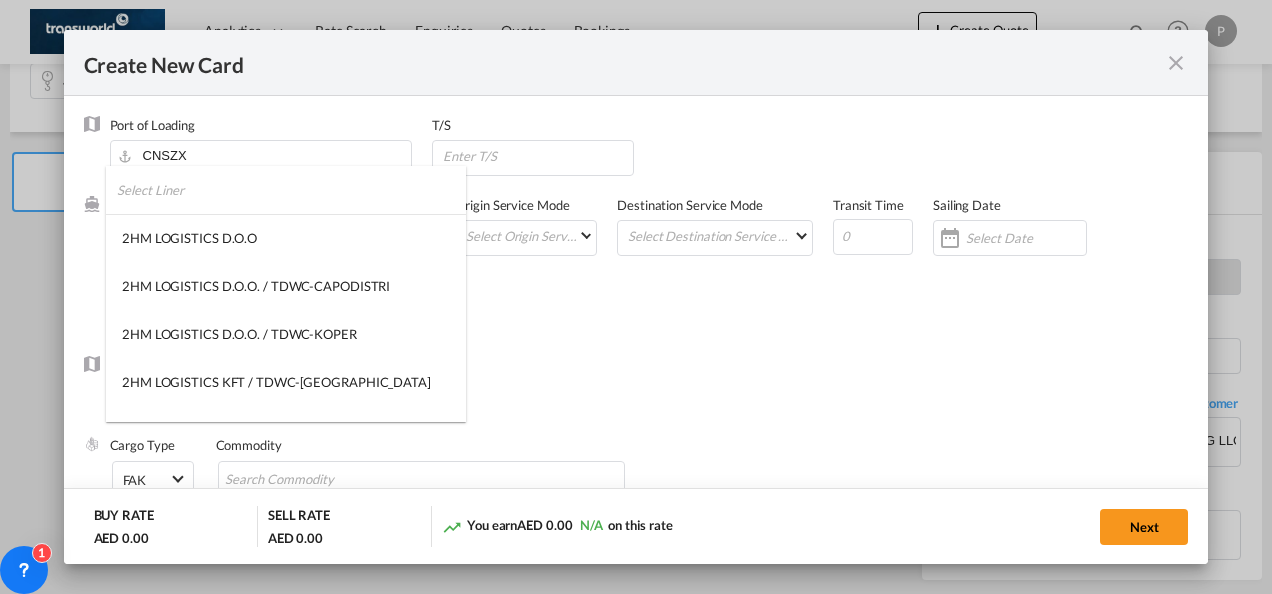 click at bounding box center (291, 190) 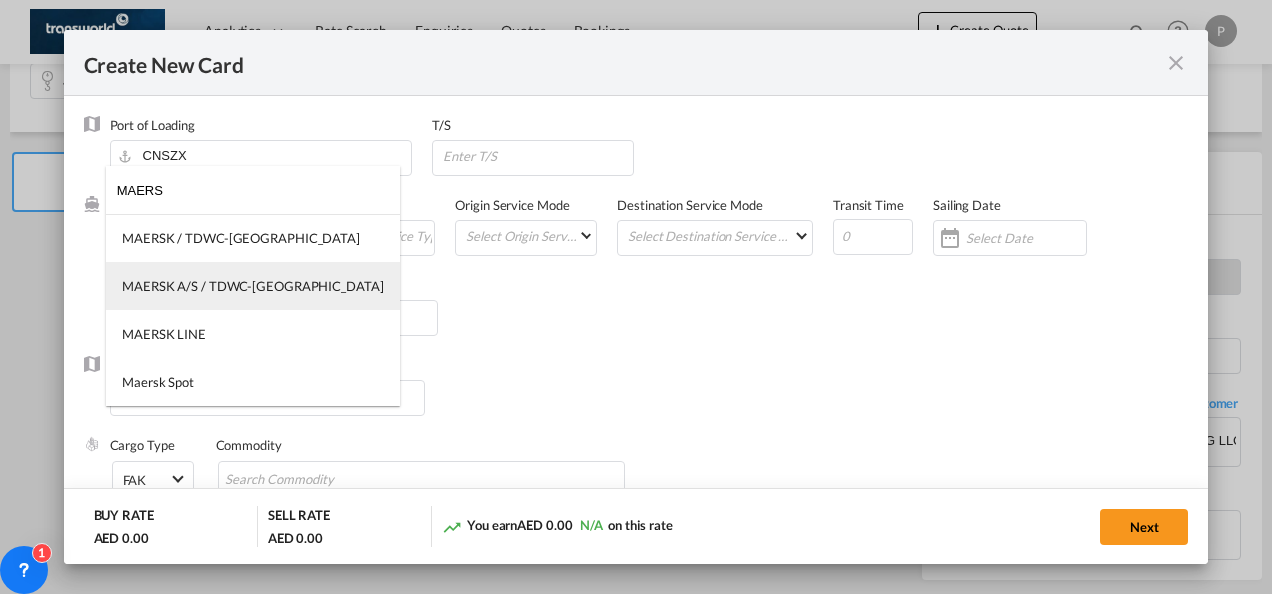 type on "MAERS" 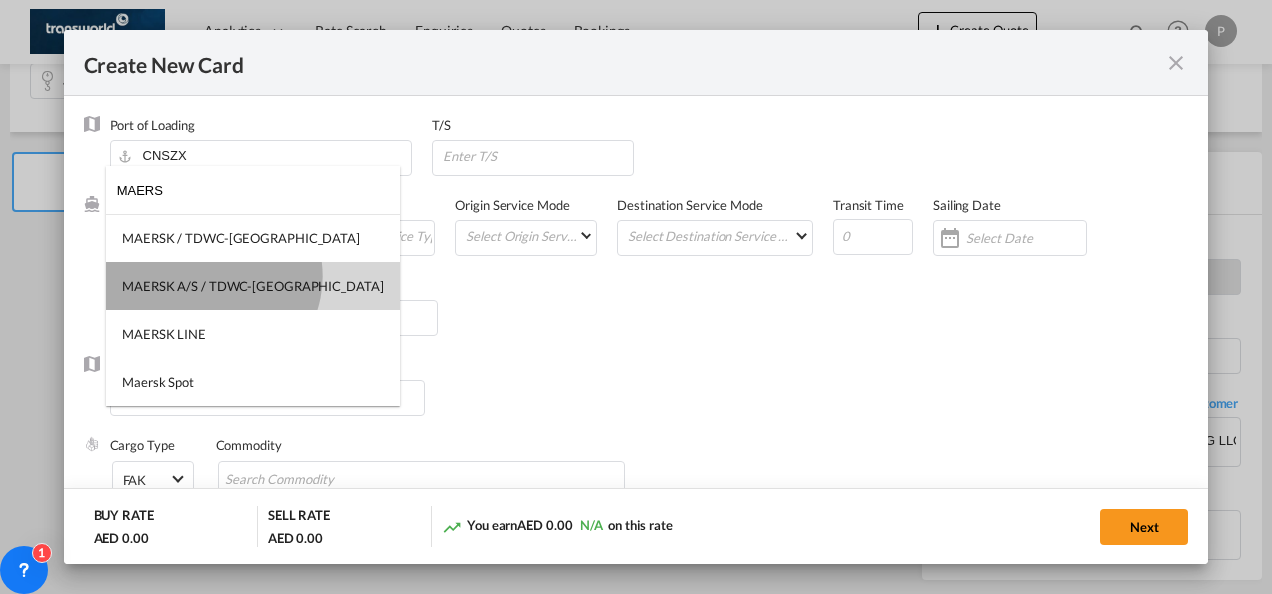 click on "MAERSK A/S / TDWC-[GEOGRAPHIC_DATA]" at bounding box center [253, 286] 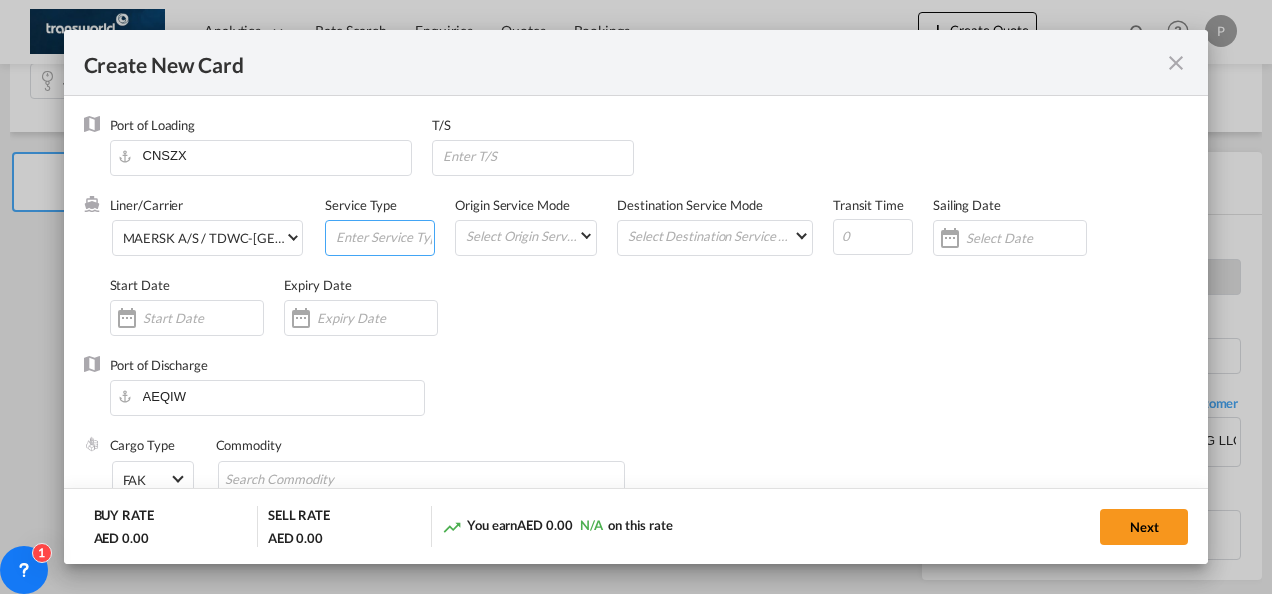 click at bounding box center [384, 236] 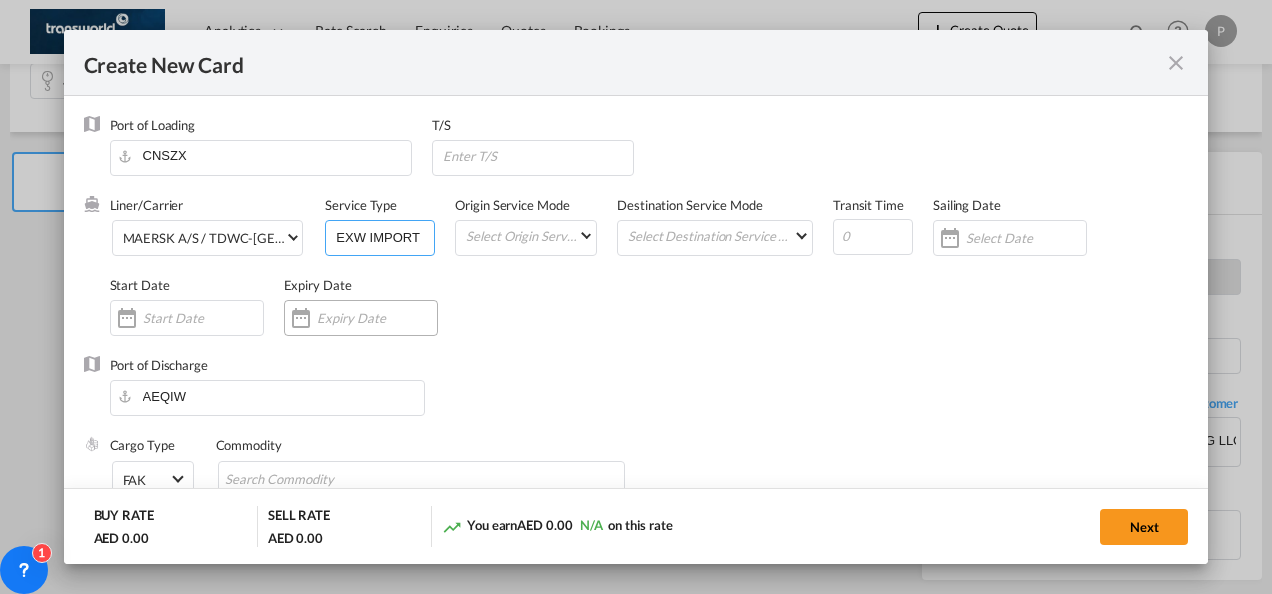 type on "EXW IMPORT" 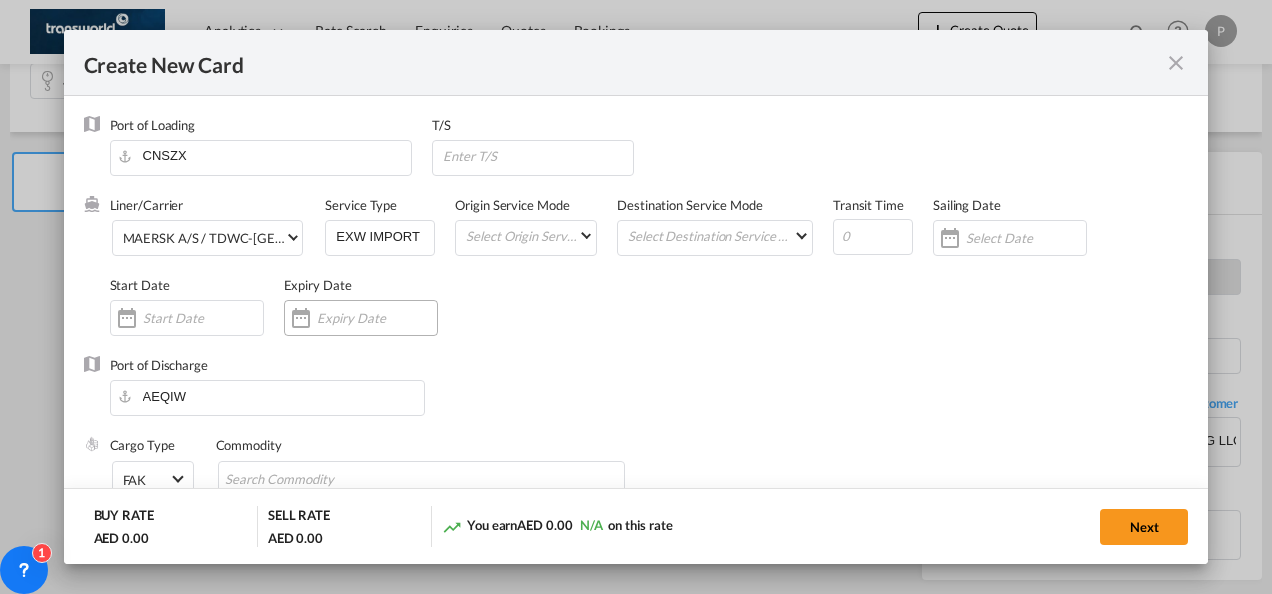 click at bounding box center (377, 318) 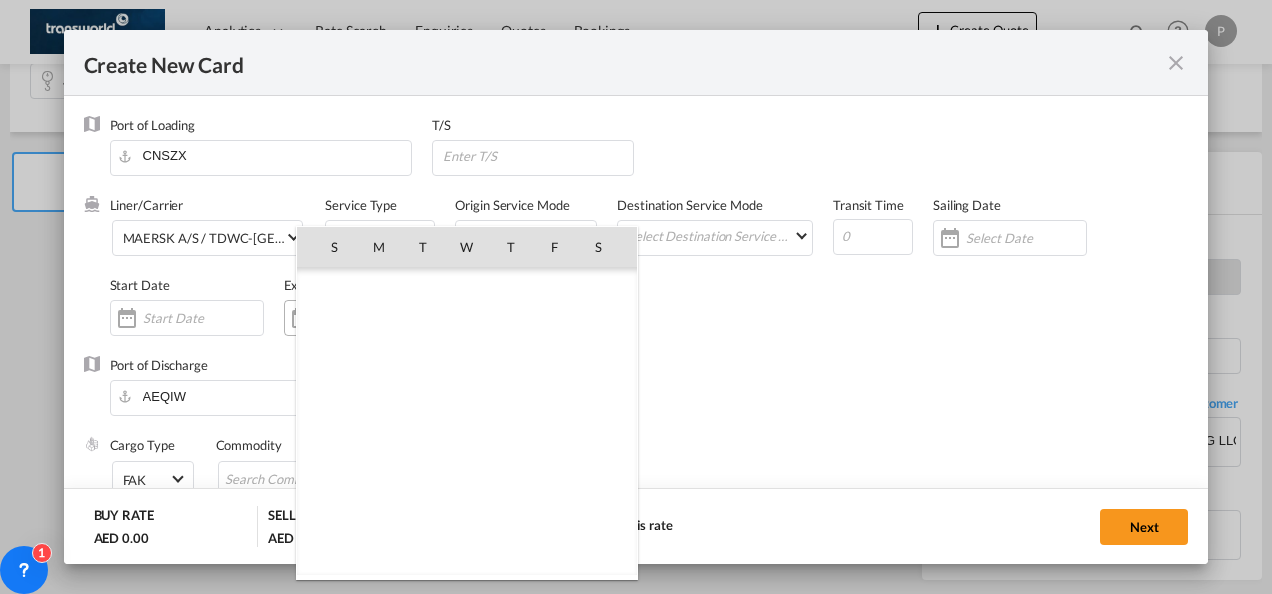 scroll, scrollTop: 462690, scrollLeft: 0, axis: vertical 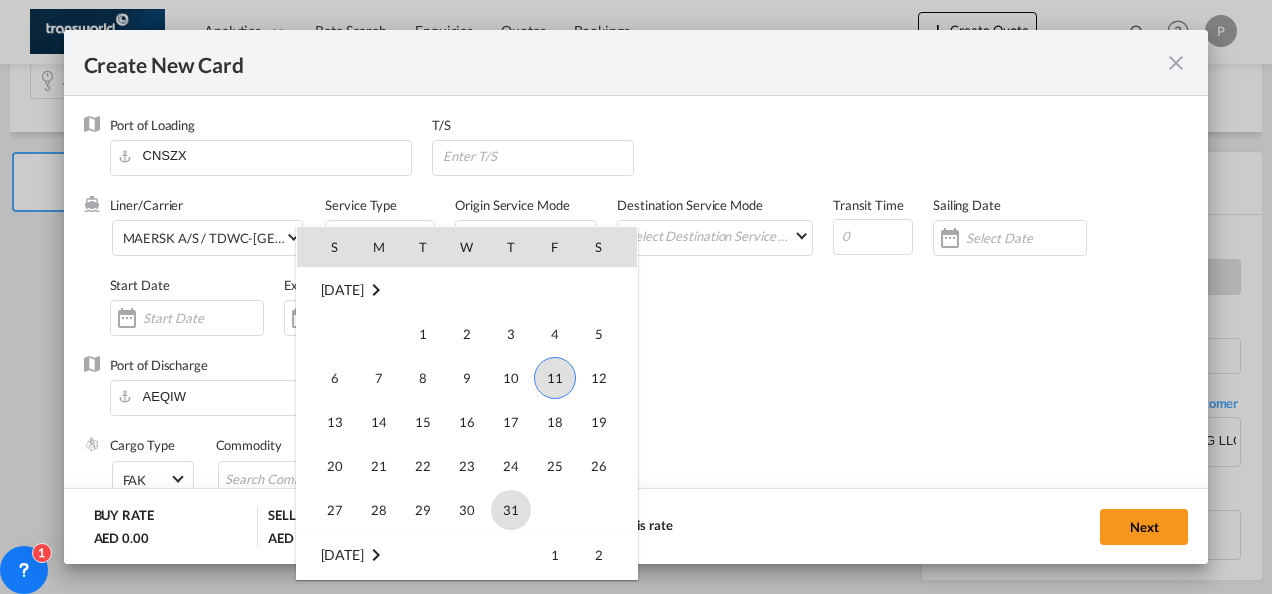 click on "31" at bounding box center [511, 510] 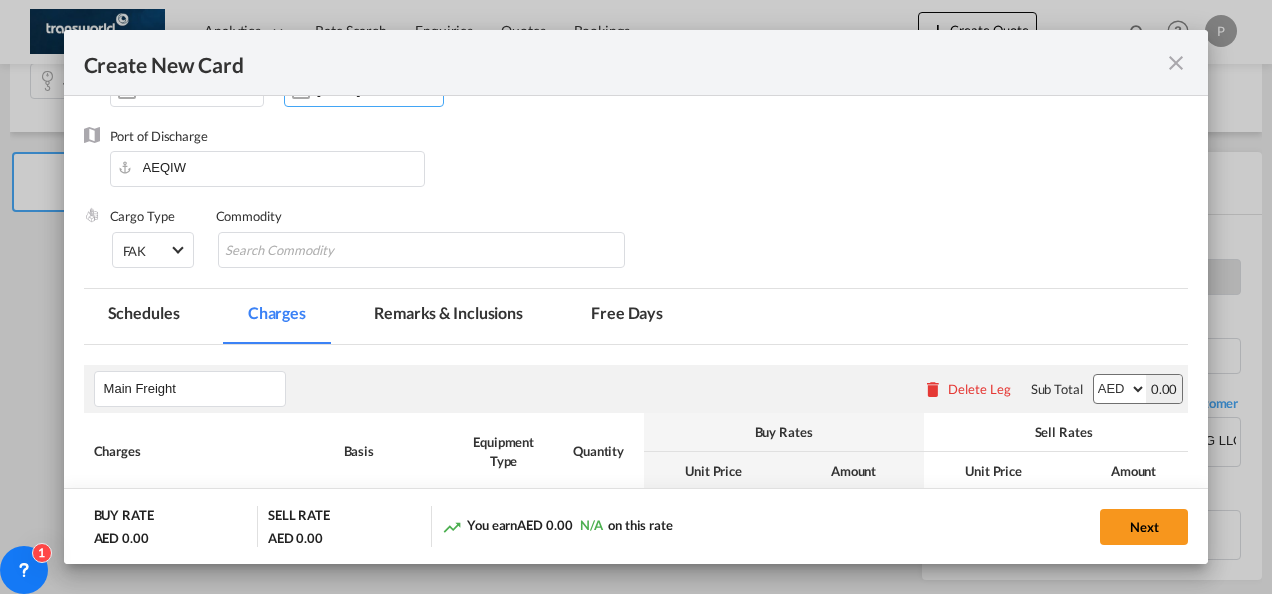 scroll, scrollTop: 230, scrollLeft: 0, axis: vertical 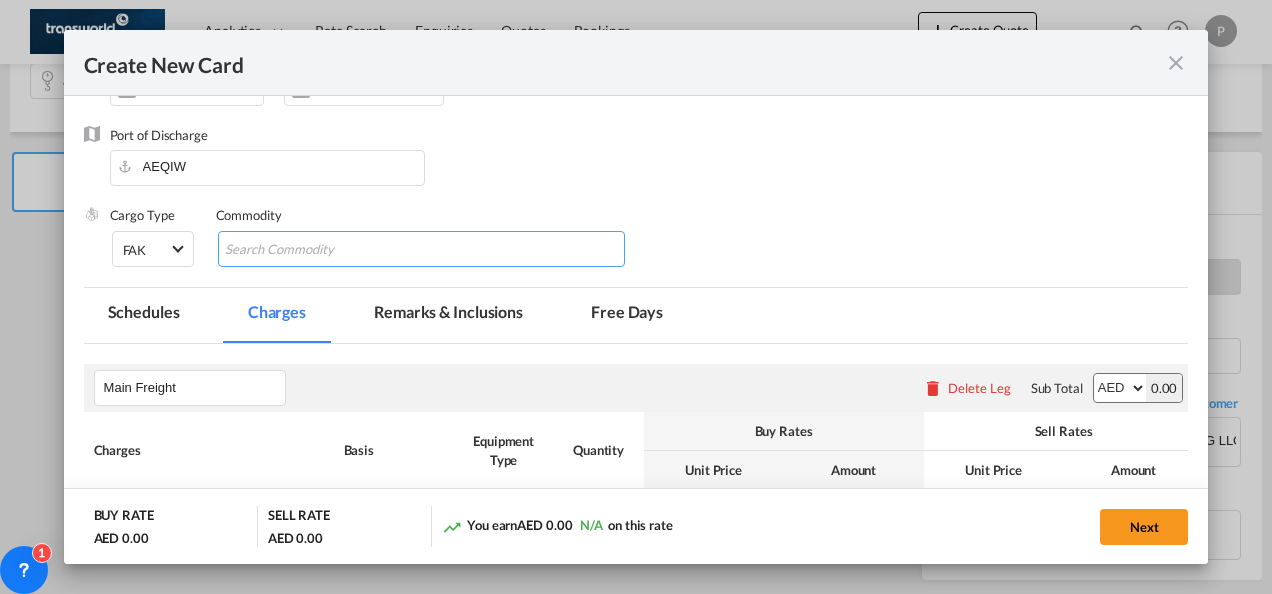 click at bounding box center (316, 250) 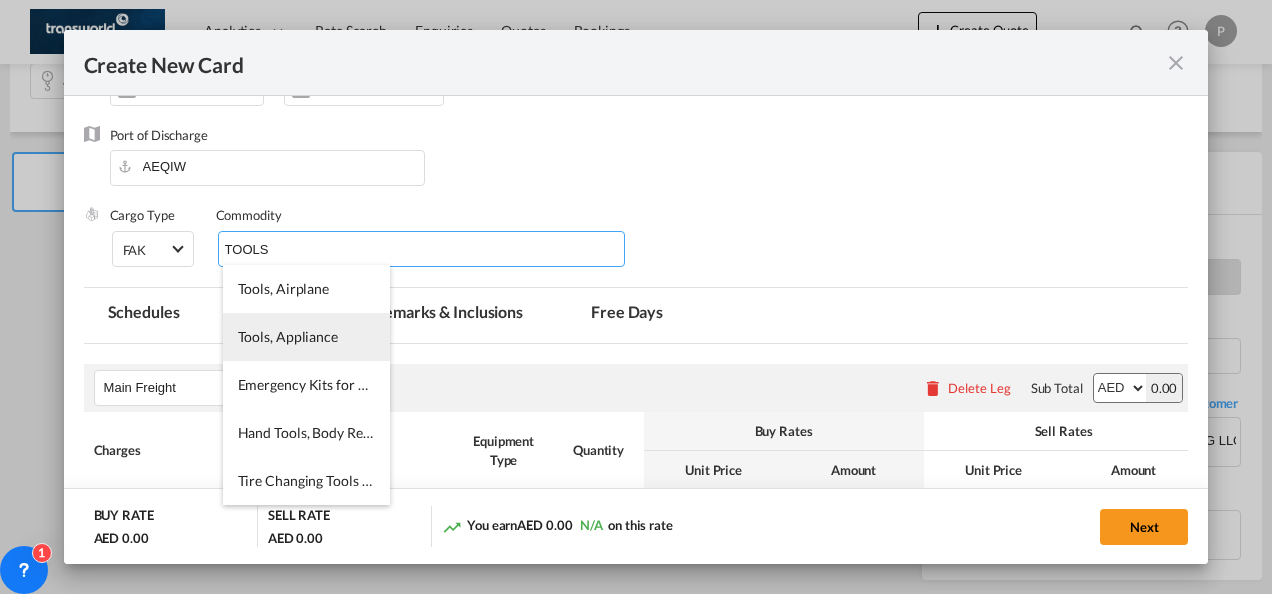 type on "TOOLS" 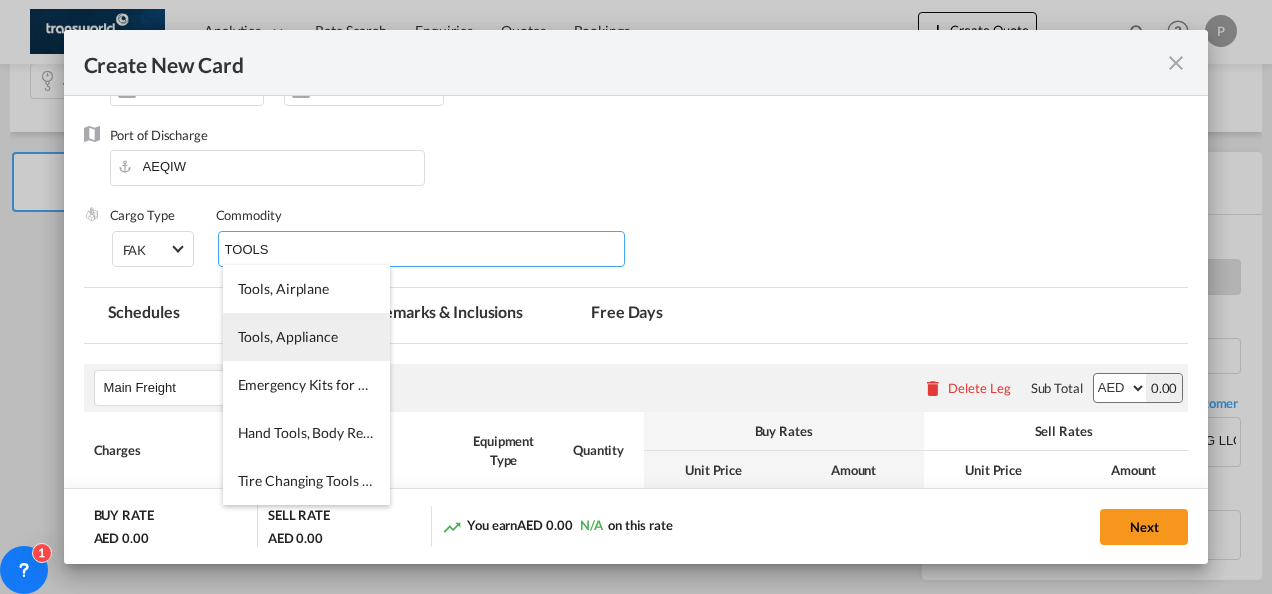 click on "Tools, Appliance" at bounding box center [288, 336] 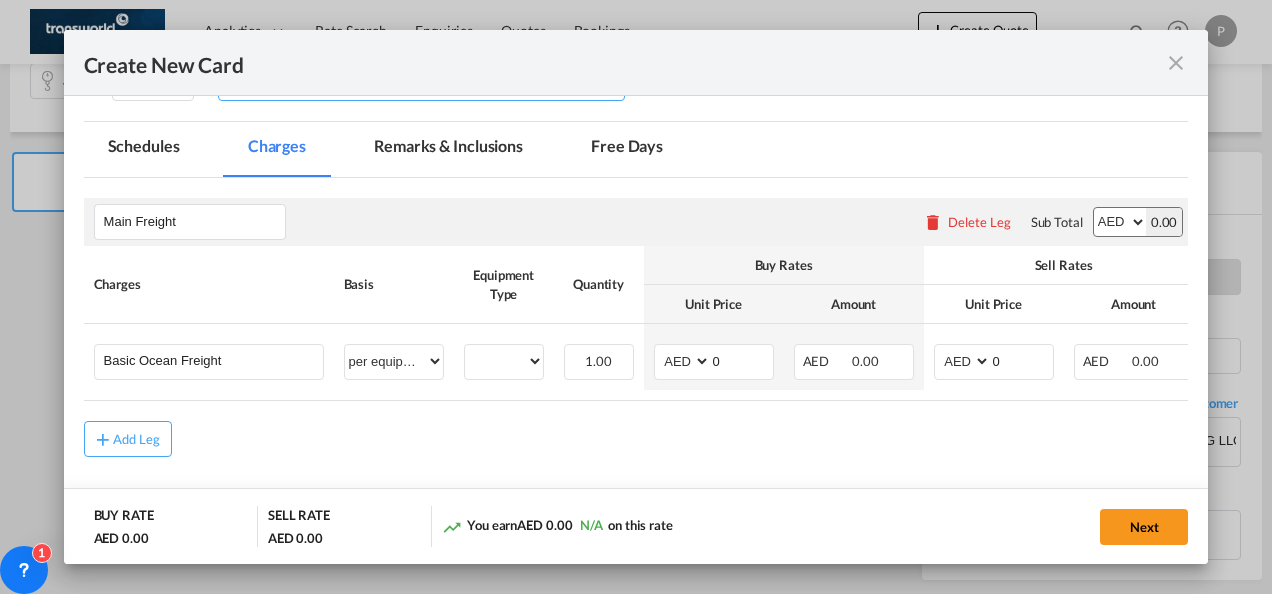 scroll, scrollTop: 399, scrollLeft: 0, axis: vertical 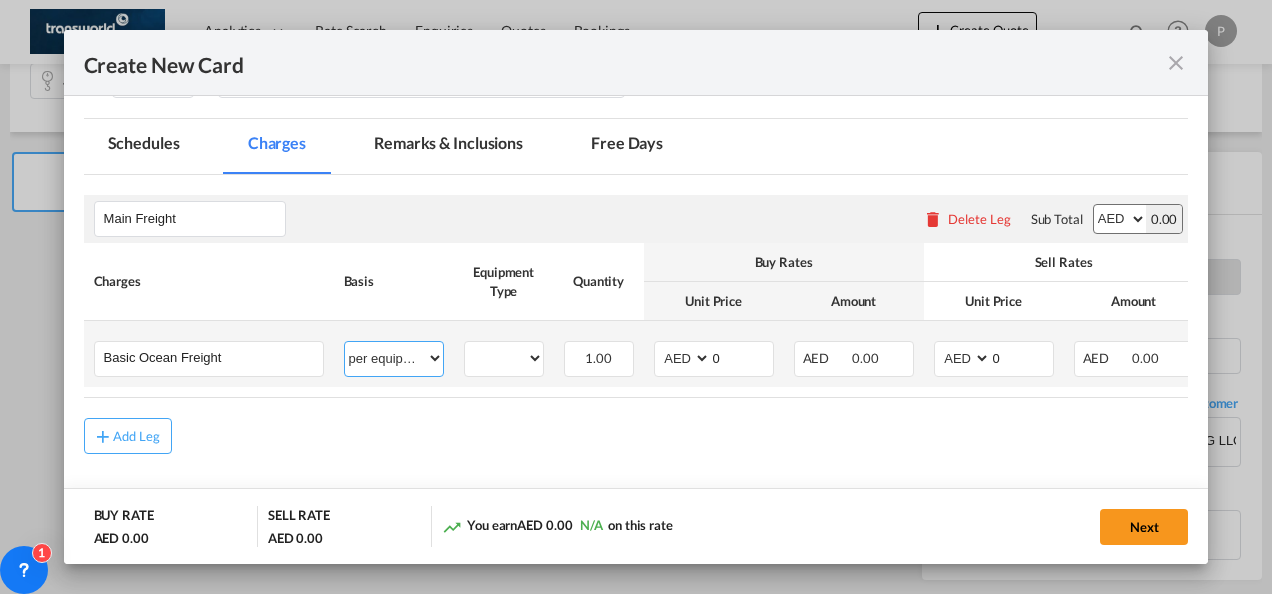 click on "per equipment
per container
per B/L
per shipping bill
per shipment
% on freight
per pallet
per carton
per vehicle
per shift
per invoice
per package
per day
per revalidation
per teu
per kg
per ton
per hour
flat
per_hbl
per belt
per_declaration
per_document
per chasis split
per clearance" at bounding box center [394, 358] 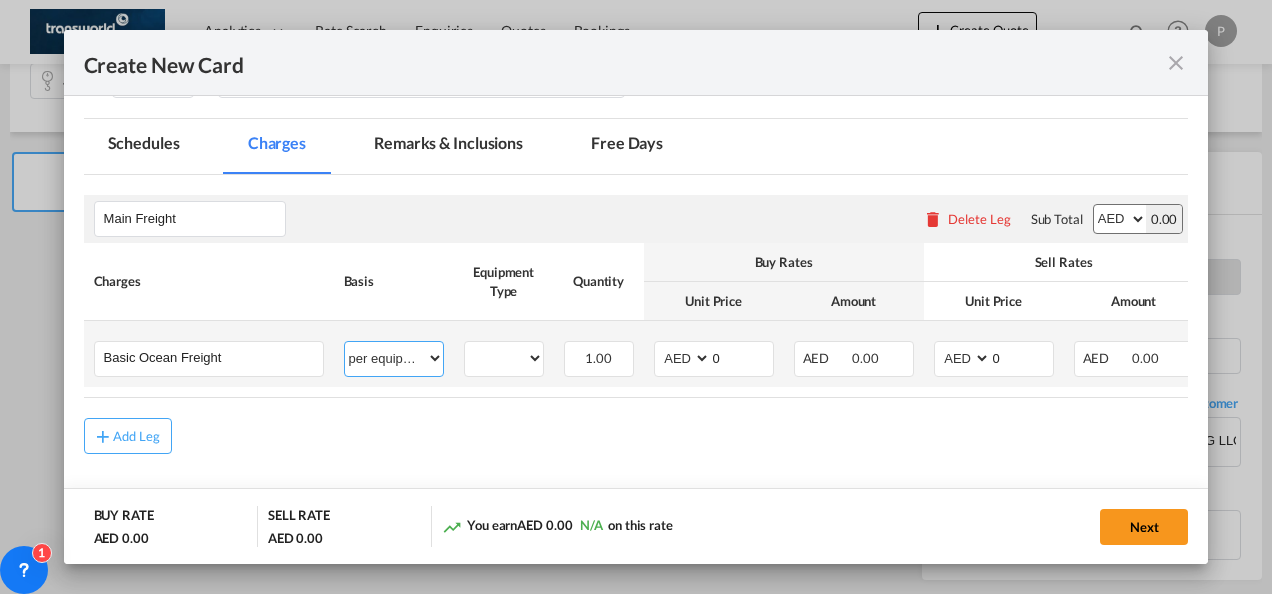 select on "per shipment" 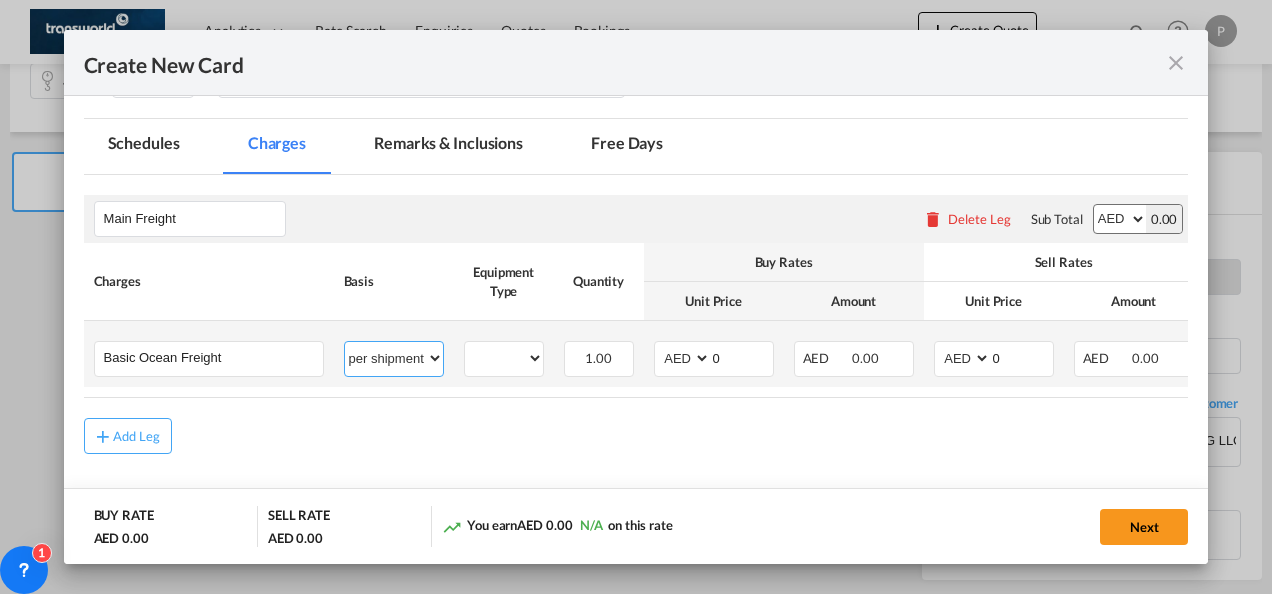 click on "per equipment
per container
per B/L
per shipping bill
per shipment
% on freight
per pallet
per carton
per vehicle
per shift
per invoice
per package
per day
per revalidation
per teu
per kg
per ton
per hour
flat
per_hbl
per belt
per_declaration
per_document
per chasis split
per clearance" at bounding box center (394, 358) 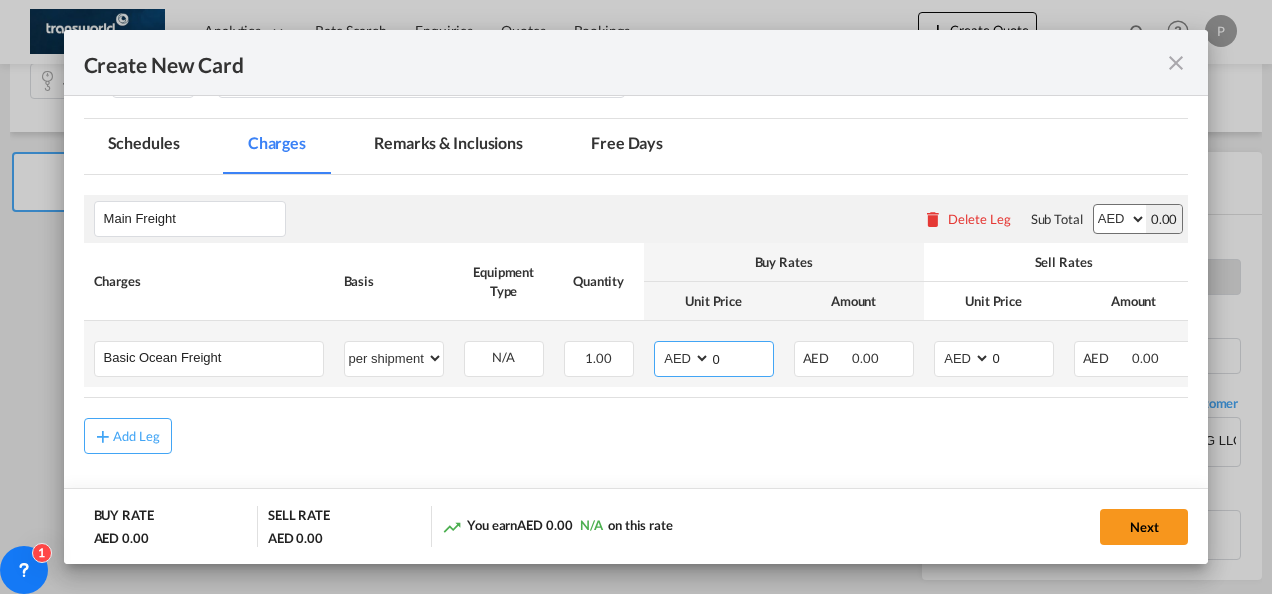 click on "0" at bounding box center [742, 357] 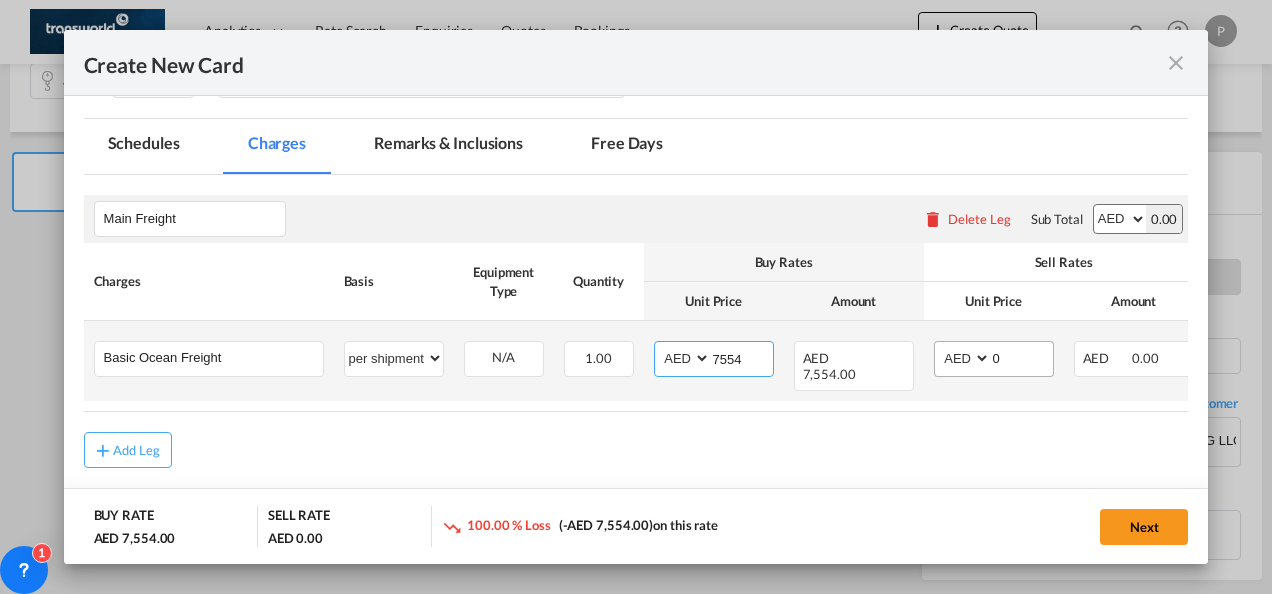 type on "7554" 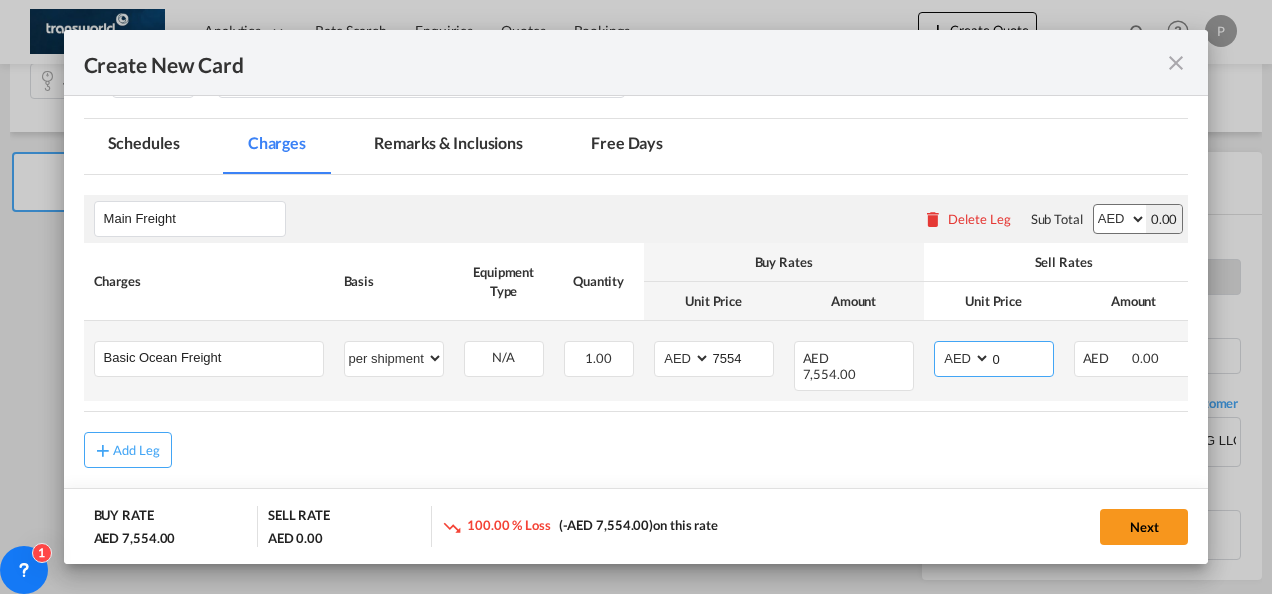 click on "0" at bounding box center [1022, 357] 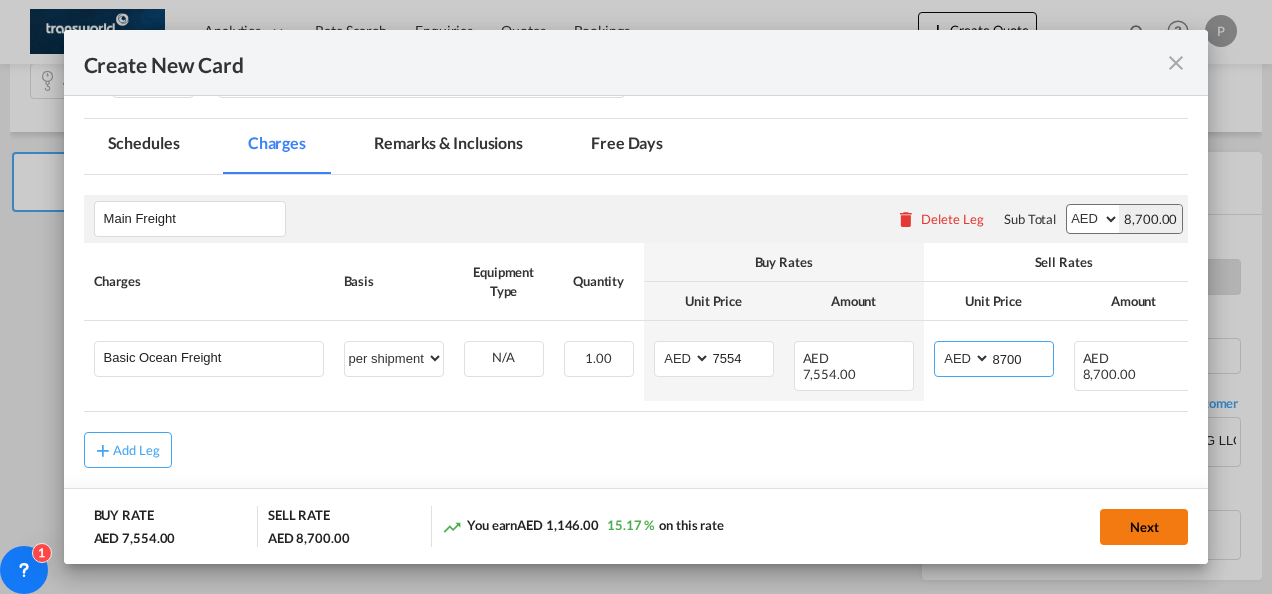 type on "8700" 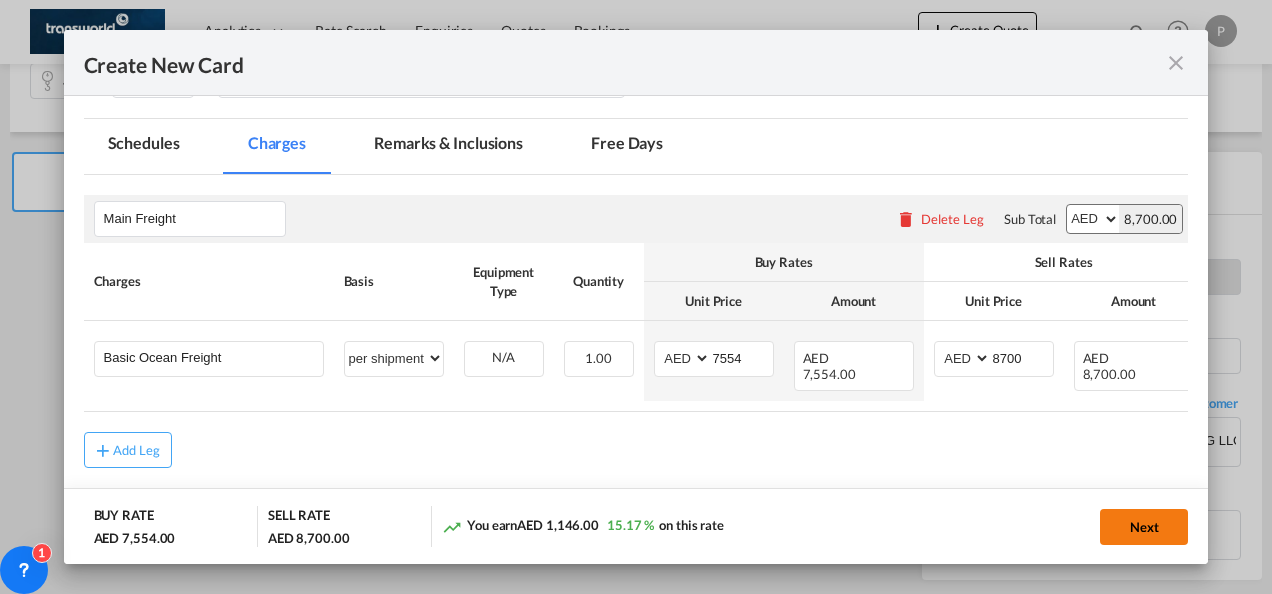 click on "Next" 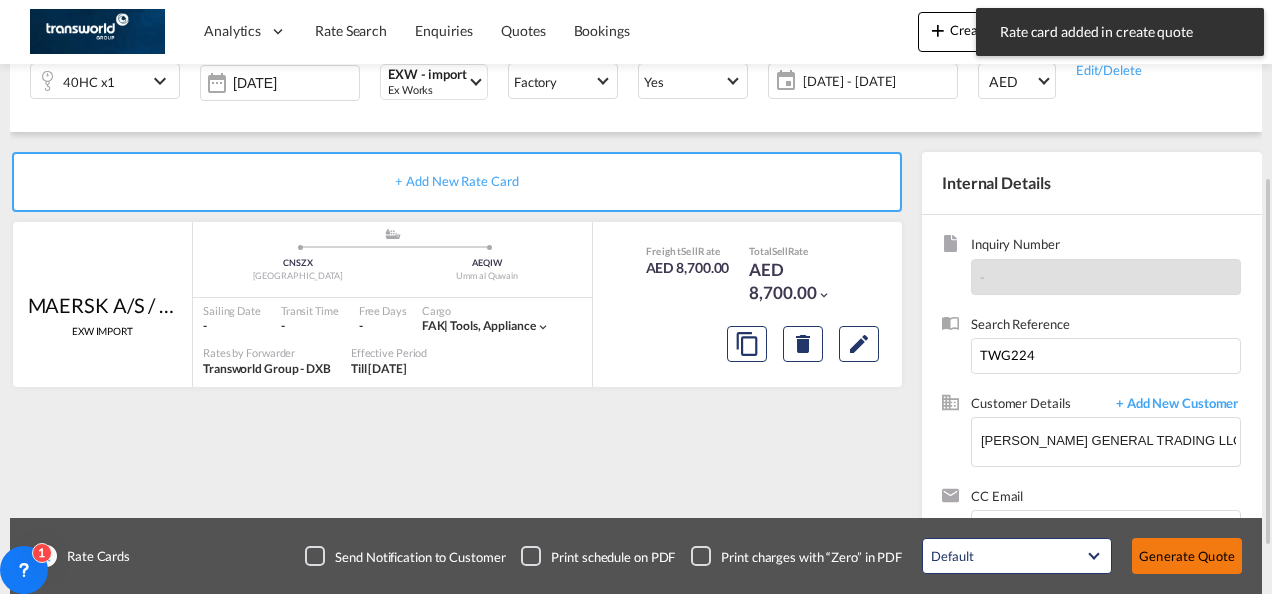 click on "Generate Quote" at bounding box center (1187, 556) 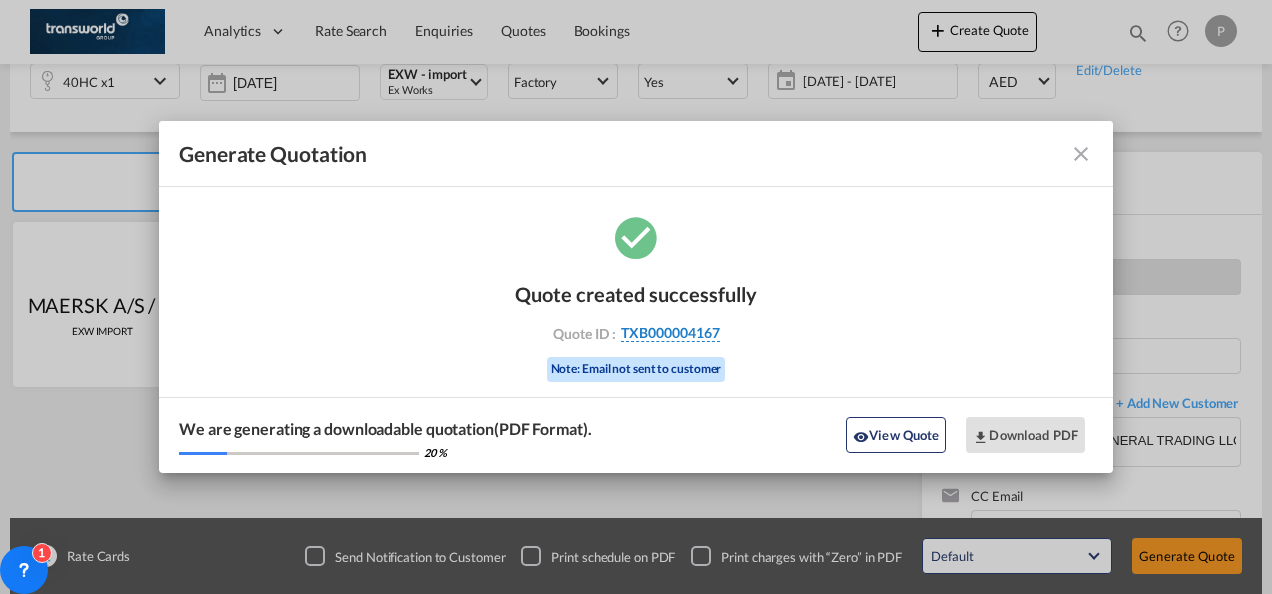 click on "TXB000004167" at bounding box center (670, 333) 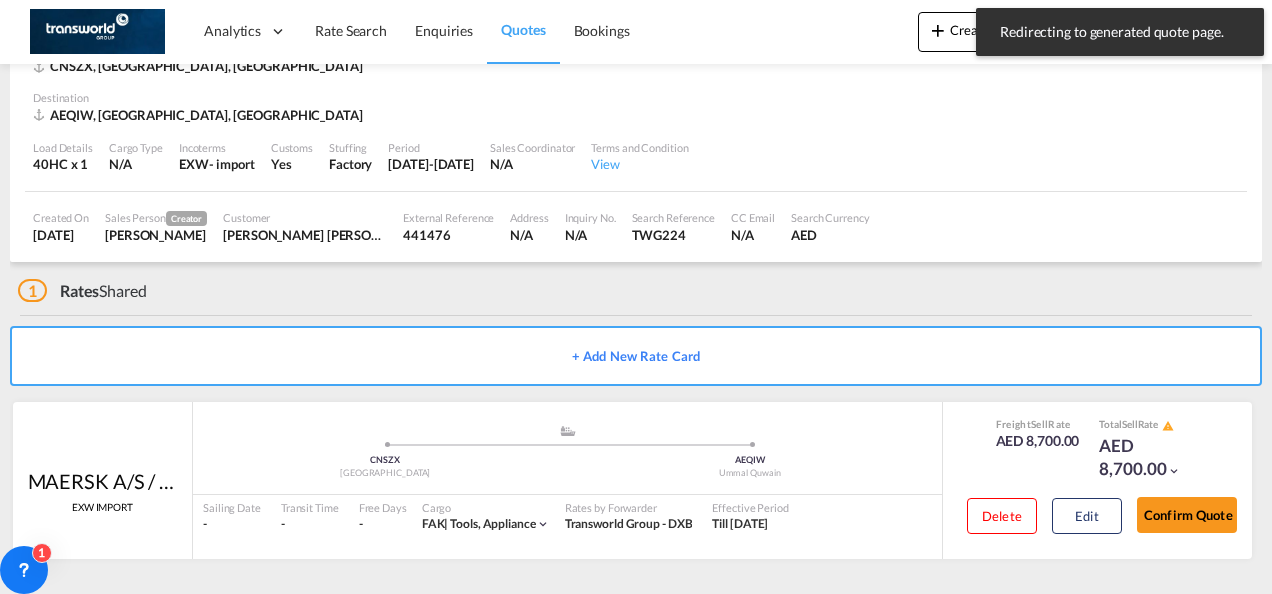 scroll, scrollTop: 124, scrollLeft: 0, axis: vertical 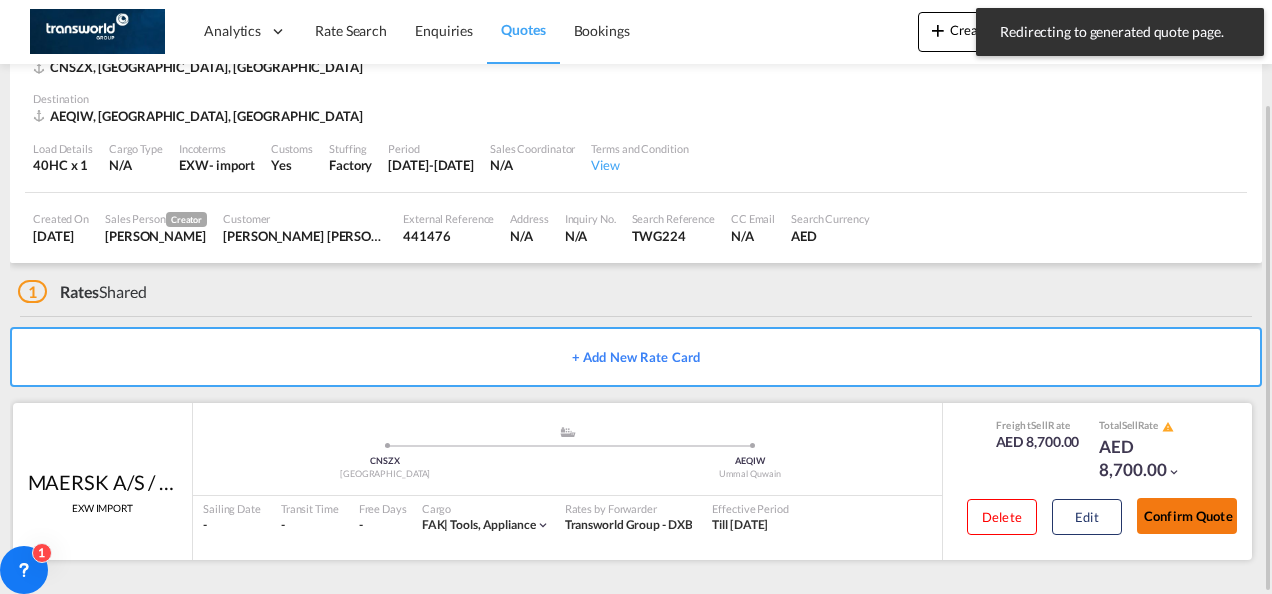click on "Confirm Quote" at bounding box center (1187, 516) 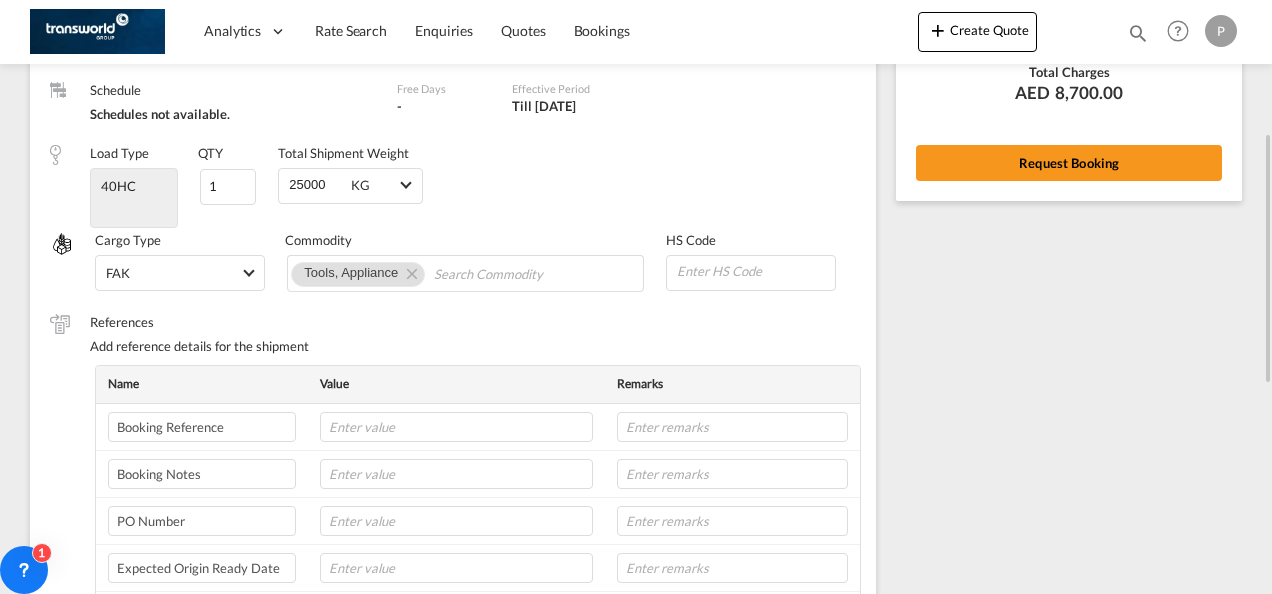 scroll, scrollTop: 314, scrollLeft: 0, axis: vertical 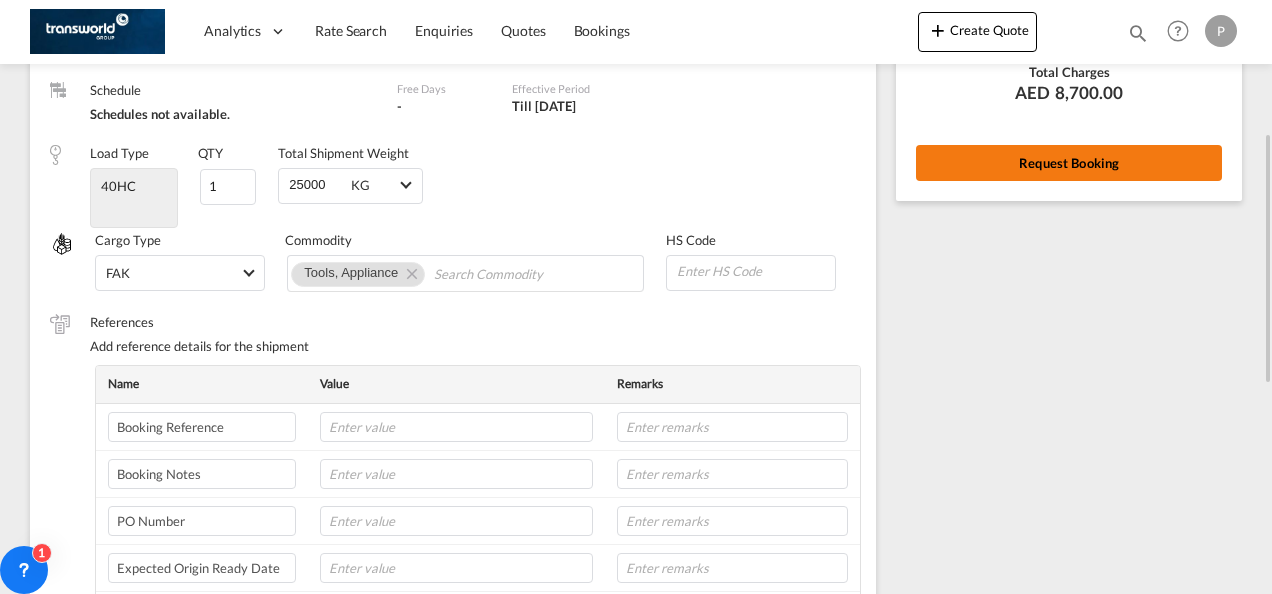 click on "Request Booking" at bounding box center [1069, 163] 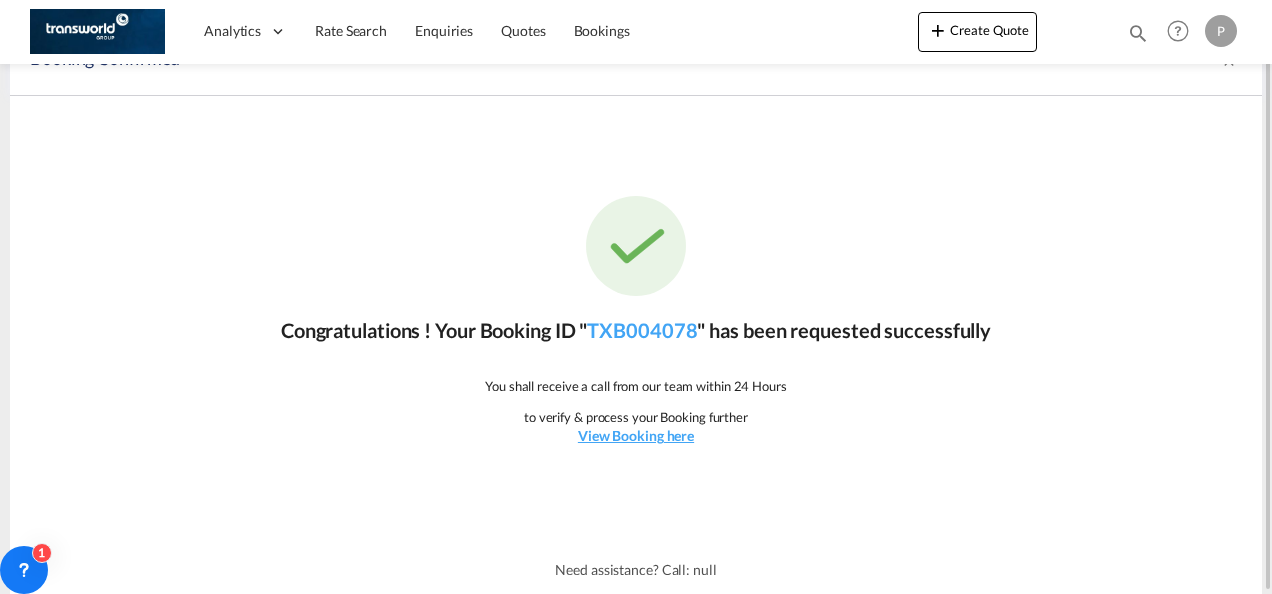 scroll, scrollTop: 37, scrollLeft: 0, axis: vertical 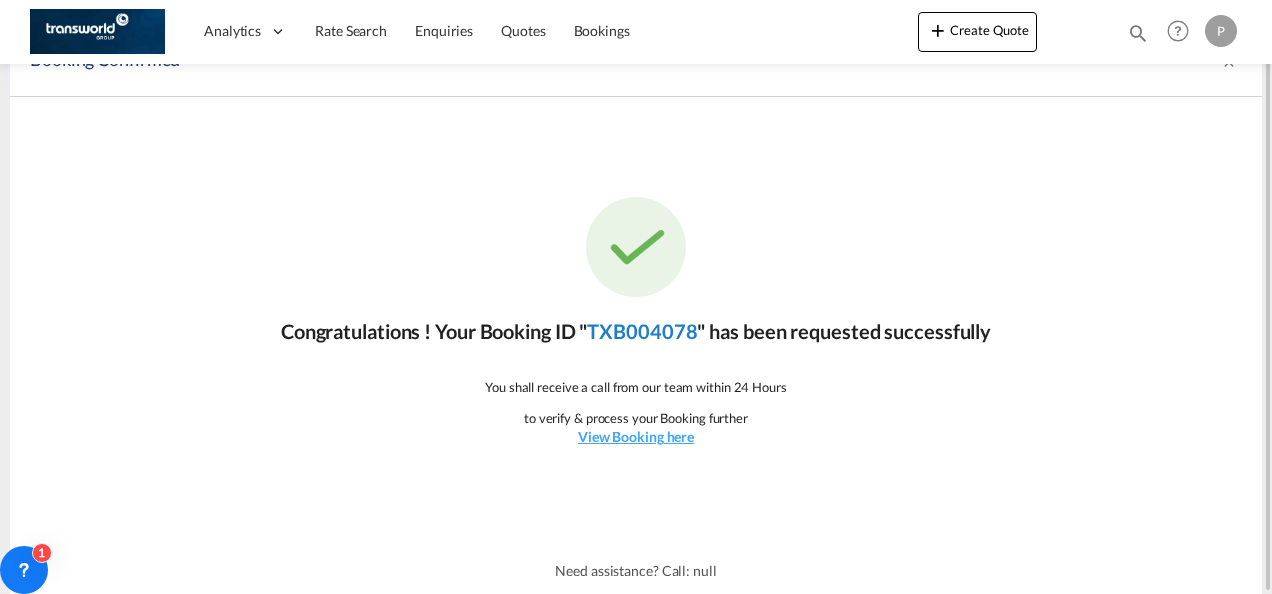 click on "TXB004078" 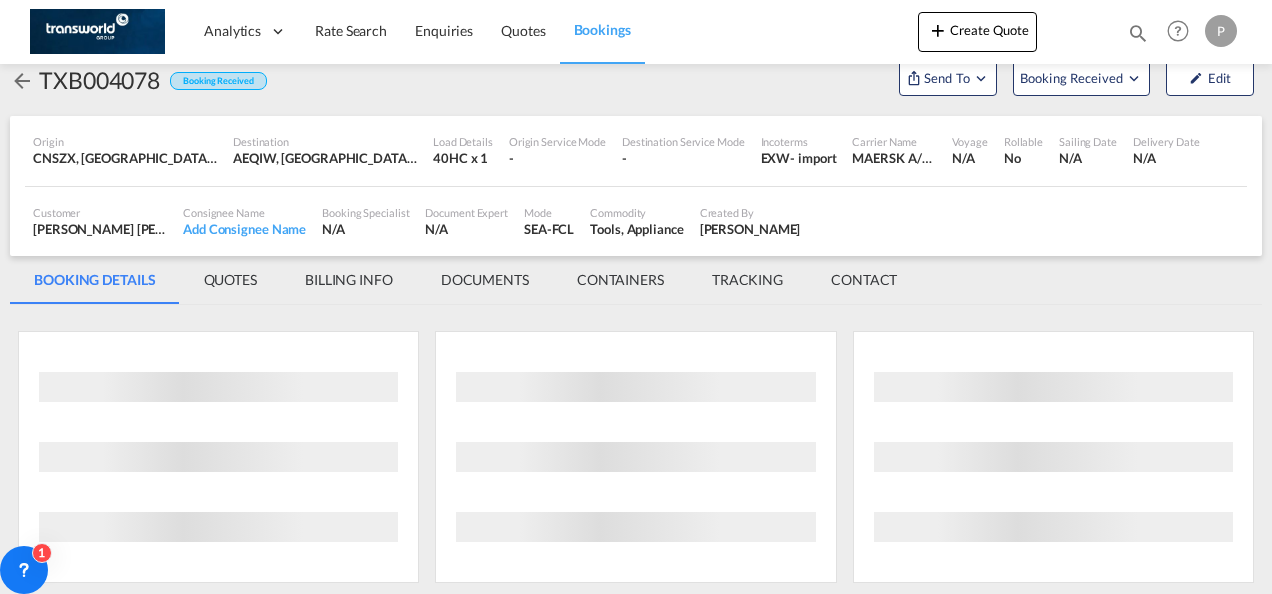 scroll, scrollTop: 1176, scrollLeft: 0, axis: vertical 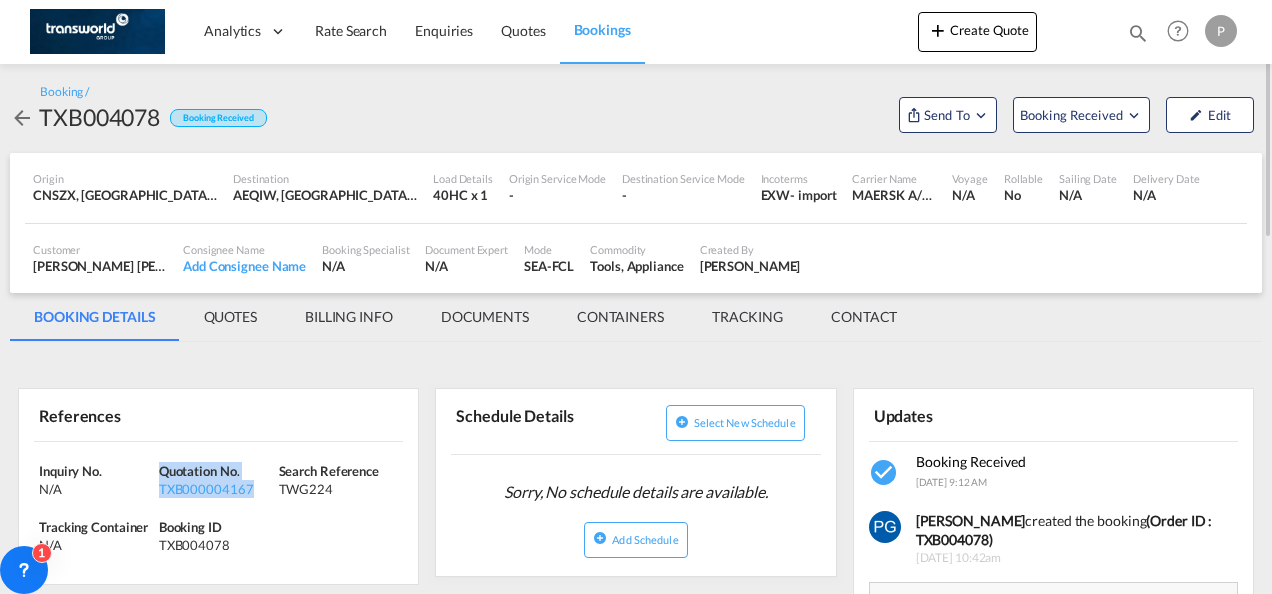 drag, startPoint x: 258, startPoint y: 488, endPoint x: 162, endPoint y: 467, distance: 98.270035 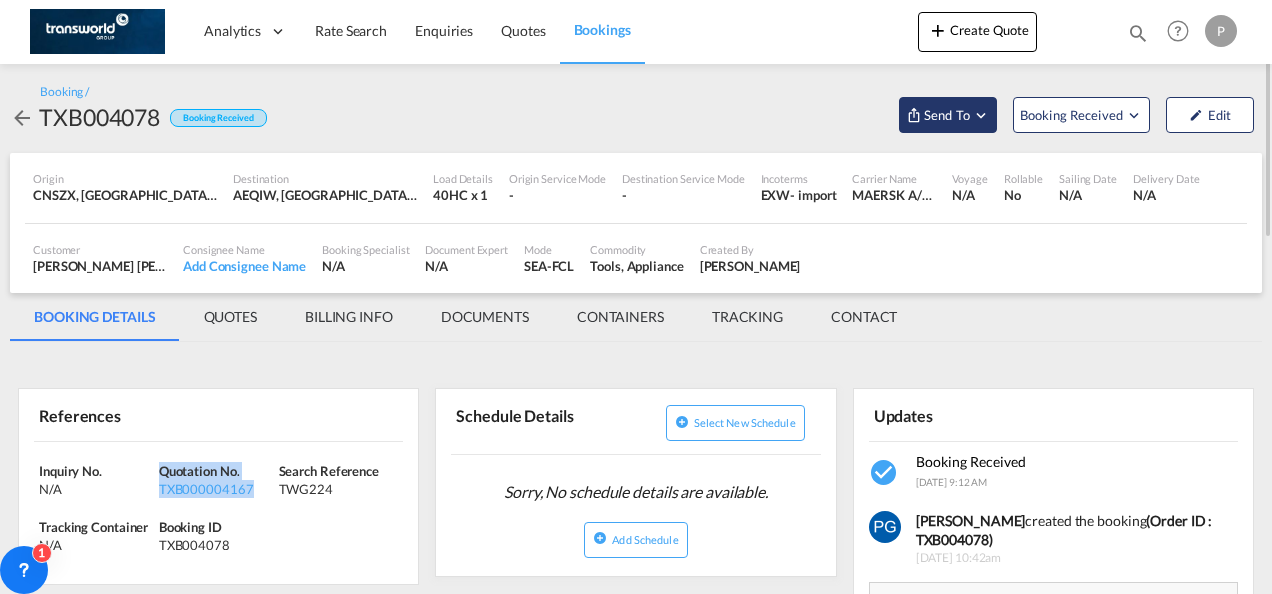 click on "Send To" at bounding box center (947, 115) 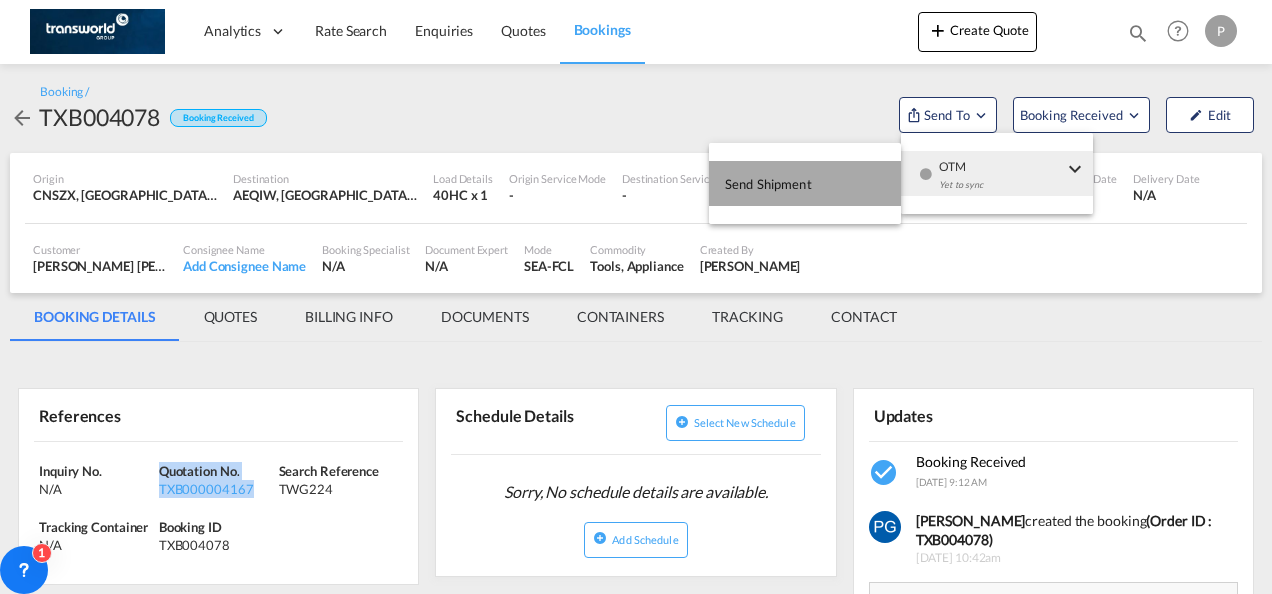 click on "Send Shipment" at bounding box center [805, 183] 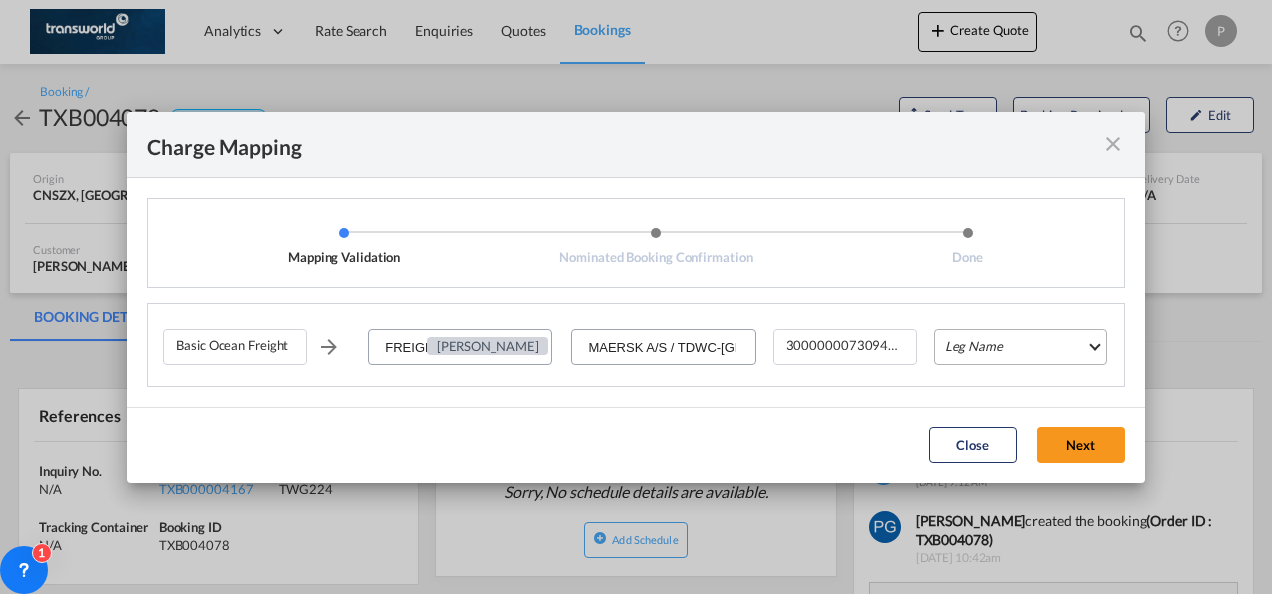 click on "Leg Name HANDLING ORIGIN VESSEL HANDLING DESTINATION OTHERS TL PICK UP CUSTOMS ORIGIN CUSTOMS DESTINATION TL DELIVERY" at bounding box center (1020, 347) 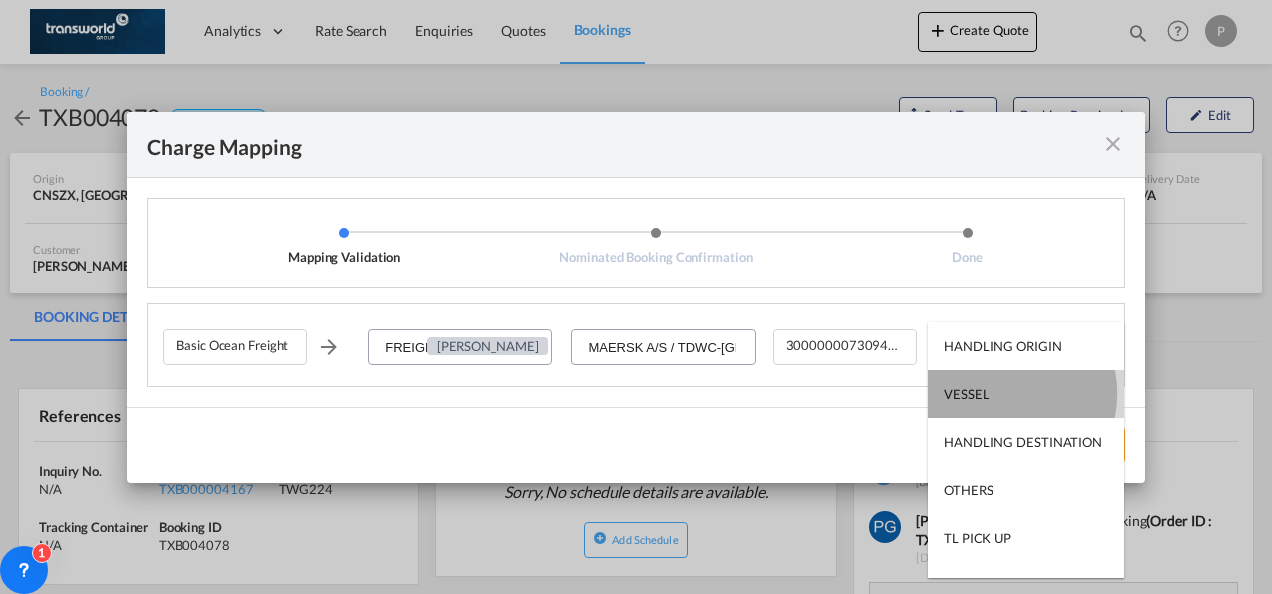 click on "VESSEL" at bounding box center (1026, 394) 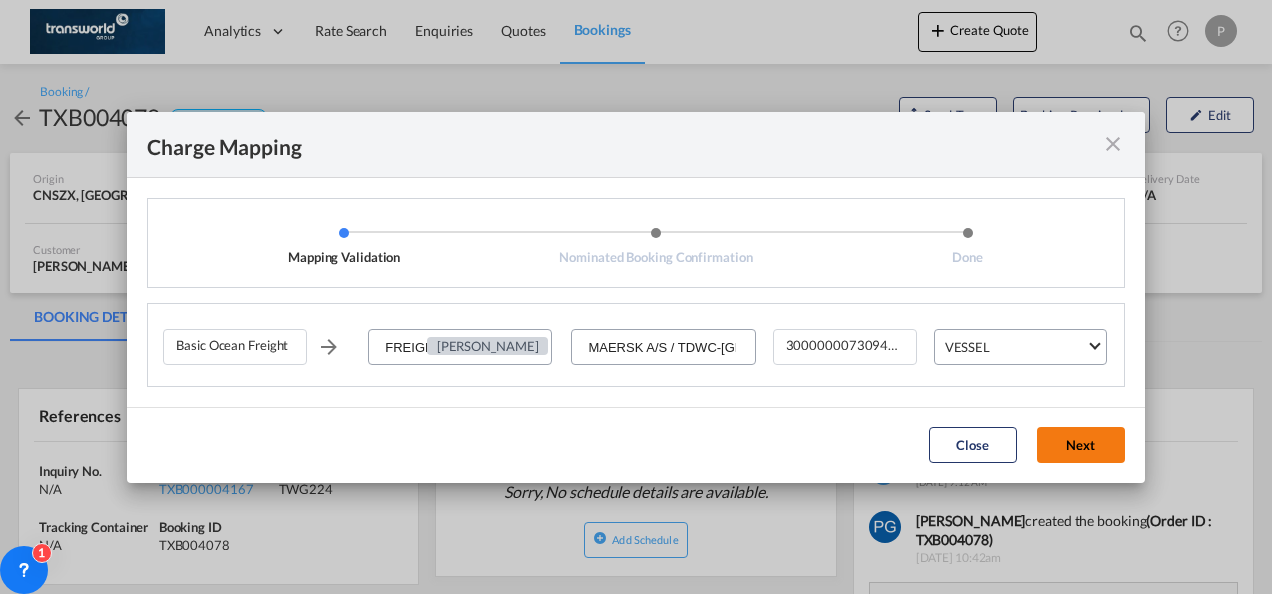 click on "Next" 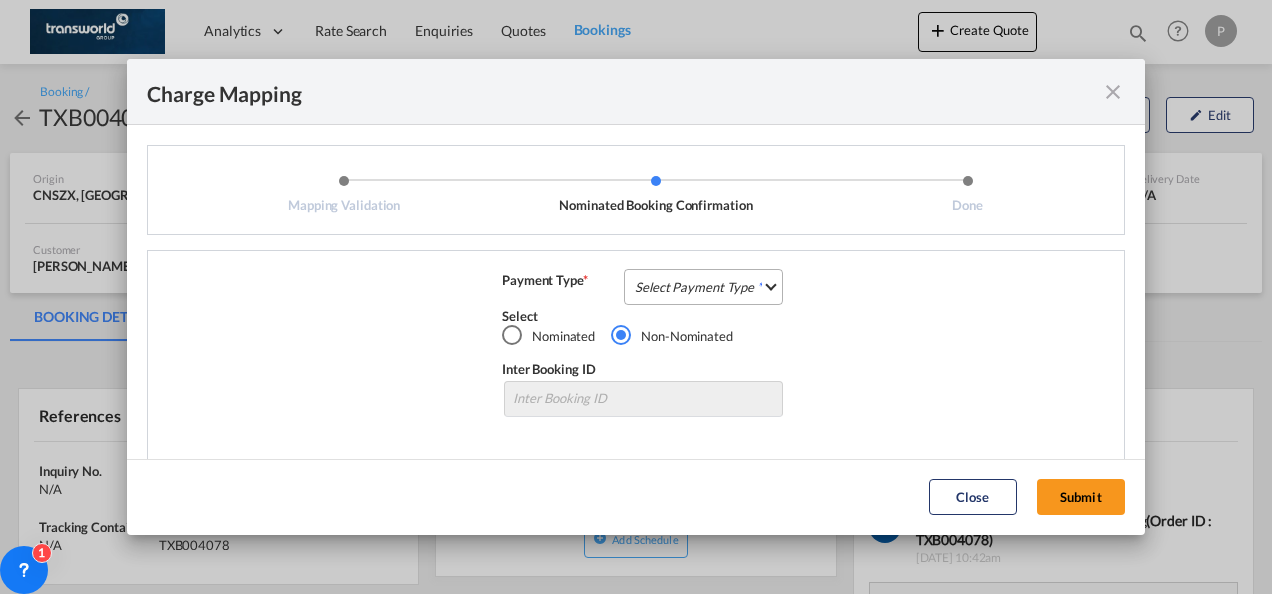 click on "Select Payment Type
COLLECT
PREPAID" at bounding box center (703, 287) 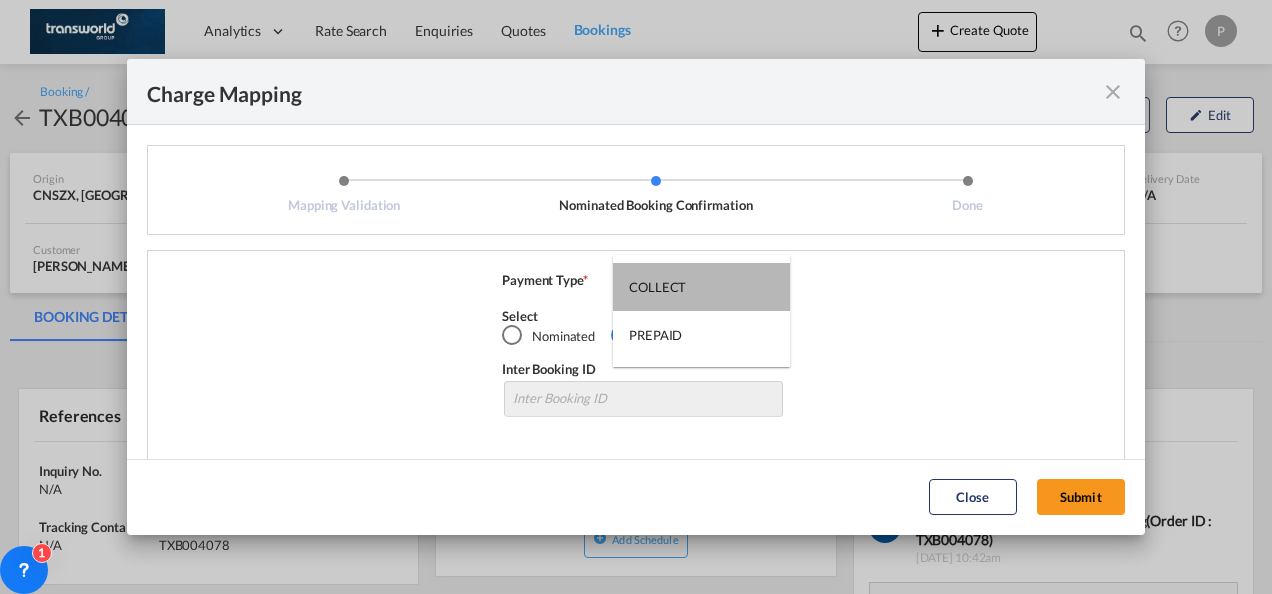 click on "COLLECT" at bounding box center (701, 287) 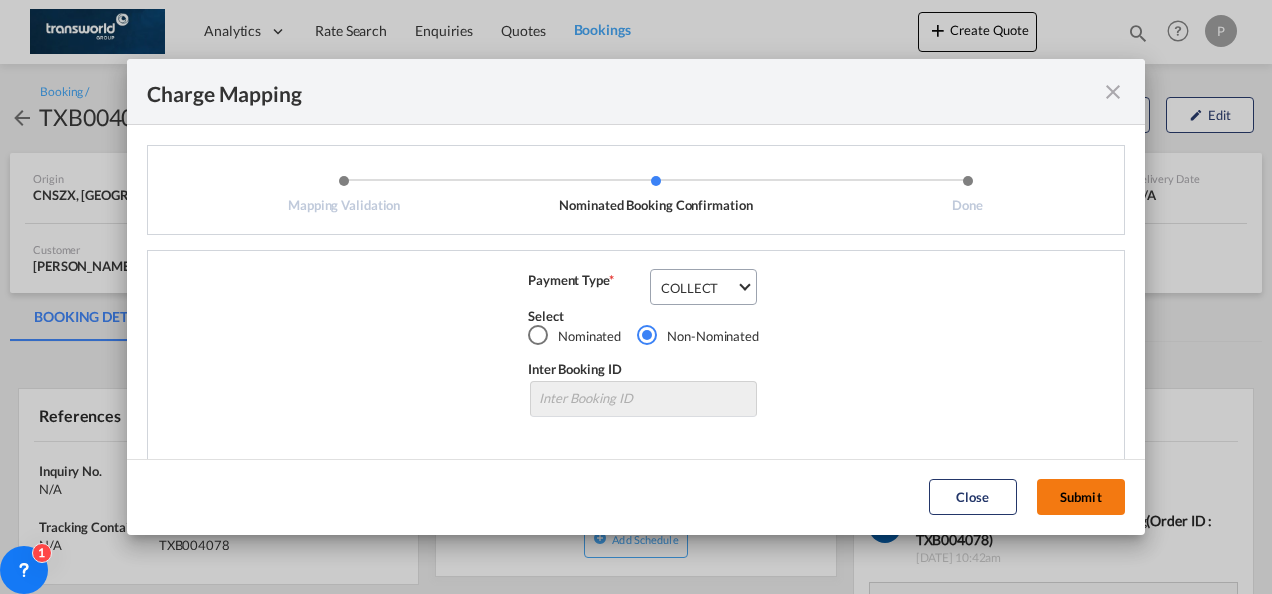 click on "Submit" 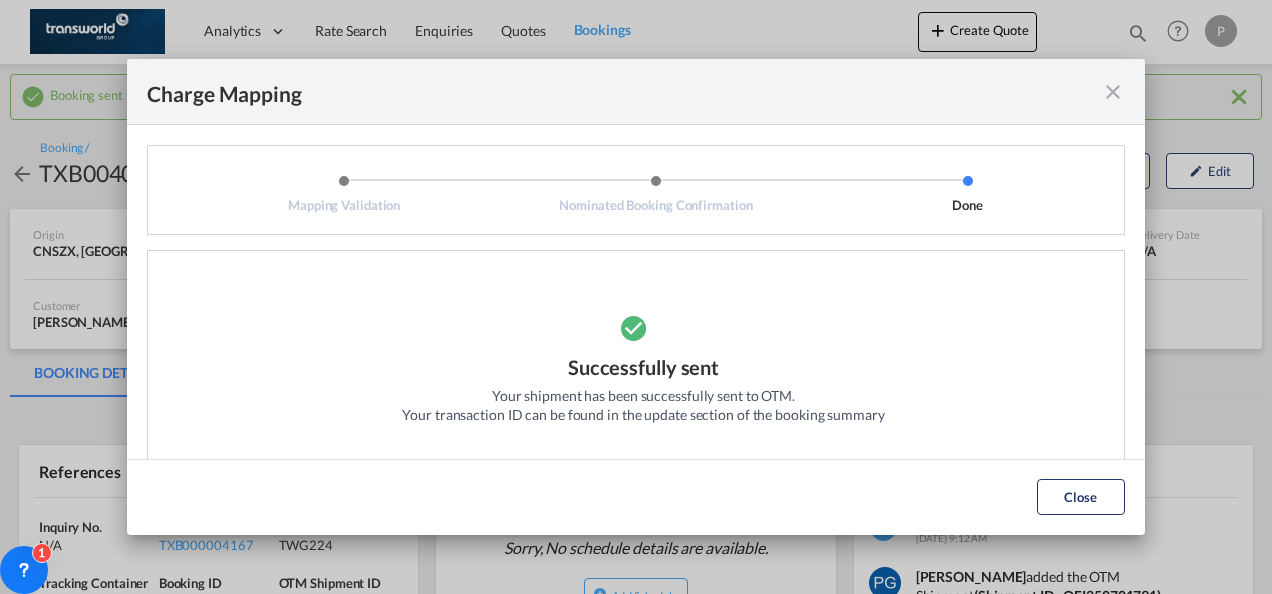click at bounding box center (1113, 92) 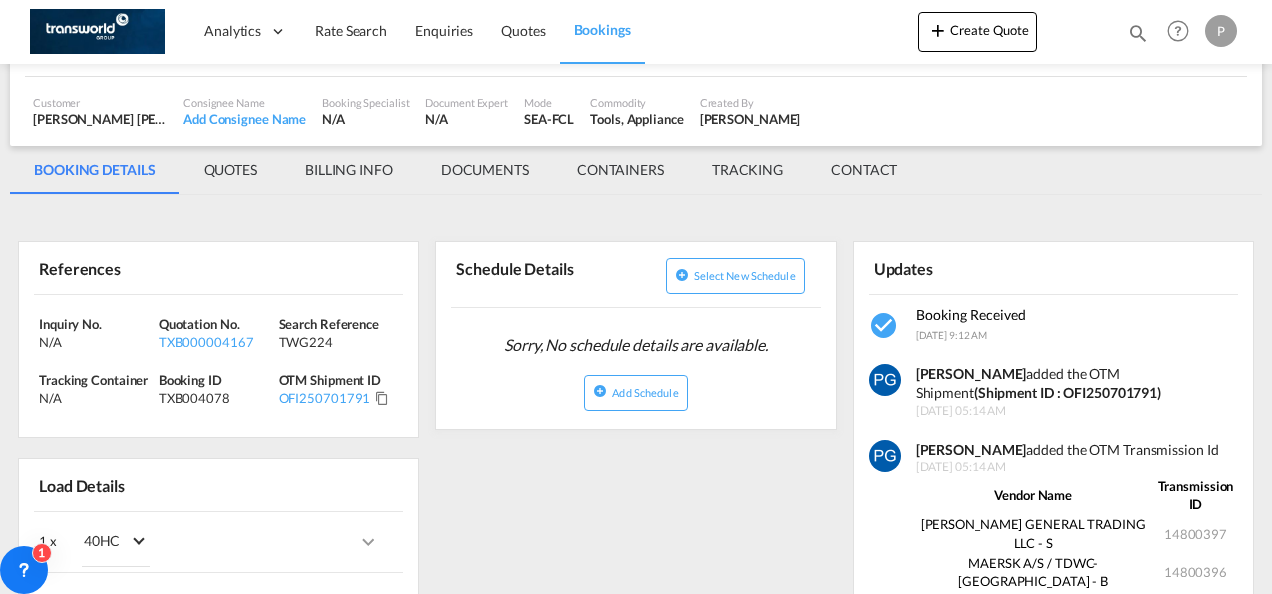 scroll, scrollTop: 206, scrollLeft: 0, axis: vertical 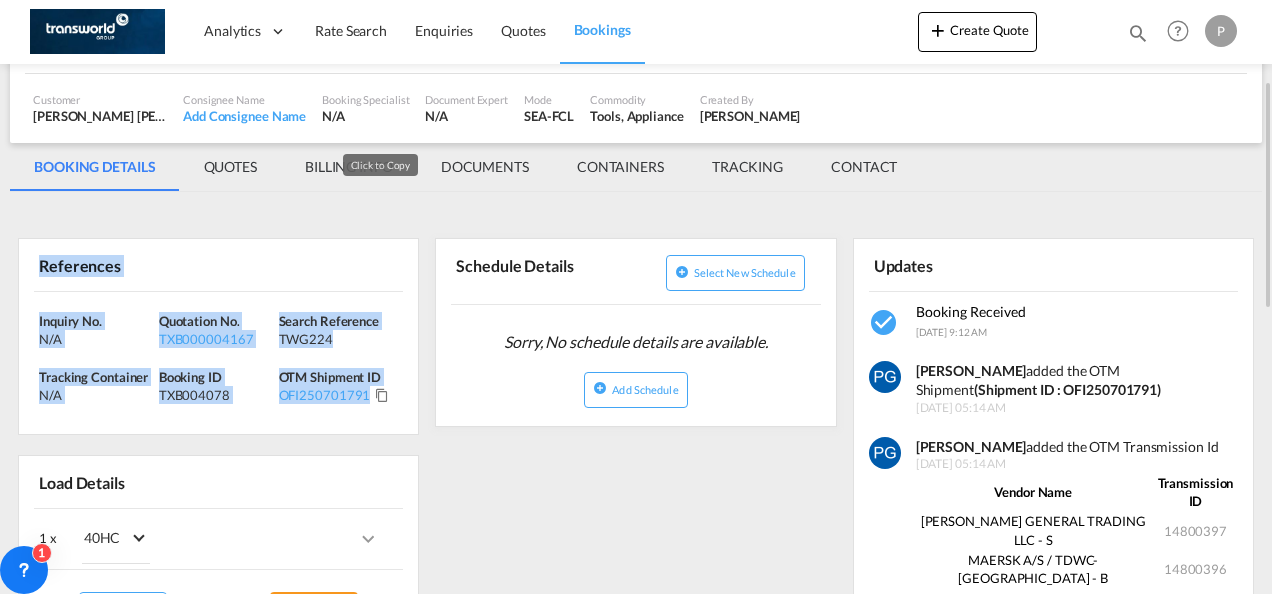 drag, startPoint x: 38, startPoint y: 259, endPoint x: 377, endPoint y: 398, distance: 366.3905 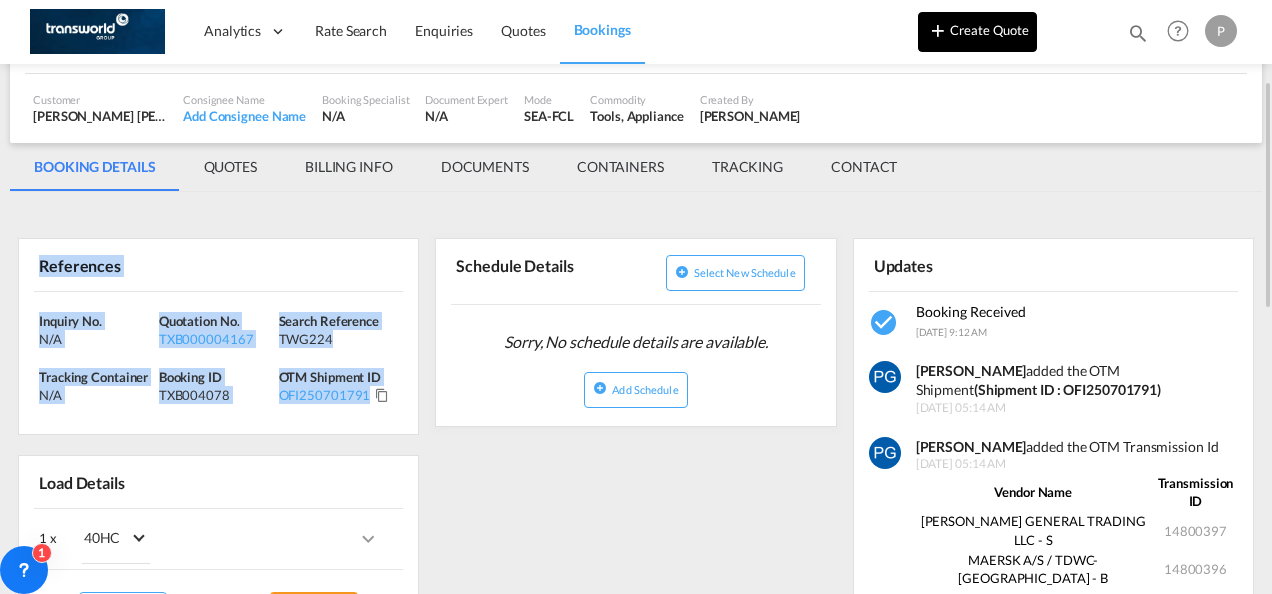 click on "Create Quote" at bounding box center [977, 32] 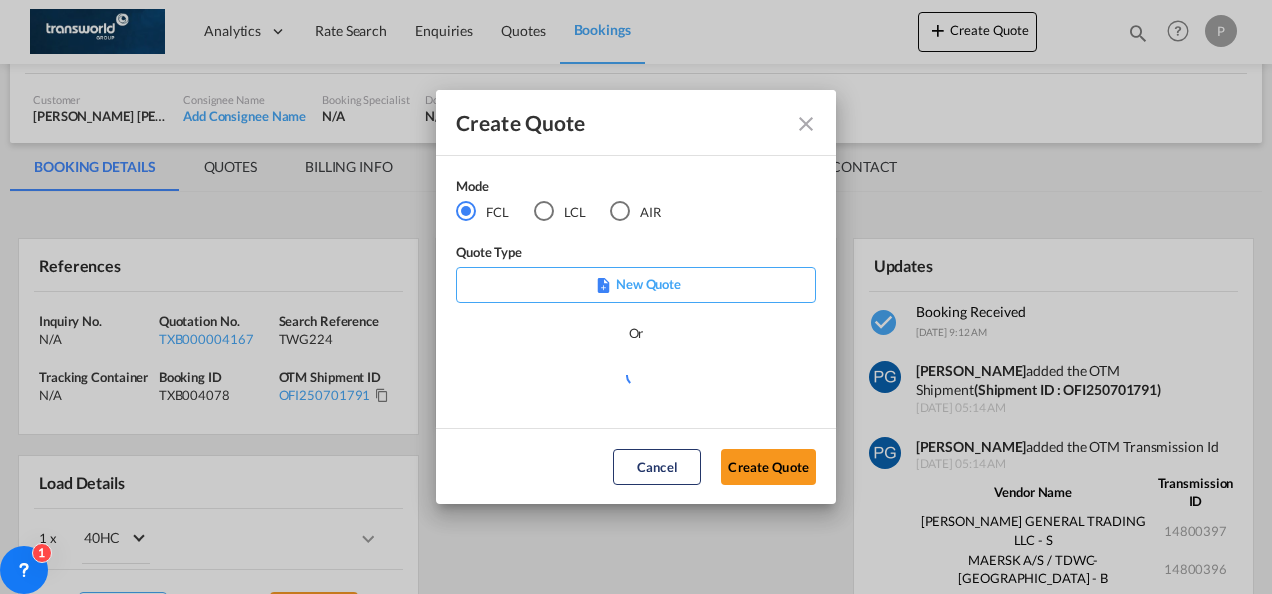 click at bounding box center [544, 211] 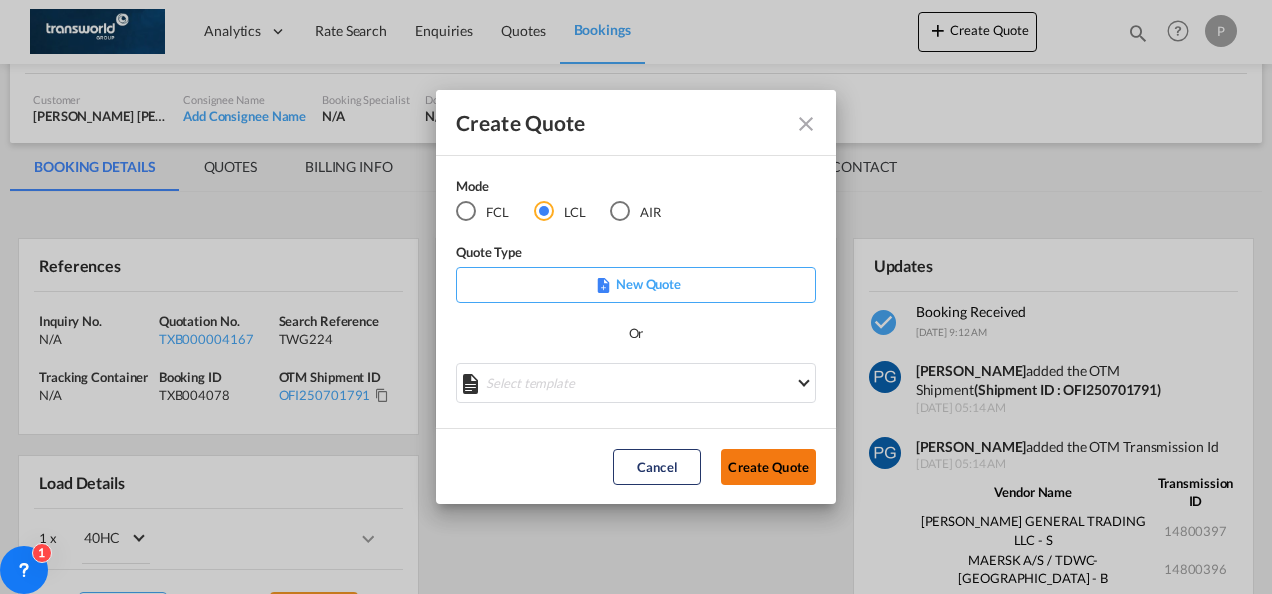 click on "Create Quote" 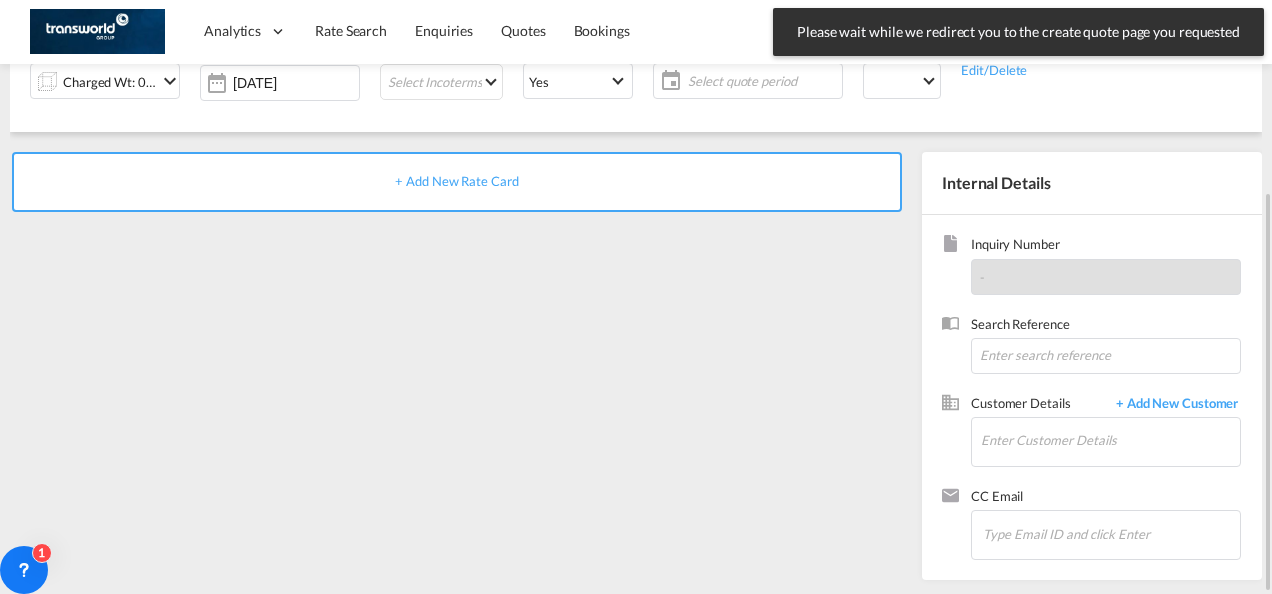 scroll, scrollTop: 0, scrollLeft: 0, axis: both 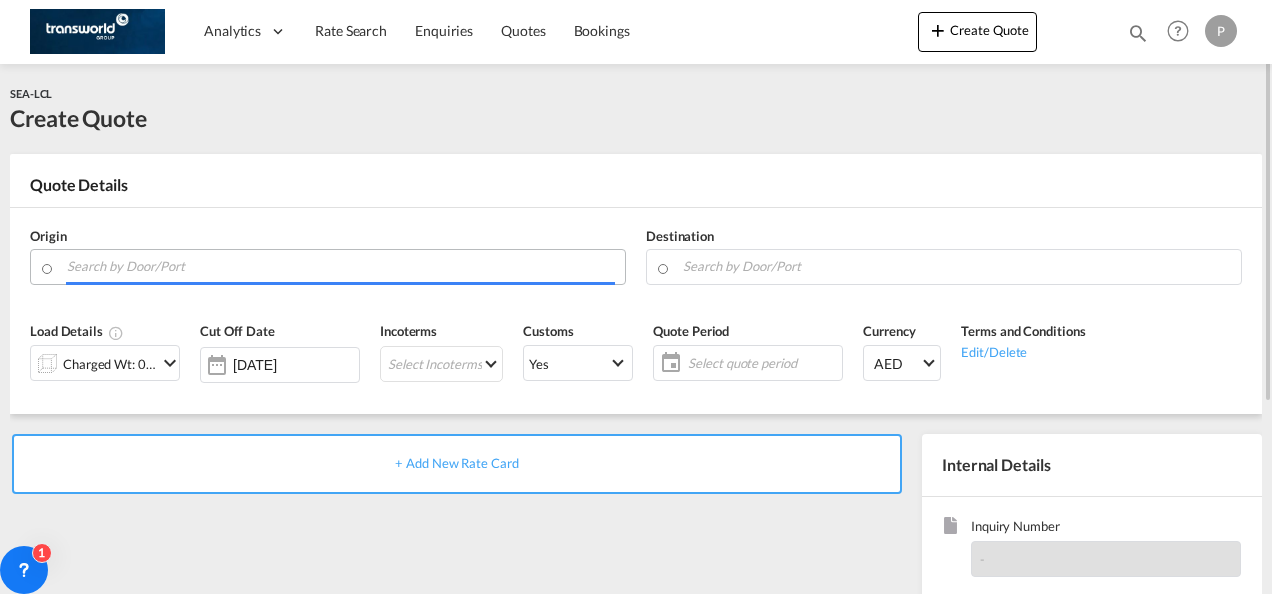 click at bounding box center (341, 266) 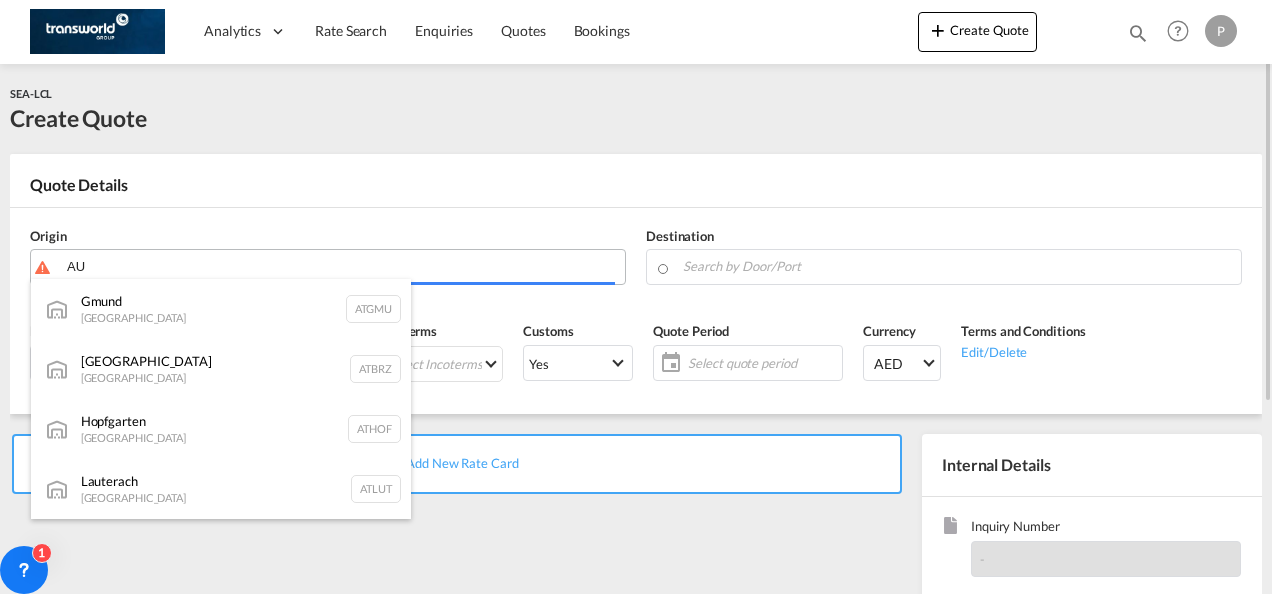 type on "A" 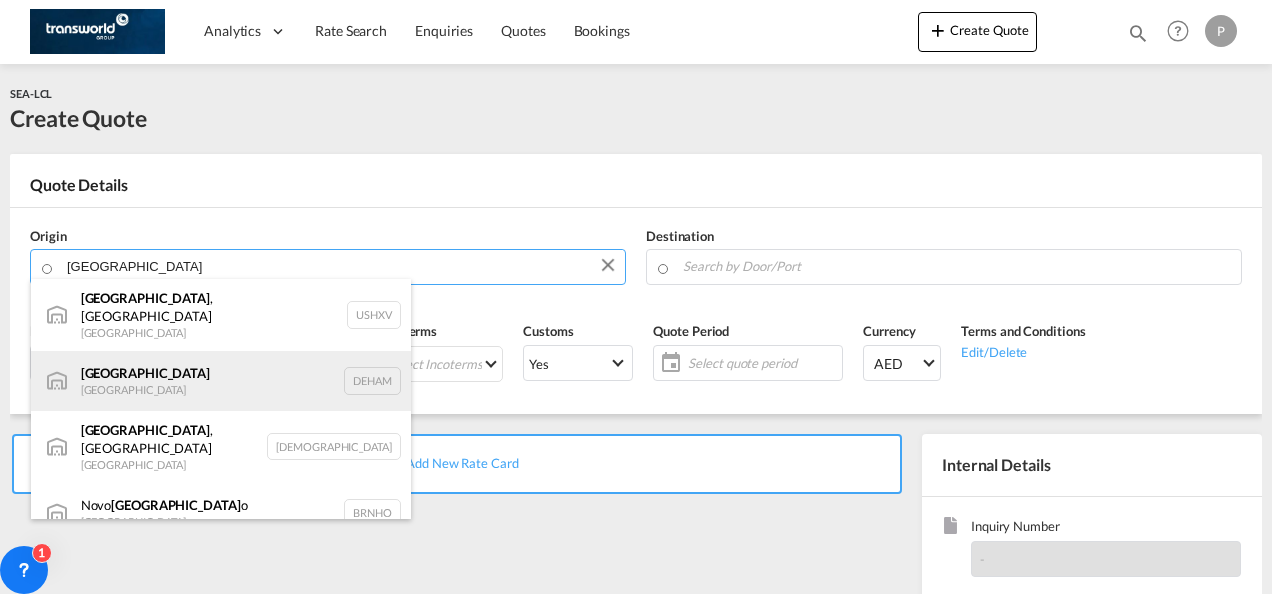 click on "[GEOGRAPHIC_DATA] [GEOGRAPHIC_DATA]
DEHAM" at bounding box center (221, 381) 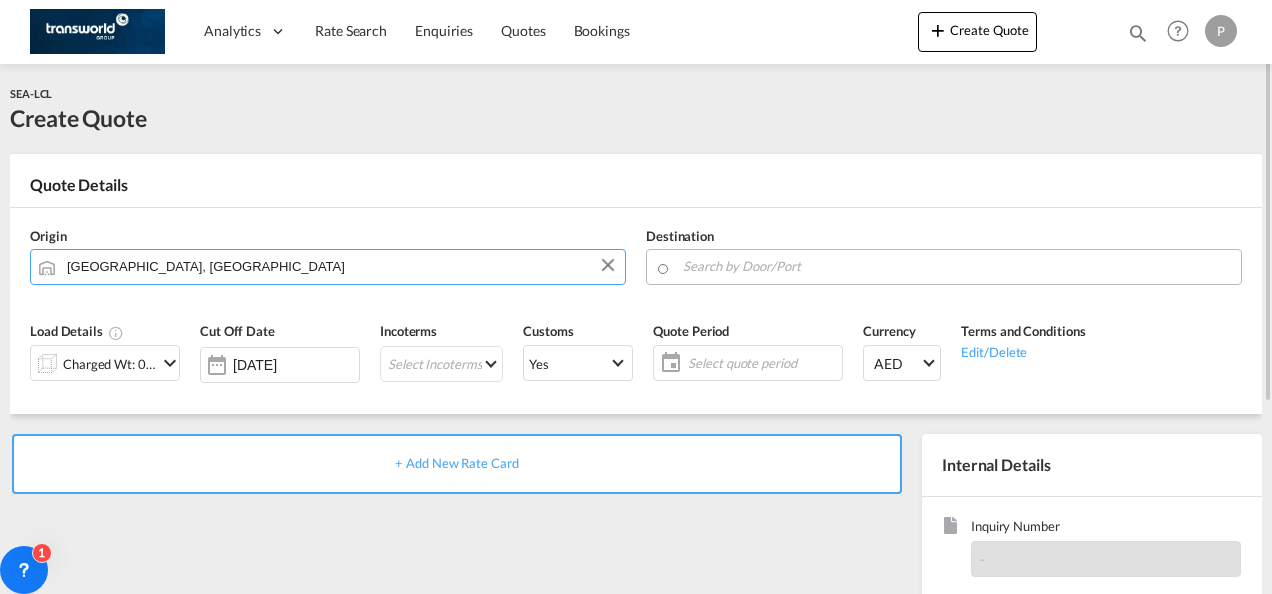 click at bounding box center (957, 266) 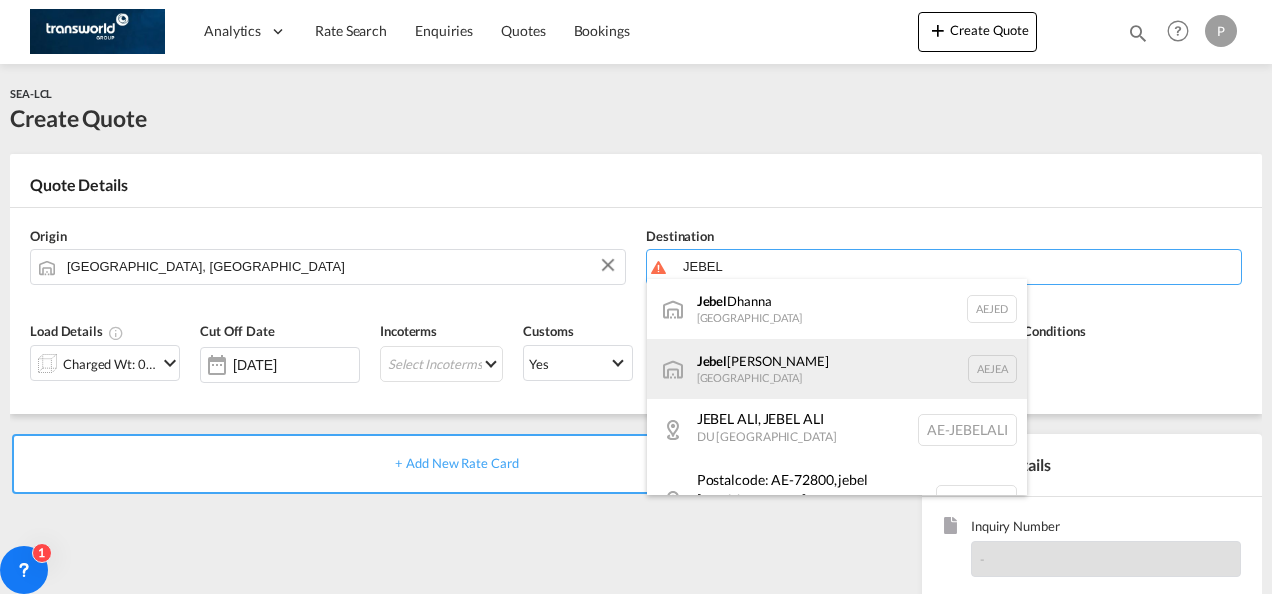 click on "[GEOGRAPHIC_DATA]
[GEOGRAPHIC_DATA]" at bounding box center (837, 369) 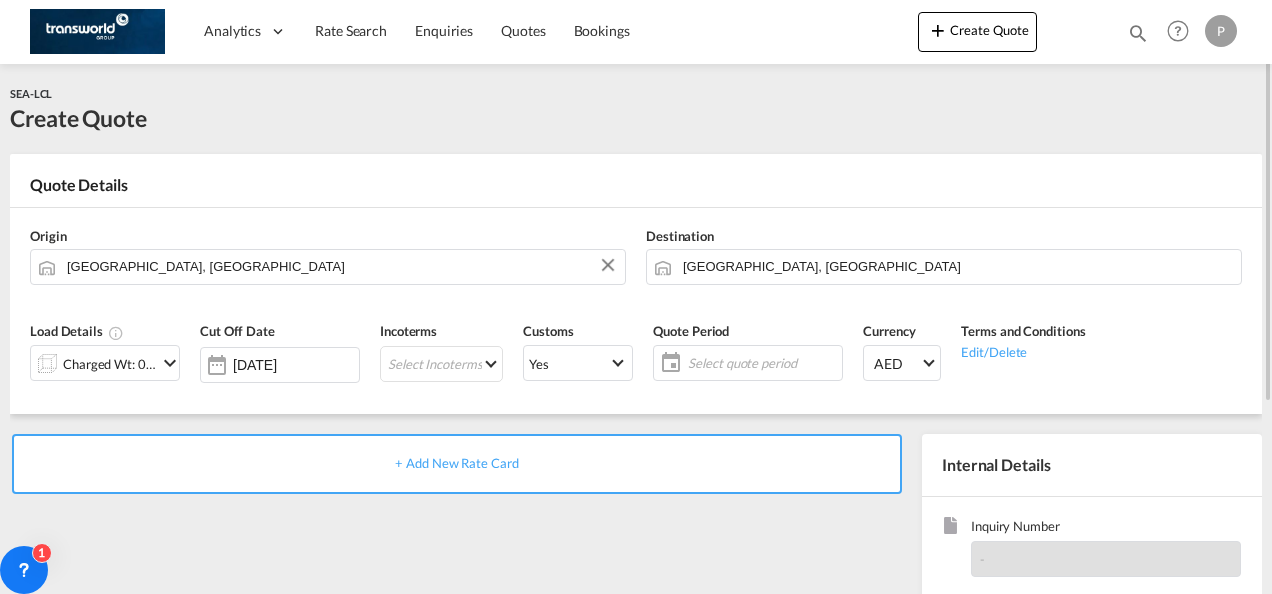 click at bounding box center (170, 363) 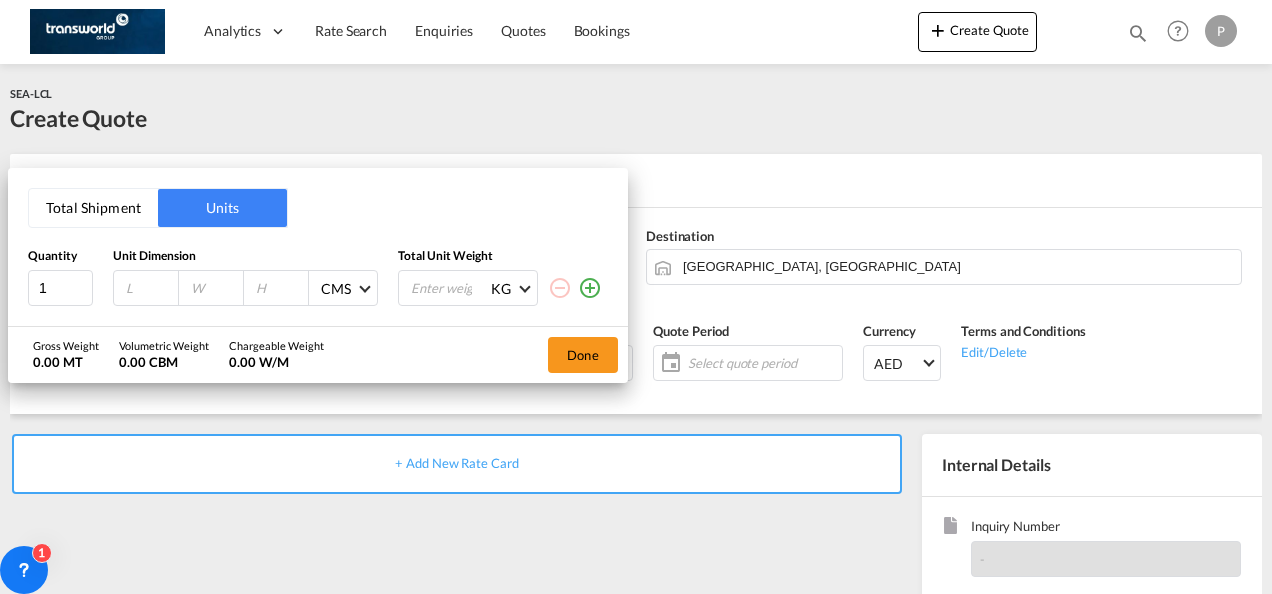 click on "Total Shipment" at bounding box center [93, 208] 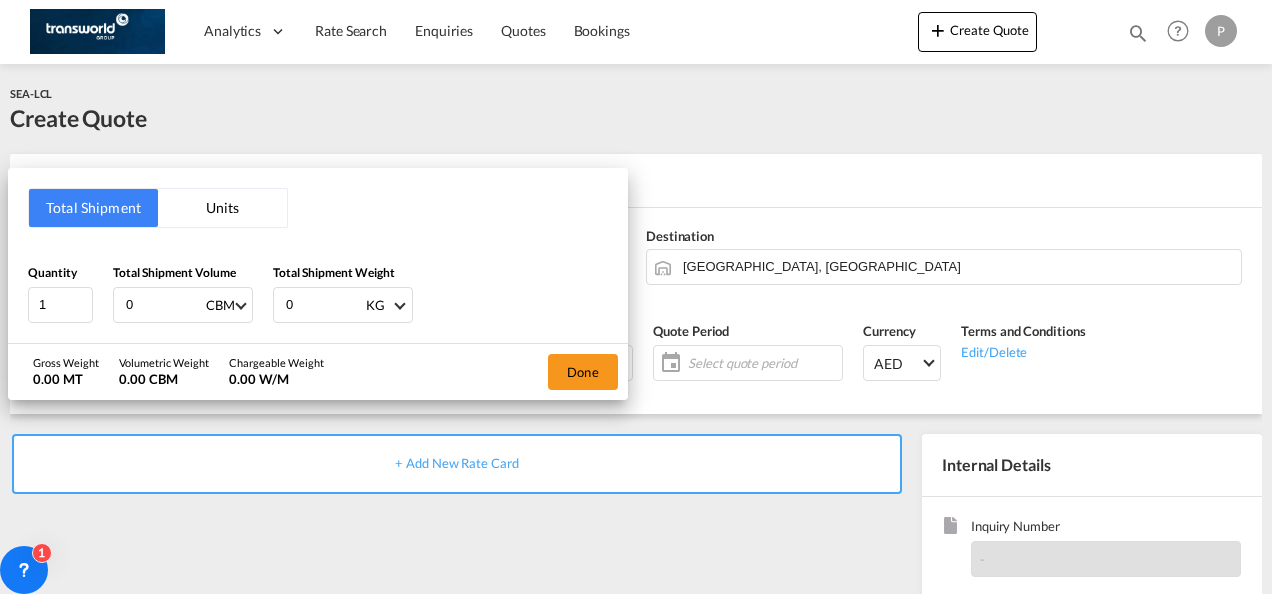 type 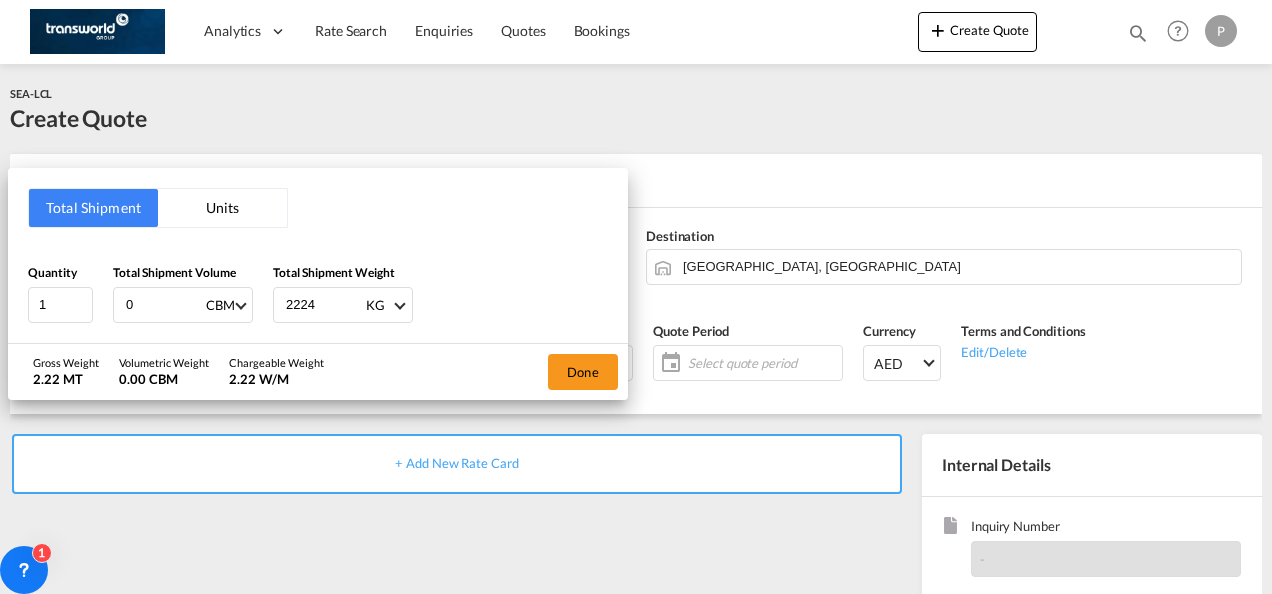 type on "2224" 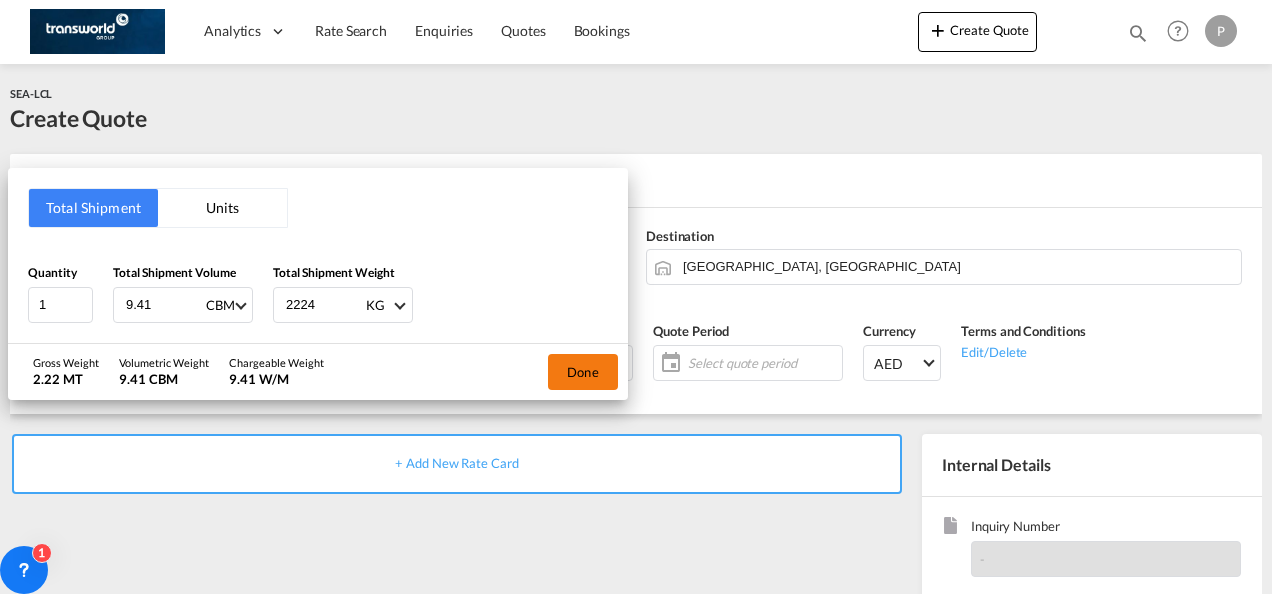 type on "9.41" 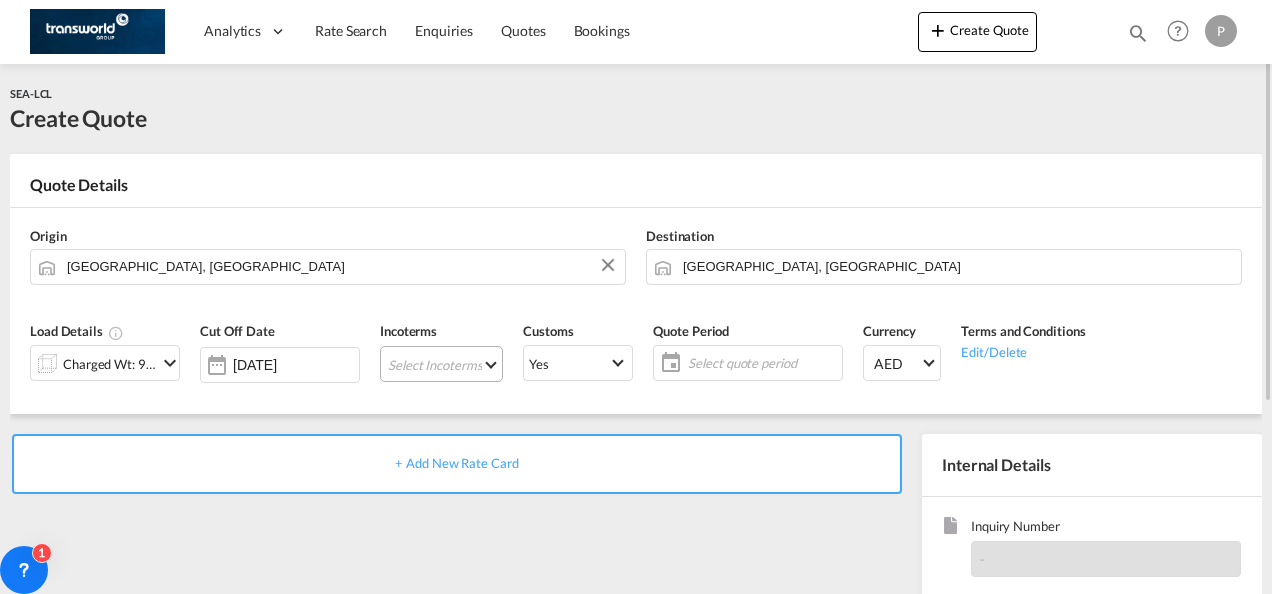 click on "Select Incoterms
DDP - export
Delivery Duty Paid CIP - export
Carriage and Insurance Paid to CIF - import
Cost,Insurance and Freight CIF - export
Cost,Insurance and Freight FOB - export
Free on Board FOB - import
Free on Board CFR - import
Cost and Freight CPT - import
Carrier Paid to CPT - export
Carrier Paid to DAP - export
Delivered at Place DPU - export
Delivery at Place Unloaded EXW - export
Ex Works DPU - import
Delivery at Place Unloaded CIP - import
Carriage and Insurance Paid to DAP - import
Delivered at Place FAS - import
Free Alongside Ship FCA - export
Free Carrier CFR - export
Cost and Freight EXW - import
Ex Works FAS - export
Free Alongside Ship FCA - import
Free Carrier" at bounding box center [441, 364] 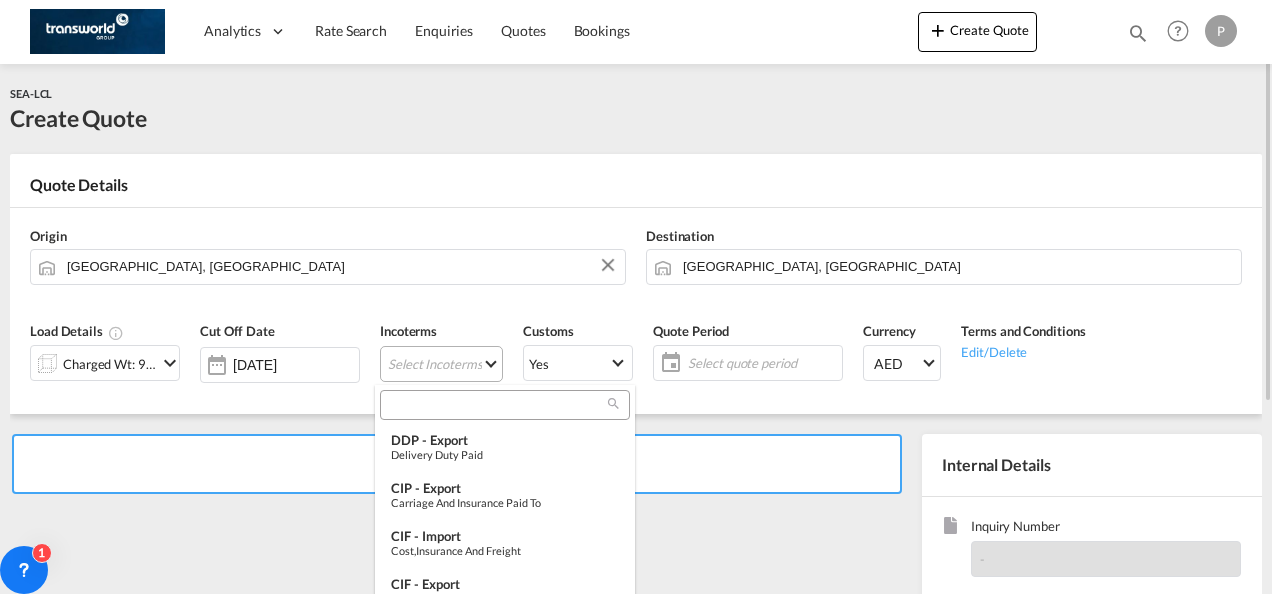 type on "[object Object]" 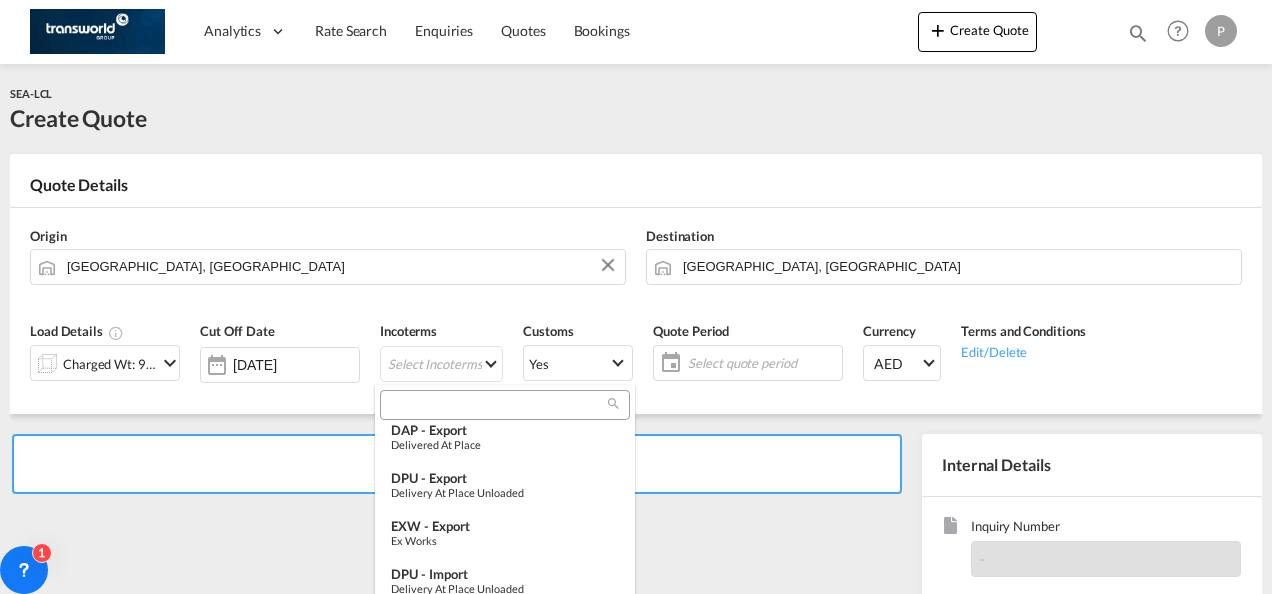 click at bounding box center [497, 405] 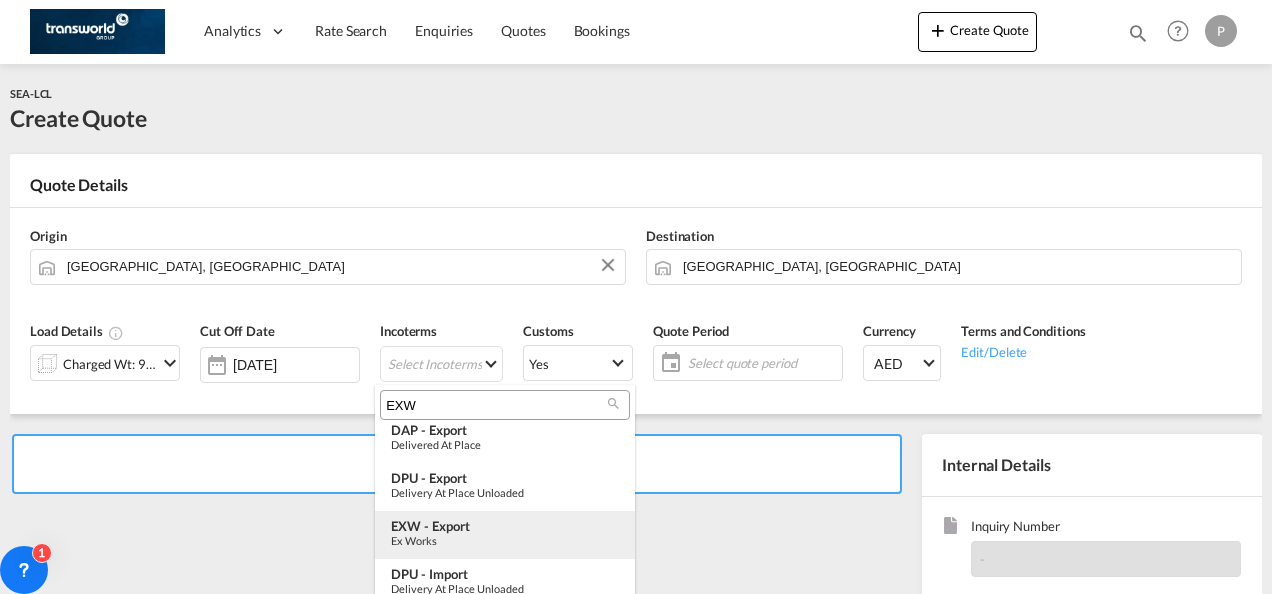 scroll, scrollTop: 0, scrollLeft: 0, axis: both 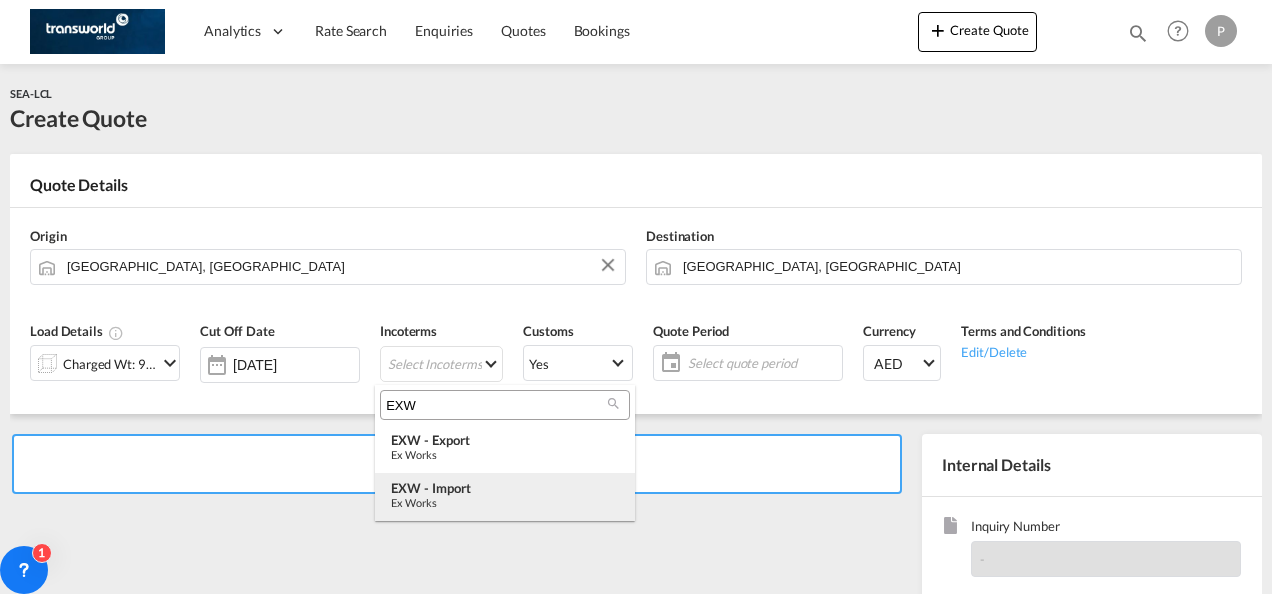 type on "EXW" 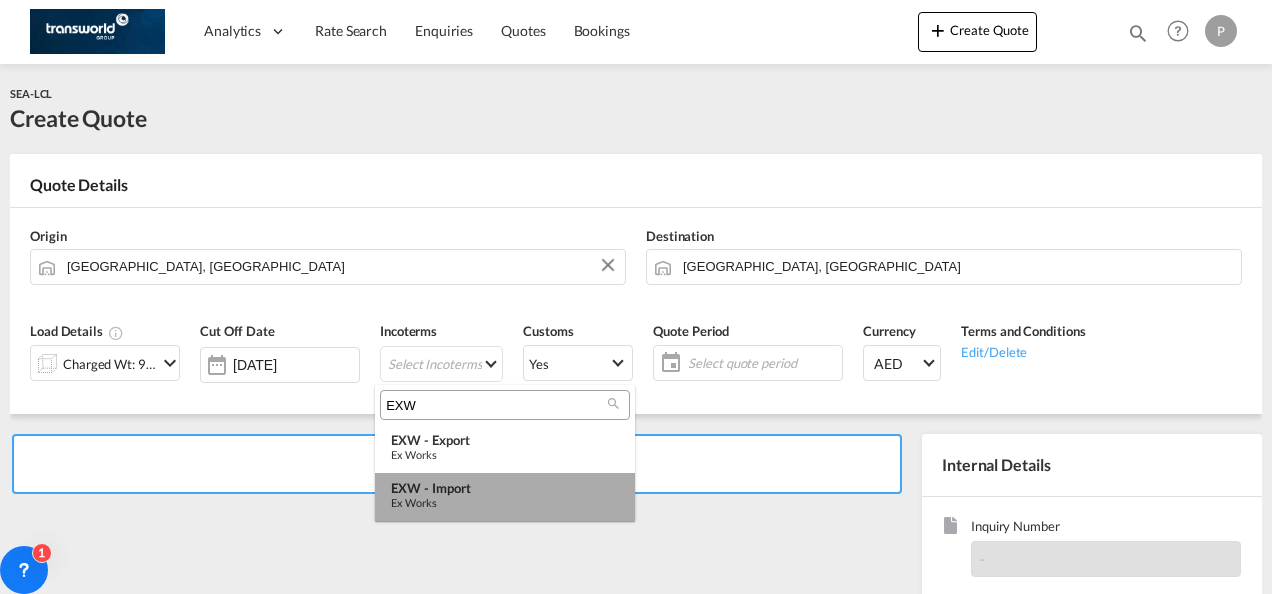 click on "EXW - import" at bounding box center (505, 488) 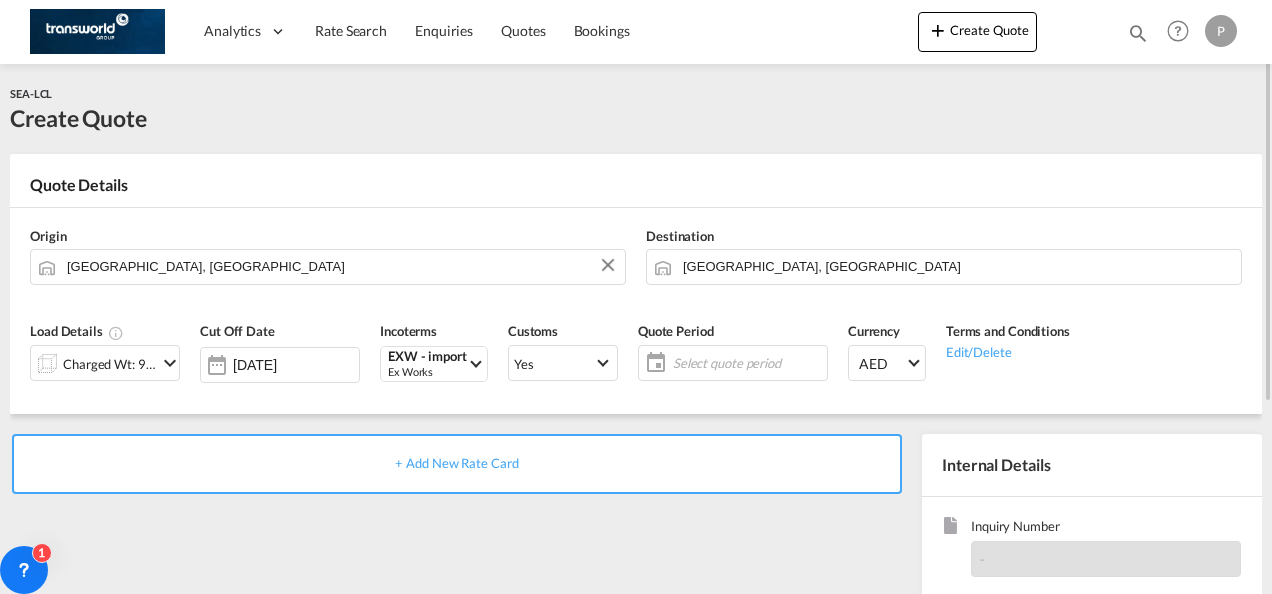 click on "Select quote period" 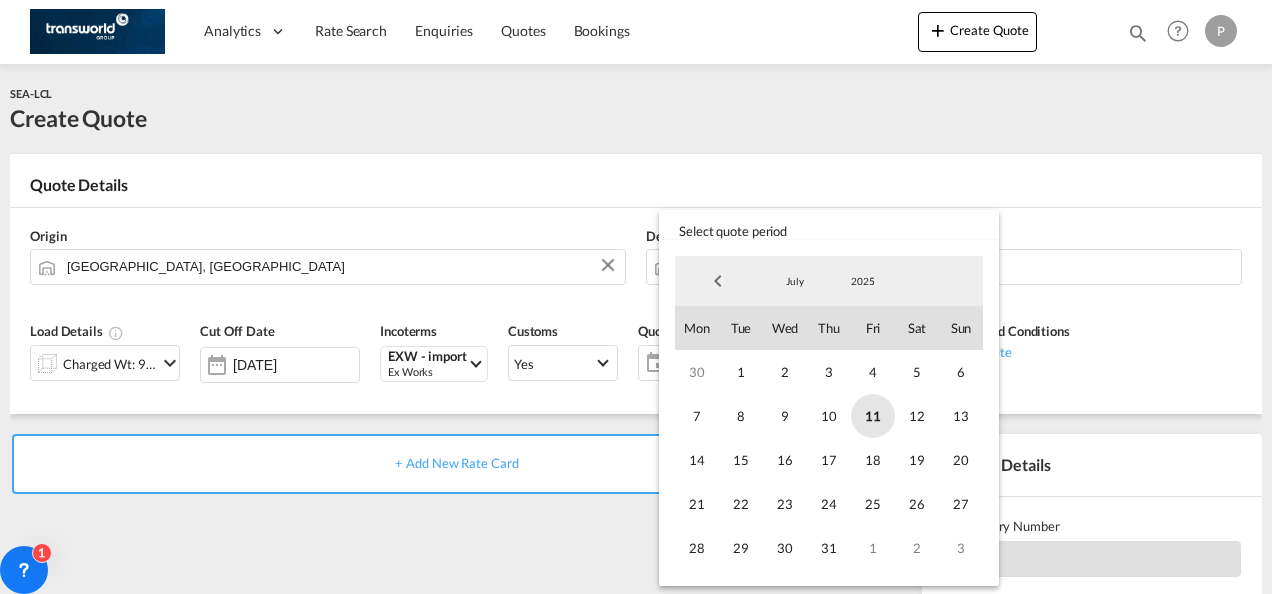 click on "11" at bounding box center [873, 416] 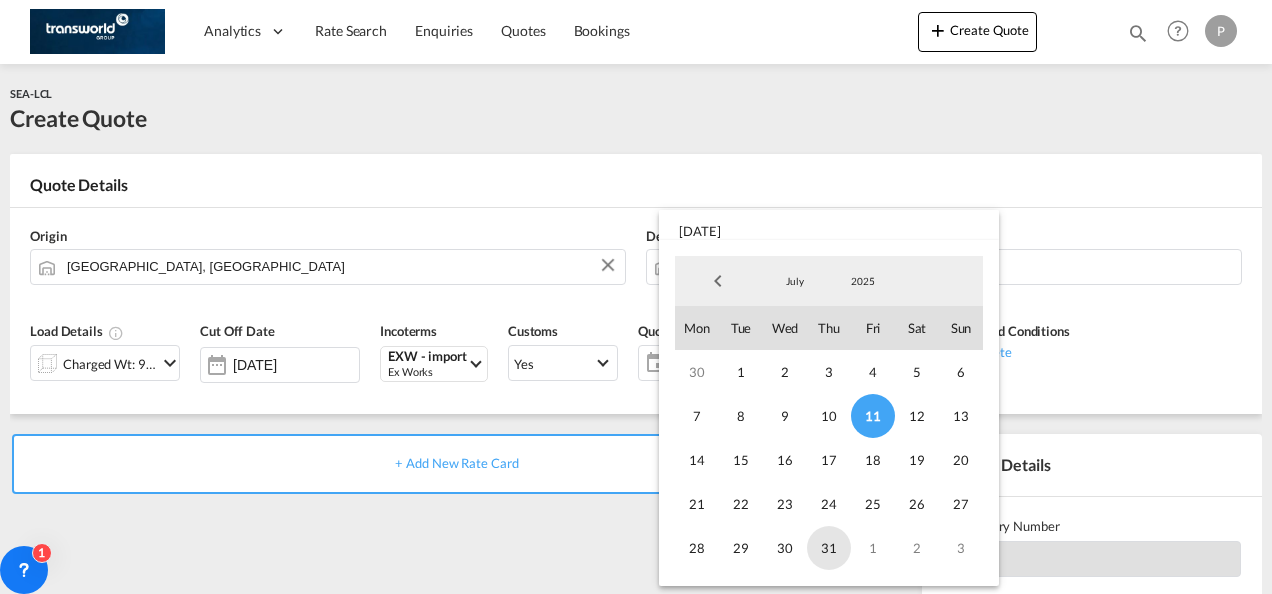 click on "31" at bounding box center (829, 548) 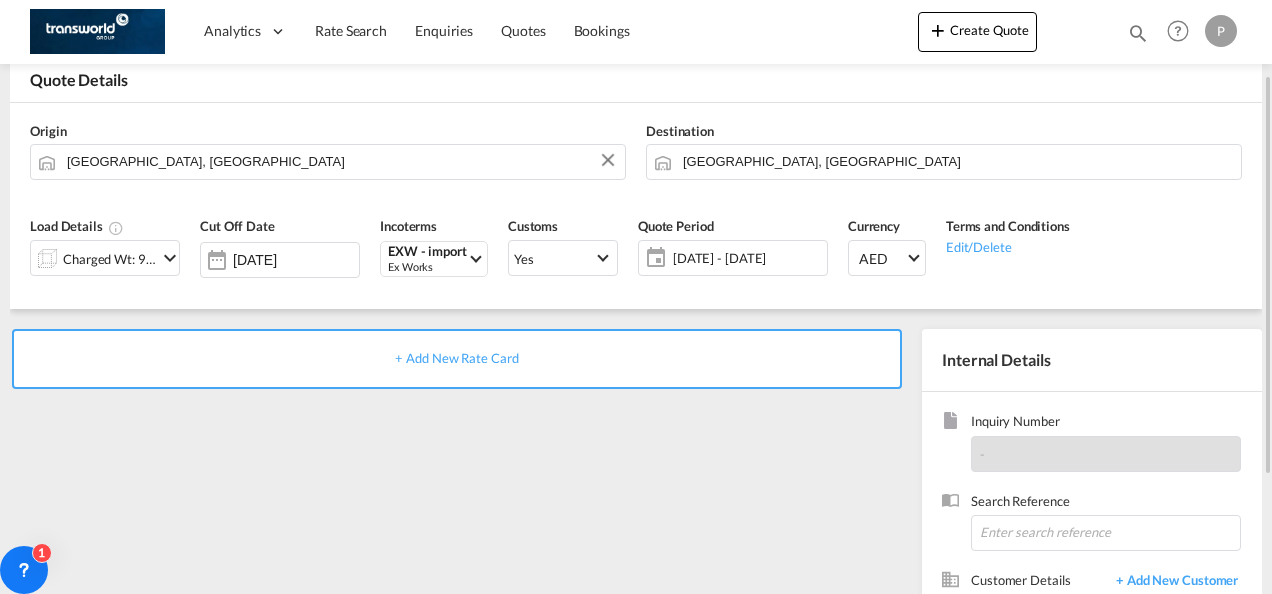 scroll, scrollTop: 108, scrollLeft: 0, axis: vertical 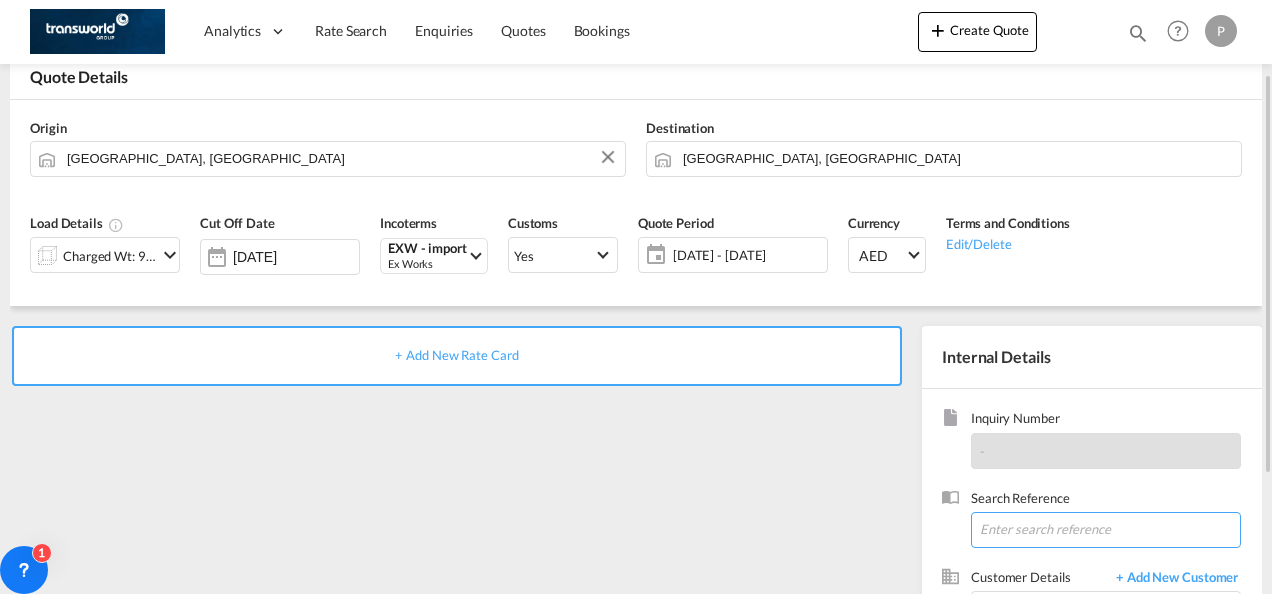 click at bounding box center [1106, 530] 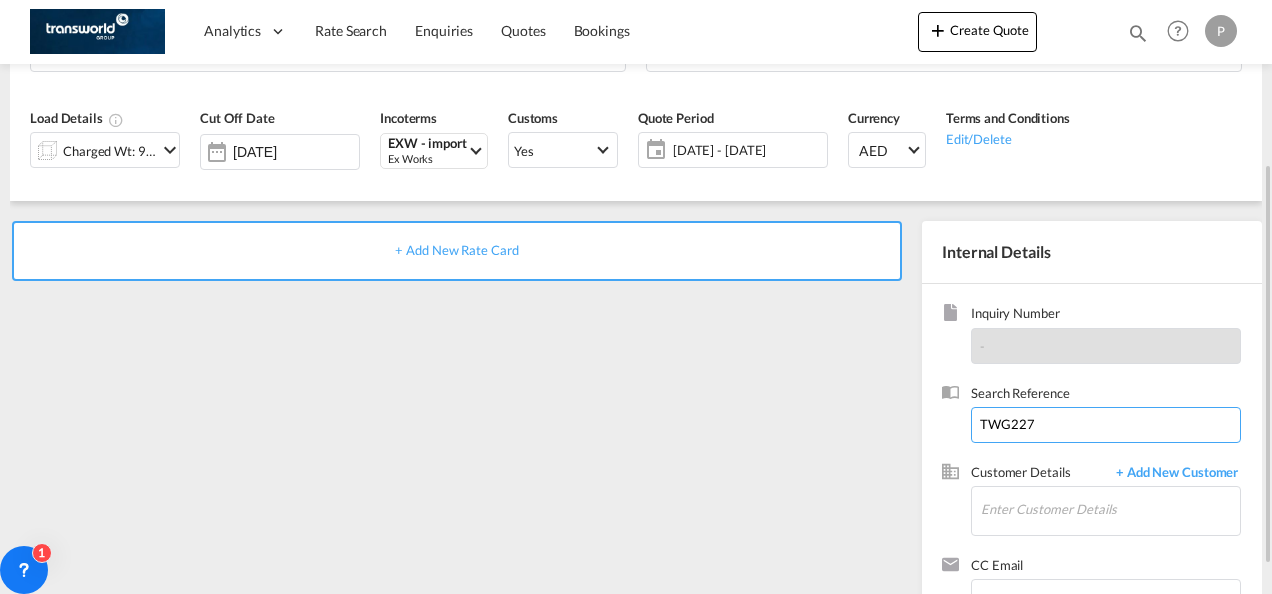 scroll, scrollTop: 230, scrollLeft: 0, axis: vertical 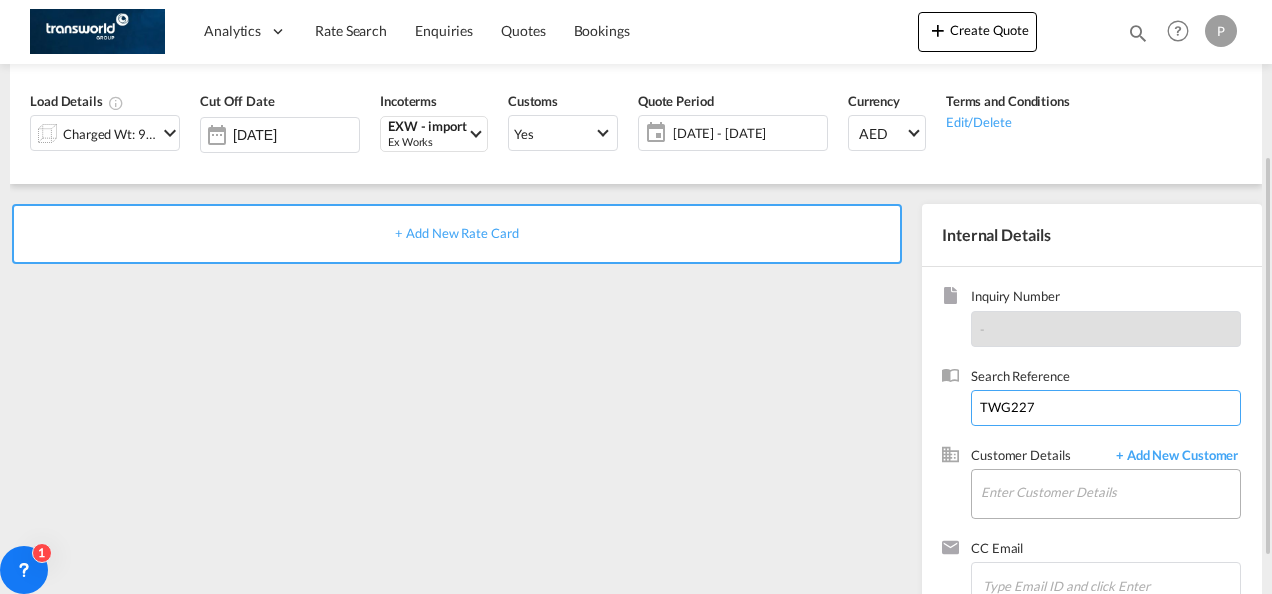 type on "TWG227" 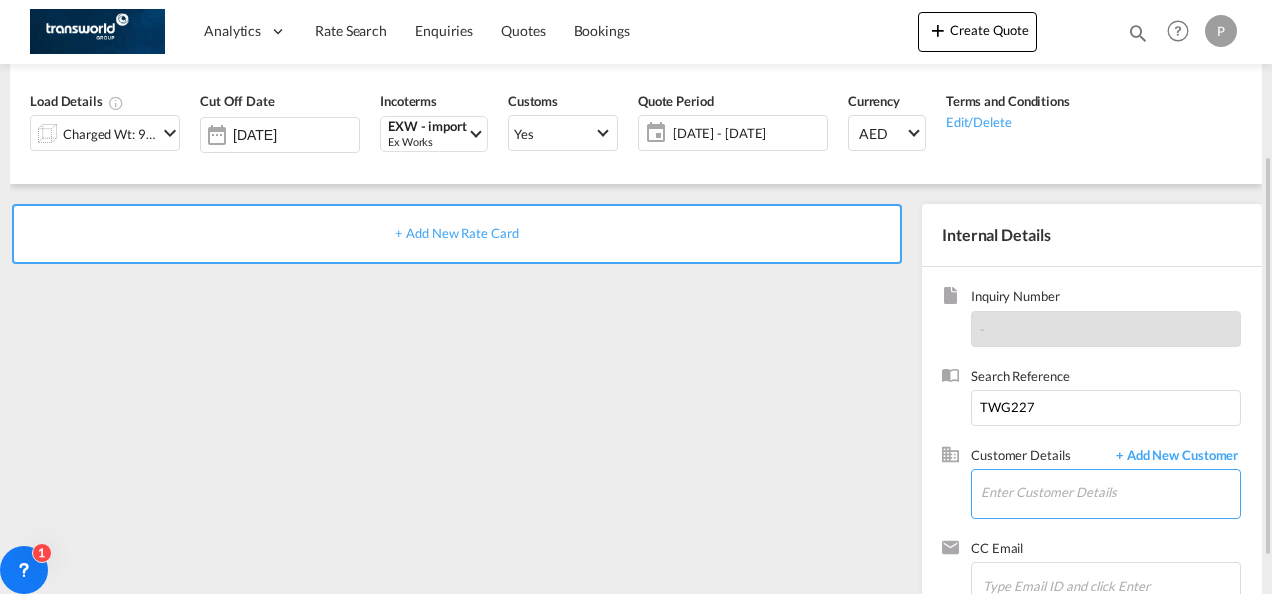click on "Enter Customer Details" at bounding box center (1110, 492) 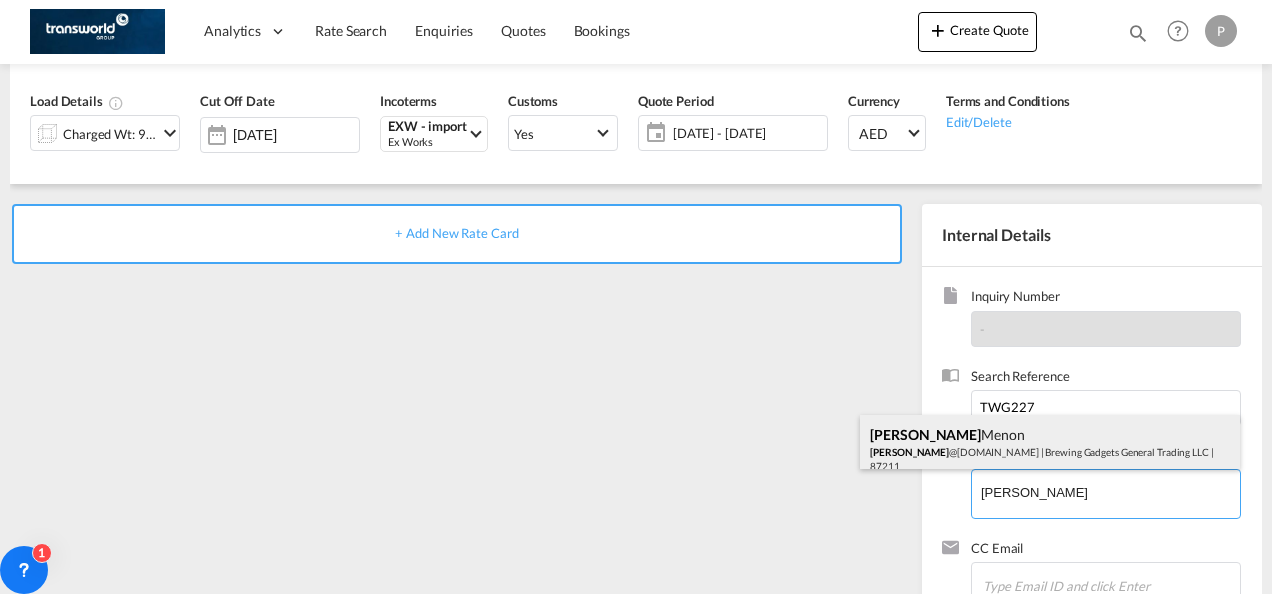 click on "[PERSON_NAME] [PERSON_NAME] @[DOMAIN_NAME]    |    Brewing Gadgets General Trading LLC
|      87211" at bounding box center [1050, 449] 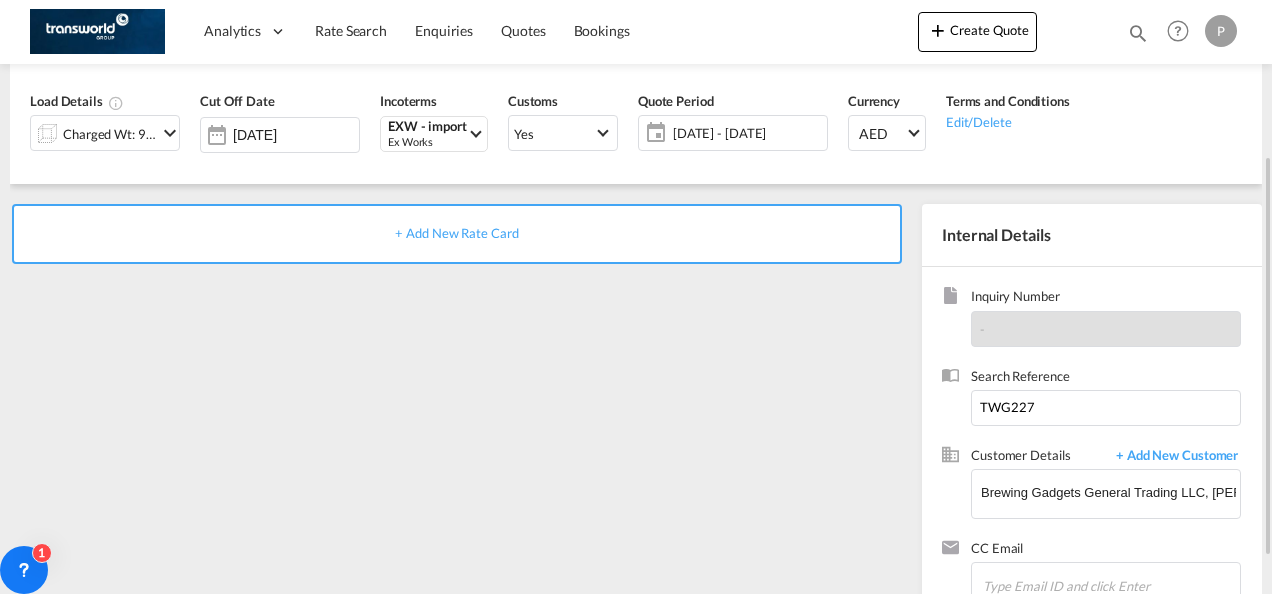 click on "+ Add New Rate Card" at bounding box center (457, 234) 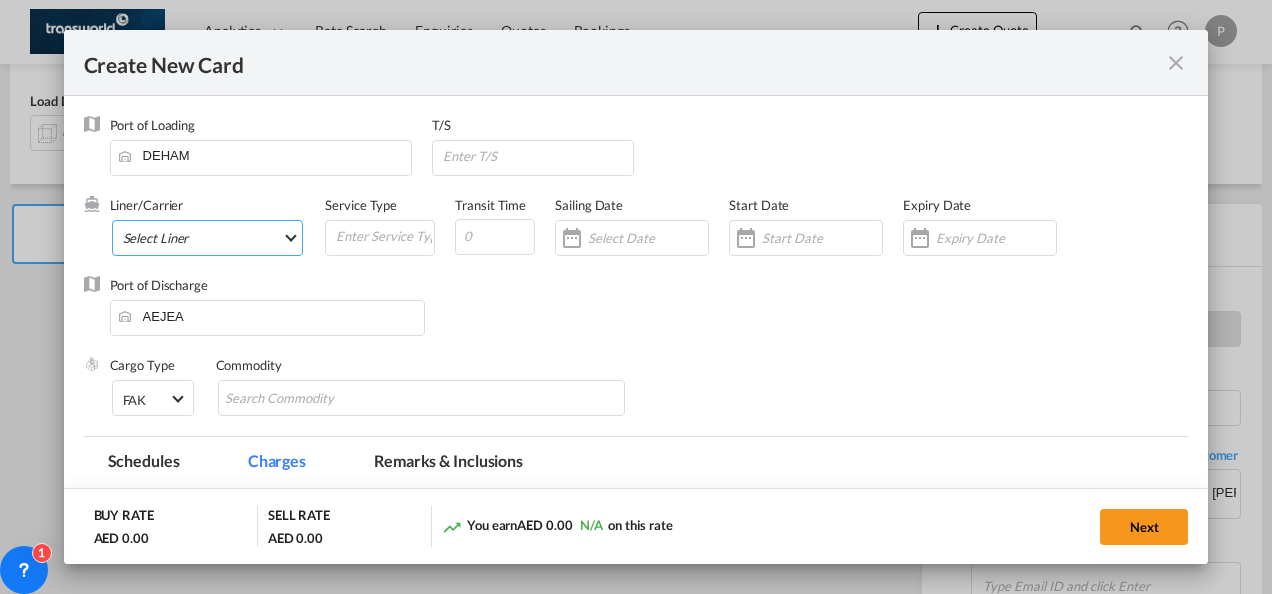 click on "Select Liner   2HM LOGISTICS D.O.O 2HM LOGISTICS D.O.O. / TDWC-CAPODISTRI 2HM LOGISTICS D.O.O. / TDWC-KOPER 2HM LOGISTICS KFT / TDWC-ANKARANSKA 3A INTERNATIONAL LOGISTICS JOINT STOCK COMPANY / T 3P LOGISTICS / TDWC - [GEOGRAPHIC_DATA] A & G INTERNATIONAL CARGO ([GEOGRAPHIC_DATA])  / TDWC-BANGK A A X L GLOBAL SHIPPING LINES L.L.C / TDWC-[GEOGRAPHIC_DATA] A AND G INTERNATIONAL CARGO / TDWC-[GEOGRAPHIC_DATA] A J WORLDWIDE SERVICES INC / TDWC-SADDLE BRO A K ENTERPRISES / TDWC-[GEOGRAPHIC_DATA] A.J WORLDWIDE SERVICES LTD / TDWC-WESTDRAYTO AA AND S SHIPPING LLC / TDWC-DUBAI AA&S SHIPPING LLC / TDWC-[GEOGRAPHIC_DATA] AAA CHINA LIMITED / TDWC-[GEOGRAPHIC_DATA] [PERSON_NAME] SHIPPING L.L.C / TDWC-[GEOGRAPHIC_DATA] AAS FREIGHT EUROPE GMBH / TDWC-[GEOGRAPHIC_DATA] [GEOGRAPHIC_DATA] COMMERCIAL FZE / TDWC-[GEOGRAPHIC_DATA] AAXL GLOBAL SHIPPING LINES LLC [PERSON_NAME] / TDWC-[GEOGRAPHIC_DATA] [PERSON_NAME] TRADING LLC / TDWC-[GEOGRAPHIC_DATA] ABC EUROPEAN AIR AND SEA CARGO DISTRI / TDWC-BEOGR ABDA CARGO SERVICES DMCC / TDWC-DUBAI [PERSON_NAME] SHIPPING LLC [PERSON_NAME] SHIPPING LLC / TDWC-[GEOGRAPHIC_DATA] ABRAO SHIPPING / TDWC-[GEOGRAPHIC_DATA] ABRECO FREIGHT LLC / TDWC-[GEOGRAPHIC_DATA]" at bounding box center (208, 238) 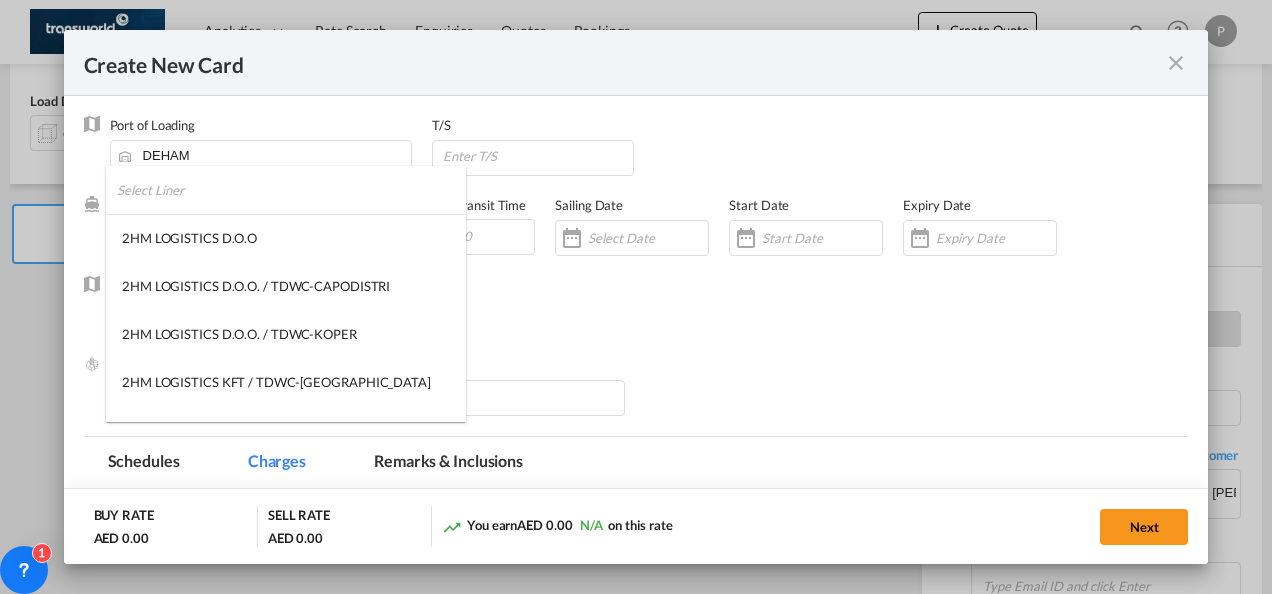 click at bounding box center [291, 190] 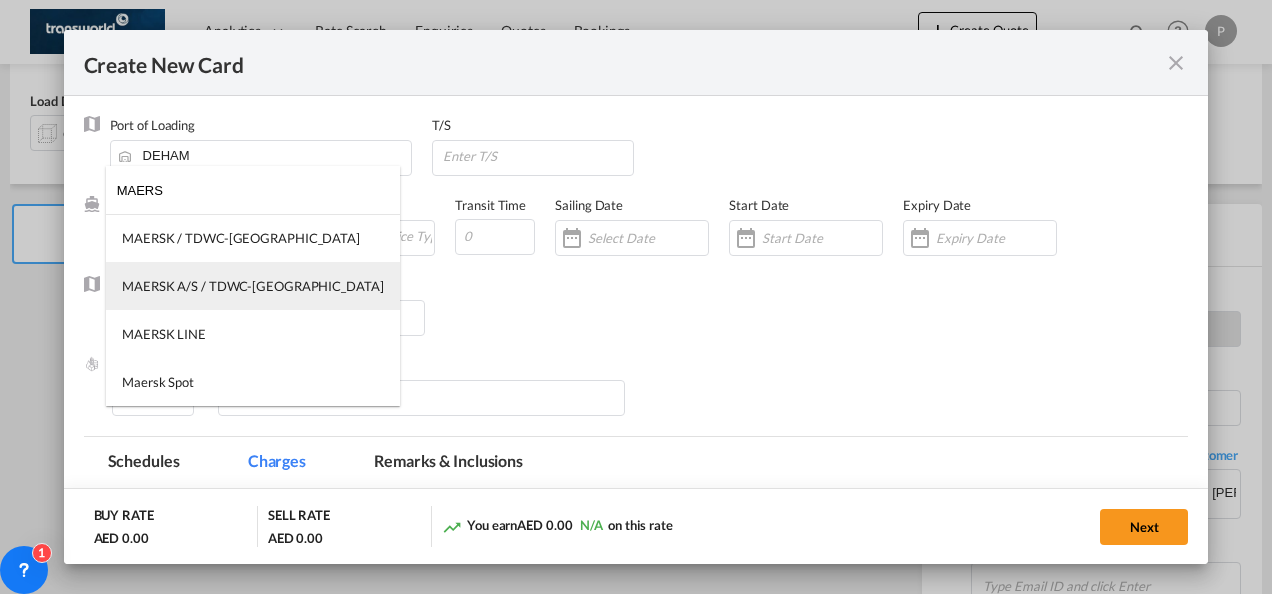 type on "MAERS" 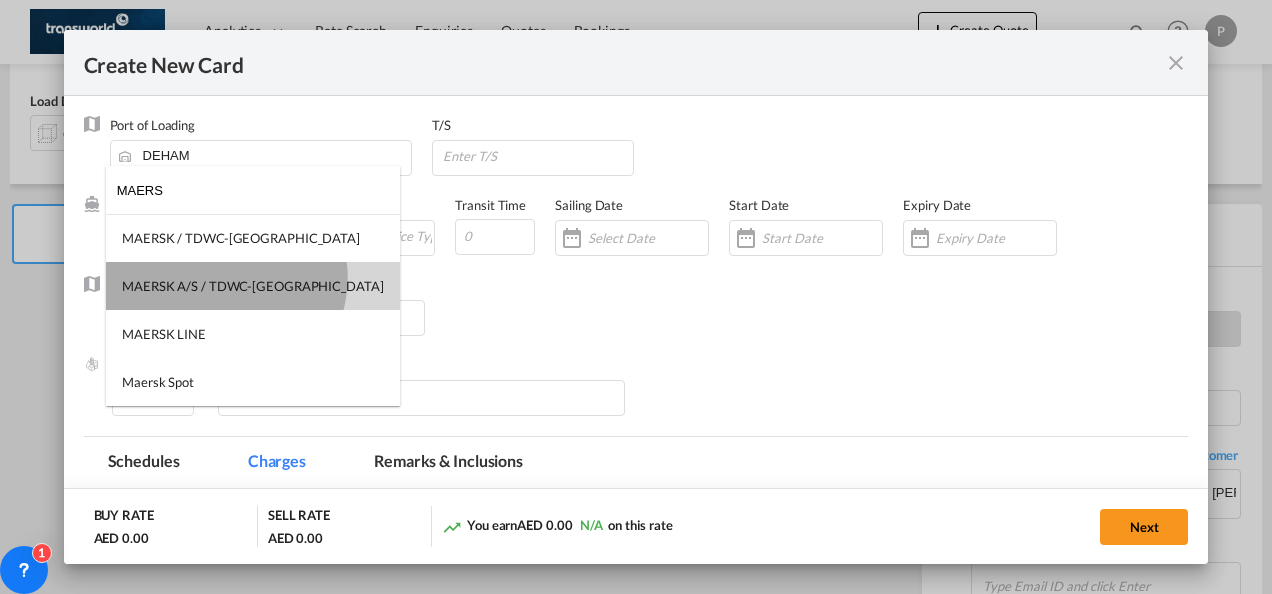 click on "MAERSK A/S / TDWC-[GEOGRAPHIC_DATA]" at bounding box center [253, 286] 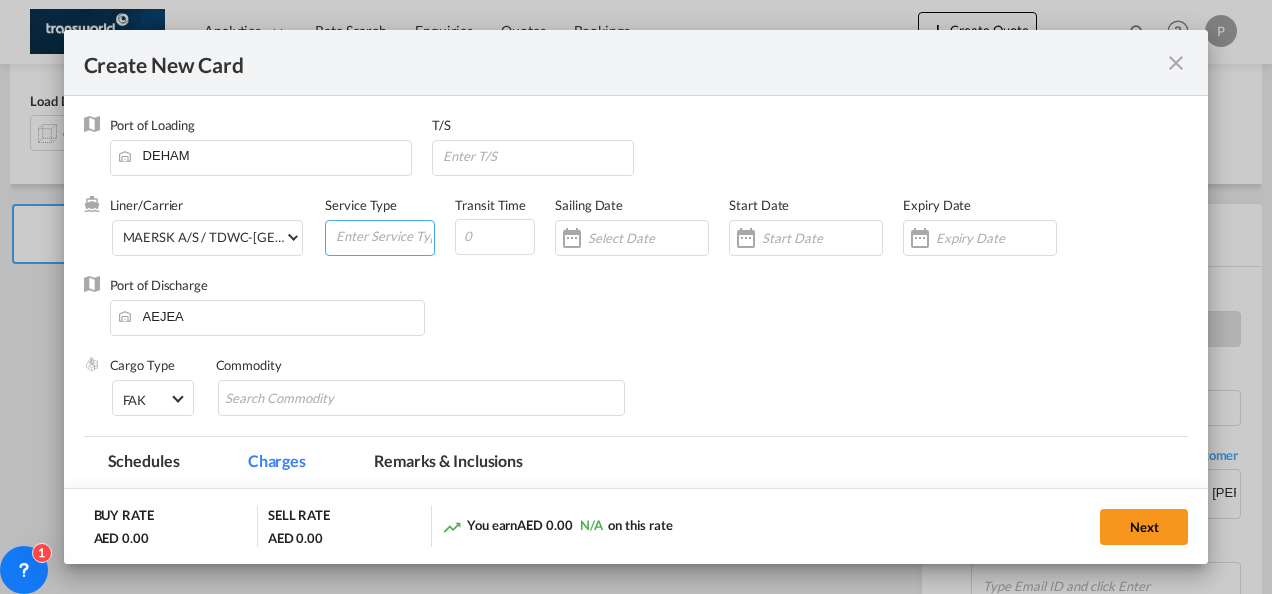 click at bounding box center [384, 236] 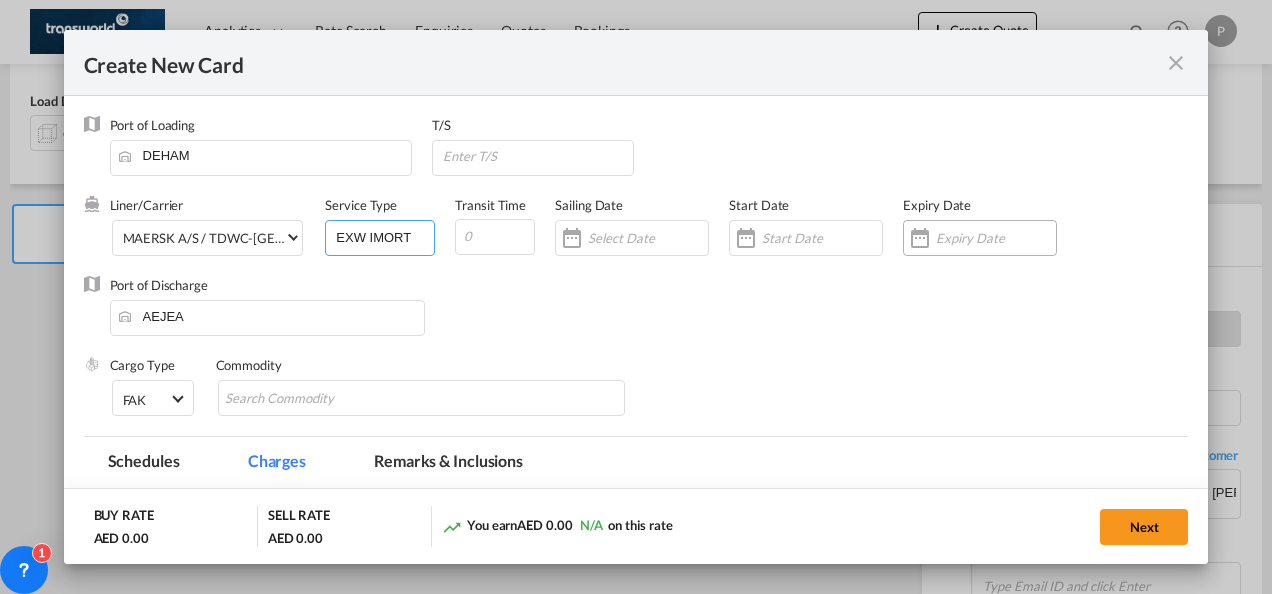 type on "EXW IMORT" 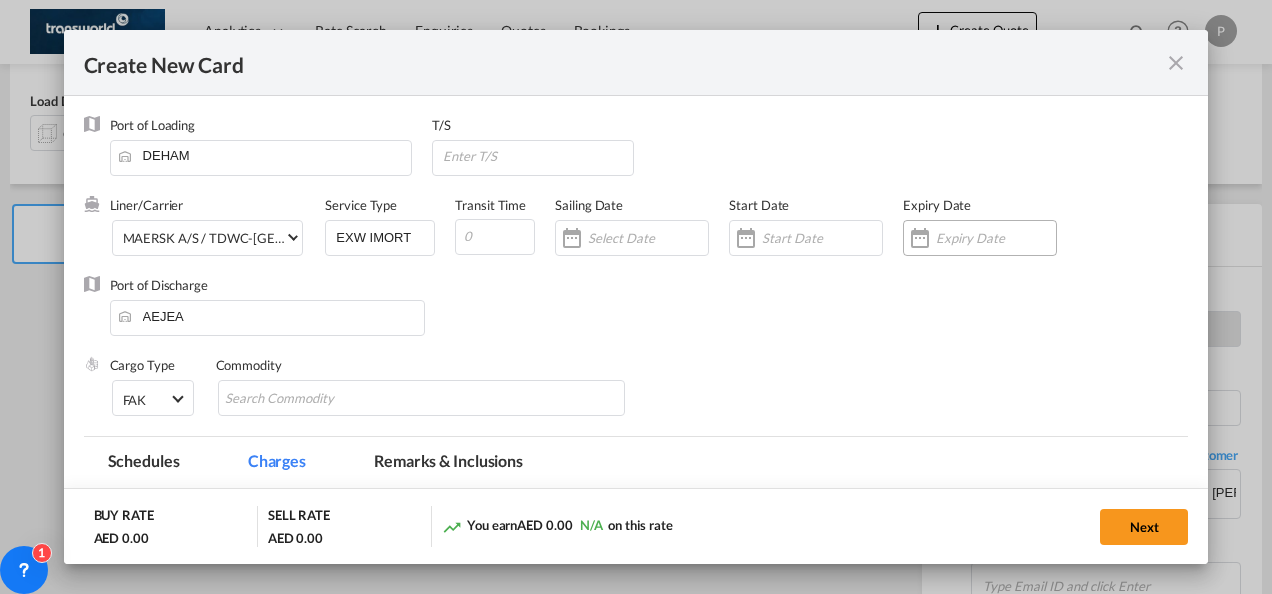 click at bounding box center (996, 238) 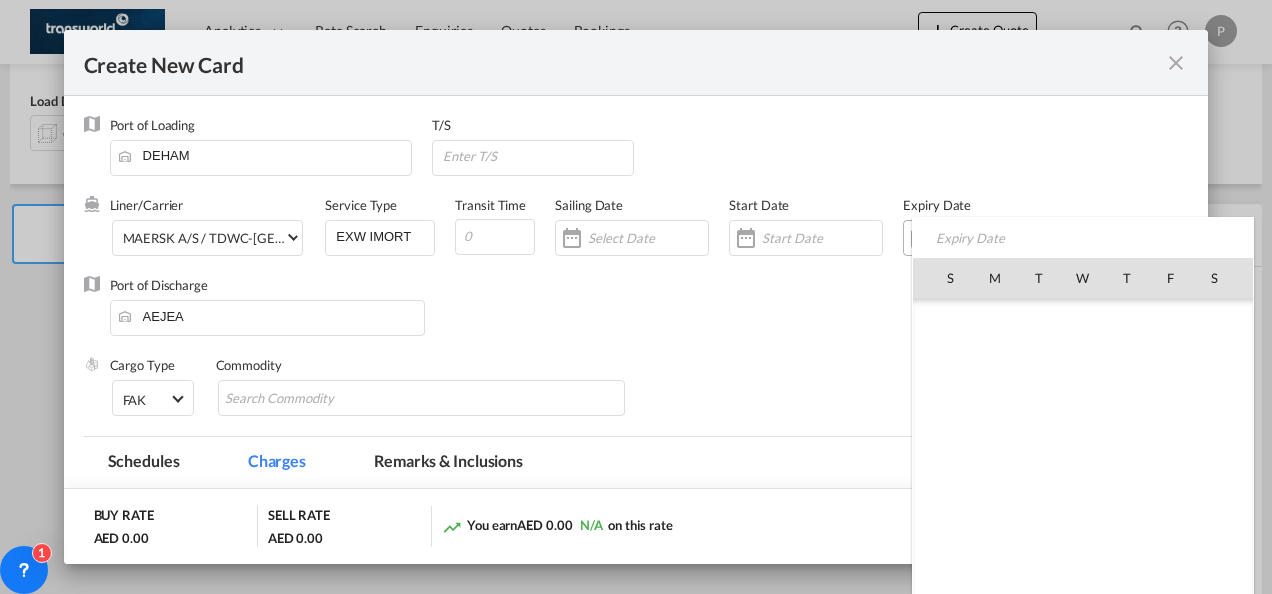 scroll, scrollTop: 462690, scrollLeft: 0, axis: vertical 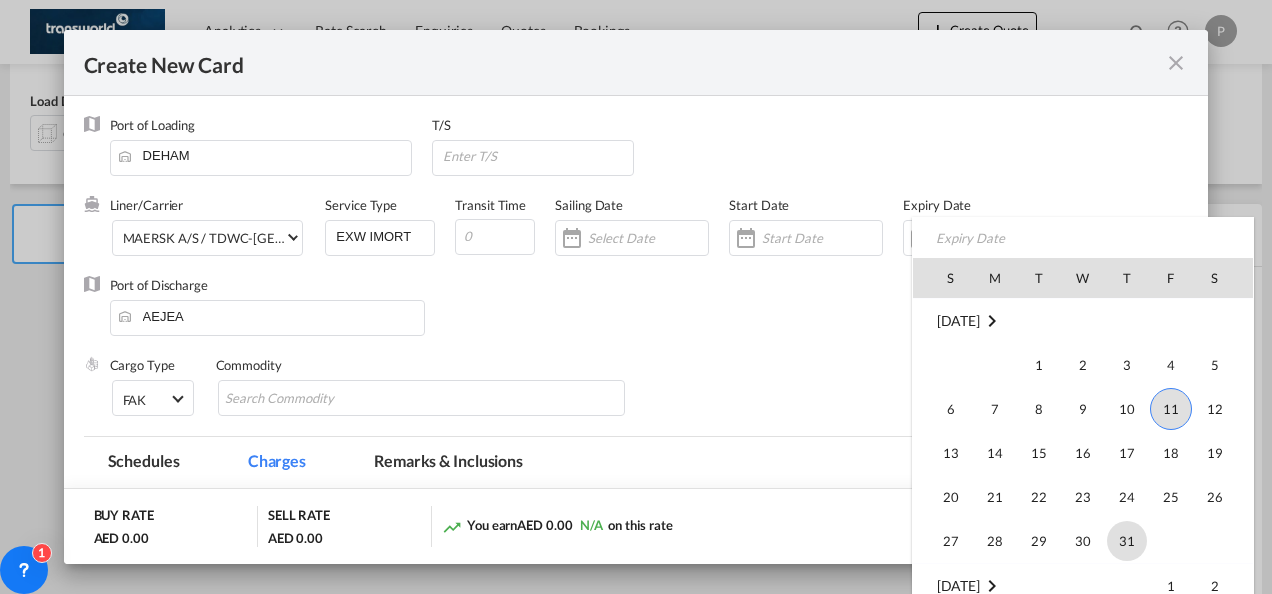 click on "31" at bounding box center (1127, 541) 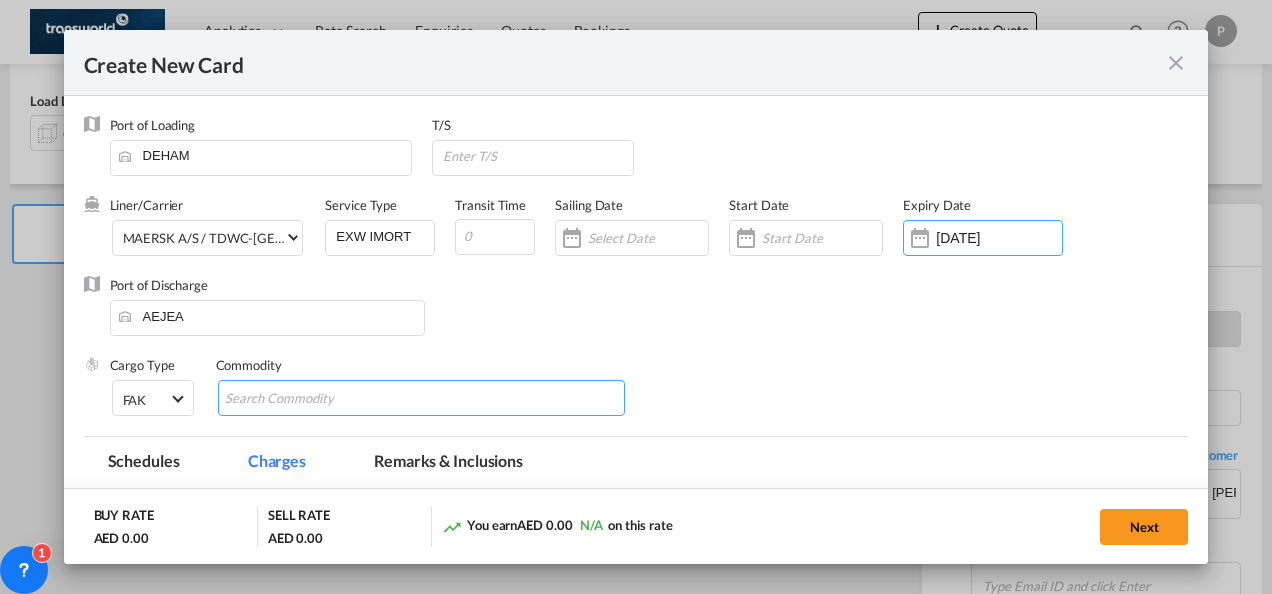 click at bounding box center [316, 399] 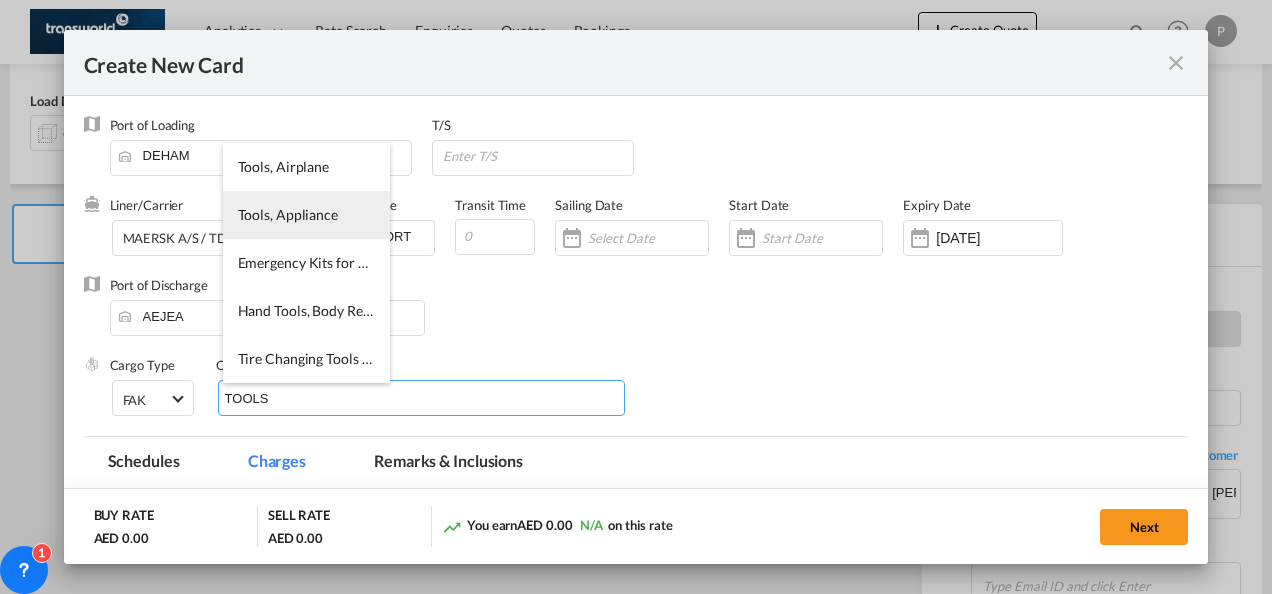 type on "TOOLS" 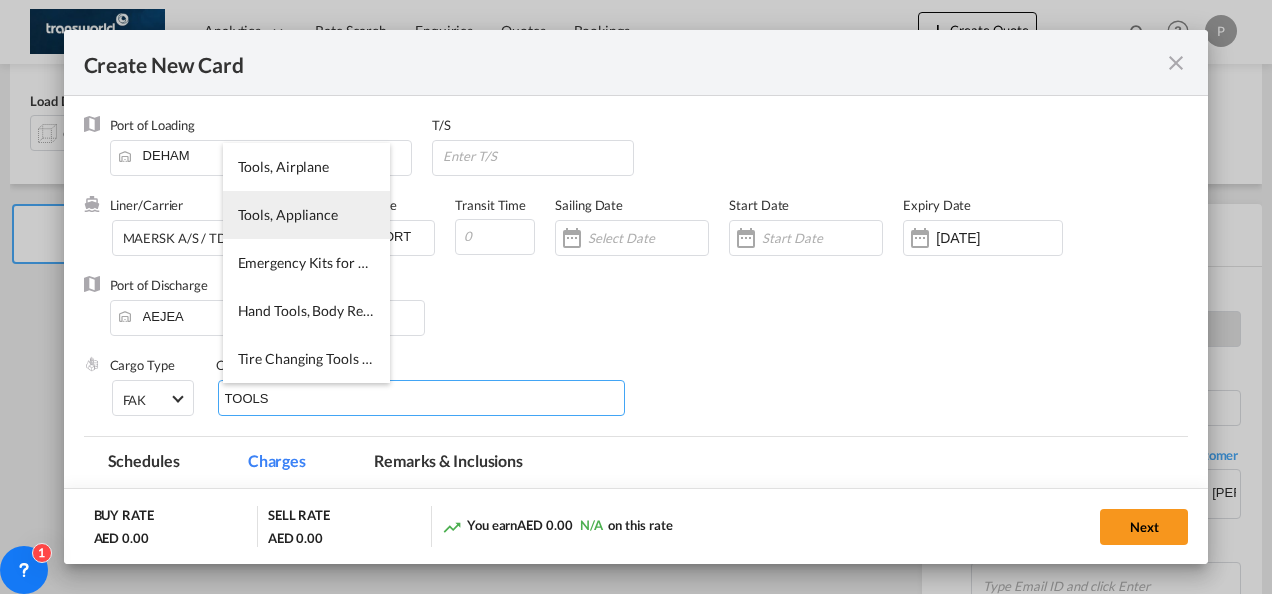 click on "Tools, Appliance" at bounding box center [306, 215] 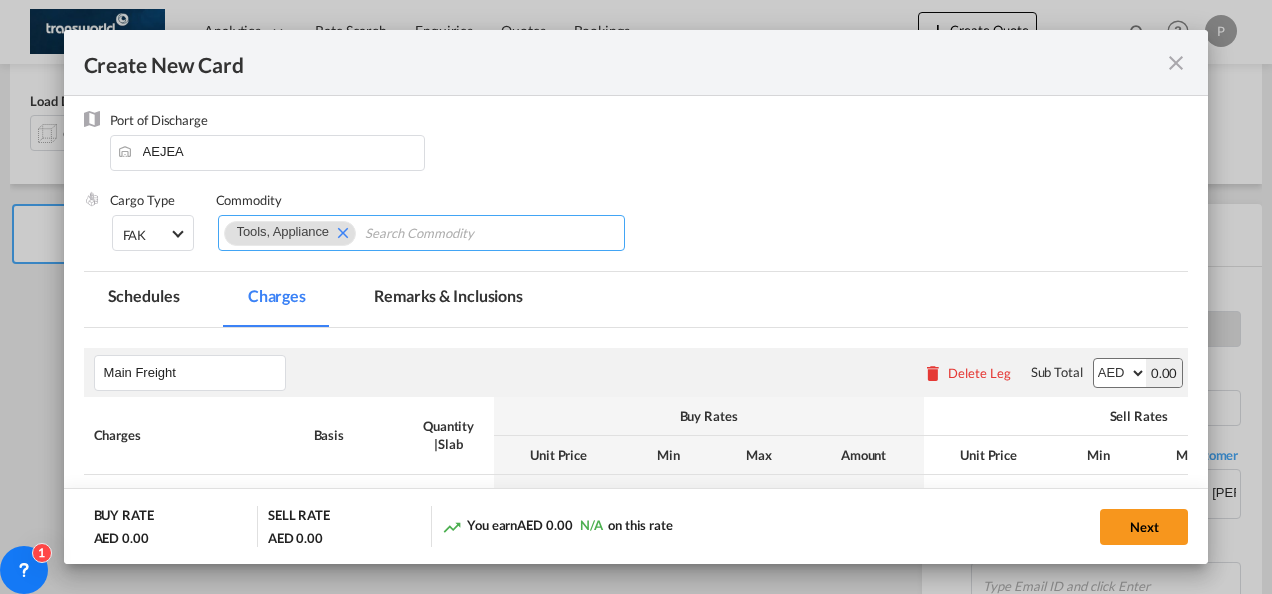 scroll, scrollTop: 308, scrollLeft: 0, axis: vertical 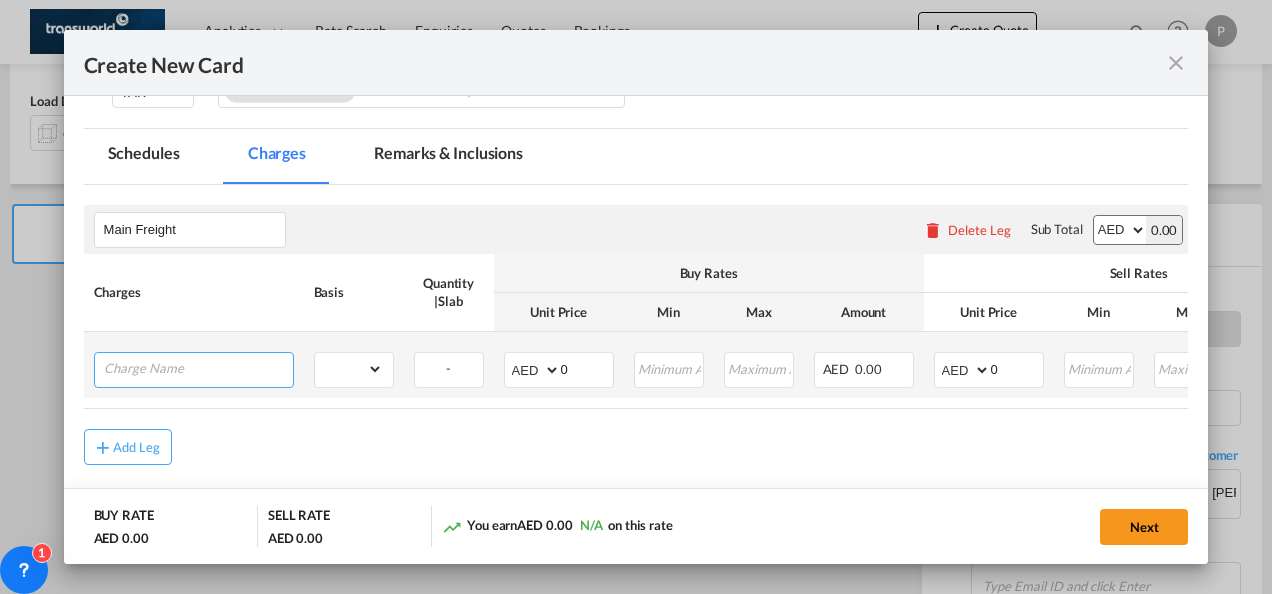 click at bounding box center (198, 368) 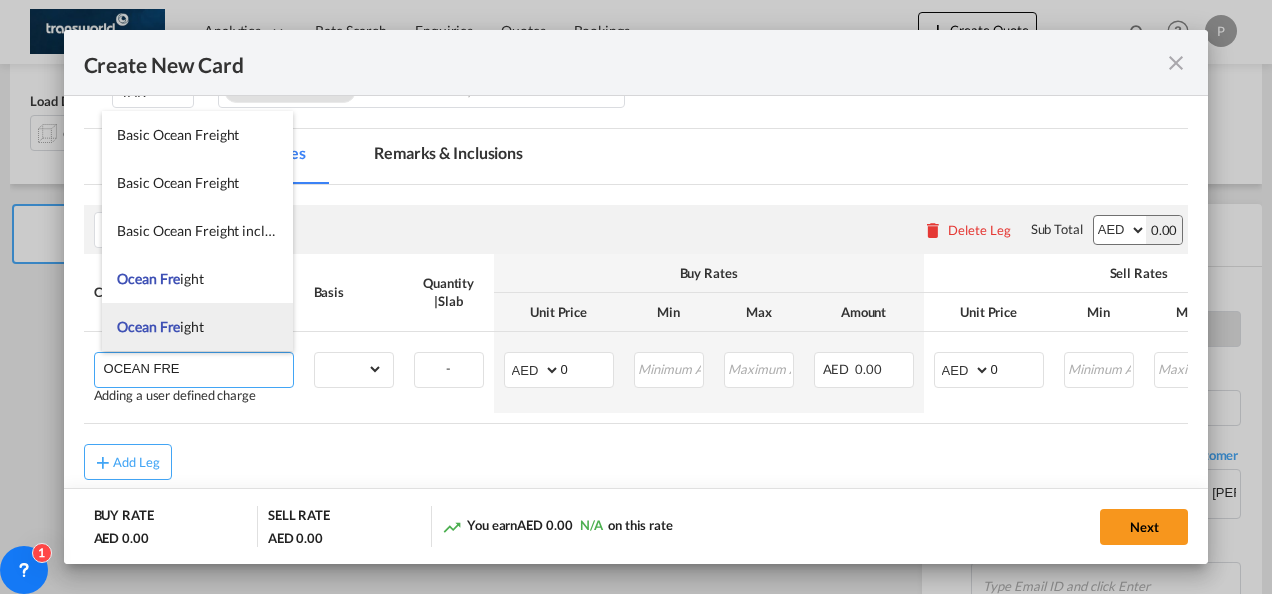 click on "Ocean Fre" at bounding box center [148, 326] 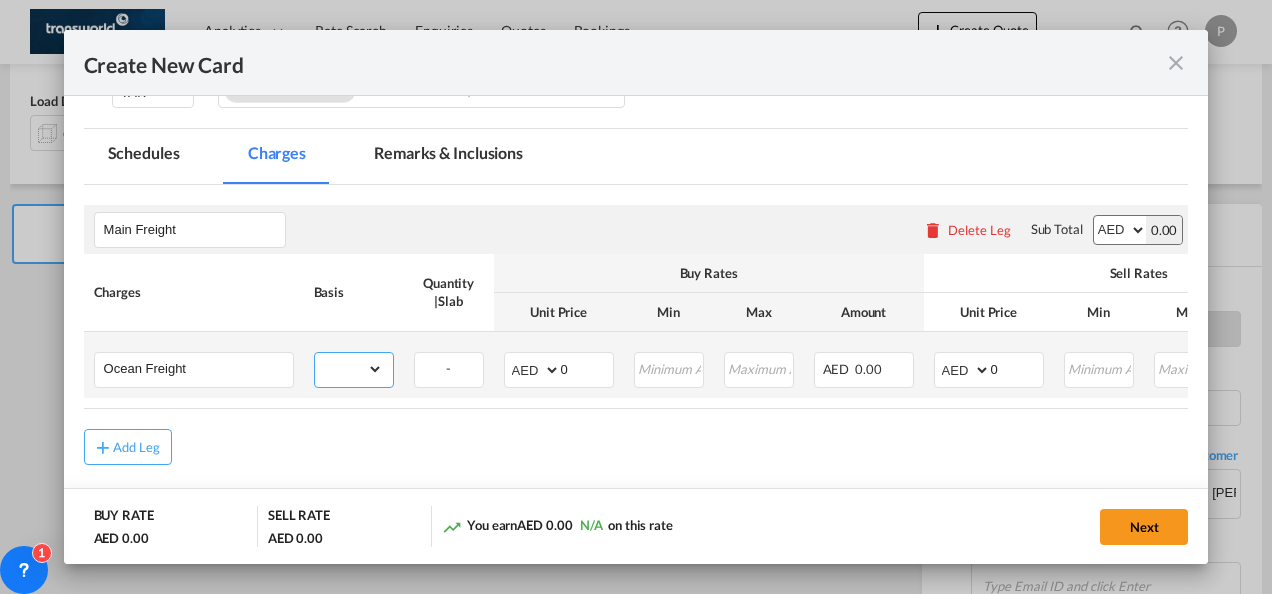 click on "gross_weight
volumetric_weight
per_shipment
per_bl
per_km
per_hawb
per_kg
flat
per_ton
per_cbm
per_hbl
per_w/m
per_awb
per_sbl
per_quintal
per_doc
N/A
per shipping bill
% on freight
per_lbs
per_pallet
per_carton
per_vehicle
per_shift
per_invoice
per_package
per_cft
per_day
per_revalidation
per_declaration
per_document
per clearance" at bounding box center (349, 369) 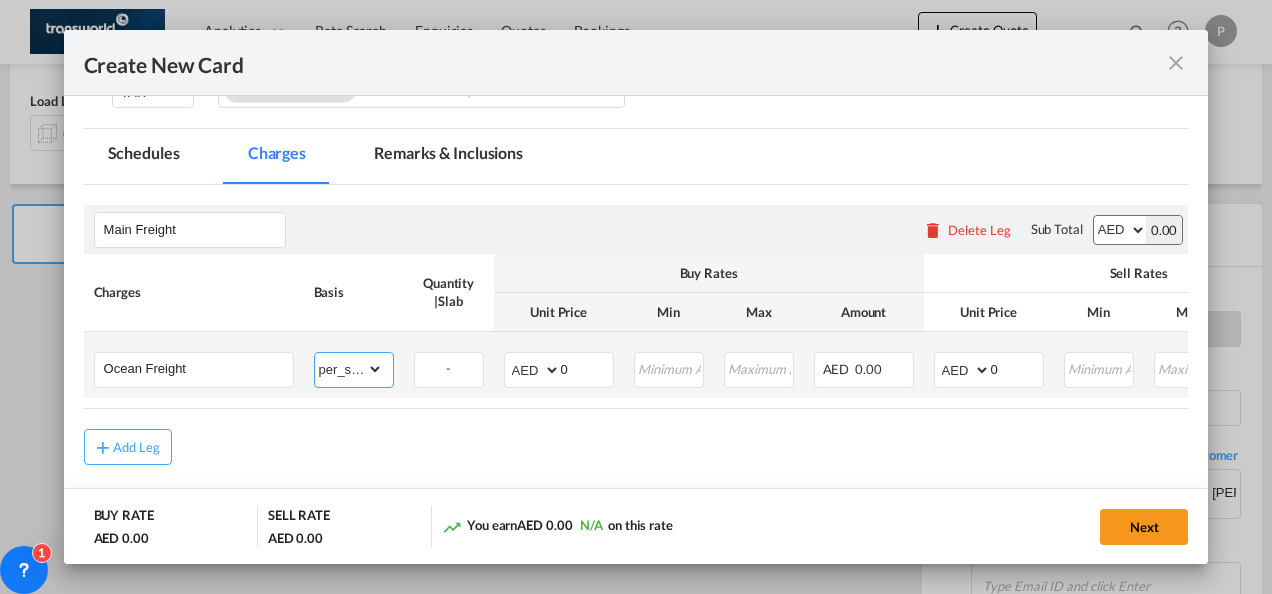 click on "gross_weight
volumetric_weight
per_shipment
per_bl
per_km
per_hawb
per_kg
flat
per_ton
per_cbm
per_hbl
per_w/m
per_awb
per_sbl
per_quintal
per_doc
N/A
per shipping bill
% on freight
per_lbs
per_pallet
per_carton
per_vehicle
per_shift
per_invoice
per_package
per_cft
per_day
per_revalidation
per_declaration
per_document
per clearance" at bounding box center [349, 369] 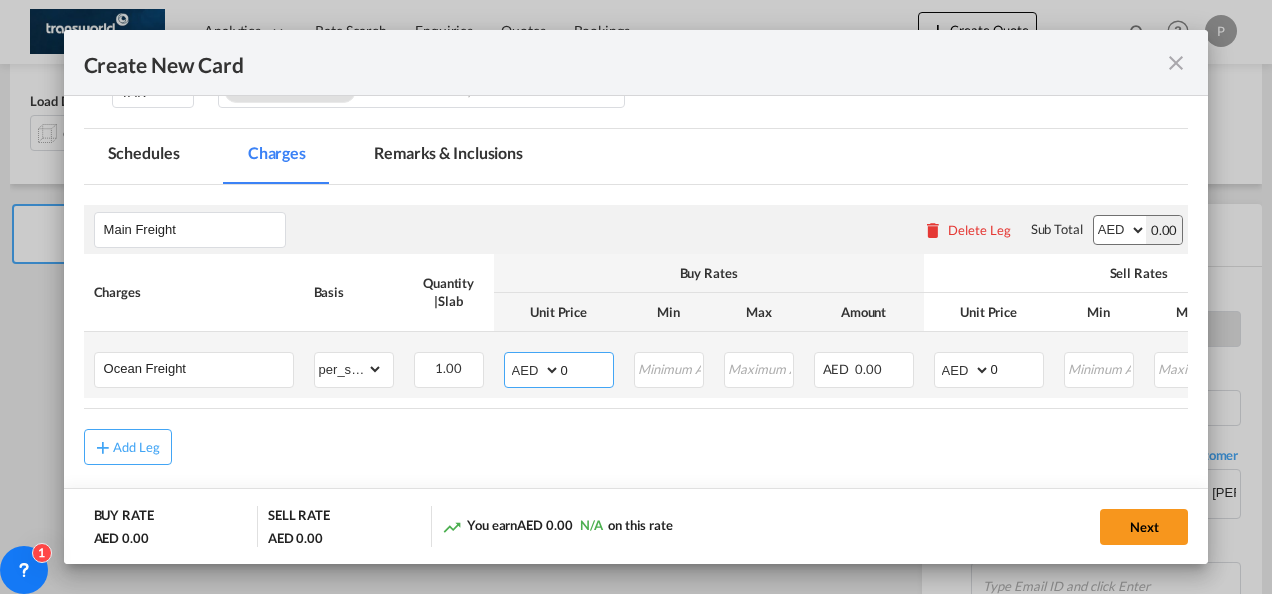 click on "0" at bounding box center (587, 368) 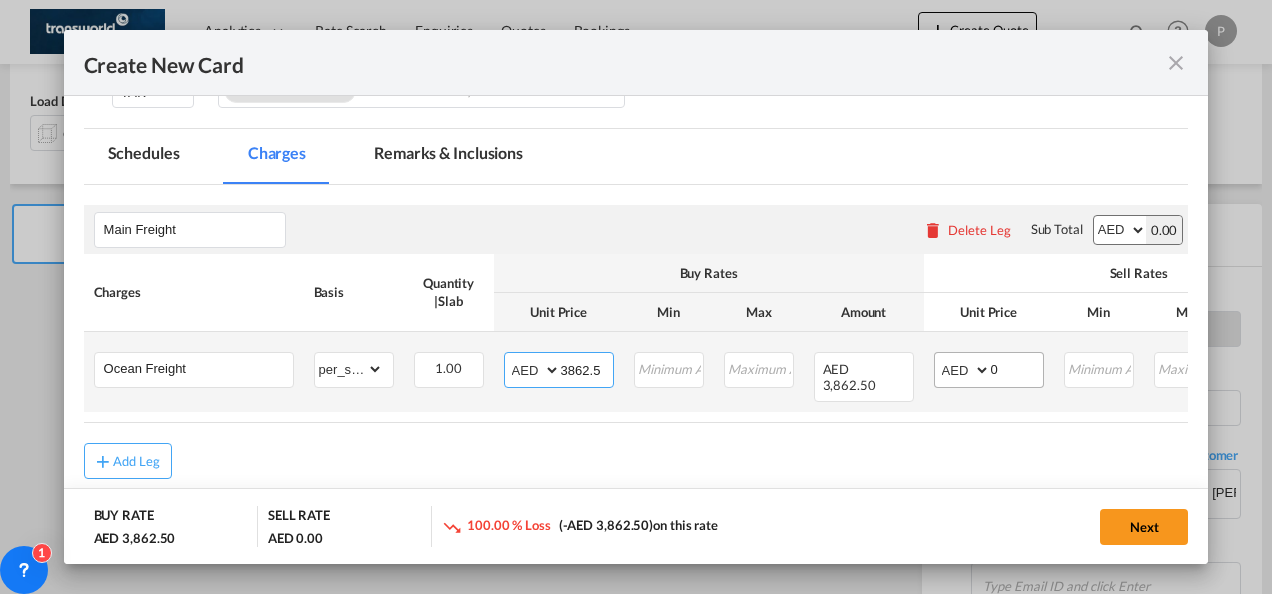 type on "3862.5" 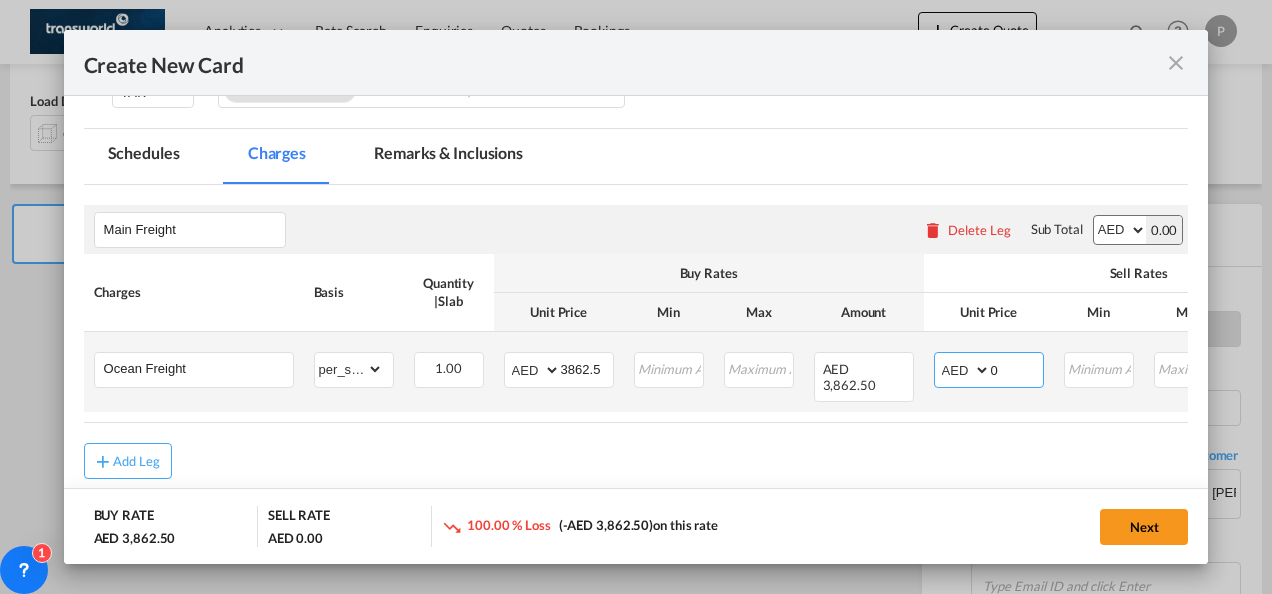 click on "0" at bounding box center (1017, 368) 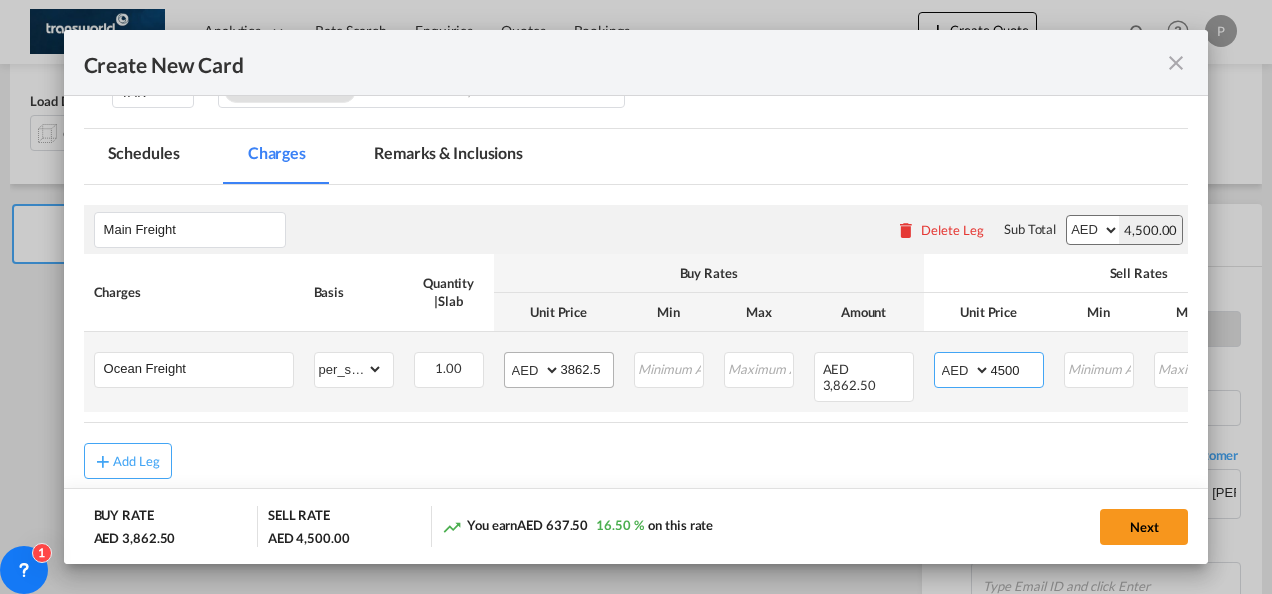 type on "4500" 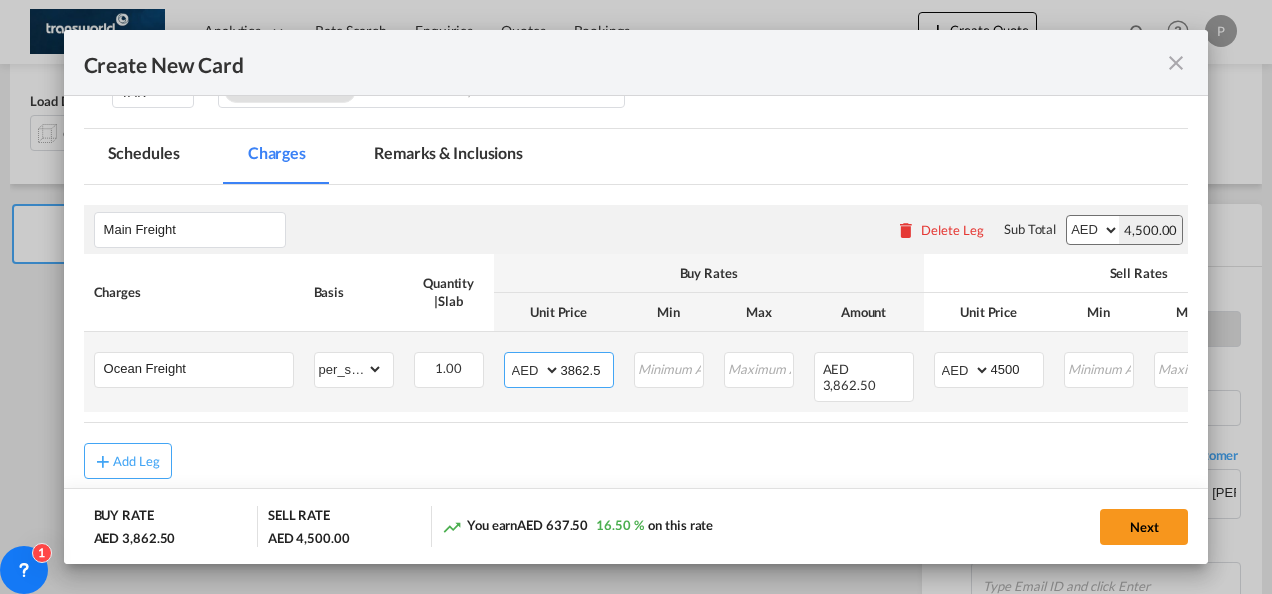 click on "3862.5" at bounding box center (587, 368) 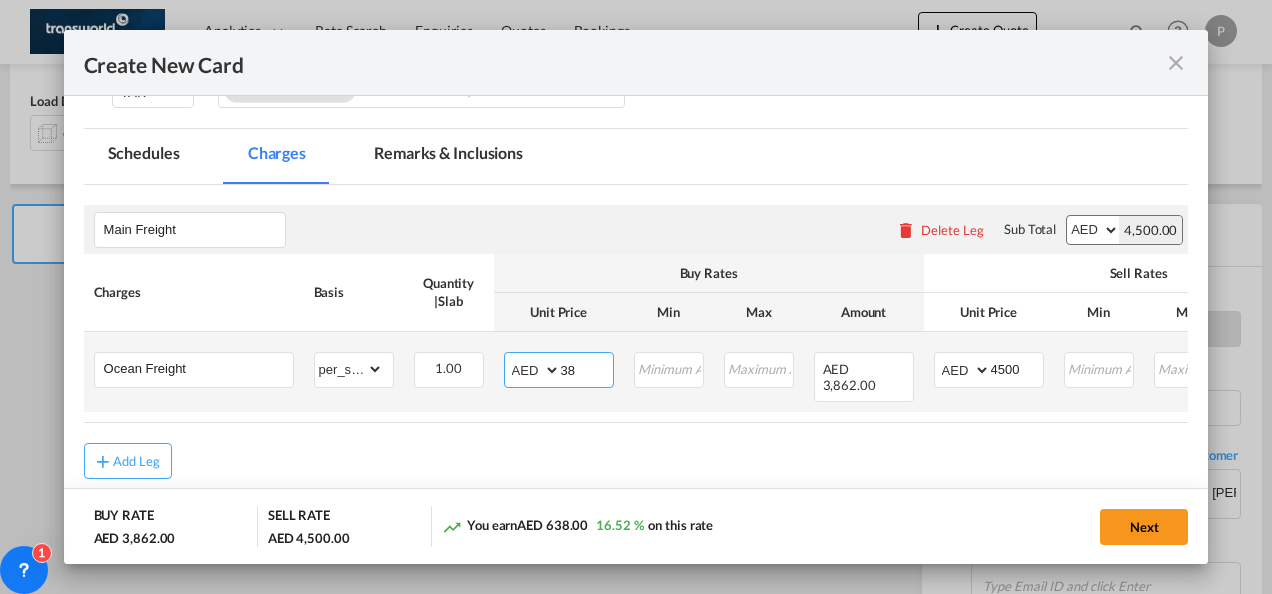 type on "3" 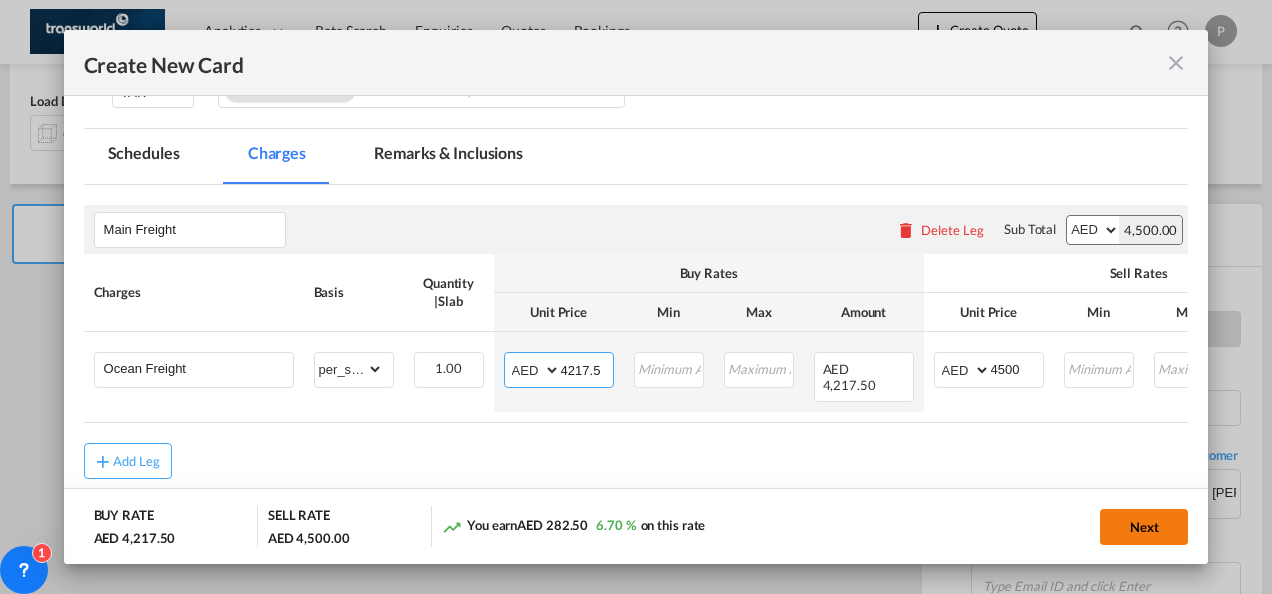 type on "4217.5" 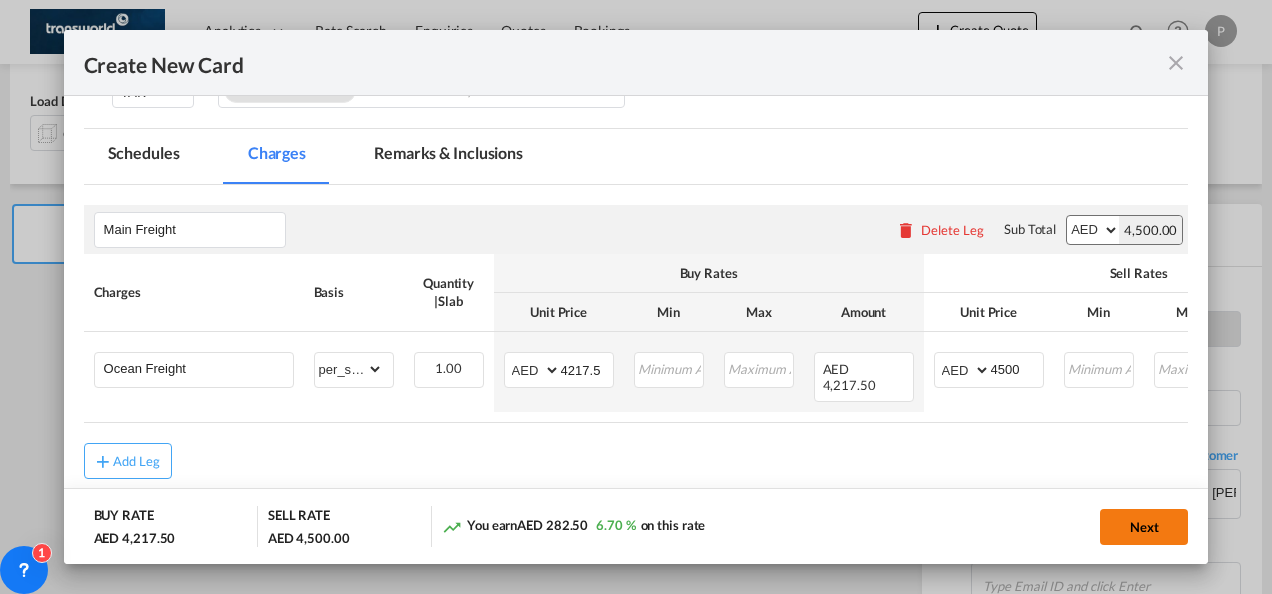 click on "Next" 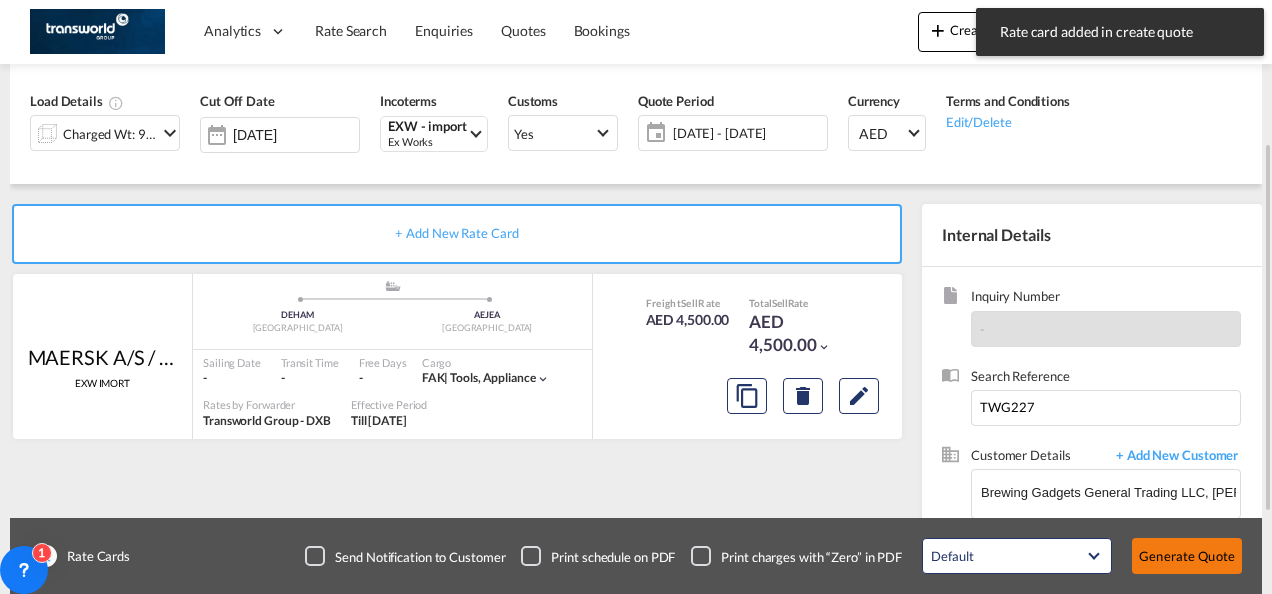 click on "Generate Quote" at bounding box center (1187, 556) 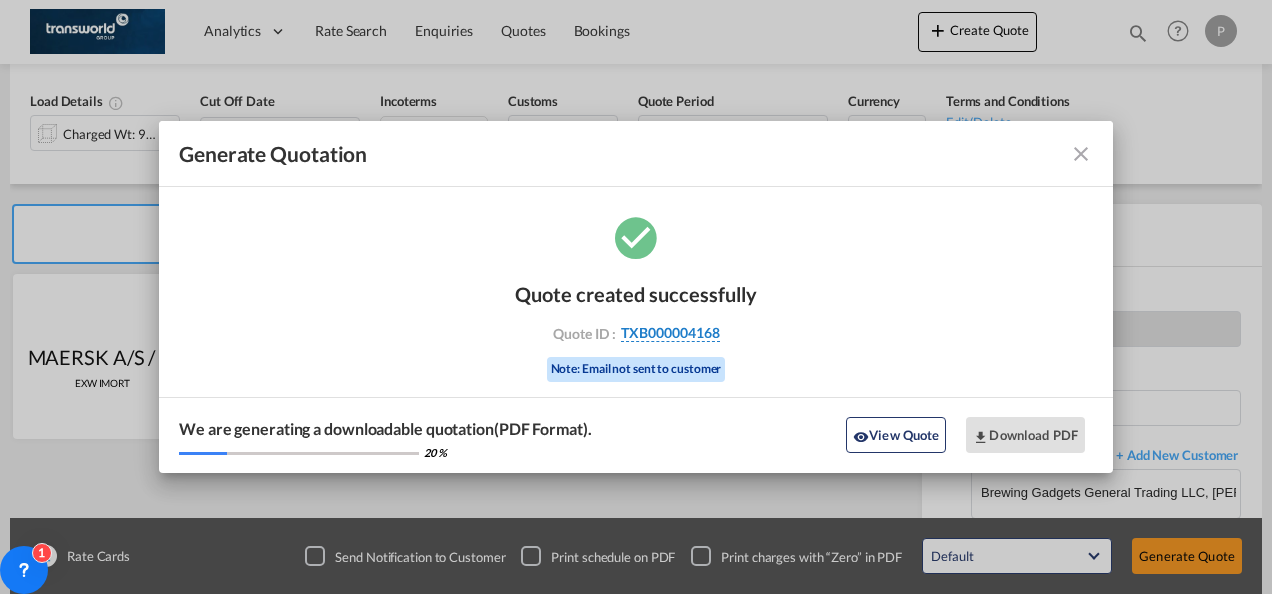 click on "TXB000004168" at bounding box center (670, 333) 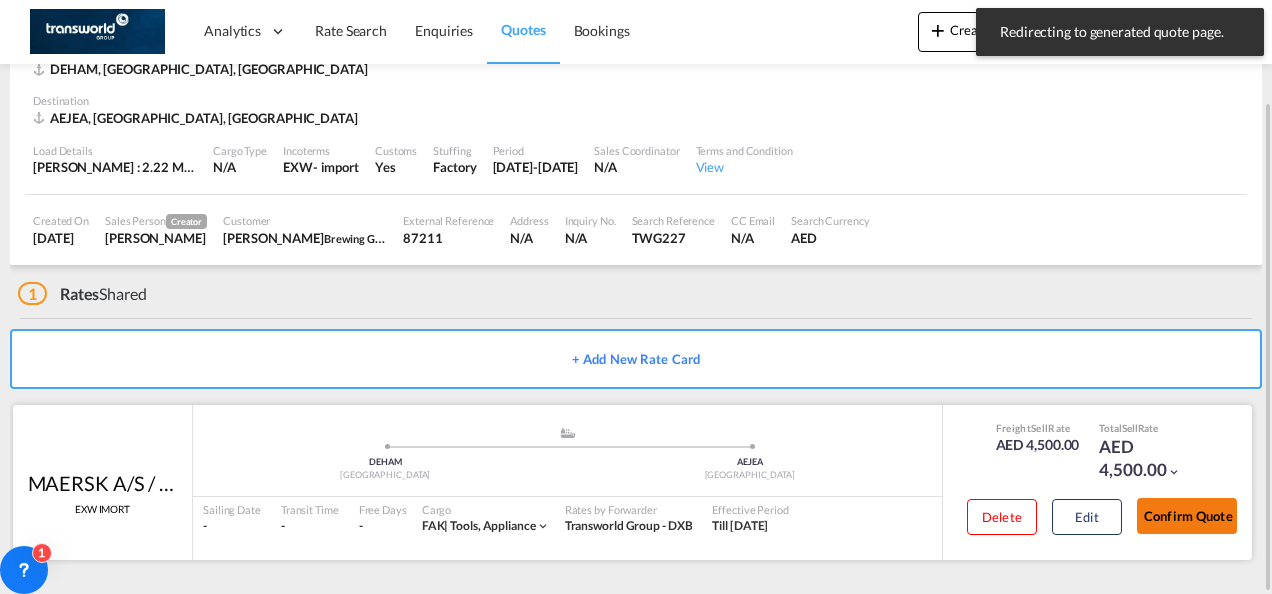 click on "Confirm Quote" at bounding box center [1187, 516] 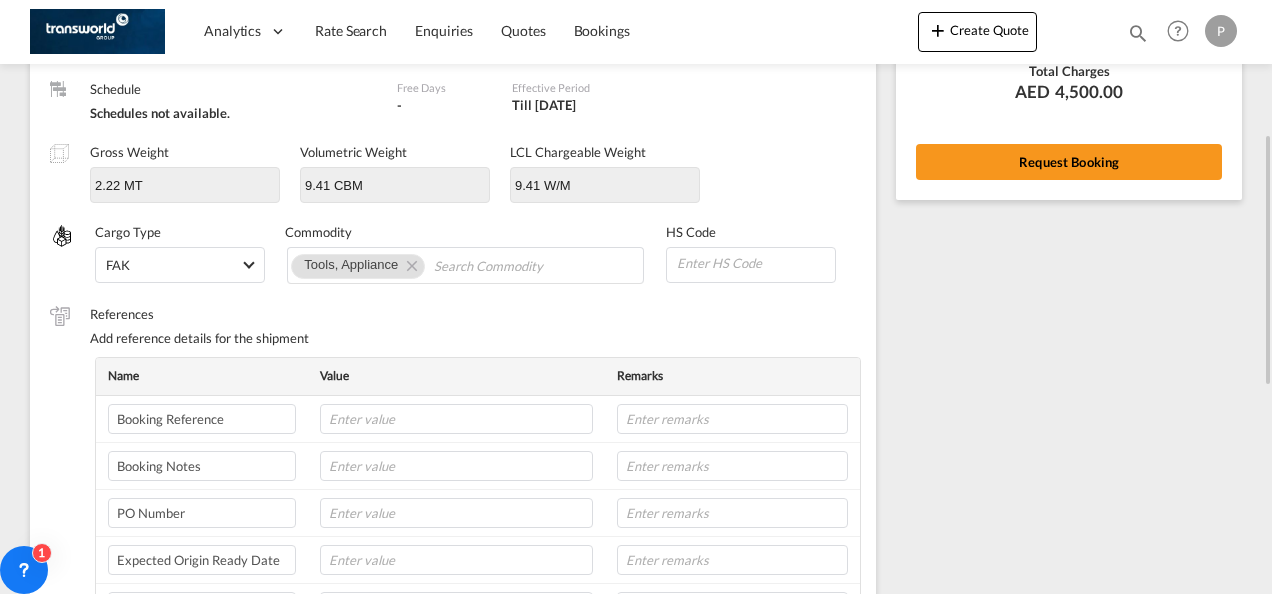 scroll, scrollTop: 314, scrollLeft: 0, axis: vertical 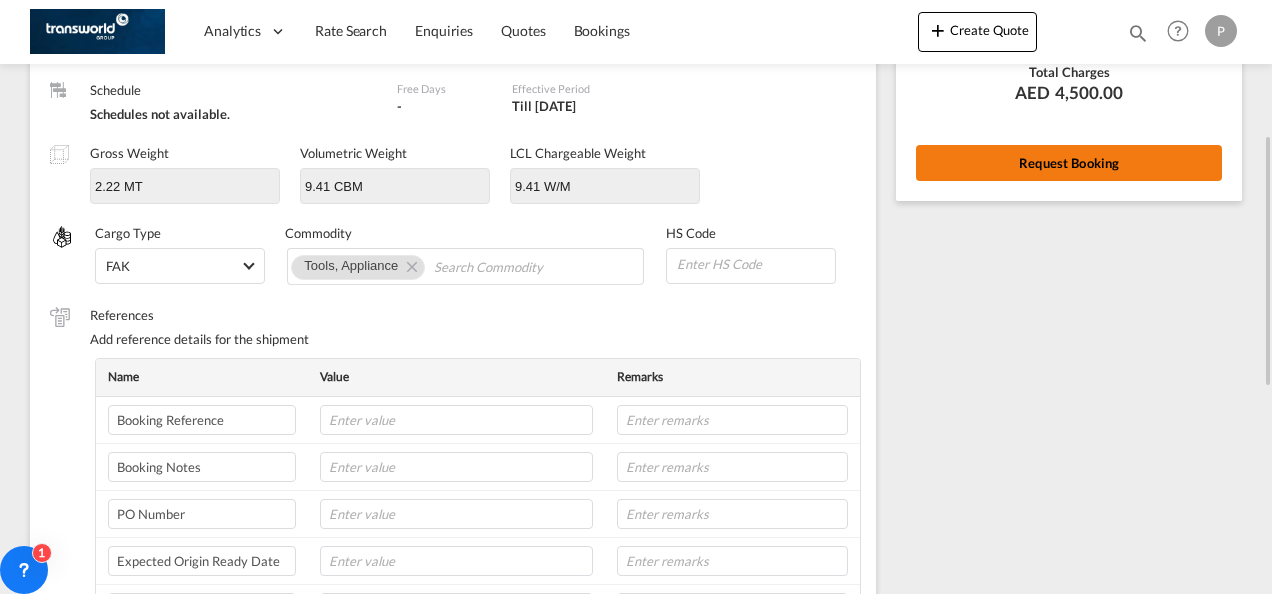 click on "Request Booking" at bounding box center (1069, 163) 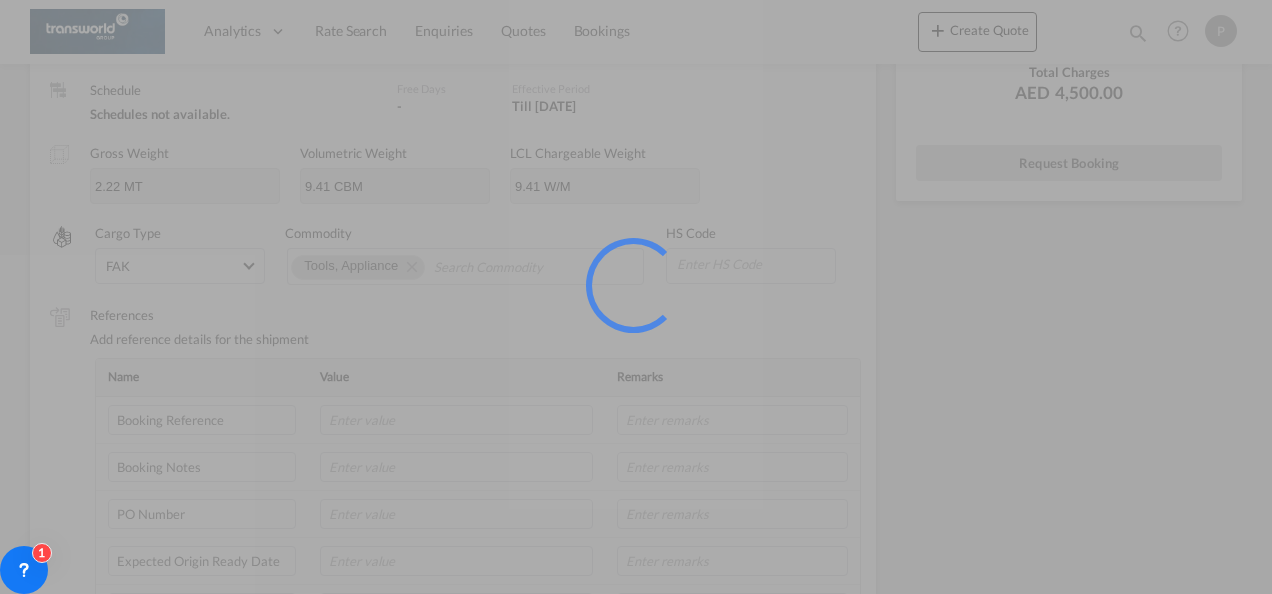 scroll, scrollTop: 37, scrollLeft: 0, axis: vertical 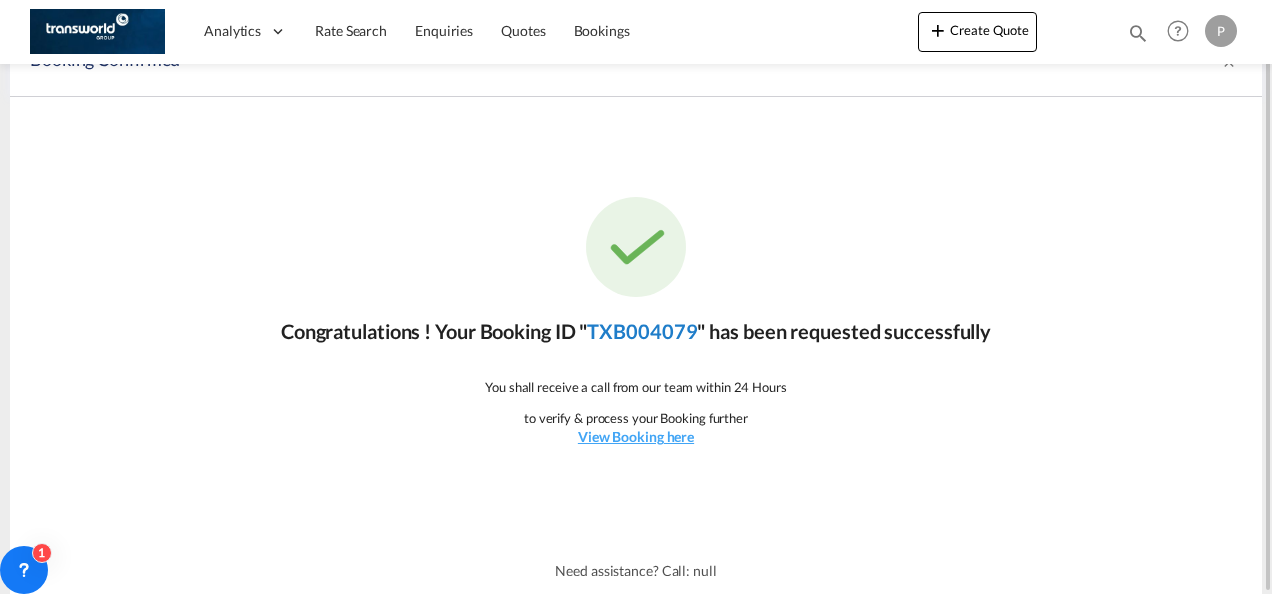 click on "TXB004079" 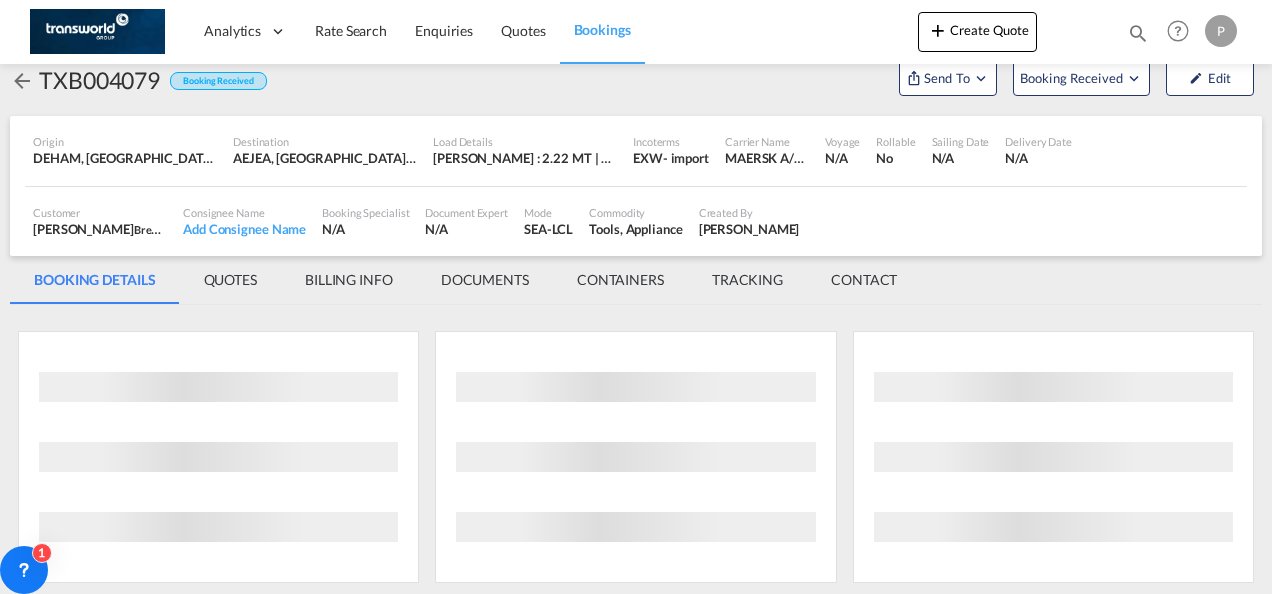 scroll, scrollTop: 1176, scrollLeft: 0, axis: vertical 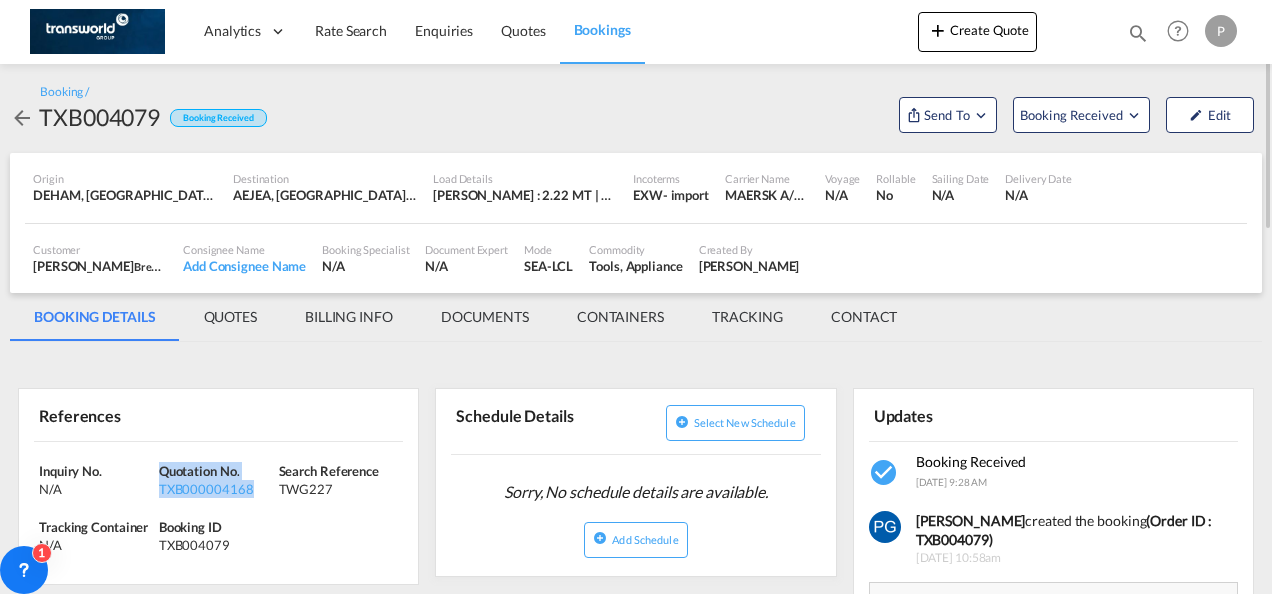 drag, startPoint x: 252, startPoint y: 480, endPoint x: 162, endPoint y: 468, distance: 90.79648 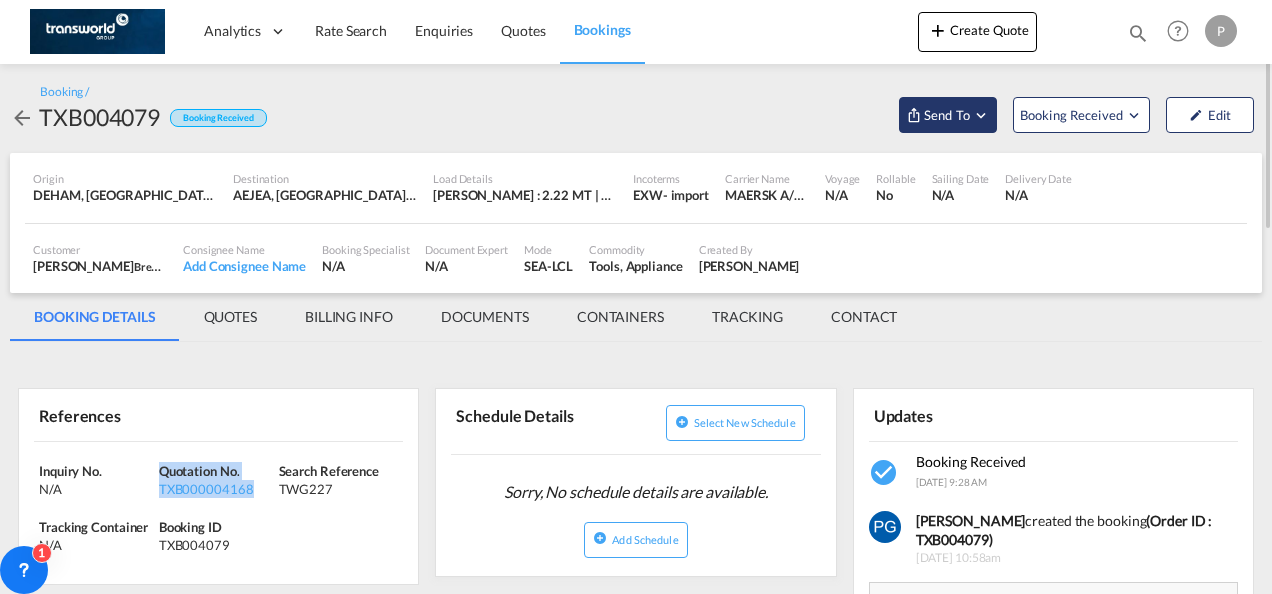 click at bounding box center (981, 115) 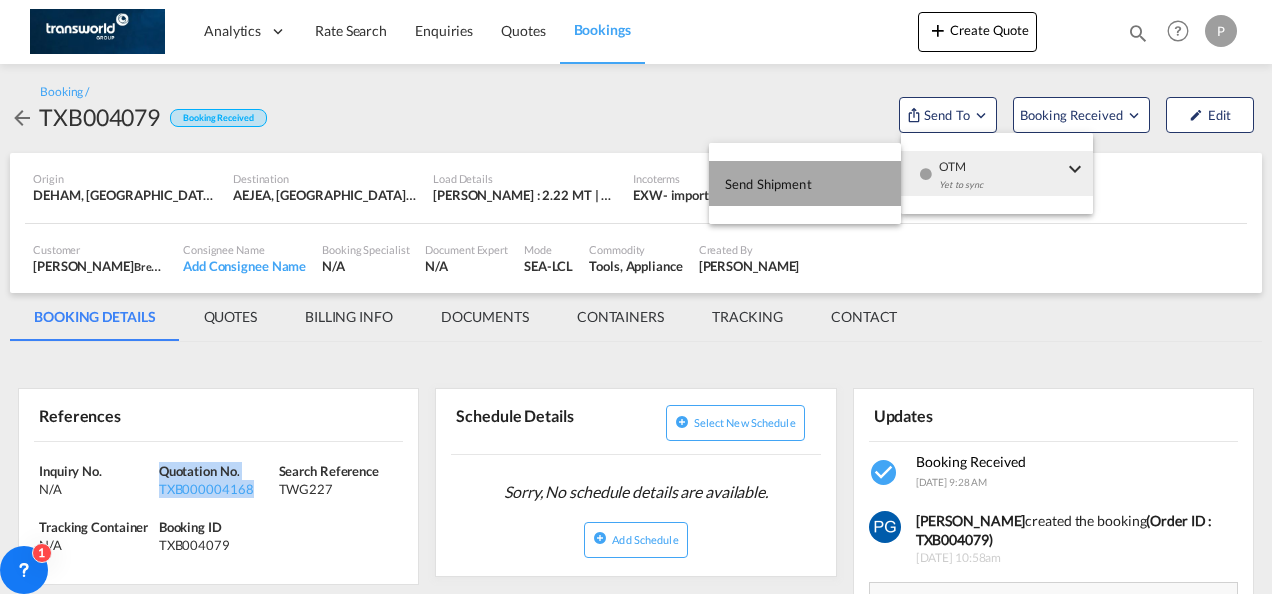 click on "Send Shipment" at bounding box center [805, 183] 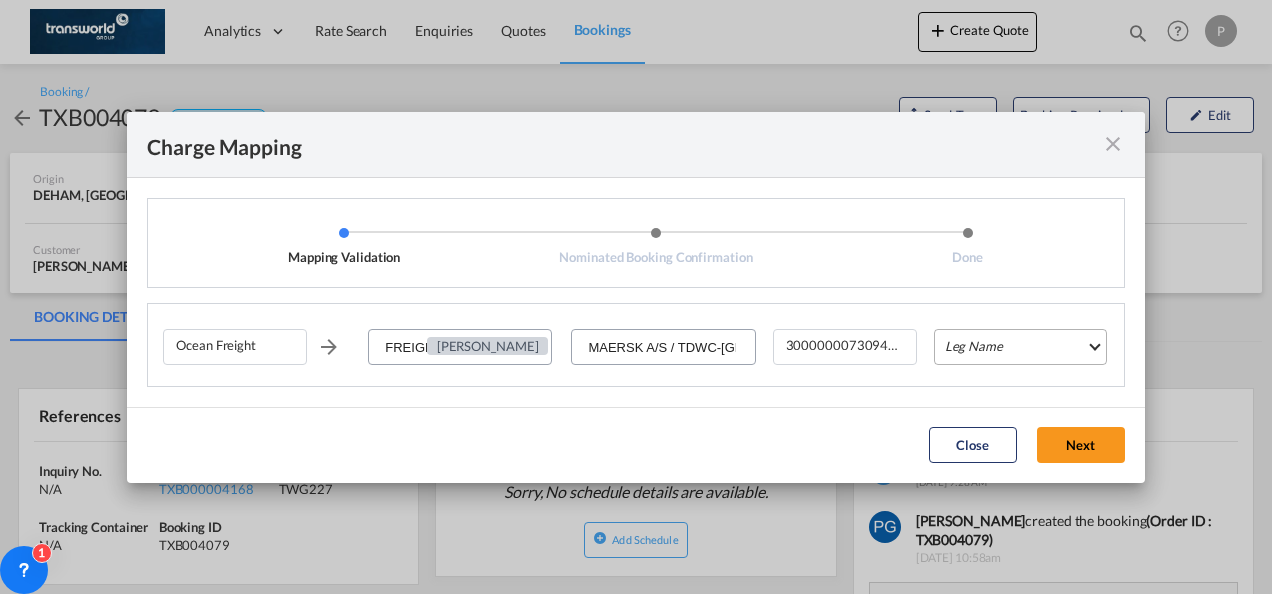 click on "Leg Name HANDLING ORIGIN VESSEL HANDLING DESTINATION OTHERS TL PICK UP CUSTOMS ORIGIN CUSTOMS DESTINATION TL DELIVERY" at bounding box center [1020, 347] 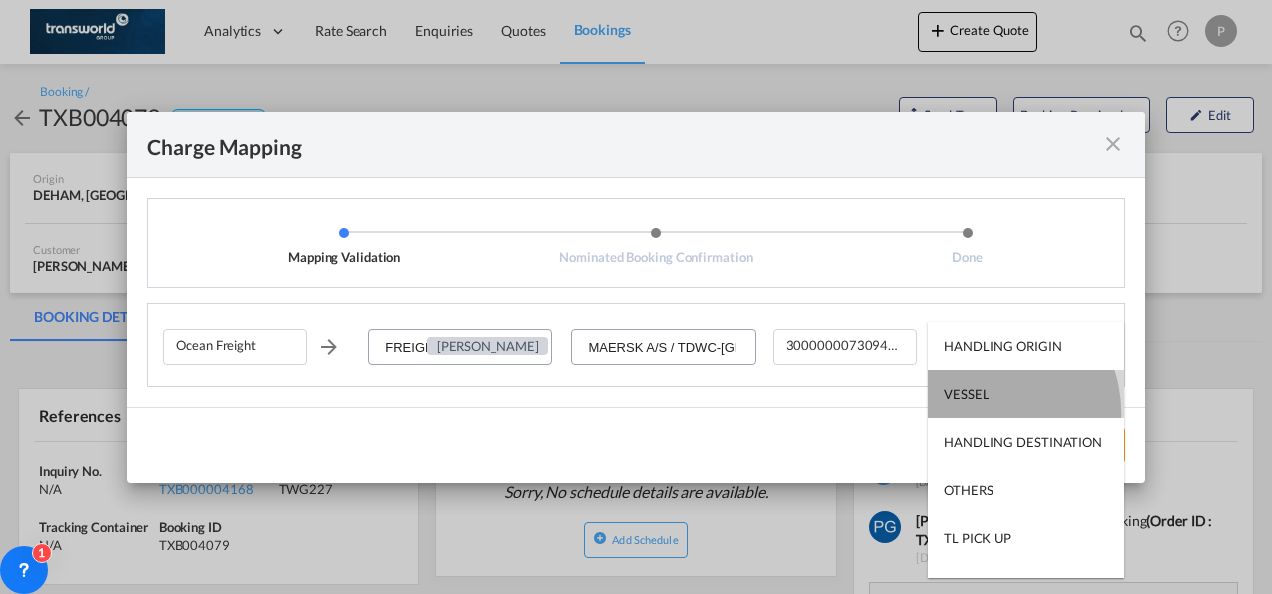 click on "VESSEL" at bounding box center (1026, 394) 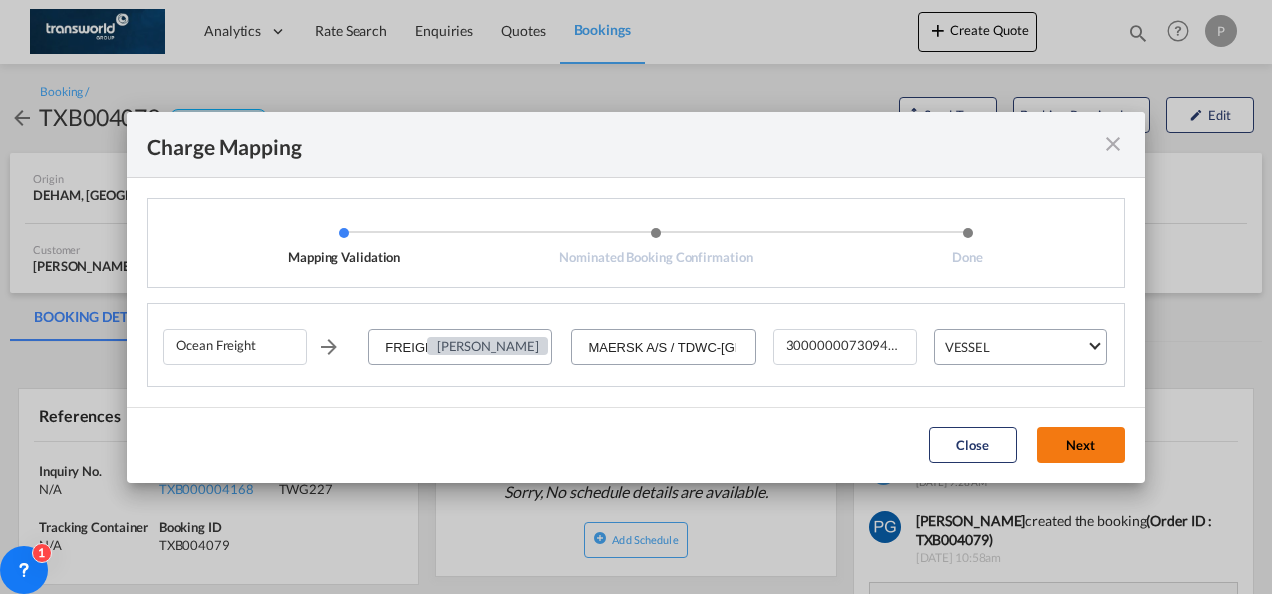 click on "Next" 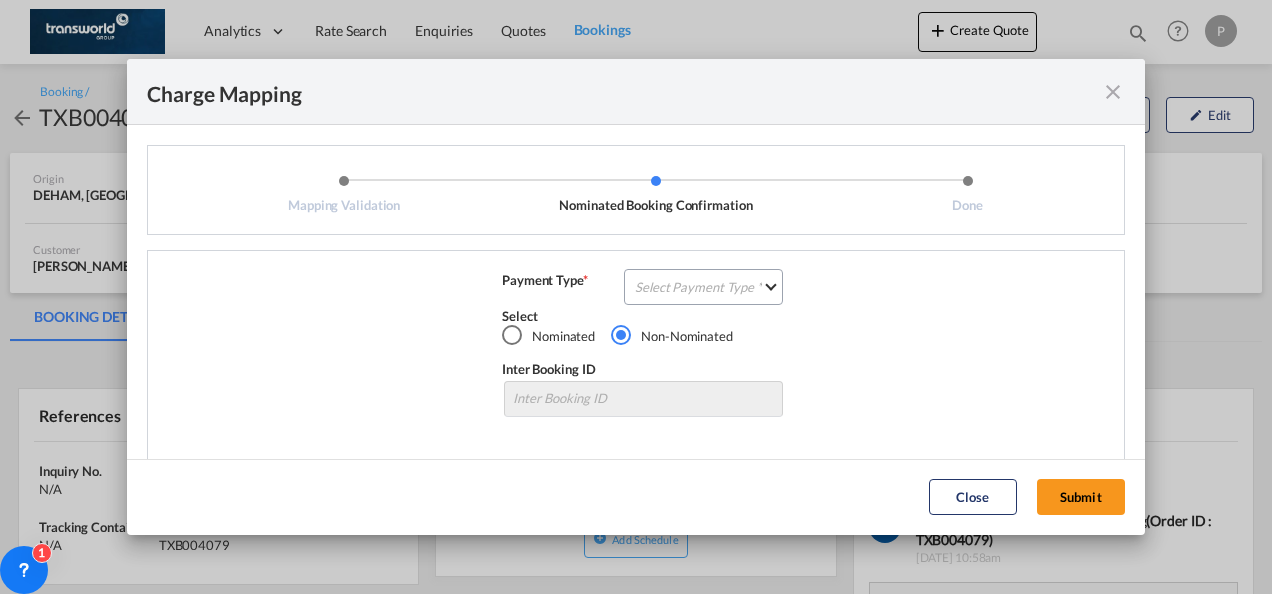 click on "Ocean Freight
FREIGHT CHARGES                                                     [PERSON_NAME]                                 MAERSK A/S / TDWC-DUBAI
300000007309467 VESSEL
Payment Type * Select Payment Type
COLLECT
PREPAID
Select
Nominated
Non-Nominated
Inter Booking ID
Loading..." at bounding box center (636, 357) 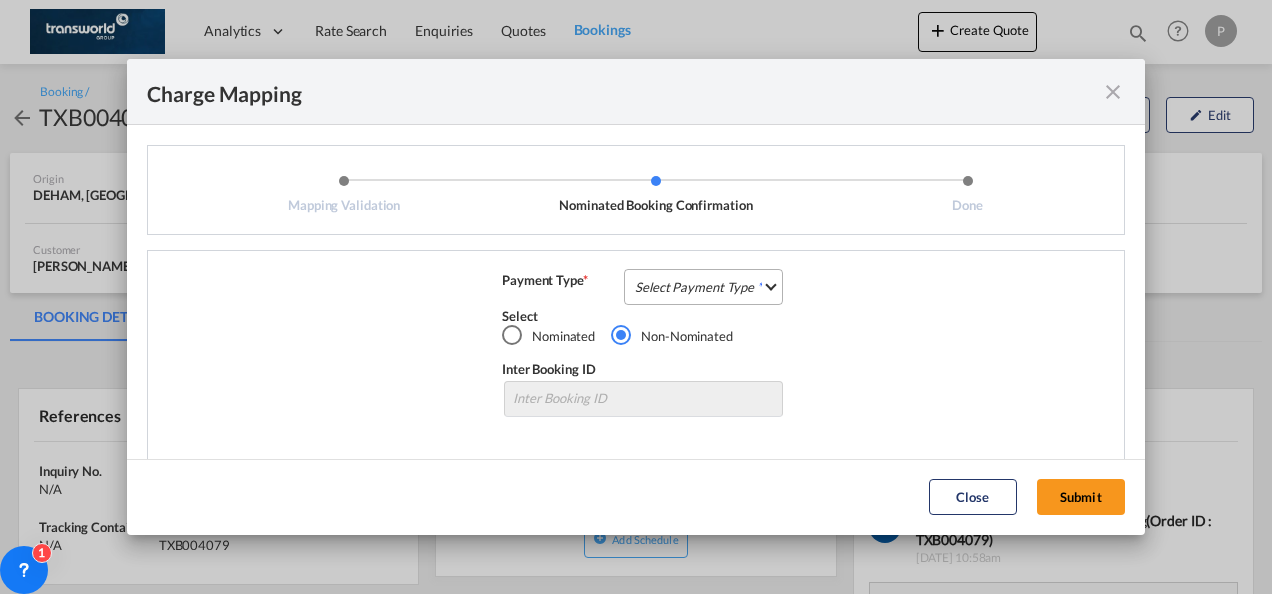 click on "Select Payment Type
COLLECT
PREPAID" at bounding box center (703, 287) 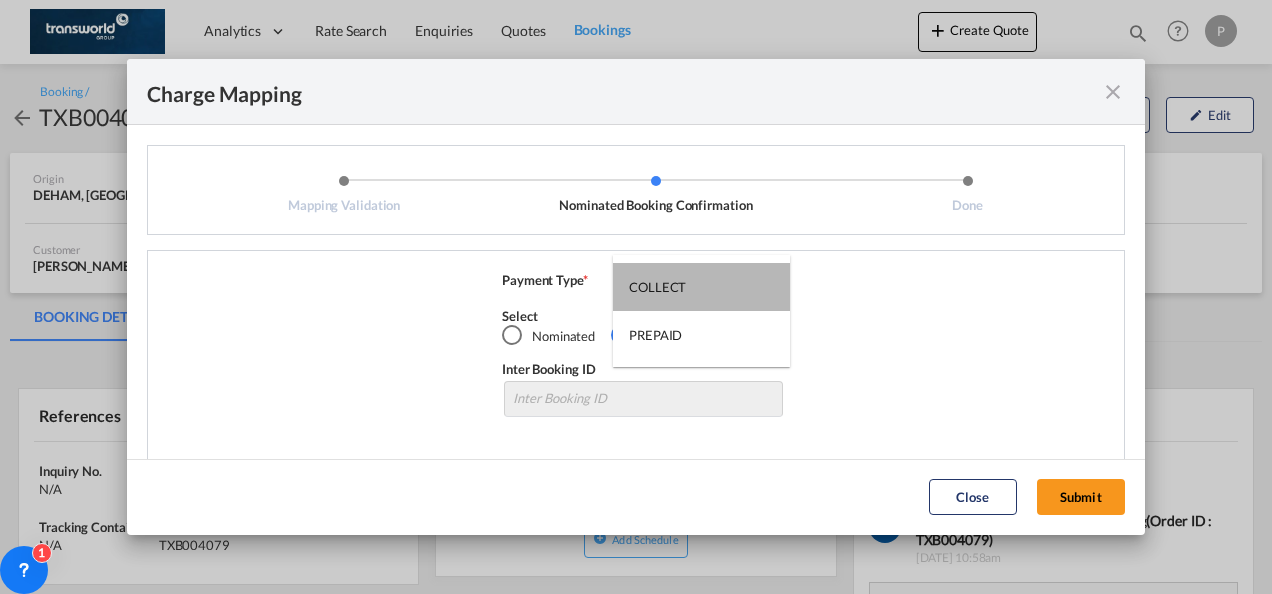 click on "COLLECT" at bounding box center (657, 287) 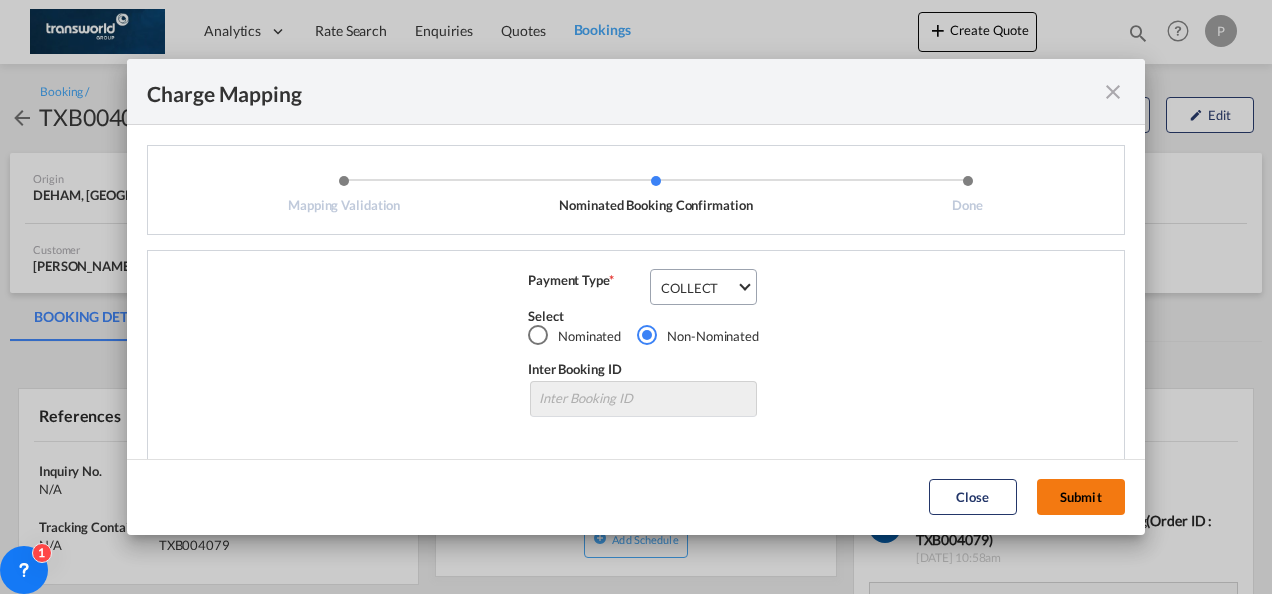 click on "Submit" 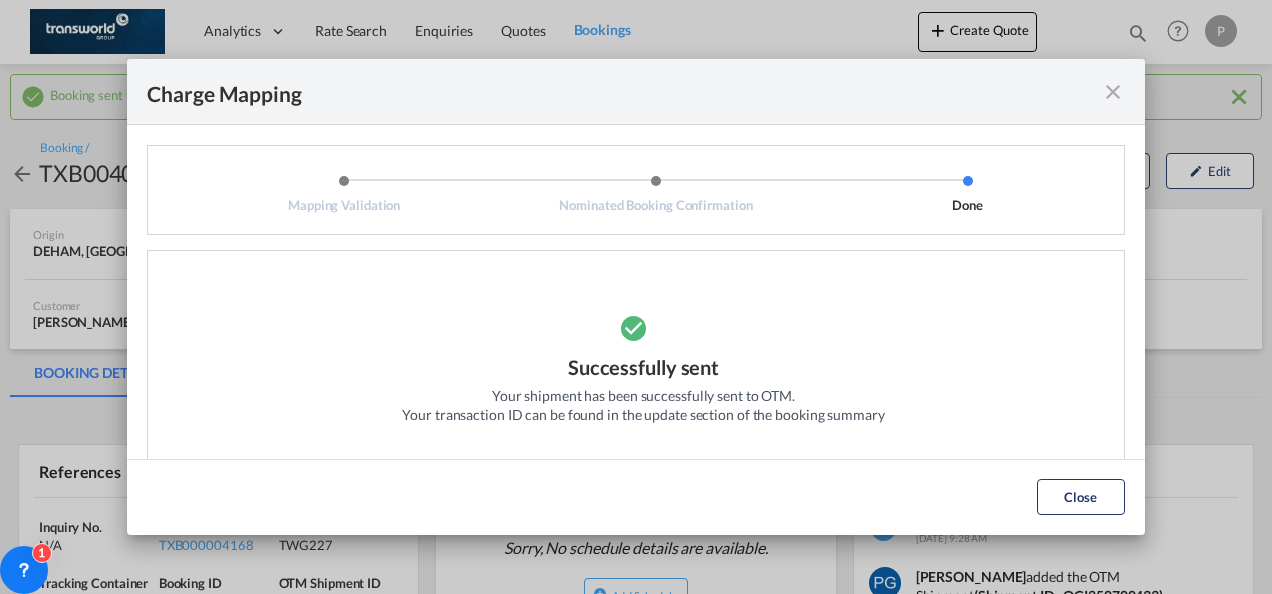 click at bounding box center (1113, 92) 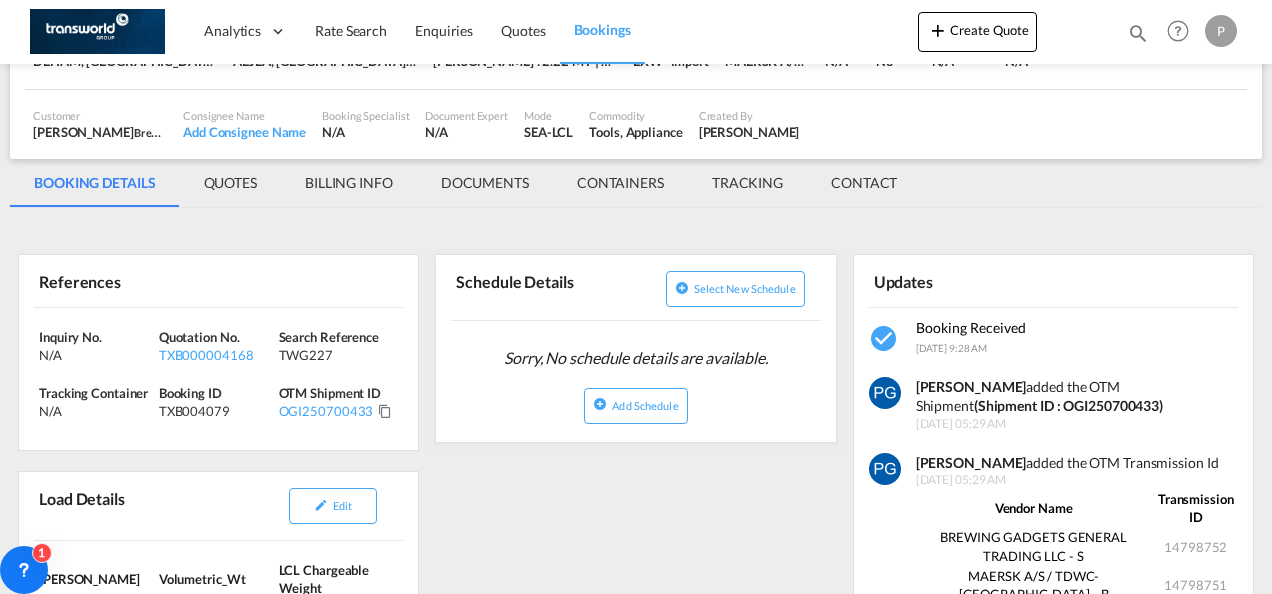 scroll, scrollTop: 192, scrollLeft: 0, axis: vertical 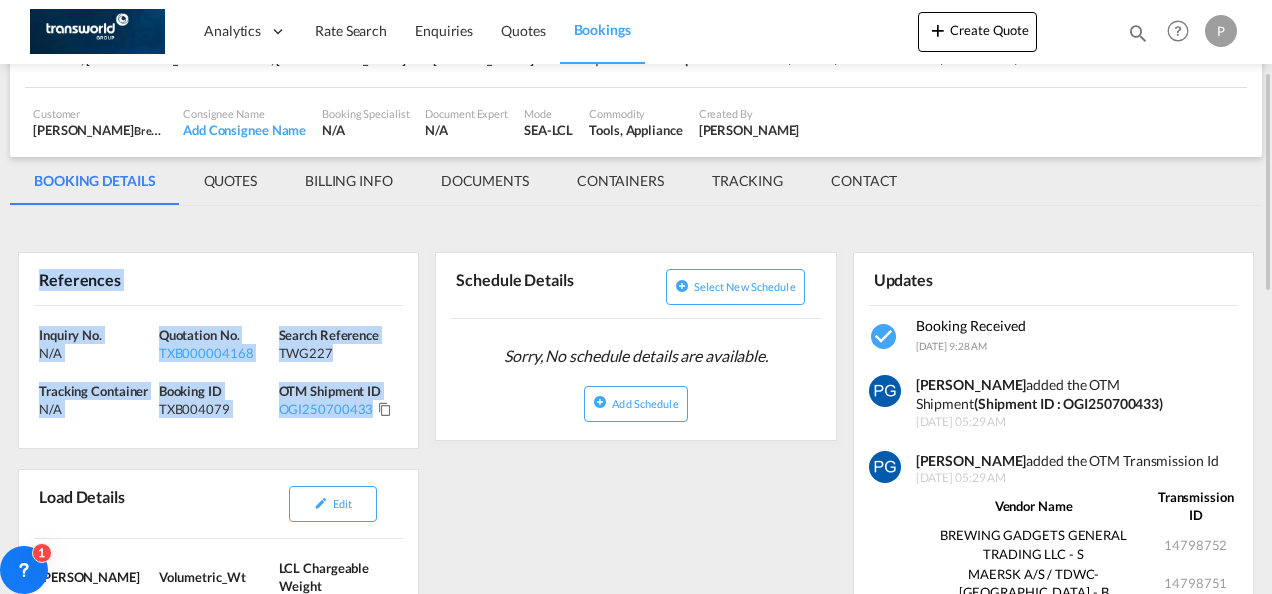 drag, startPoint x: 36, startPoint y: 272, endPoint x: 376, endPoint y: 437, distance: 377.92194 